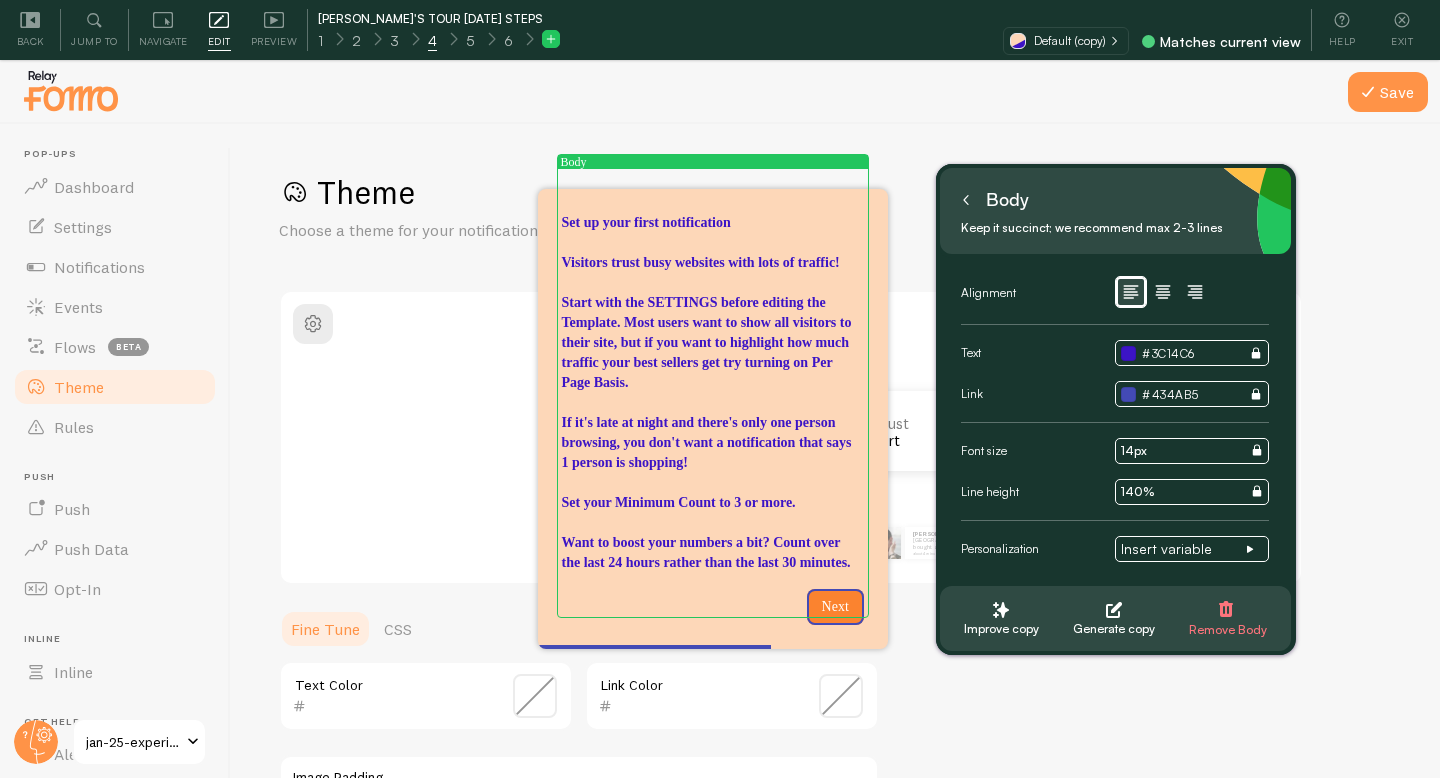 scroll, scrollTop: 0, scrollLeft: 0, axis: both 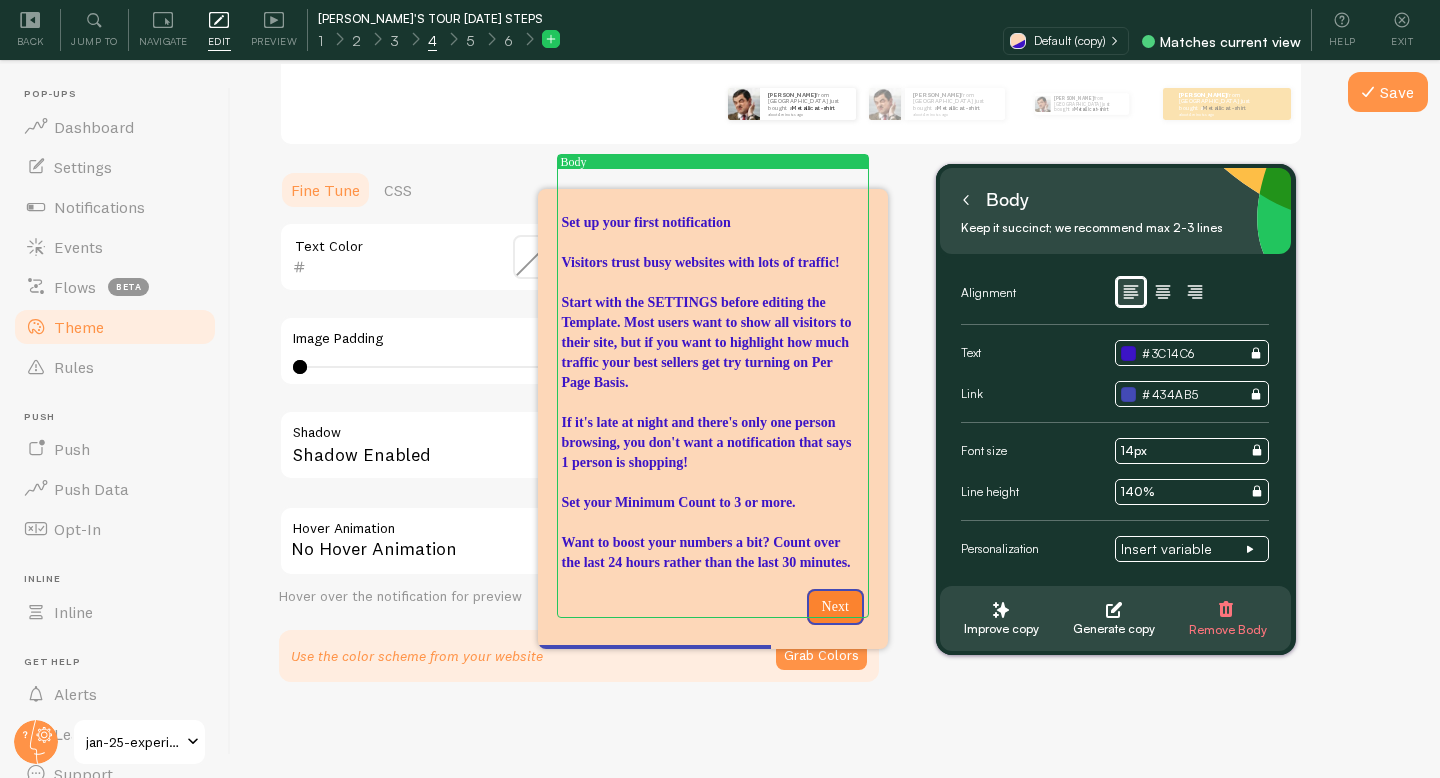 click 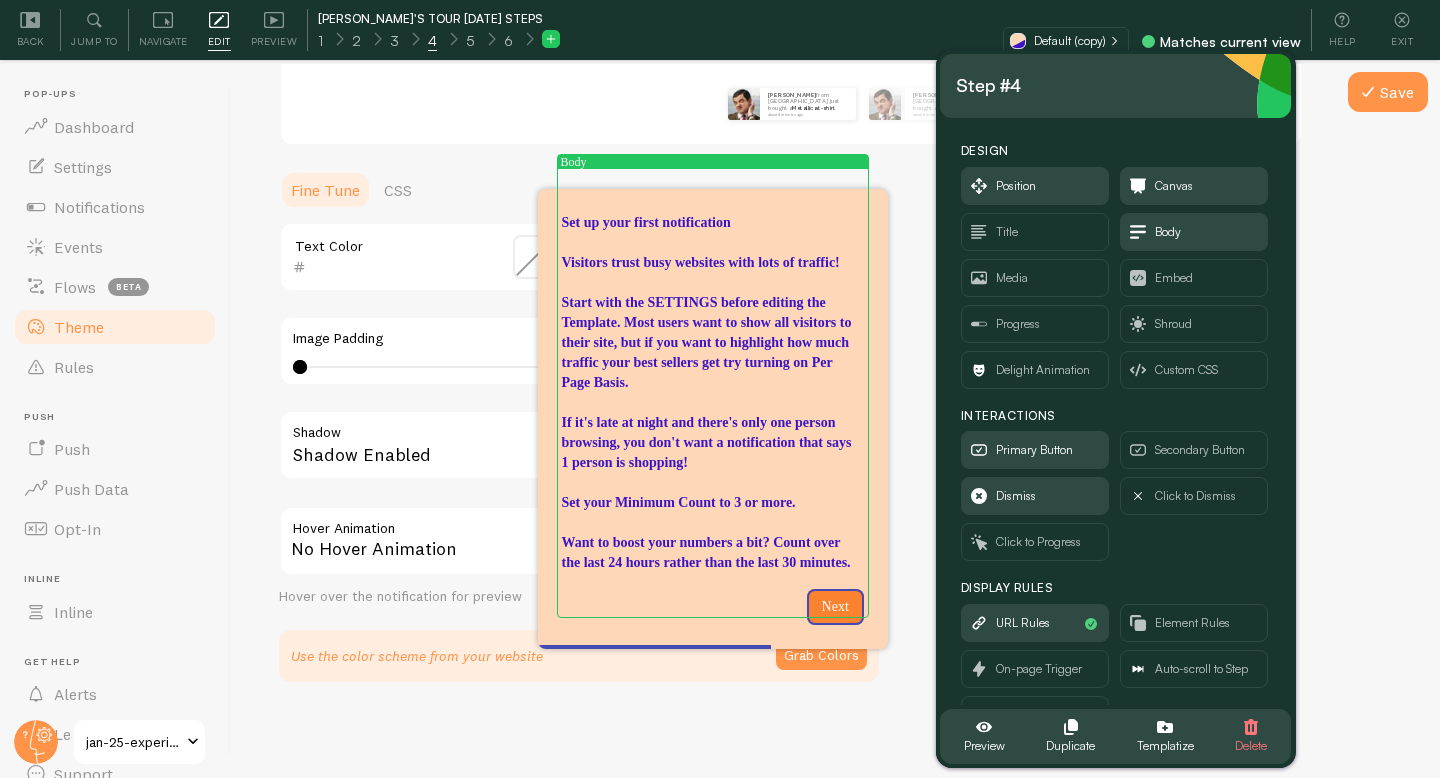 scroll, scrollTop: 51, scrollLeft: 0, axis: vertical 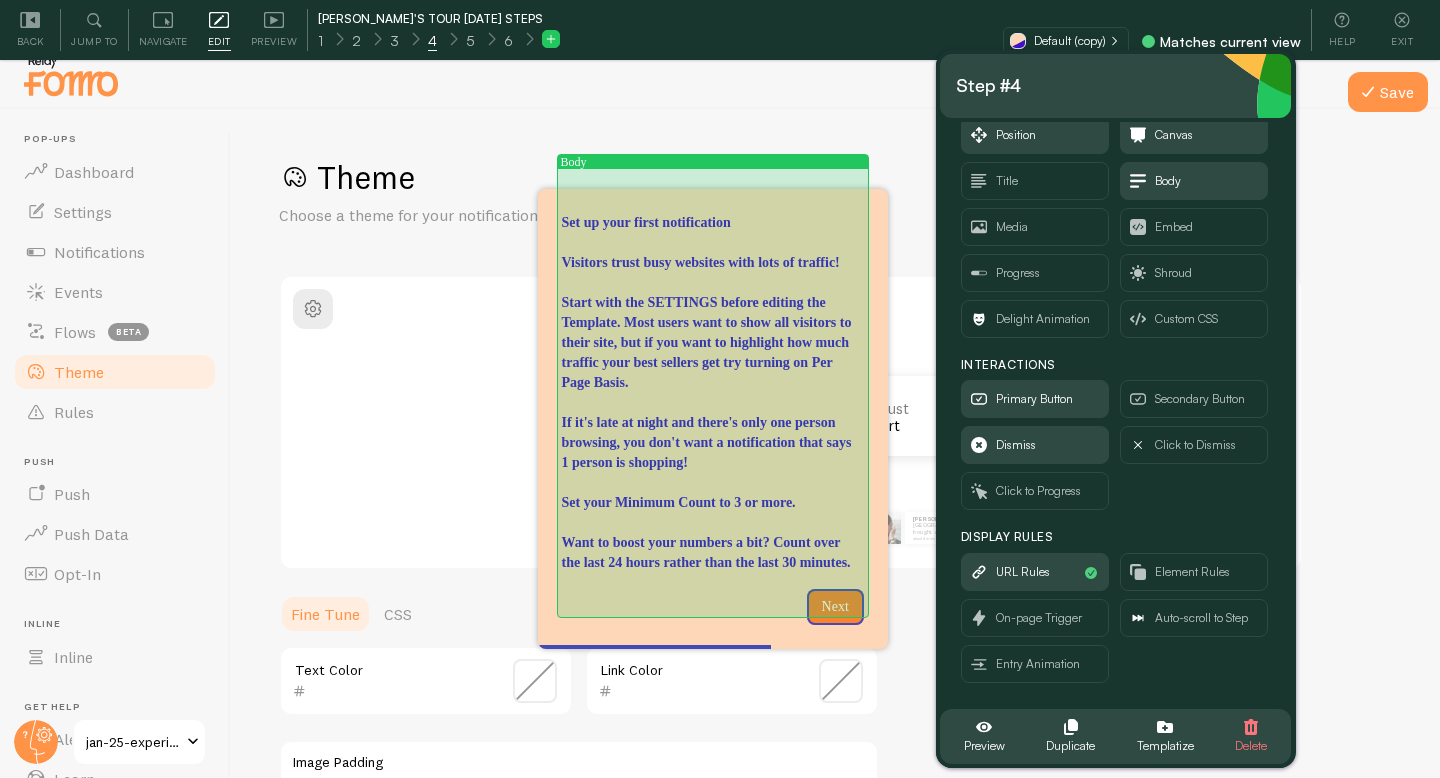 click on "Set up your first notification" at bounding box center [713, 223] 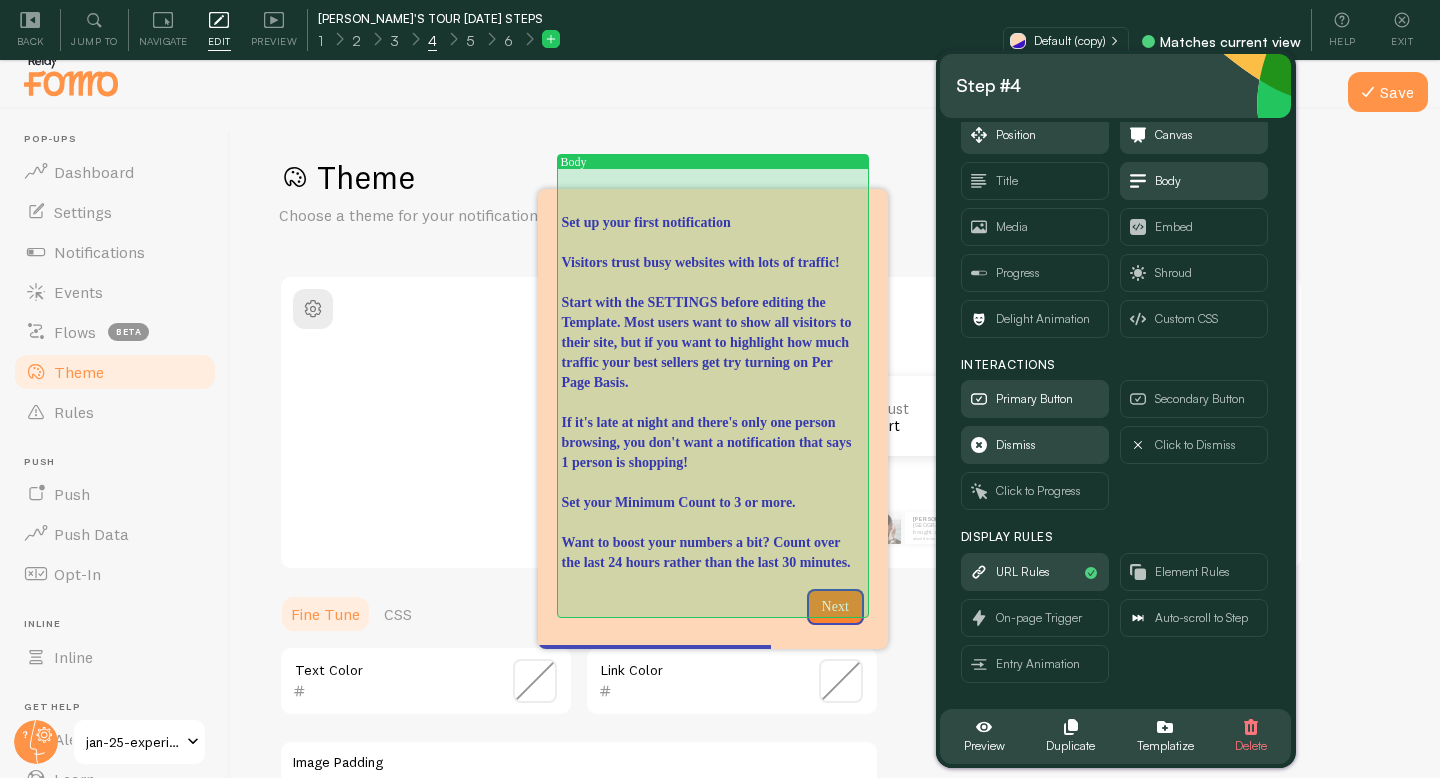 scroll, scrollTop: 60, scrollLeft: 0, axis: vertical 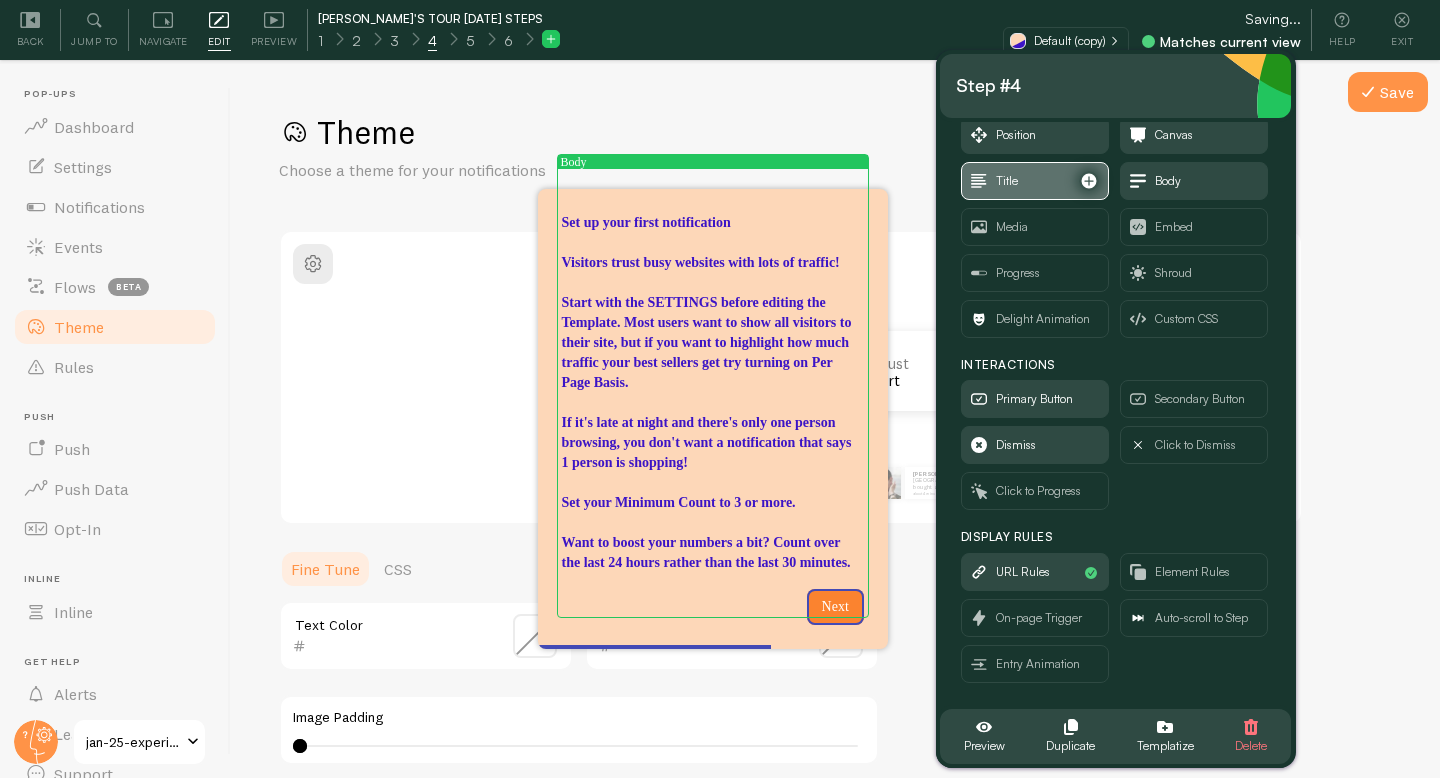 click on "Title" at bounding box center (1035, 181) 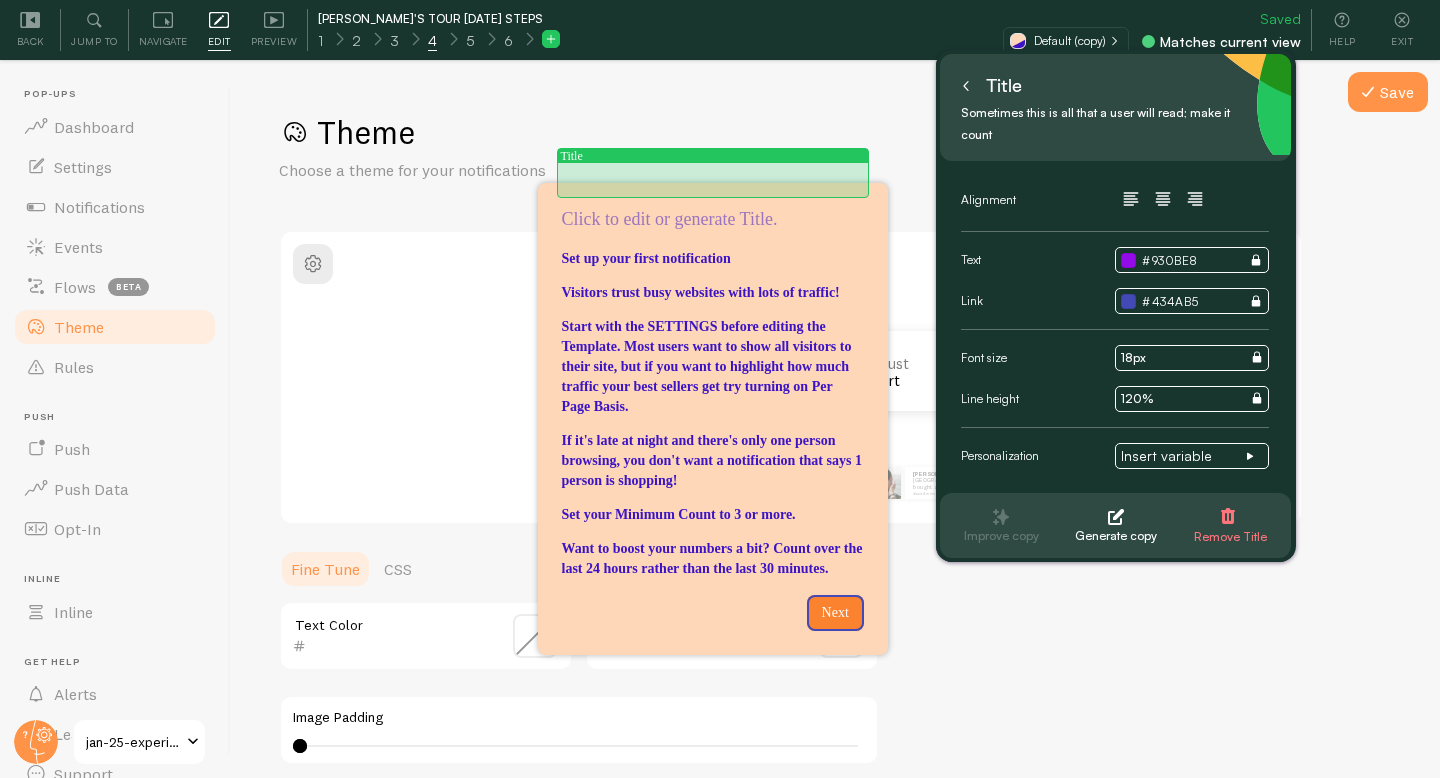 click at bounding box center (713, 220) 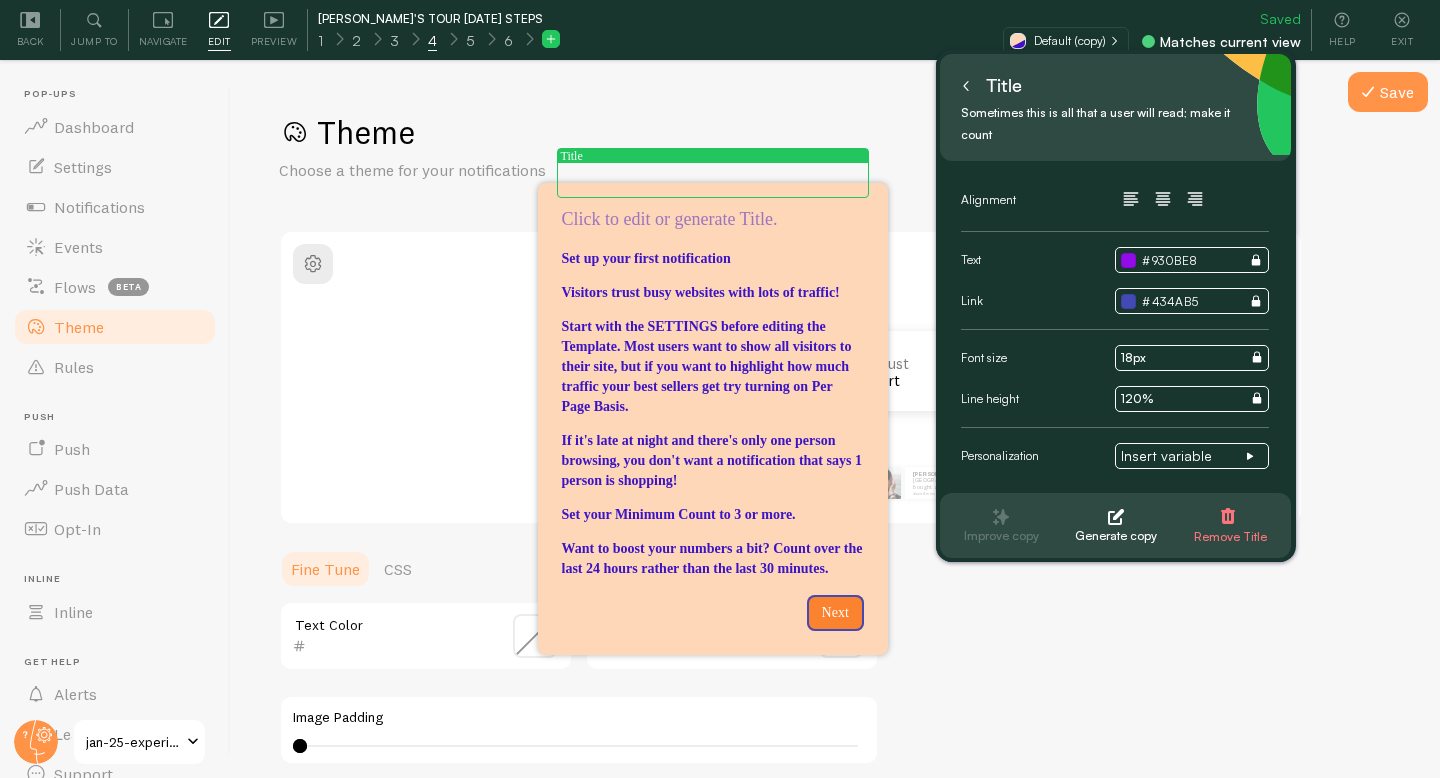 click at bounding box center [713, 220] 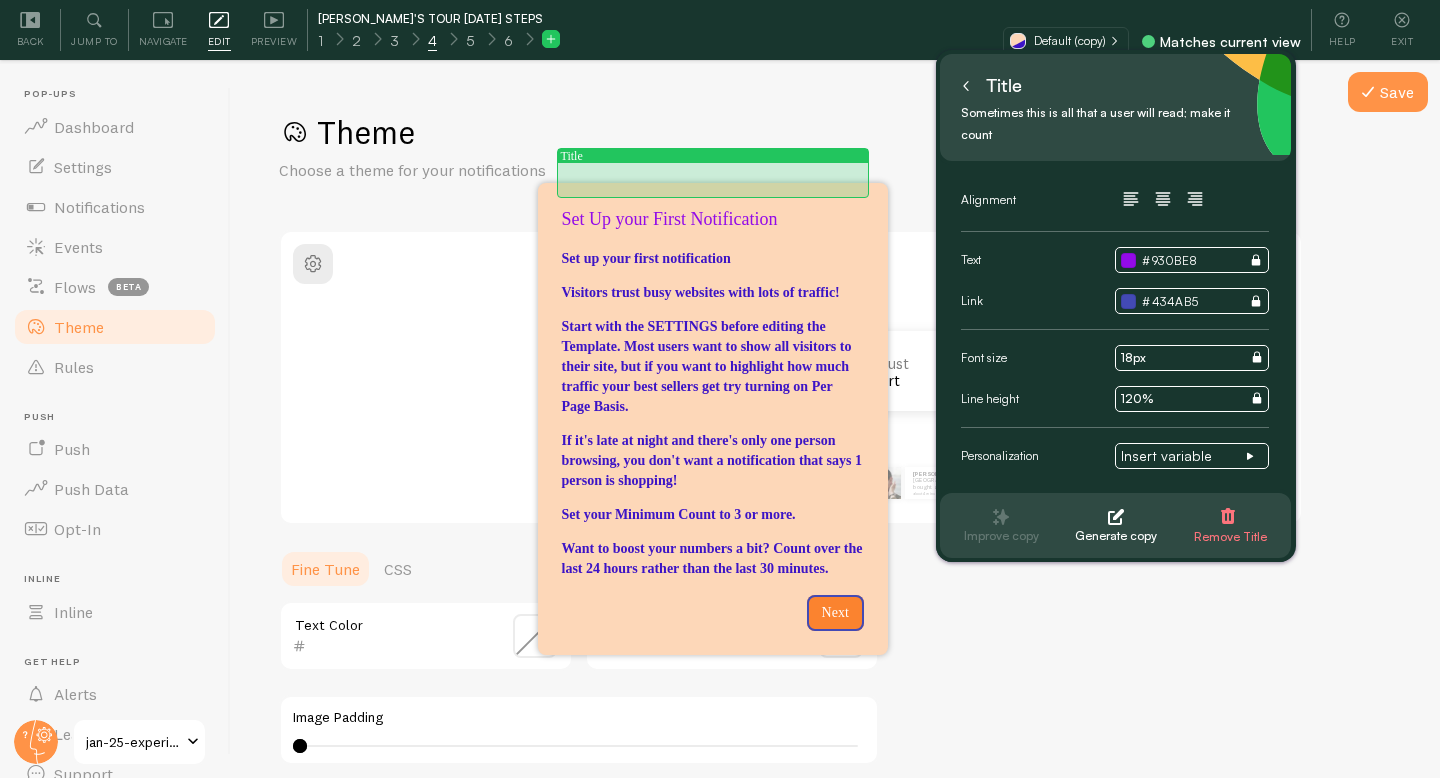 click on "Set Up your First Notification" at bounding box center [713, 220] 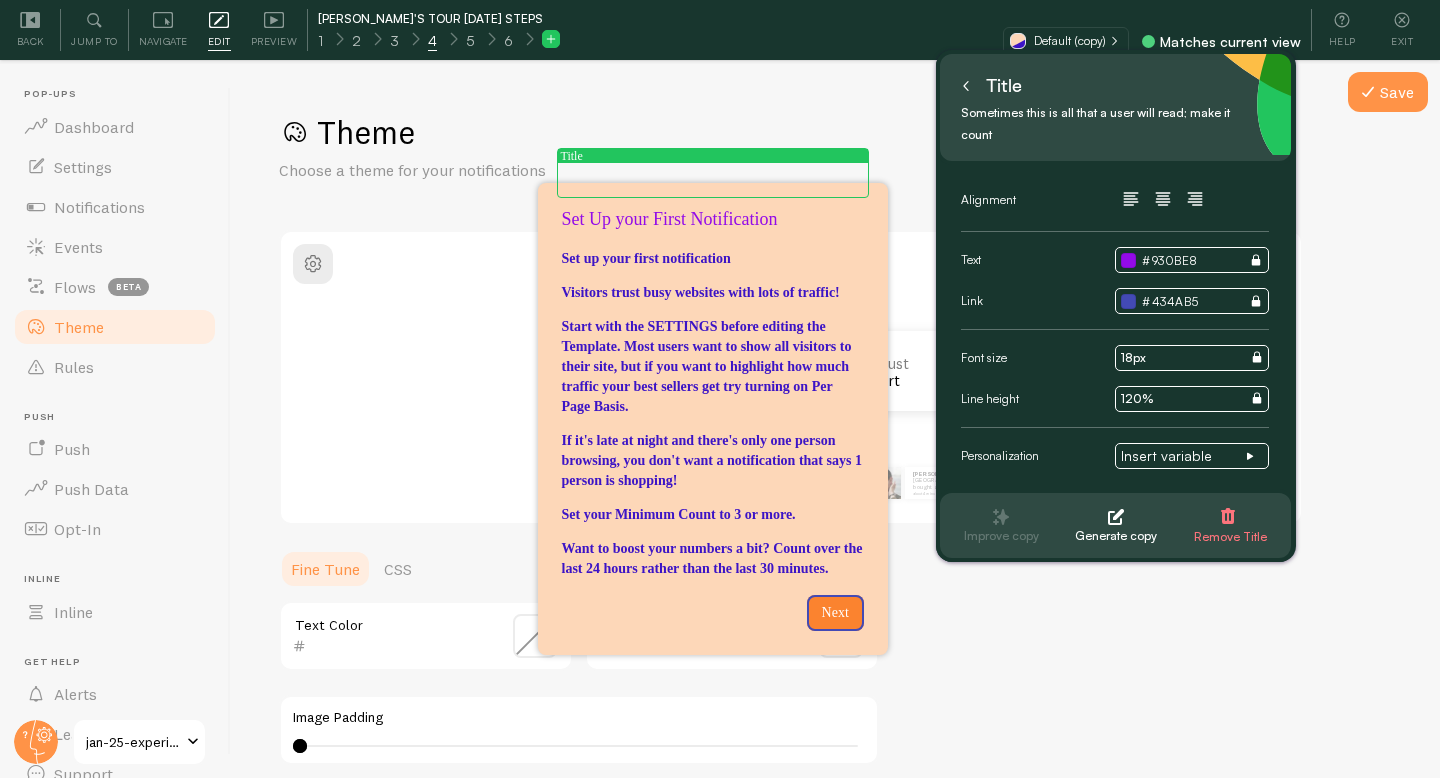 click 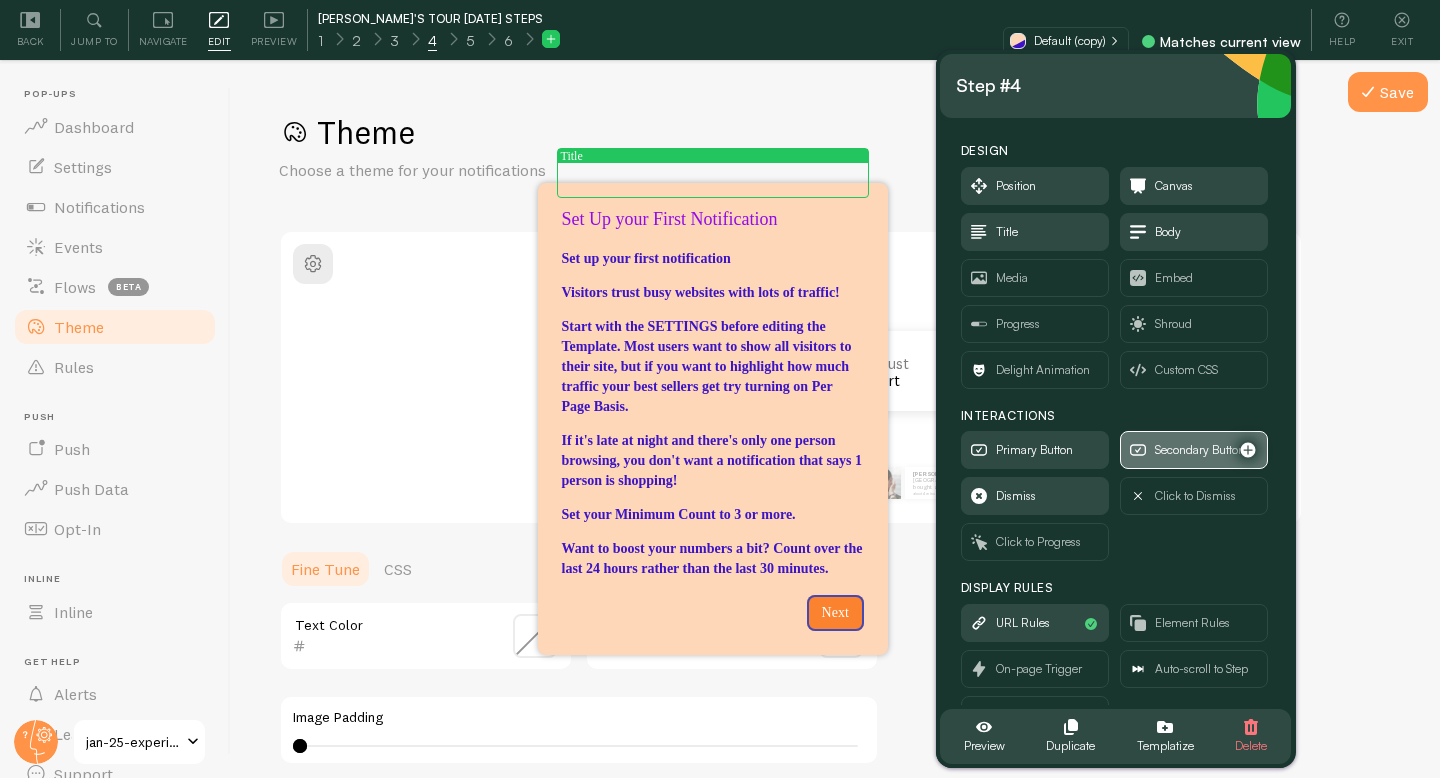 click 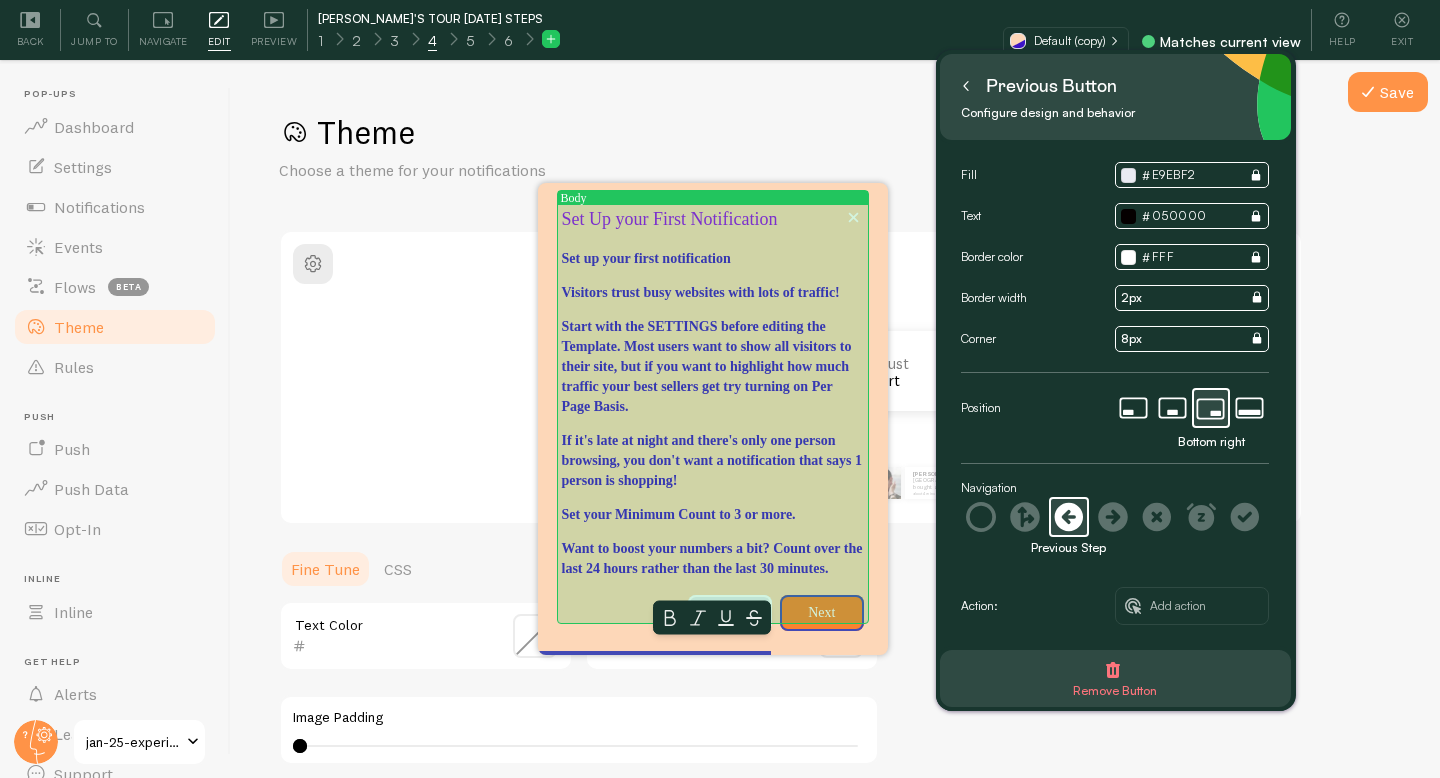 drag, startPoint x: 725, startPoint y: 644, endPoint x: 718, endPoint y: 276, distance: 368.06656 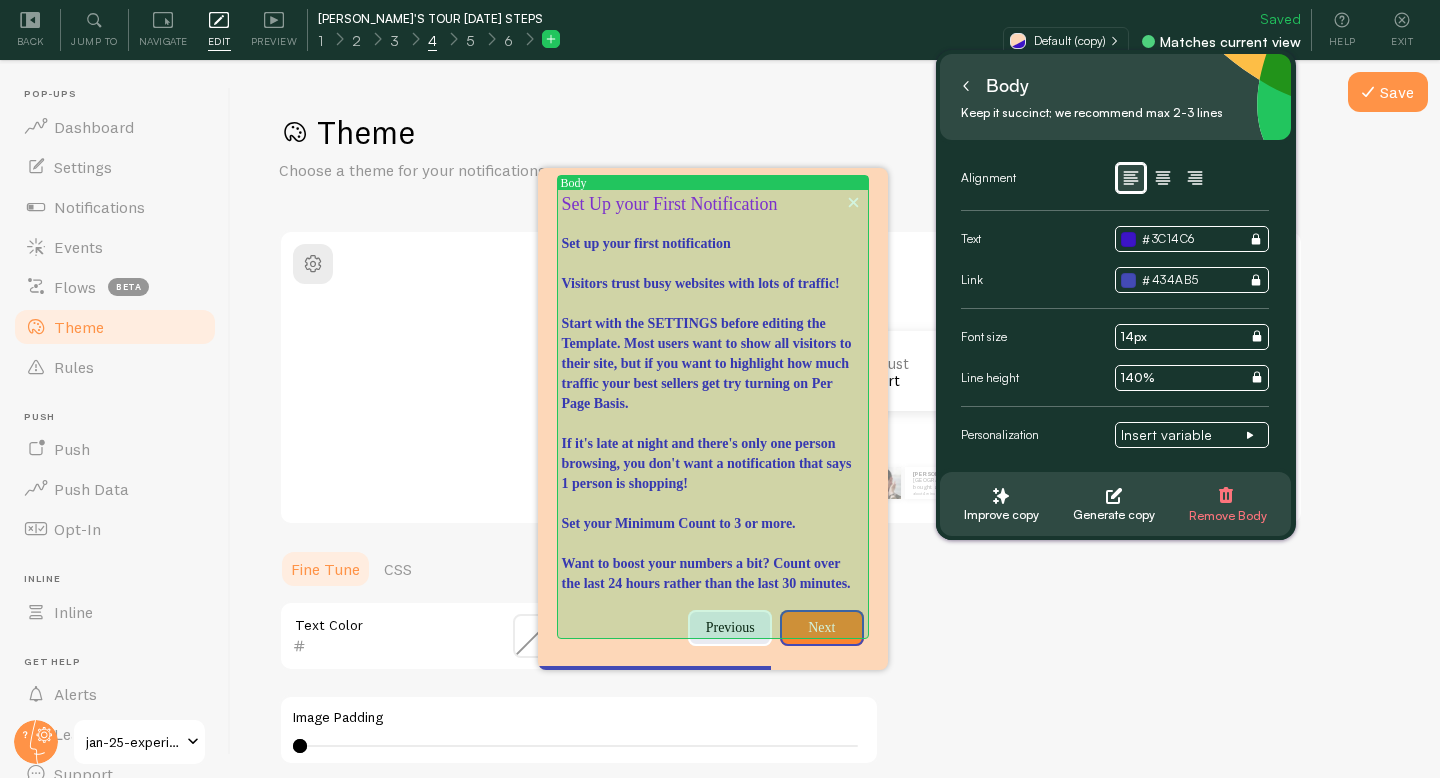 click at bounding box center (713, 424) 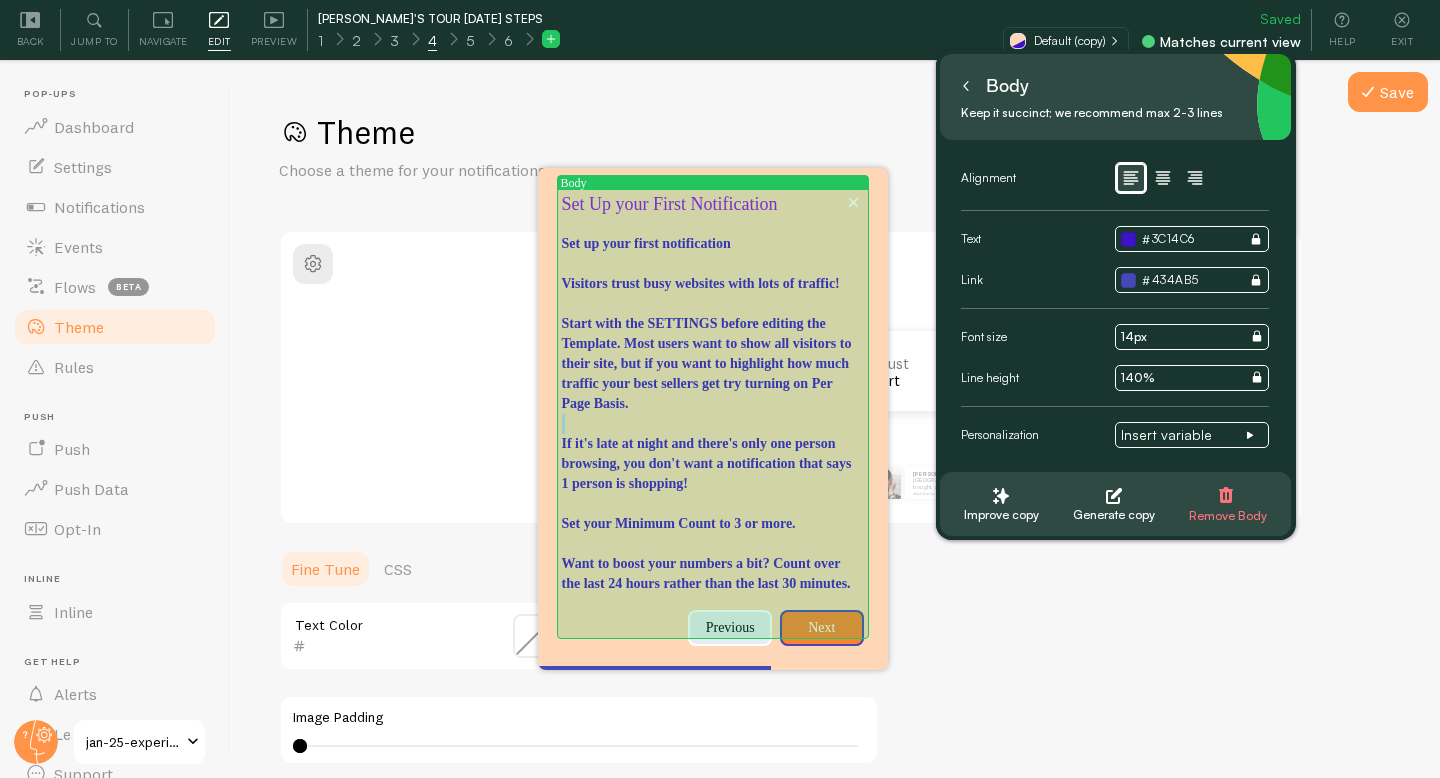 click at bounding box center [713, 424] 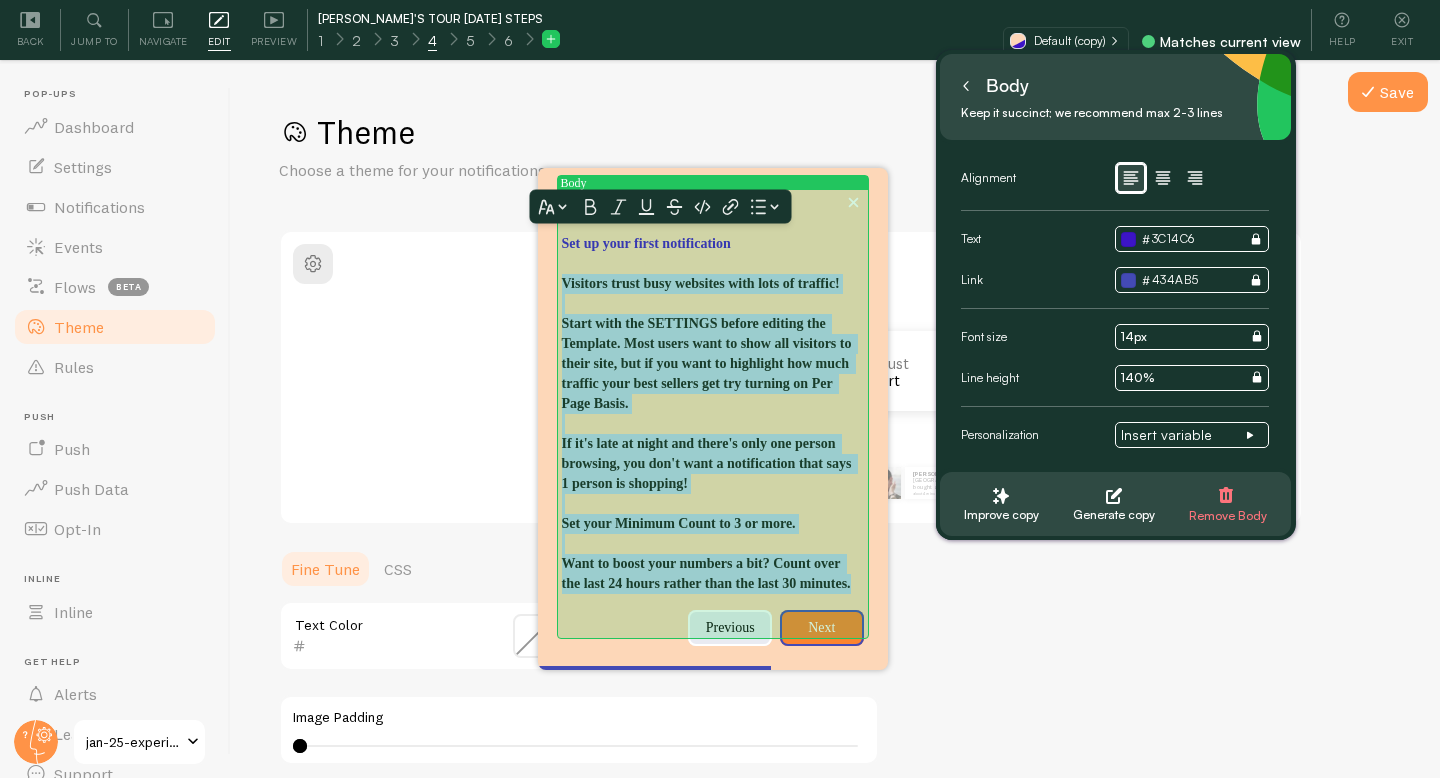 drag, startPoint x: 784, startPoint y: 622, endPoint x: 565, endPoint y: 242, distance: 438.58978 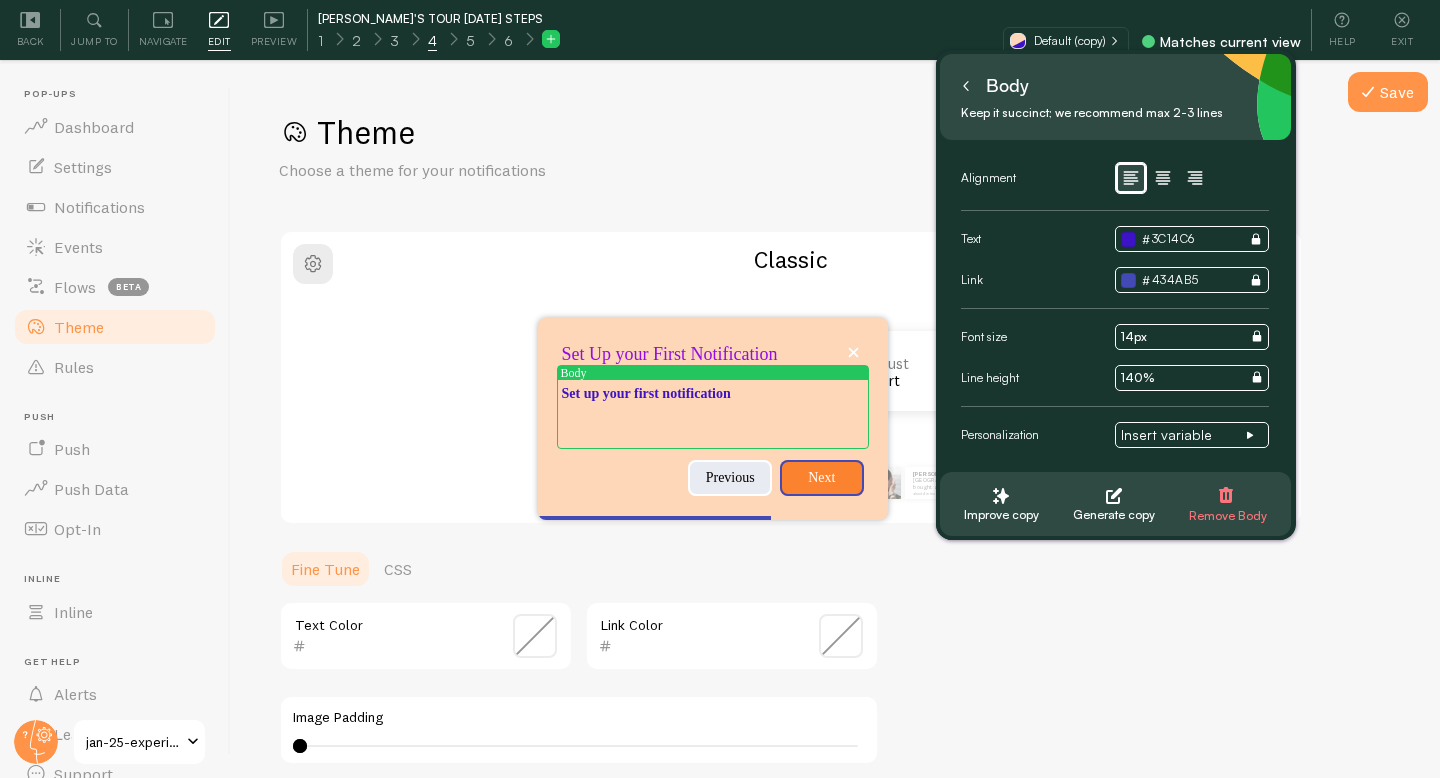 click on "Theme
Choose a theme for your notifications
Classic
[PERSON_NAME]  from [GEOGRAPHIC_DATA] just bought a  Metallica t-shirt   about 4 minutes ago [PERSON_NAME]  from [GEOGRAPHIC_DATA] just bought a  Metallica t-shirt   about 4 minutes ago [PERSON_NAME]  from [GEOGRAPHIC_DATA] just bought a  Metallica t-shirt   about 4 minutes ago [PERSON_NAME]  from [GEOGRAPHIC_DATA] just bought a  Metallica t-shirt   about 4 minutes ago [PERSON_NAME]  from [GEOGRAPHIC_DATA] just bought a  Metallica t-shirt   about 4 minutes ago [PERSON_NAME]  from [GEOGRAPHIC_DATA] just bought a  Metallica t-shirt   about 4 minutes ago [PERSON_NAME]  from [GEOGRAPHIC_DATA] just bought a  Metallica t-shirt   about 4 minutes ago [PERSON_NAME]  from [GEOGRAPHIC_DATA] just bought a  Metallica t-shirt   about 4 minutes ago [PERSON_NAME]  from [GEOGRAPHIC_DATA] just bought a  Metallica t-shirt   about 4 minutes ago [PERSON_NAME]  from [GEOGRAPHIC_DATA] just bought a  Metallica t-shirt   about 4 minutes ago [PERSON_NAME]  from [GEOGRAPHIC_DATA] just bought a  Metallica t-shirt   about 4 minutes ago [PERSON_NAME]   [PERSON_NAME]" at bounding box center [835, 586] 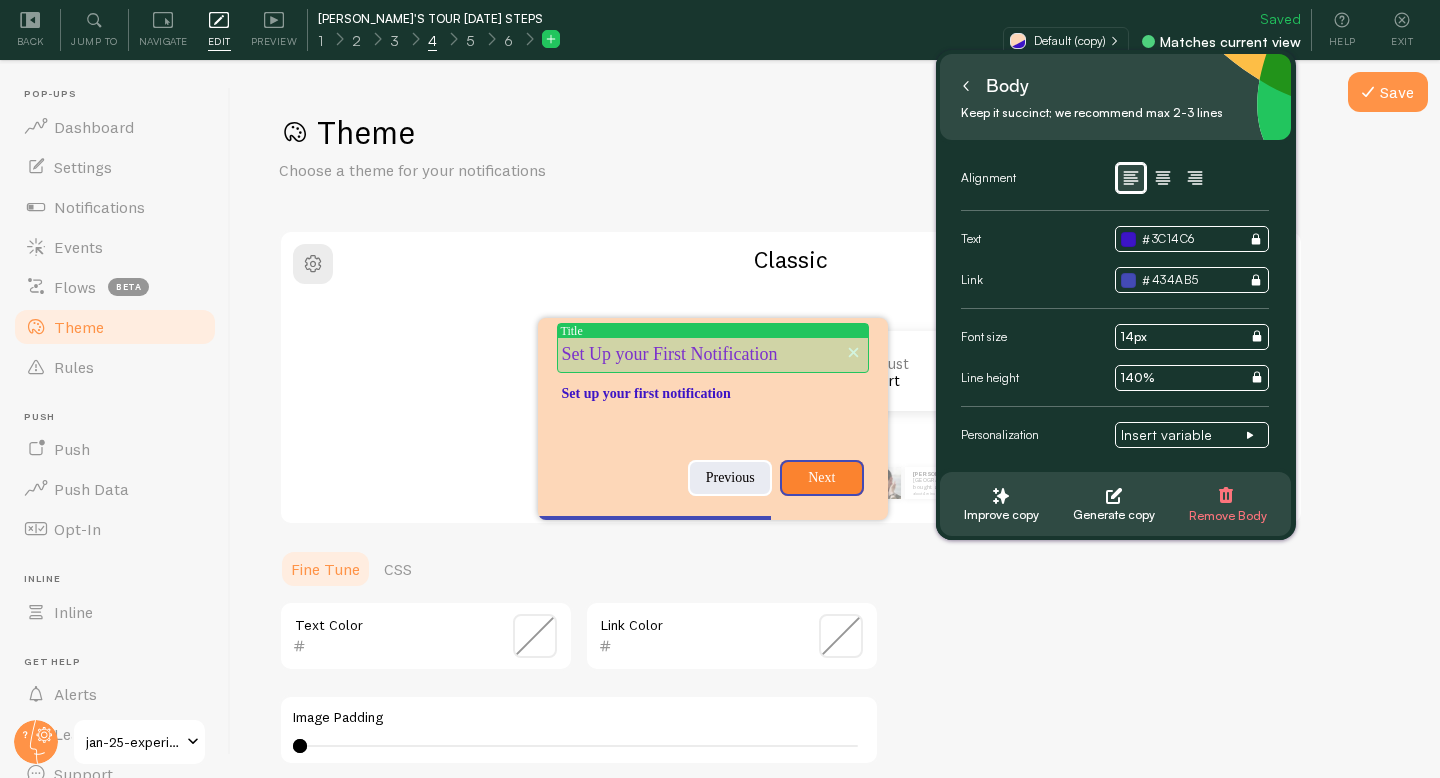 click on "Set Up your First Notification" at bounding box center [713, 355] 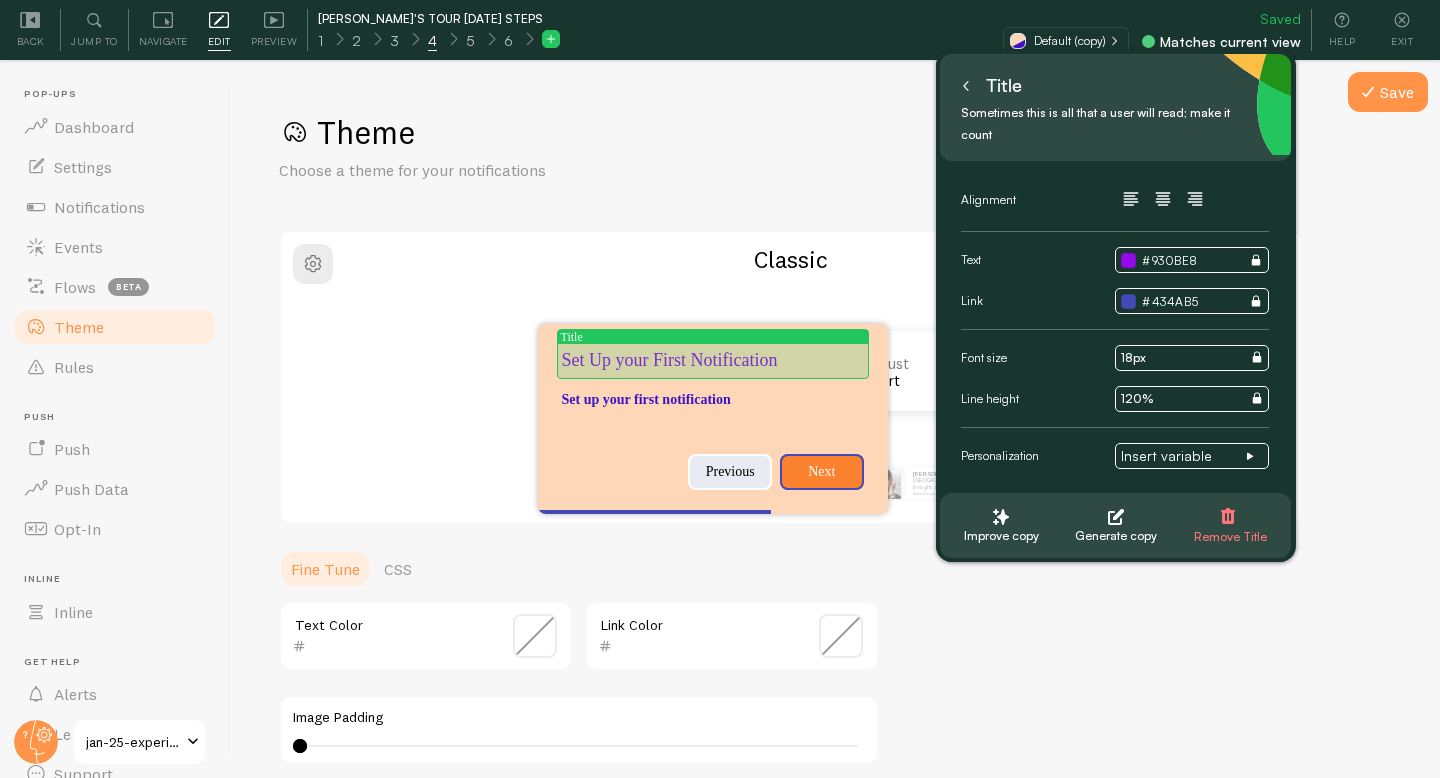 click on "Set Up your First Notification" at bounding box center [713, 361] 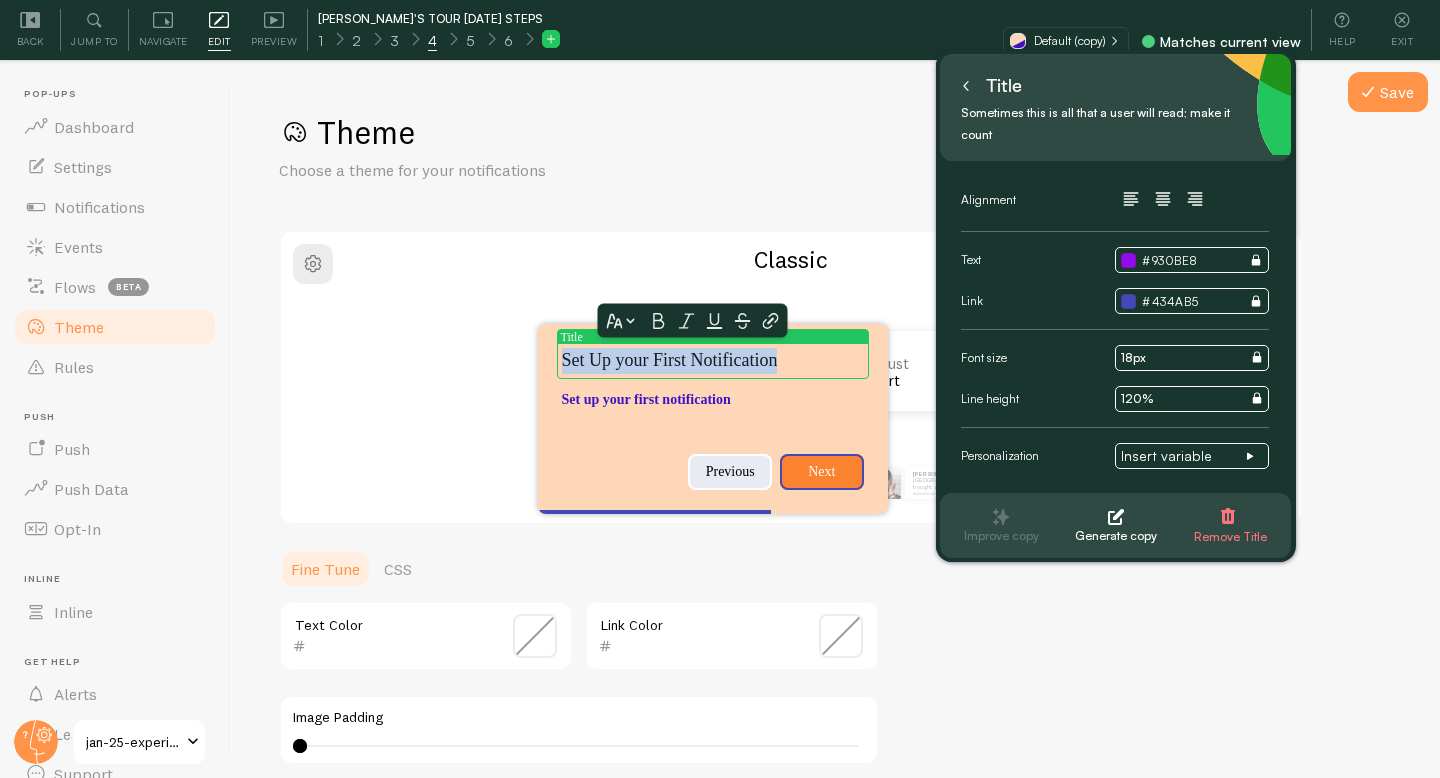 type 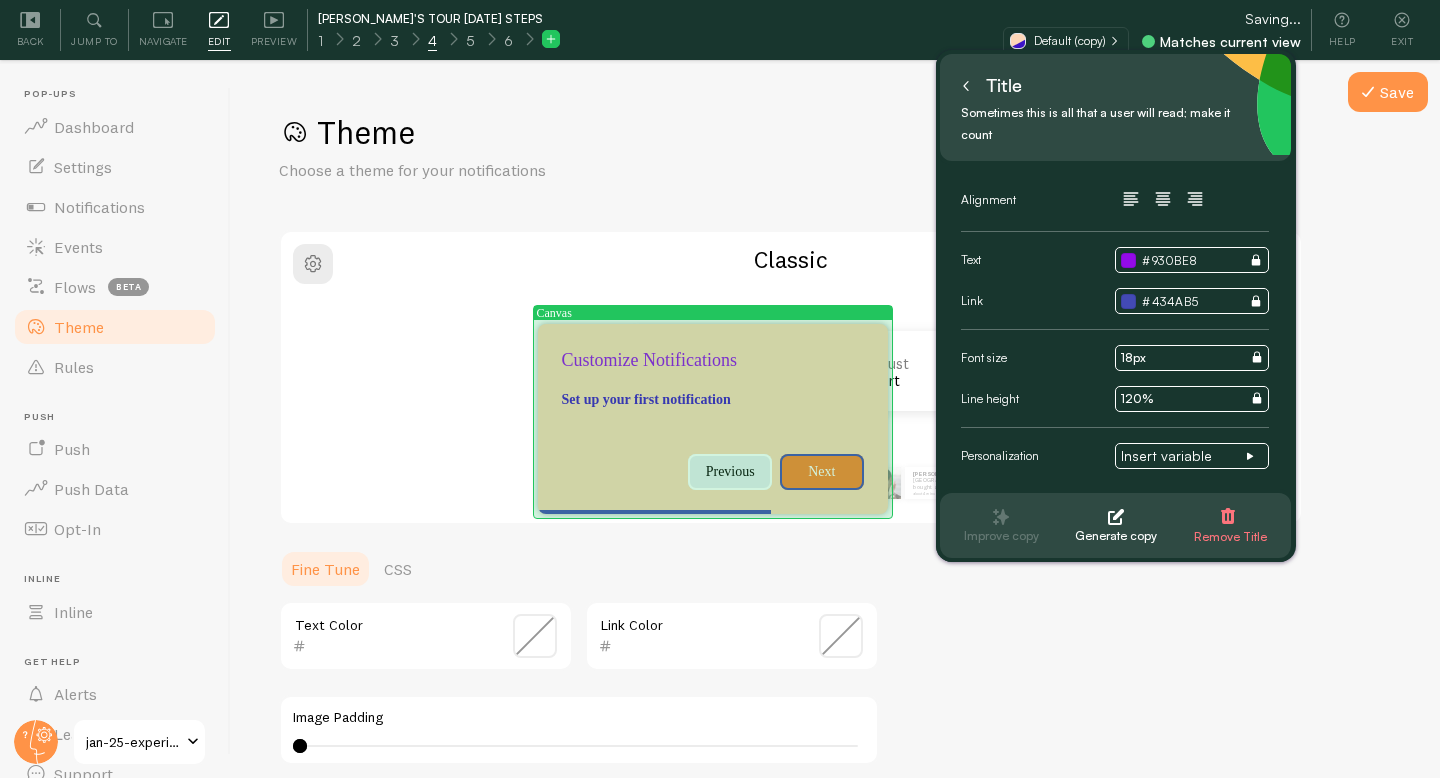 click at bounding box center (713, 336) 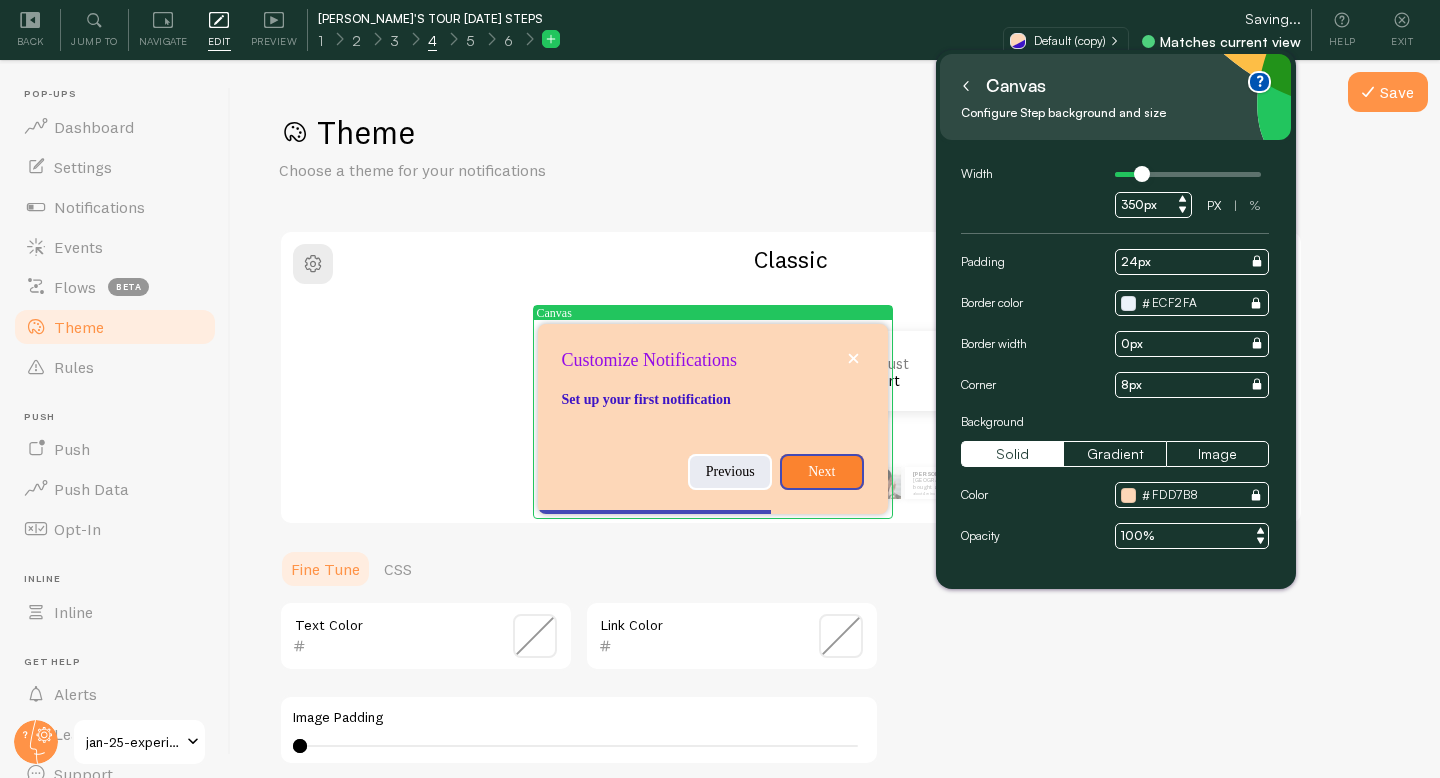 click at bounding box center [713, 336] 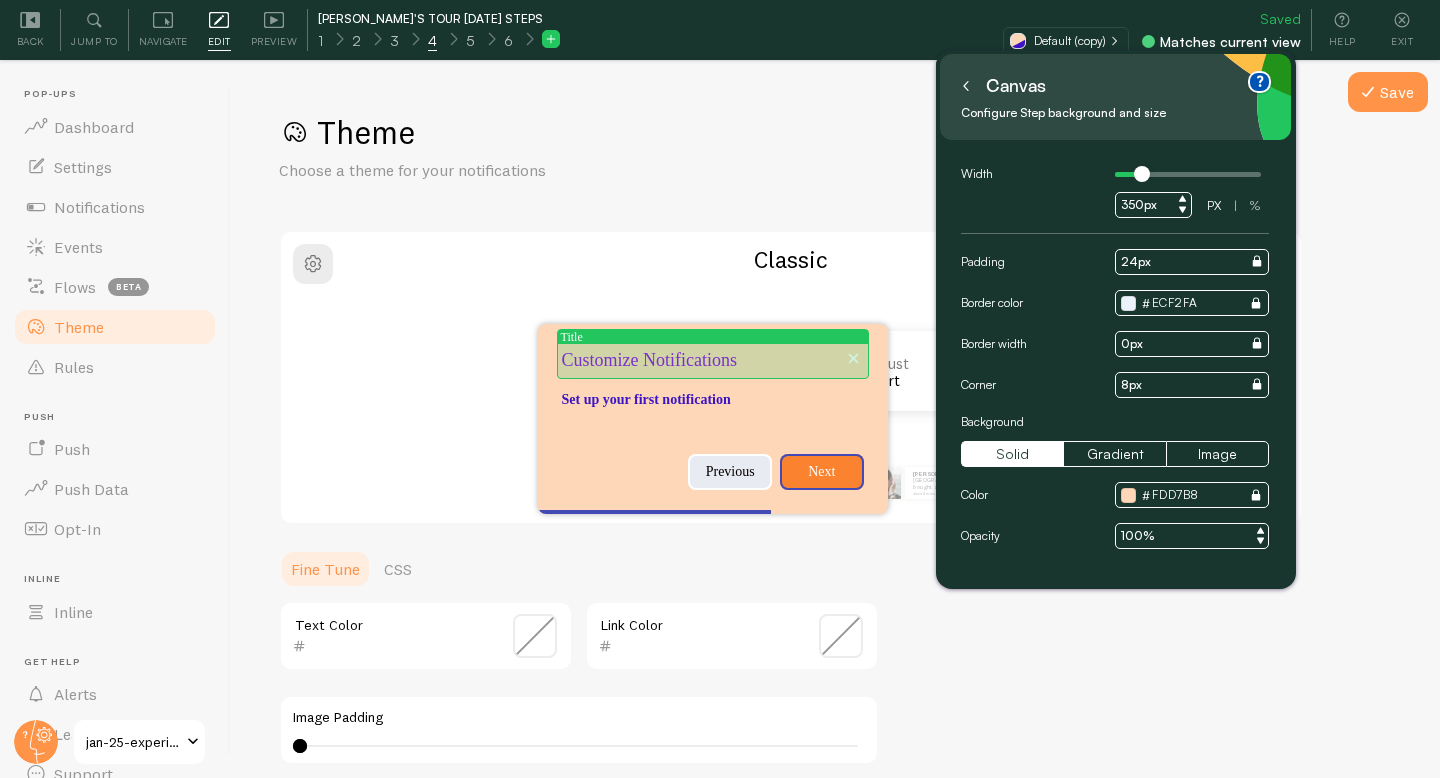 click on "Customize Notifications" at bounding box center (713, 361) 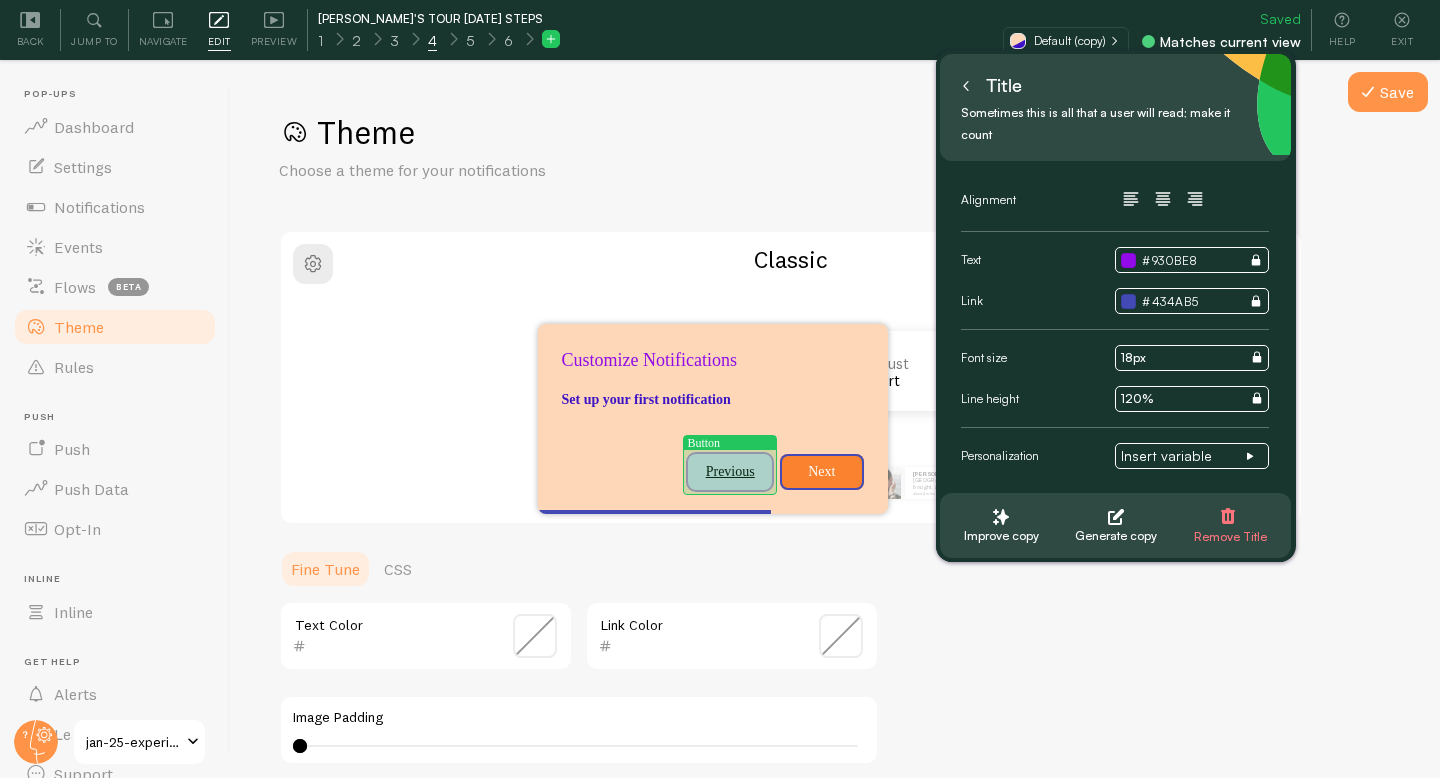 click on "Previous" at bounding box center [730, 472] 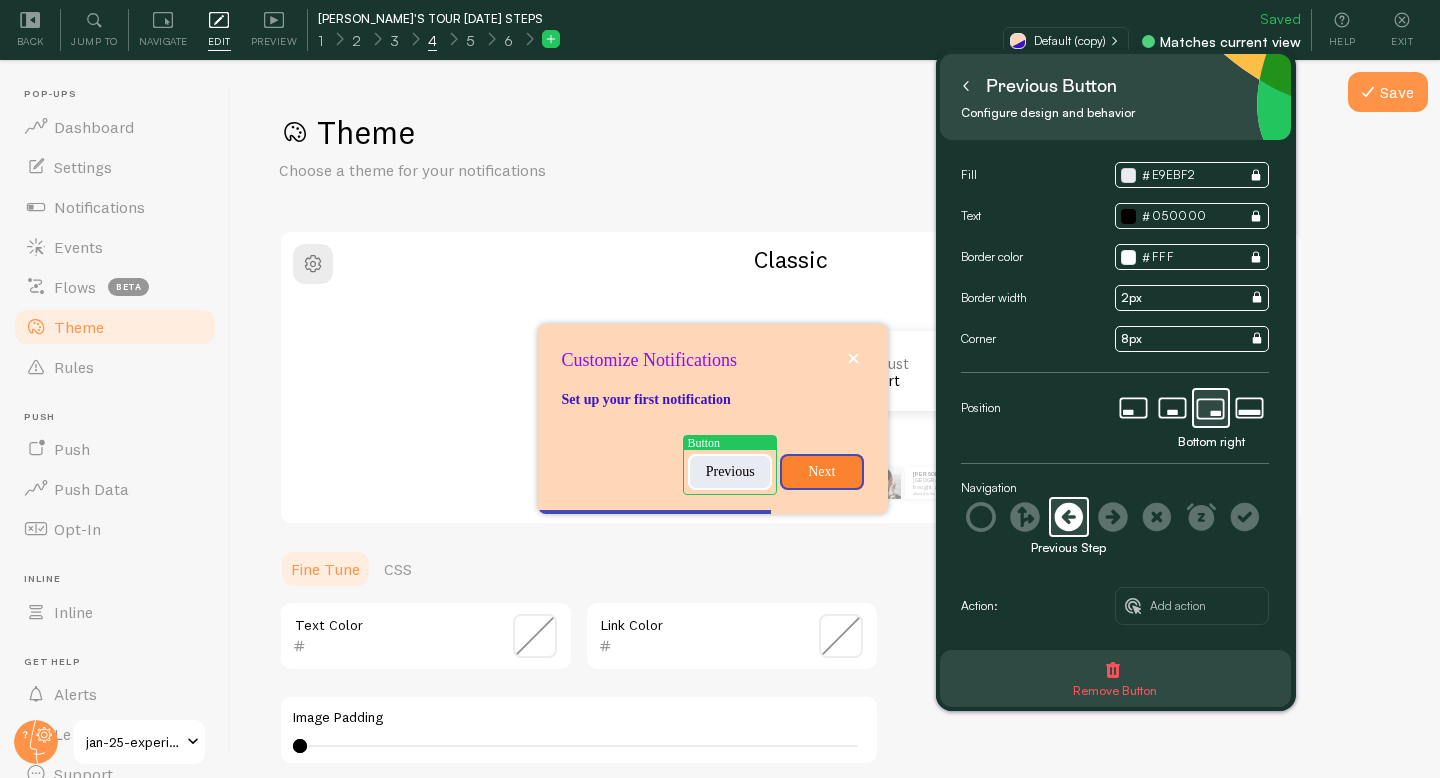 click on "Remove Button" at bounding box center [1115, 691] 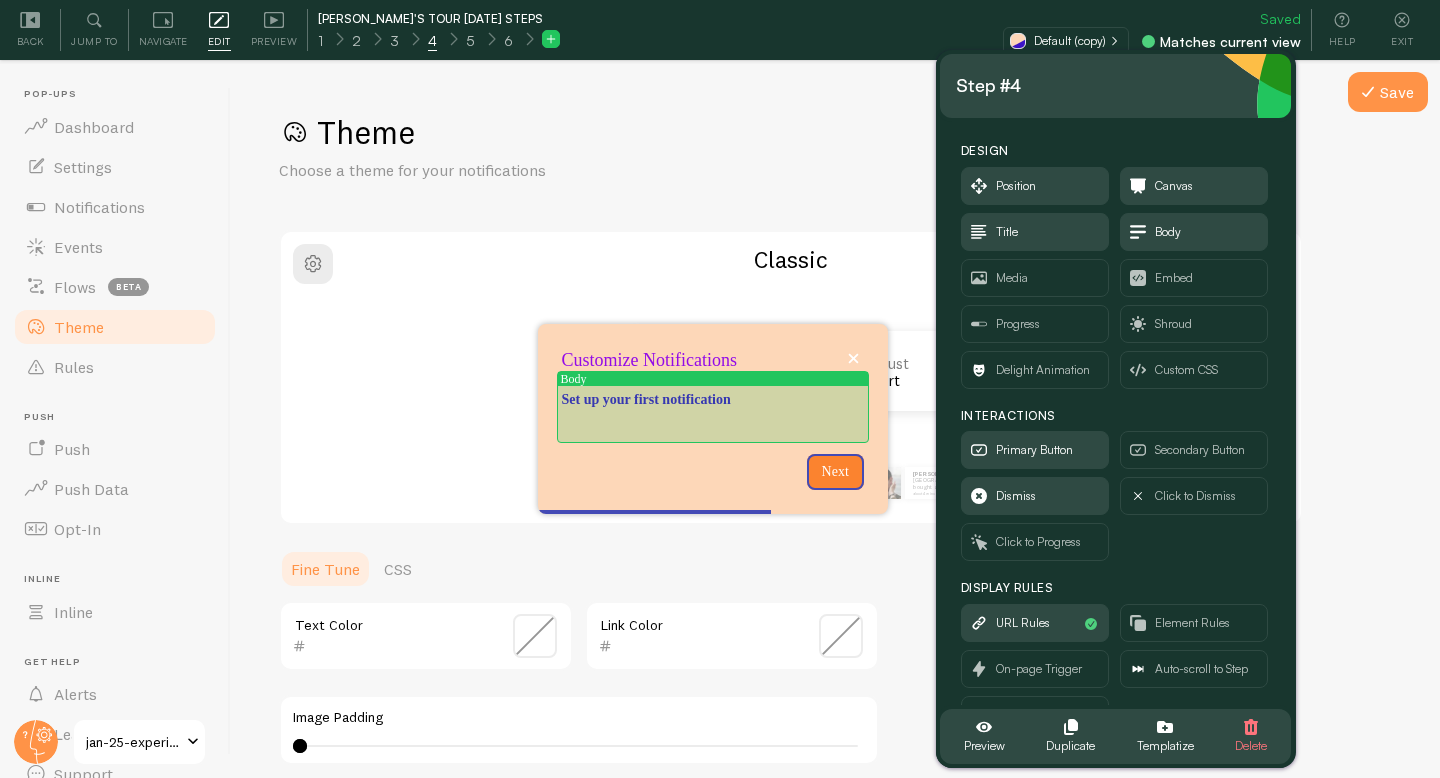 click on "Set up your first notification" at bounding box center (713, 400) 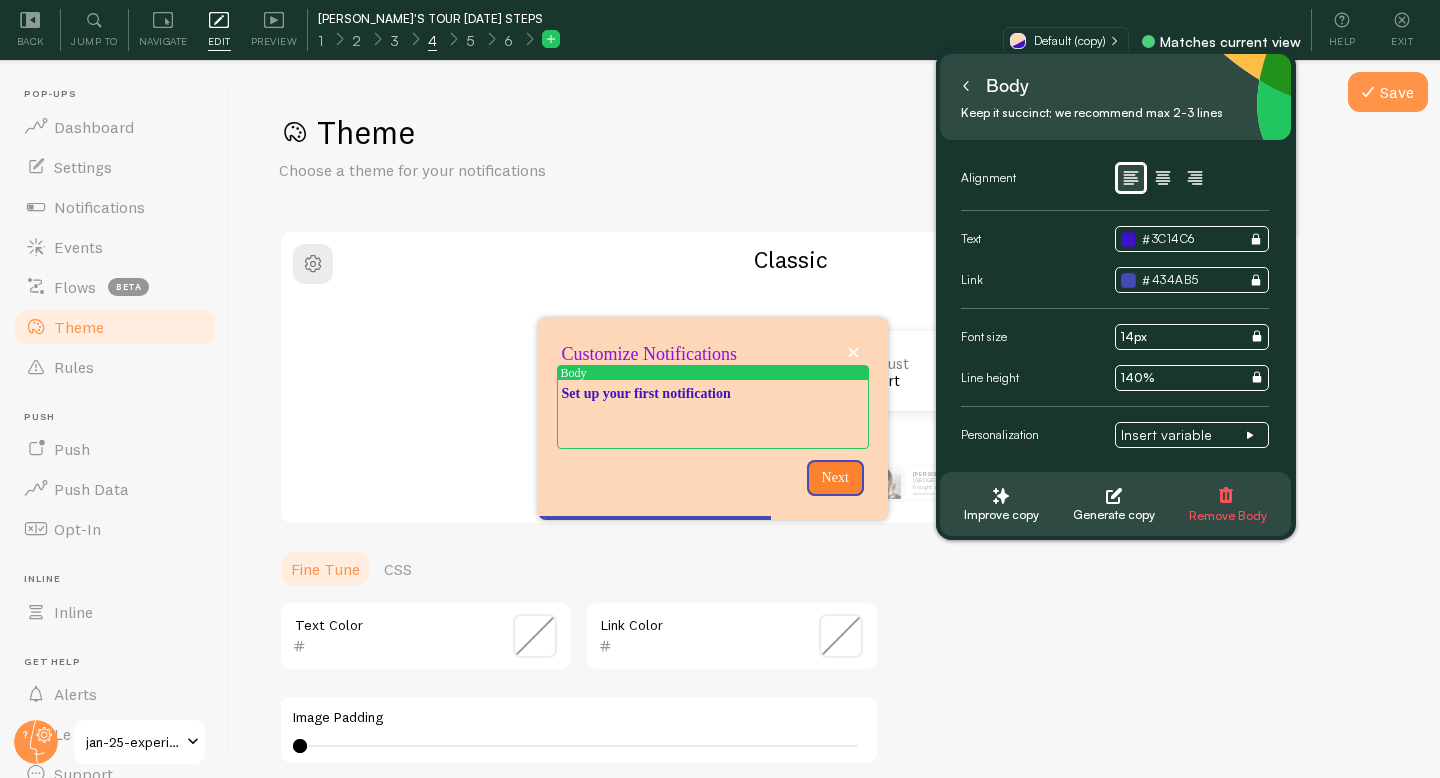 click 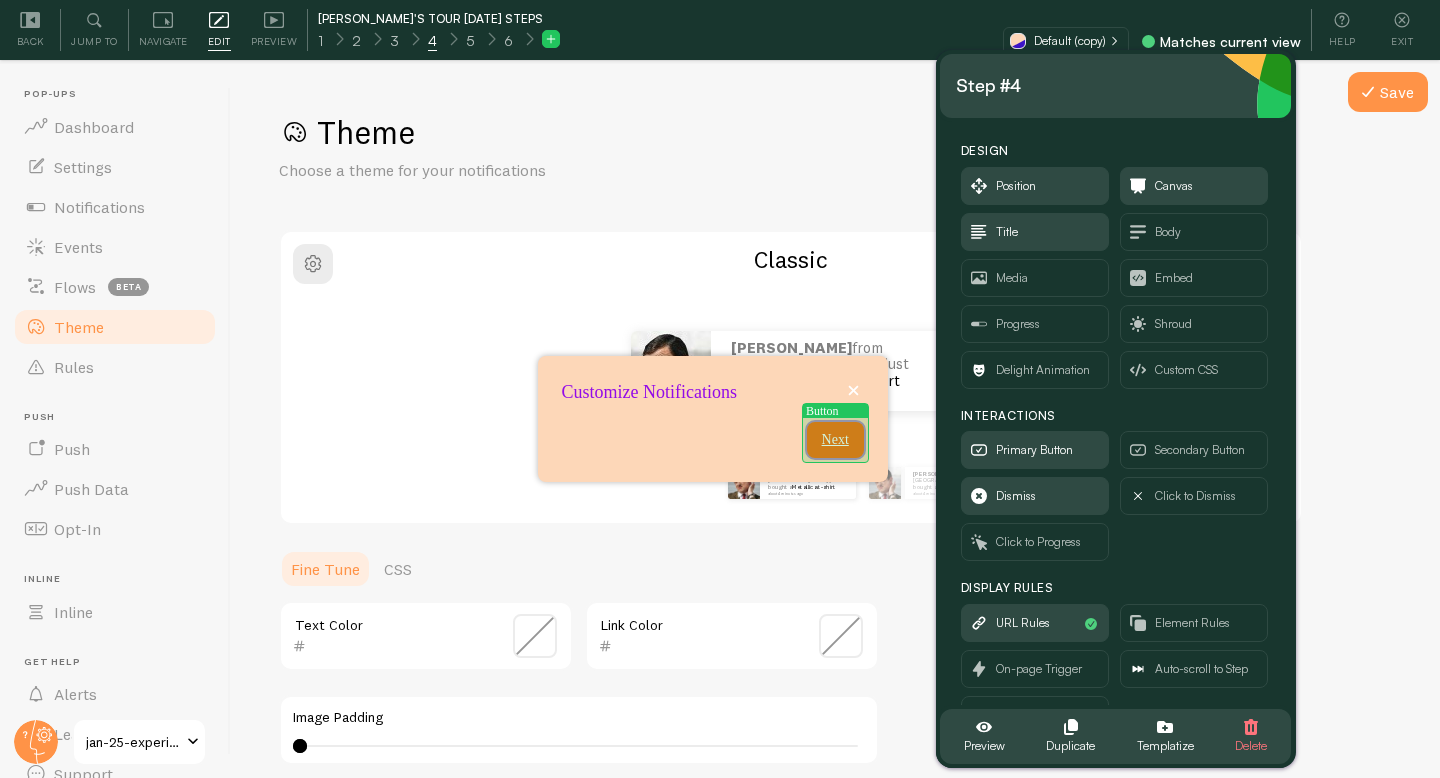 click on "Next" at bounding box center (835, 440) 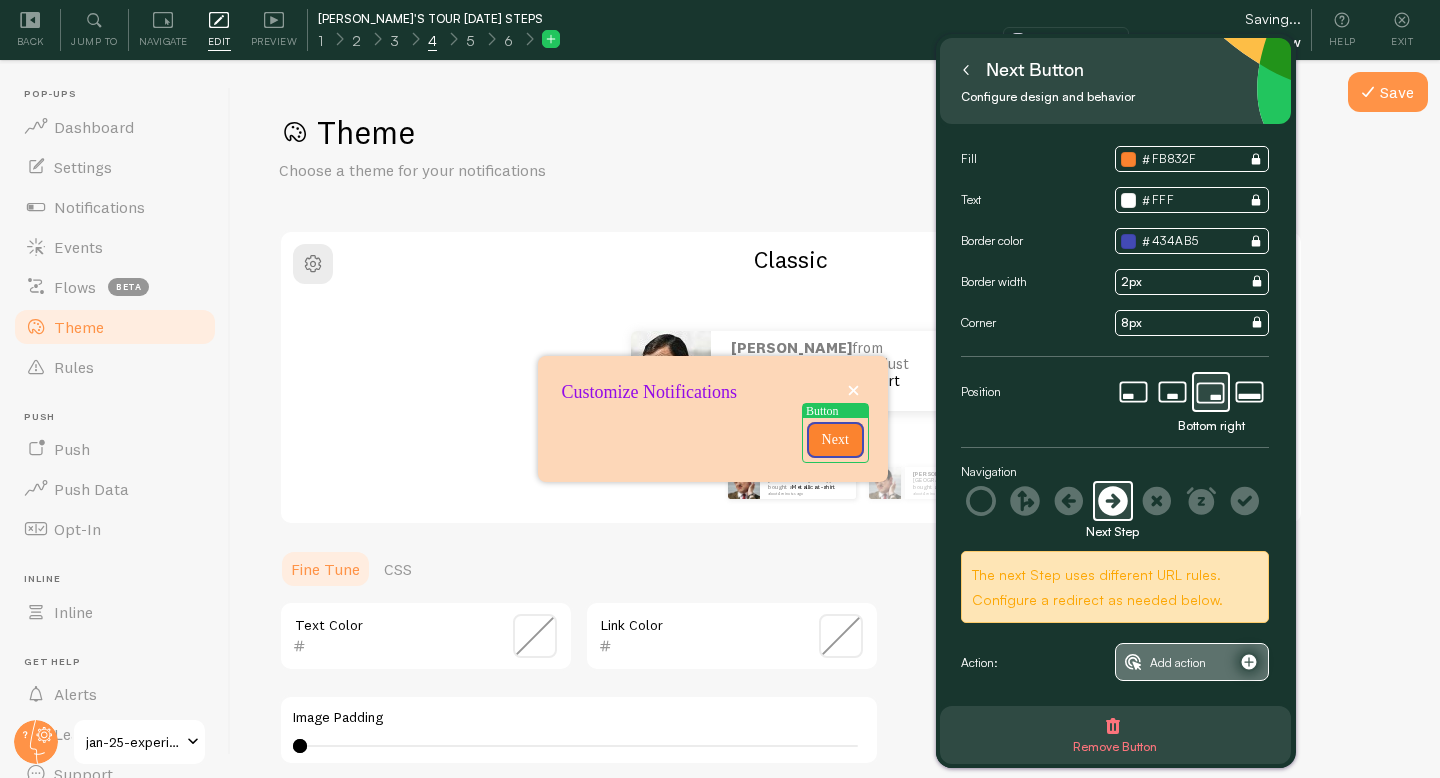 click on "Add action" at bounding box center [1178, 663] 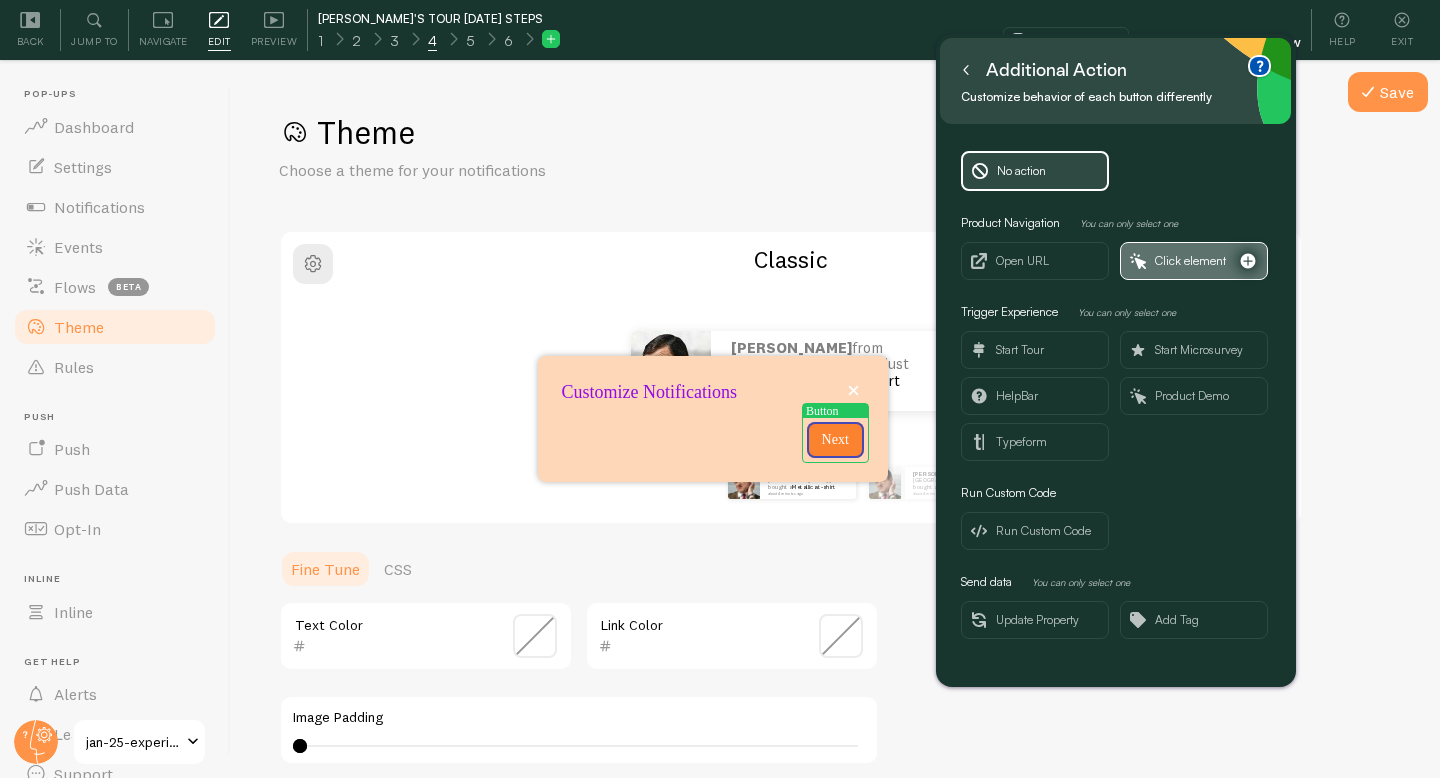 click on "Click element" at bounding box center (1194, 261) 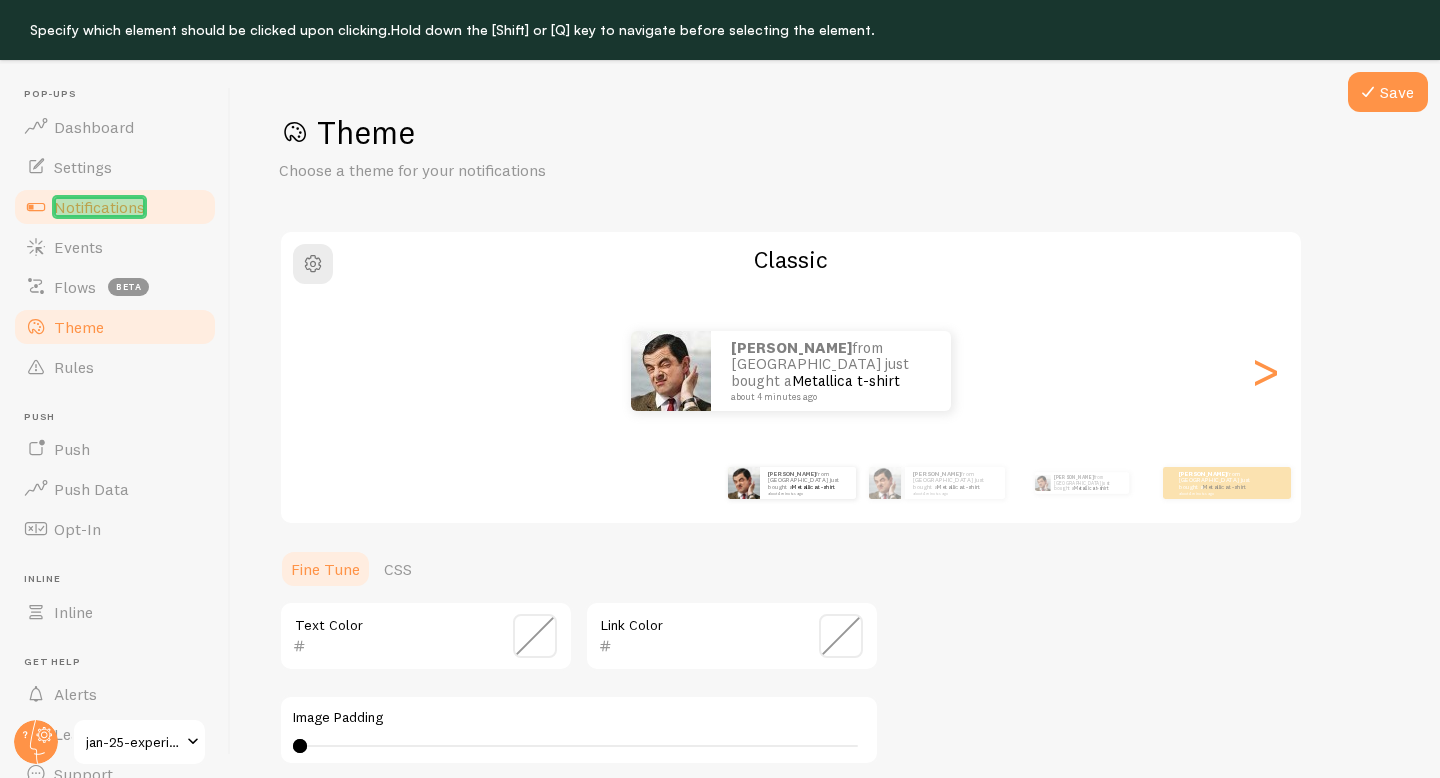click on "Notifications" at bounding box center (99, 207) 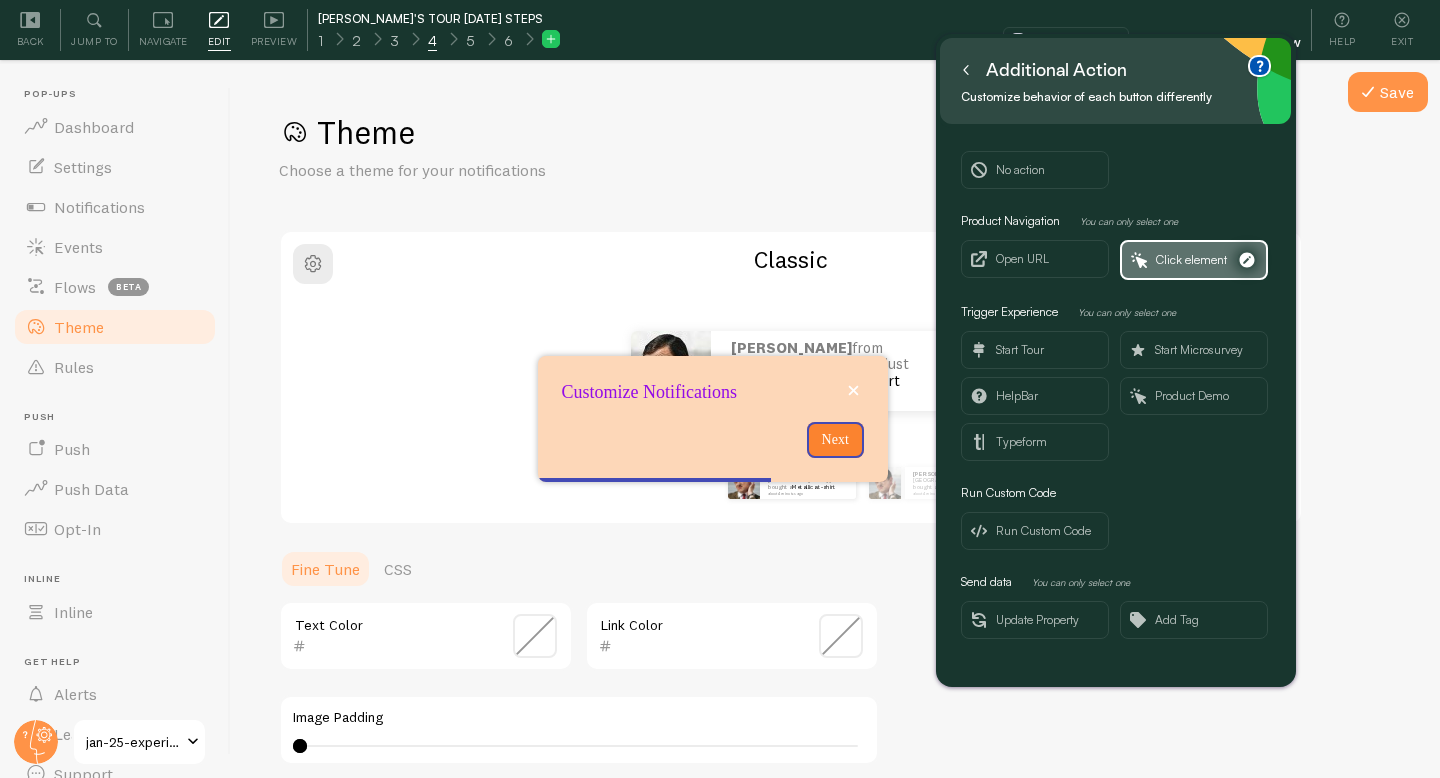 click 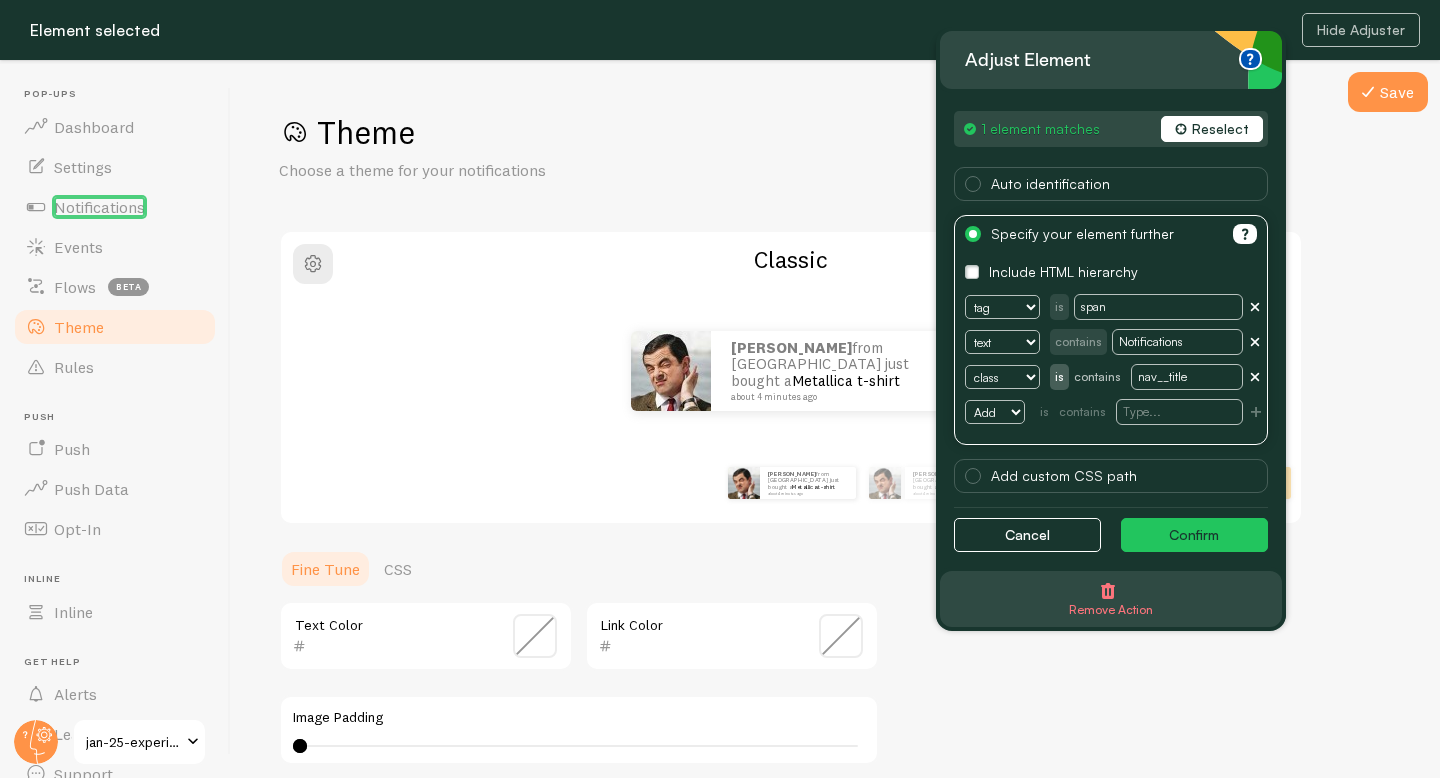 click on "Confirm" at bounding box center [1194, 535] 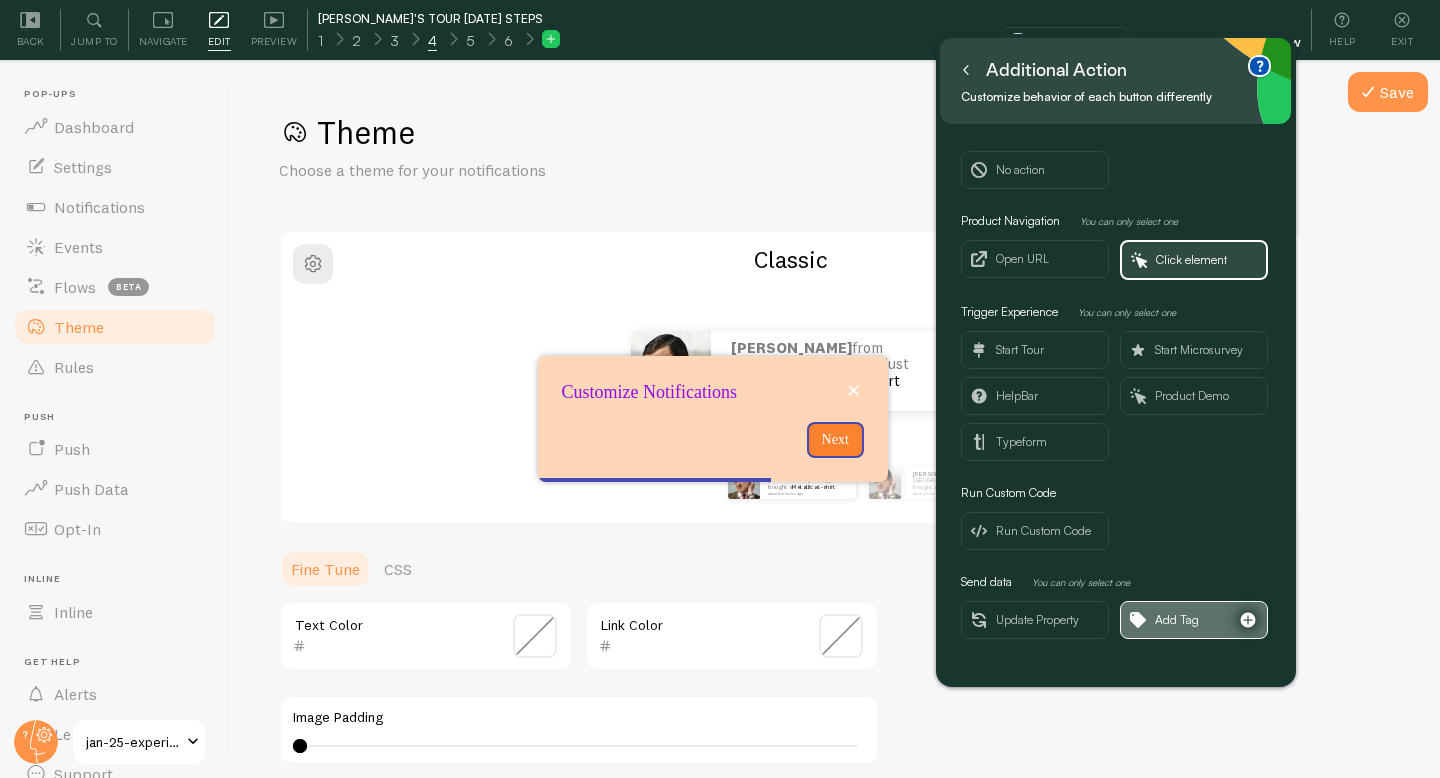 click on "Add Tag" at bounding box center (1177, 620) 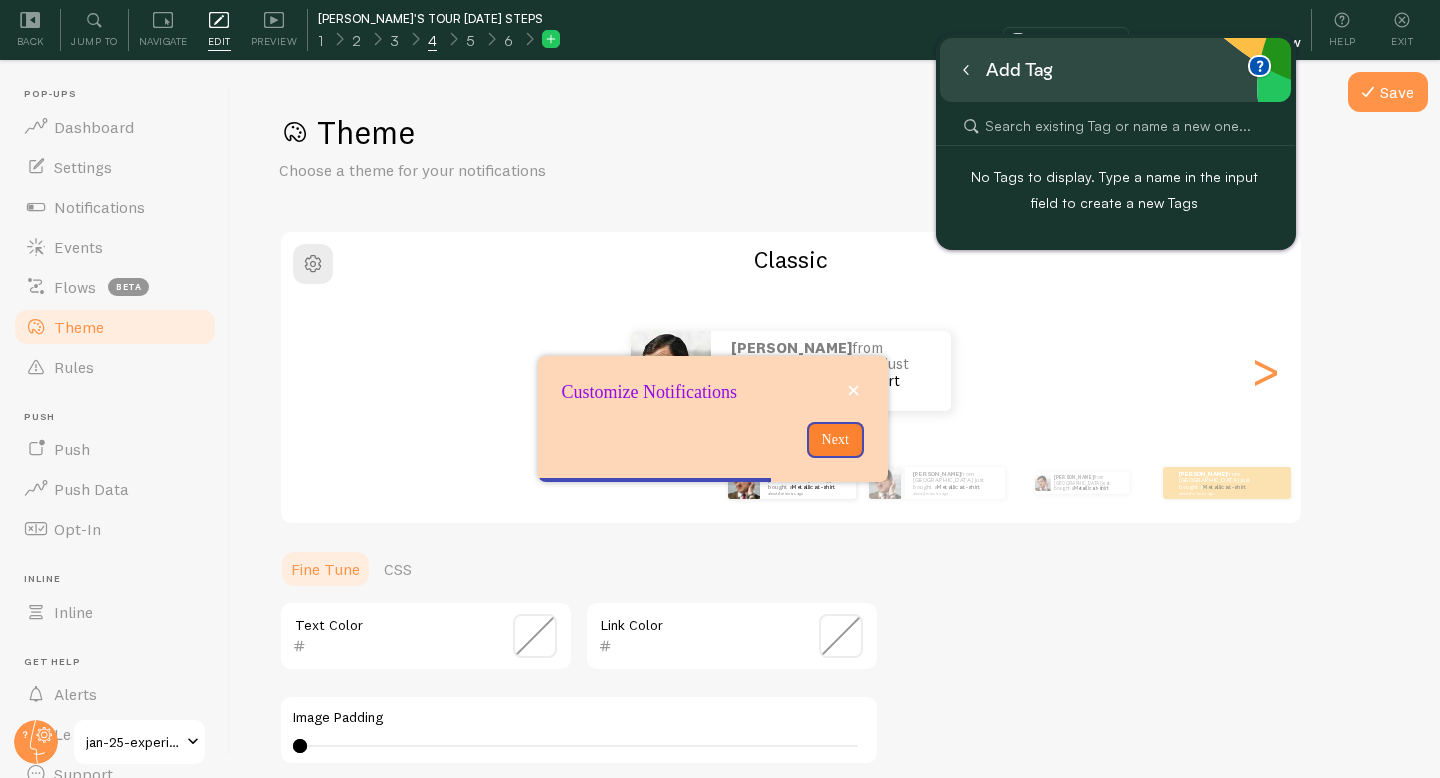 click at bounding box center (1116, 126) 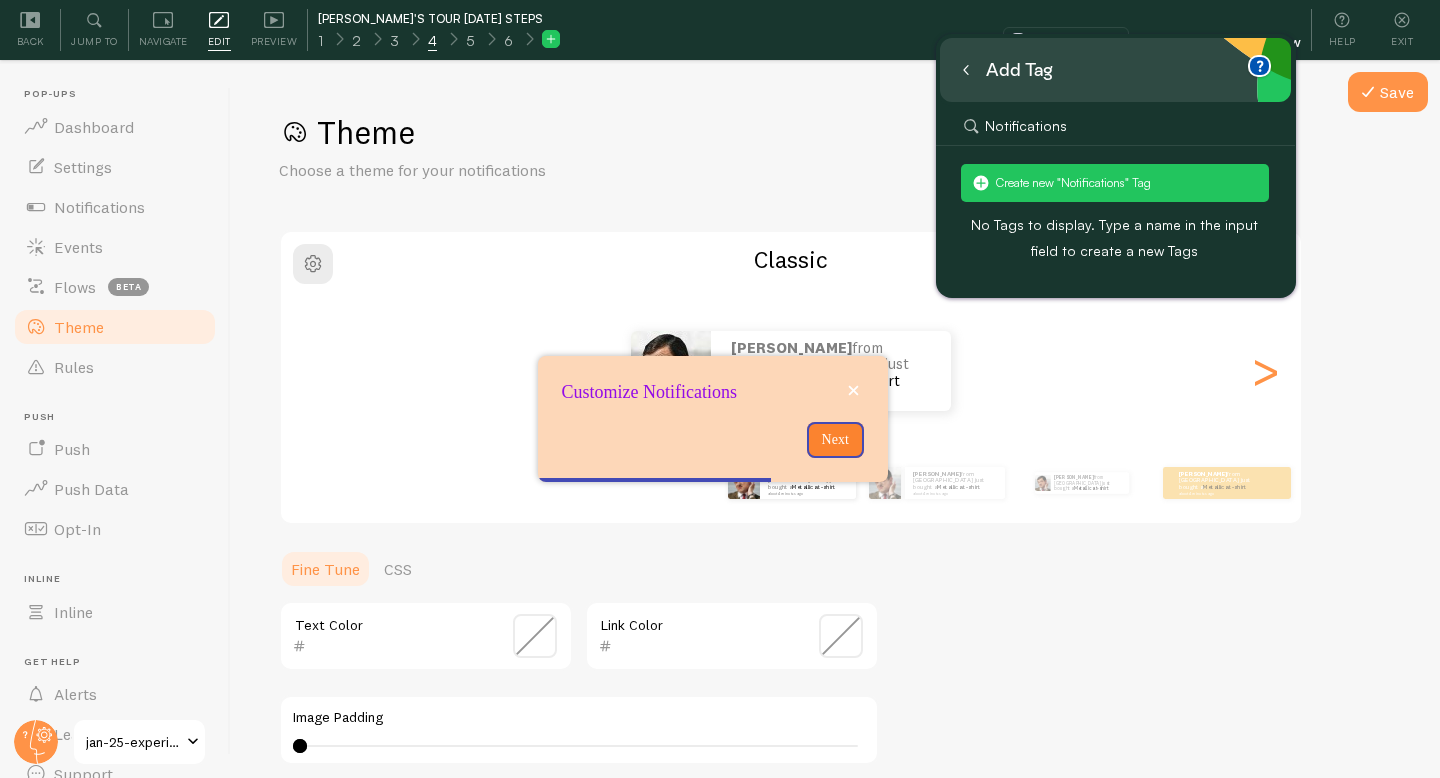 type on "Notifications" 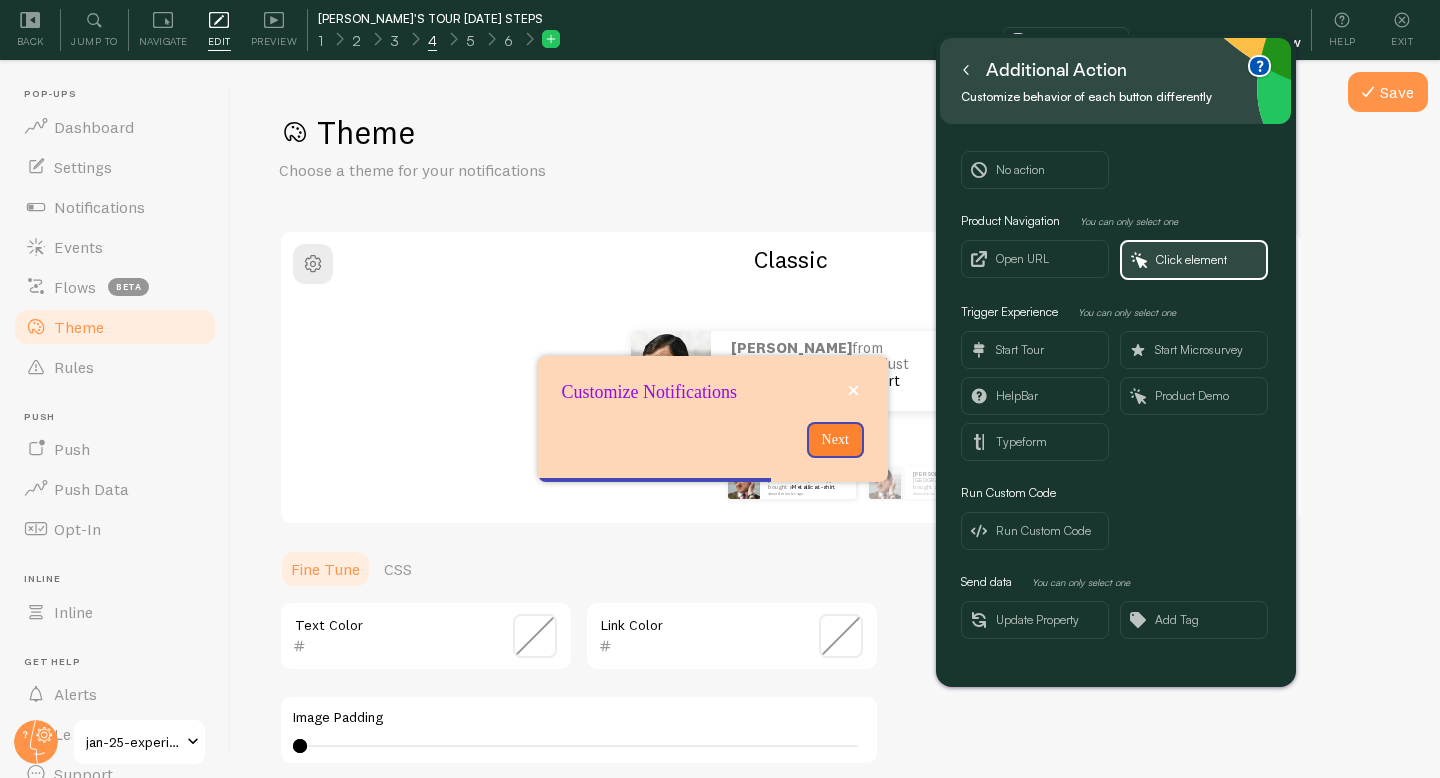 click 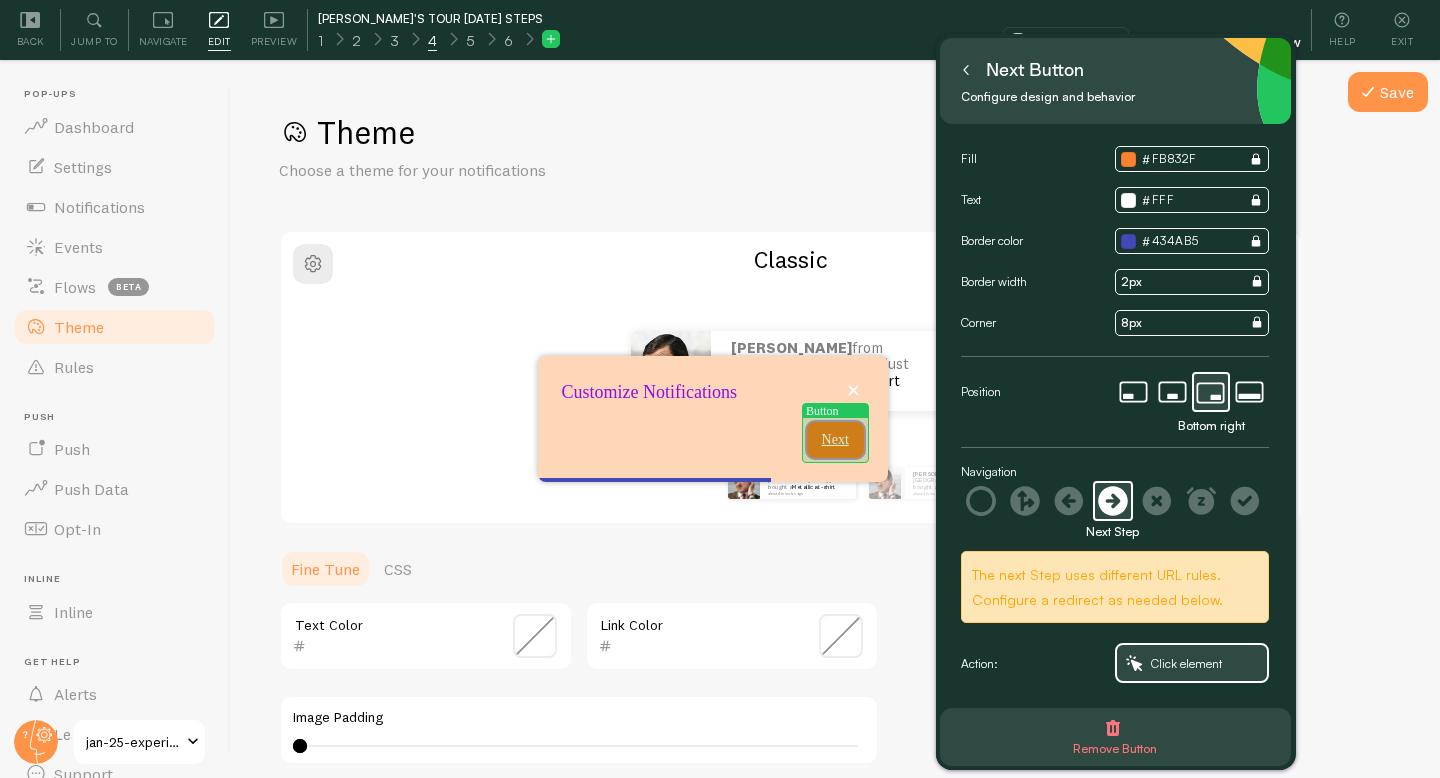 click on "Next" at bounding box center [835, 440] 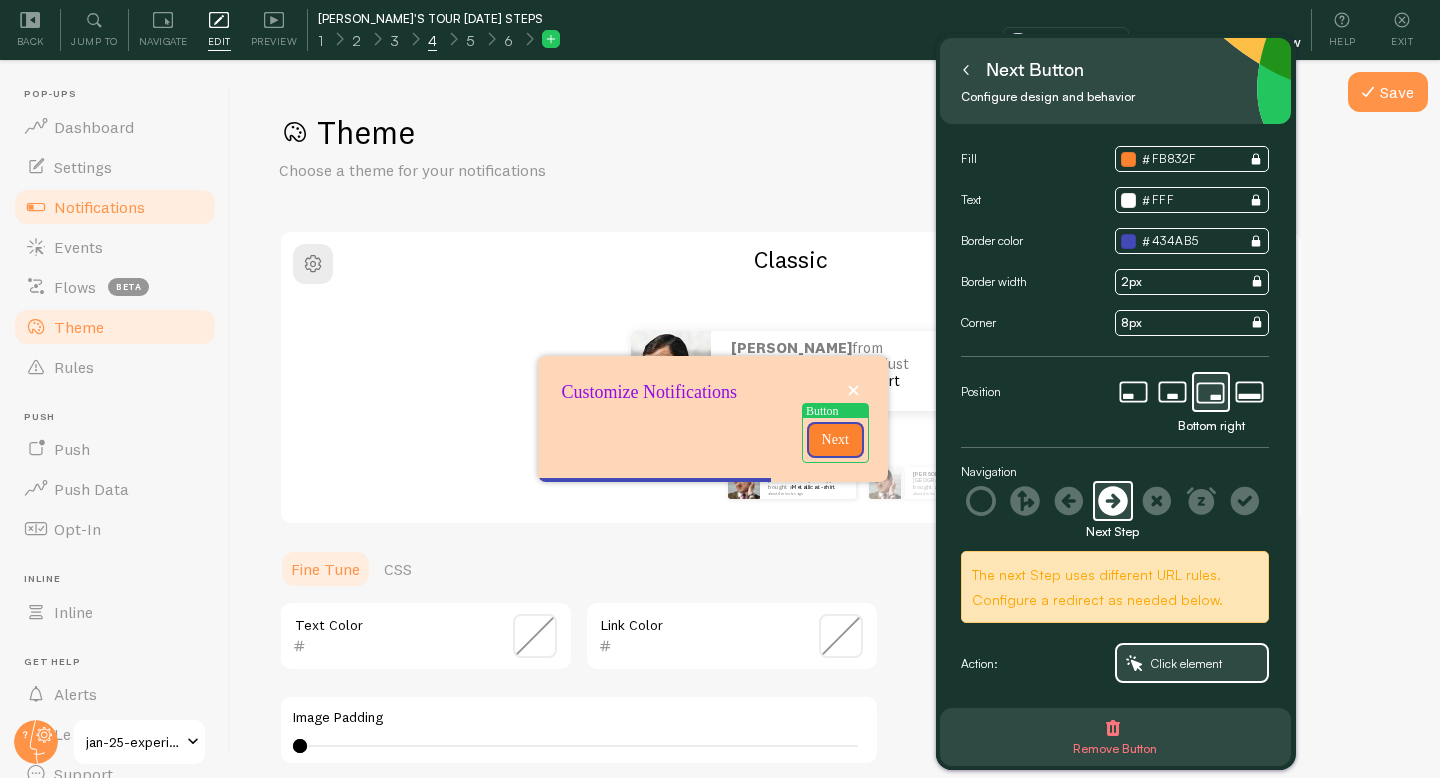 click on "Notifications" at bounding box center (99, 207) 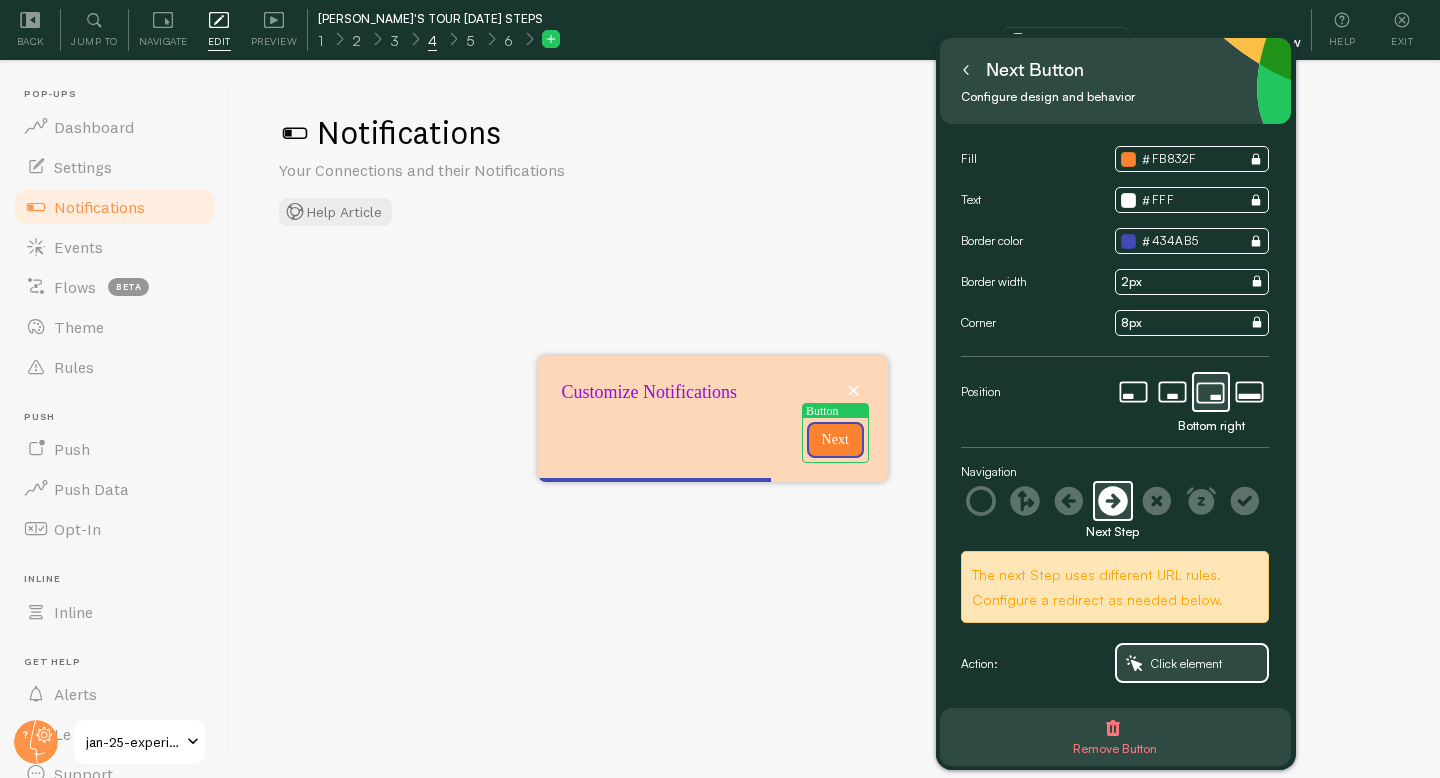scroll, scrollTop: 0, scrollLeft: 0, axis: both 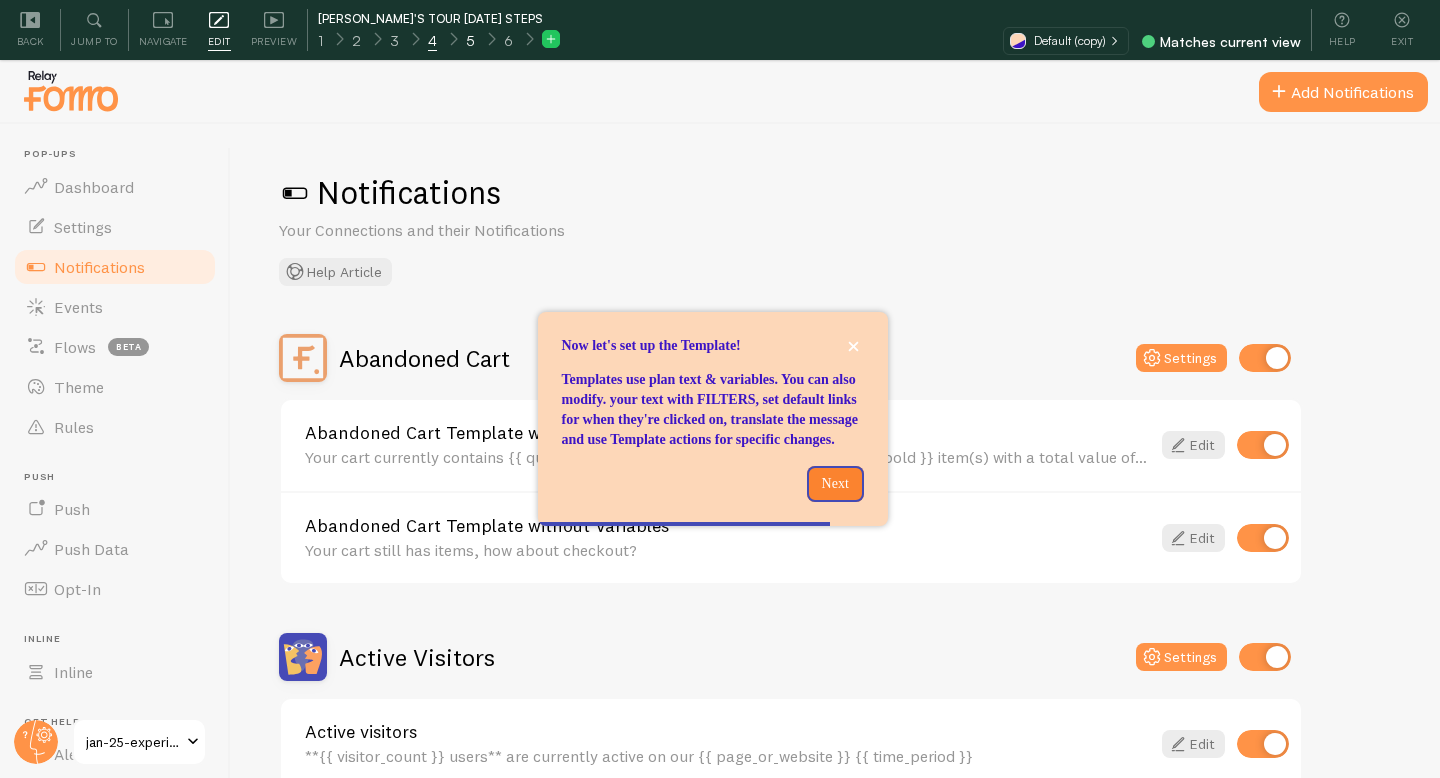 click on "5" at bounding box center [470, 41] 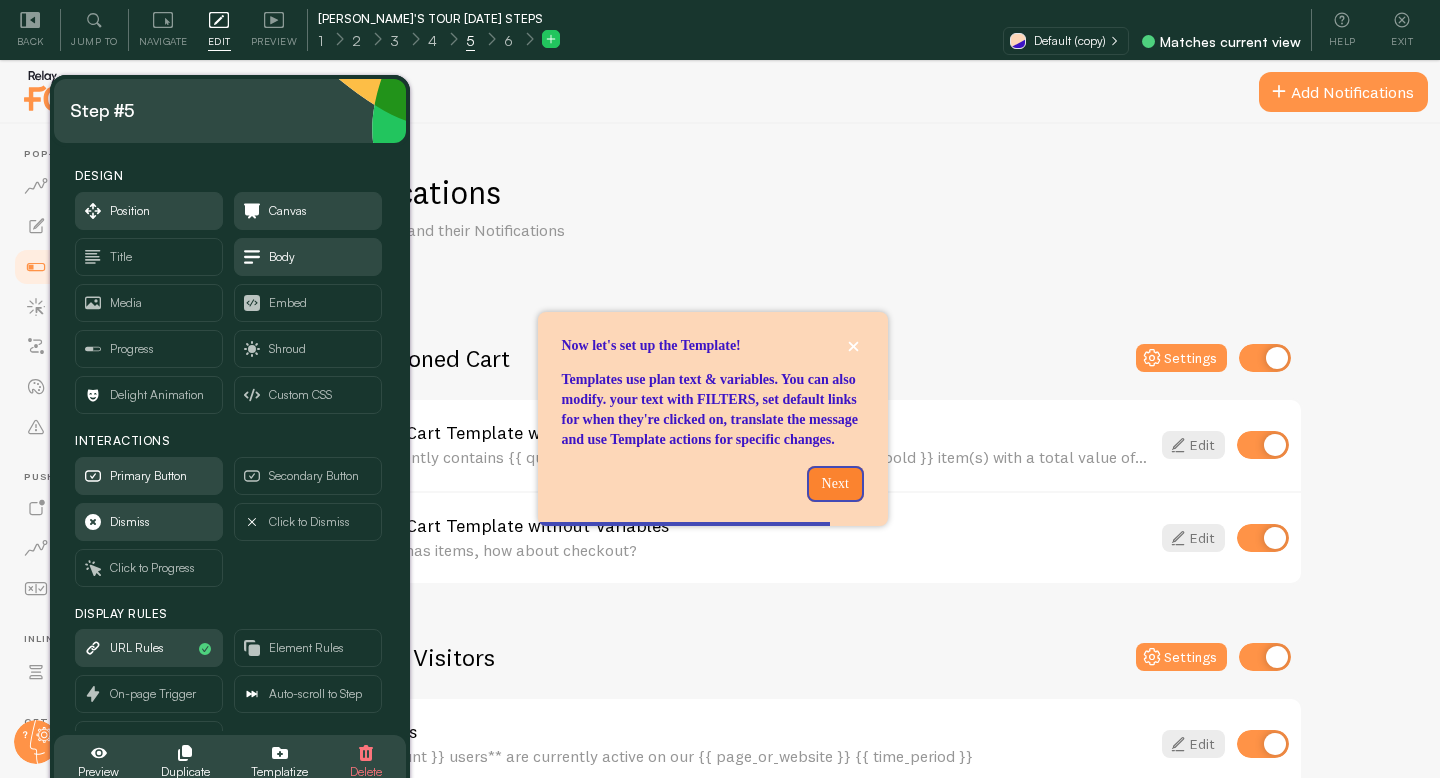 click on "Notifications" at bounding box center (835, 192) 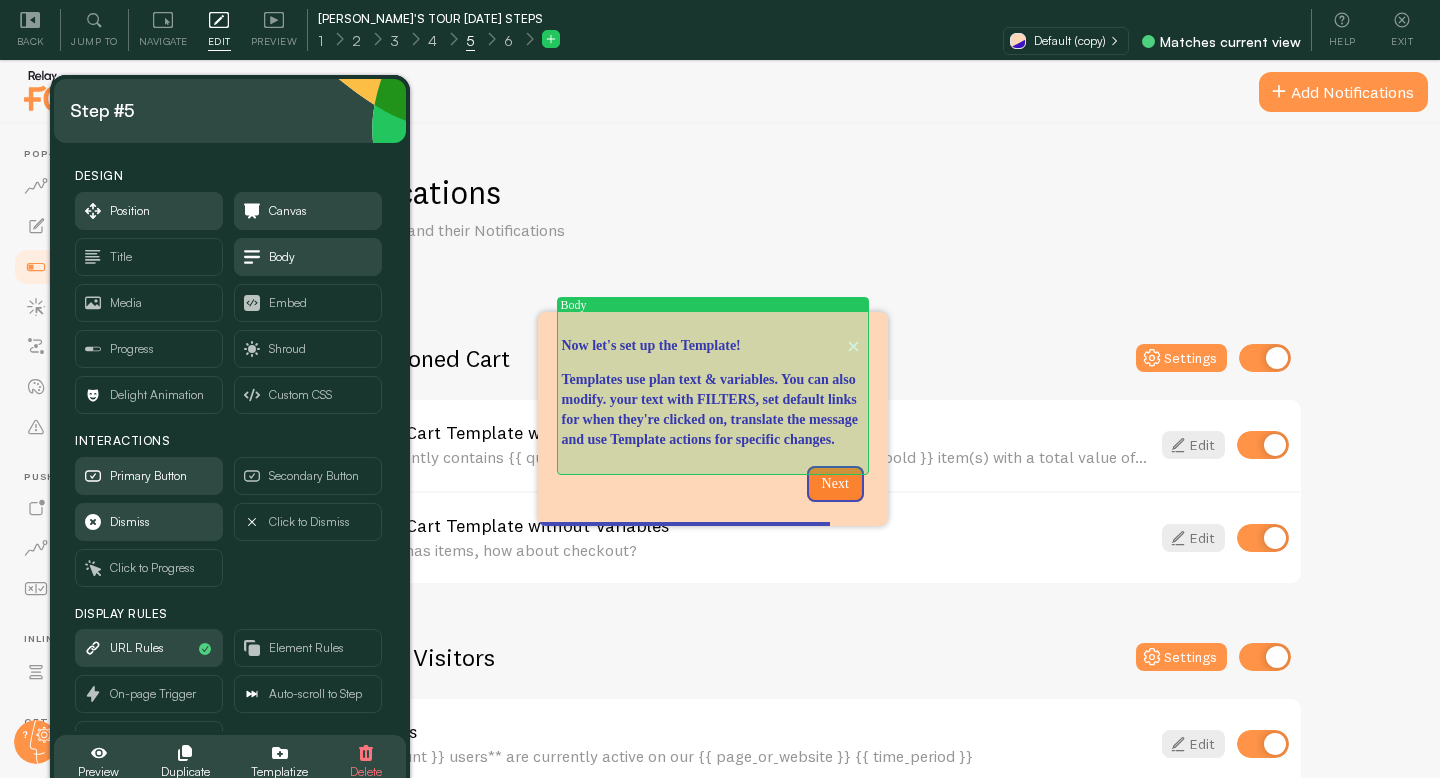click on "Templates use plan text & variables. You can also modify. your text with FILTERS, set default links for when they're clicked on, translate the message and use Template actions for specific changes." at bounding box center [713, 410] 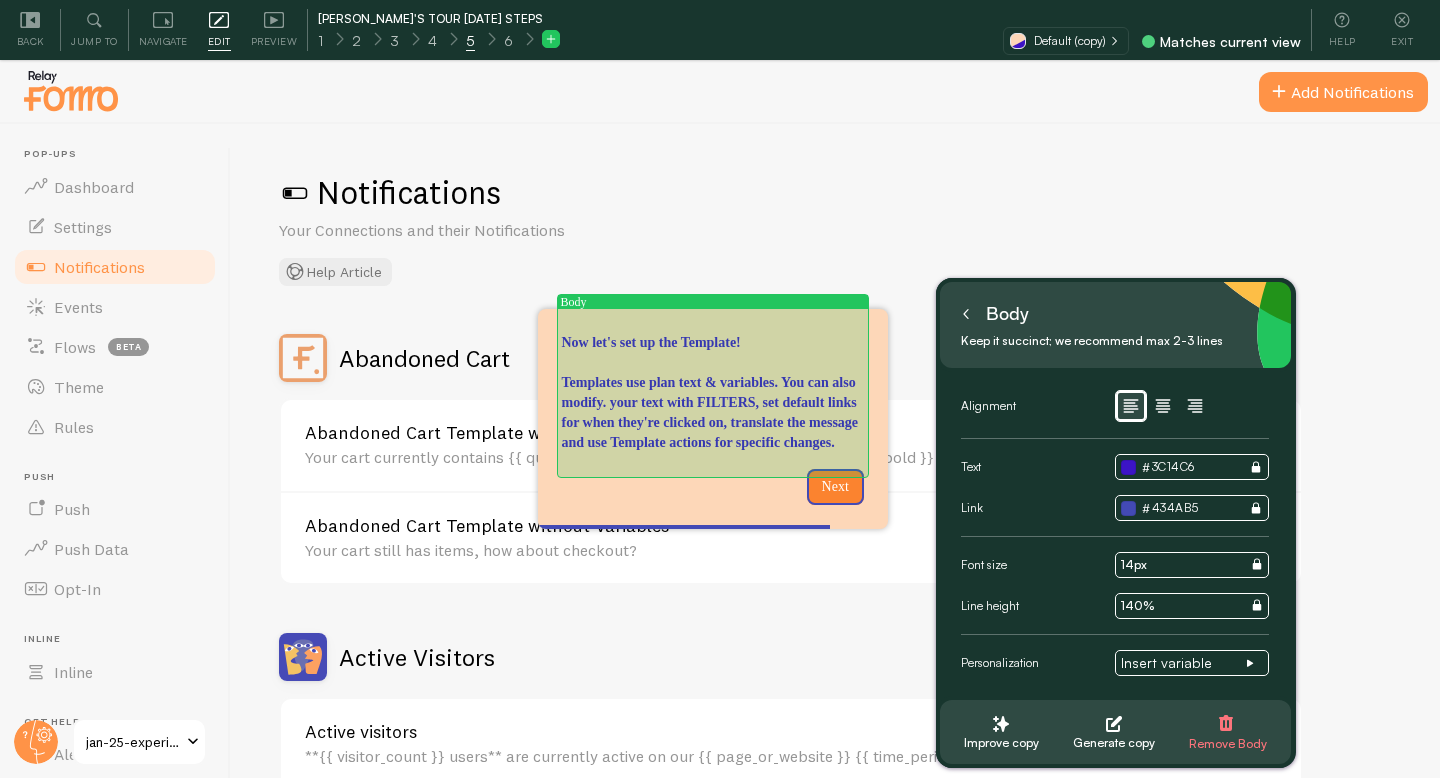 click on "Templates use plan text & variables. You can also modify. your text with FILTERS, set default links for when they're clicked on, translate the message and use Template actions for specific changes." at bounding box center [713, 413] 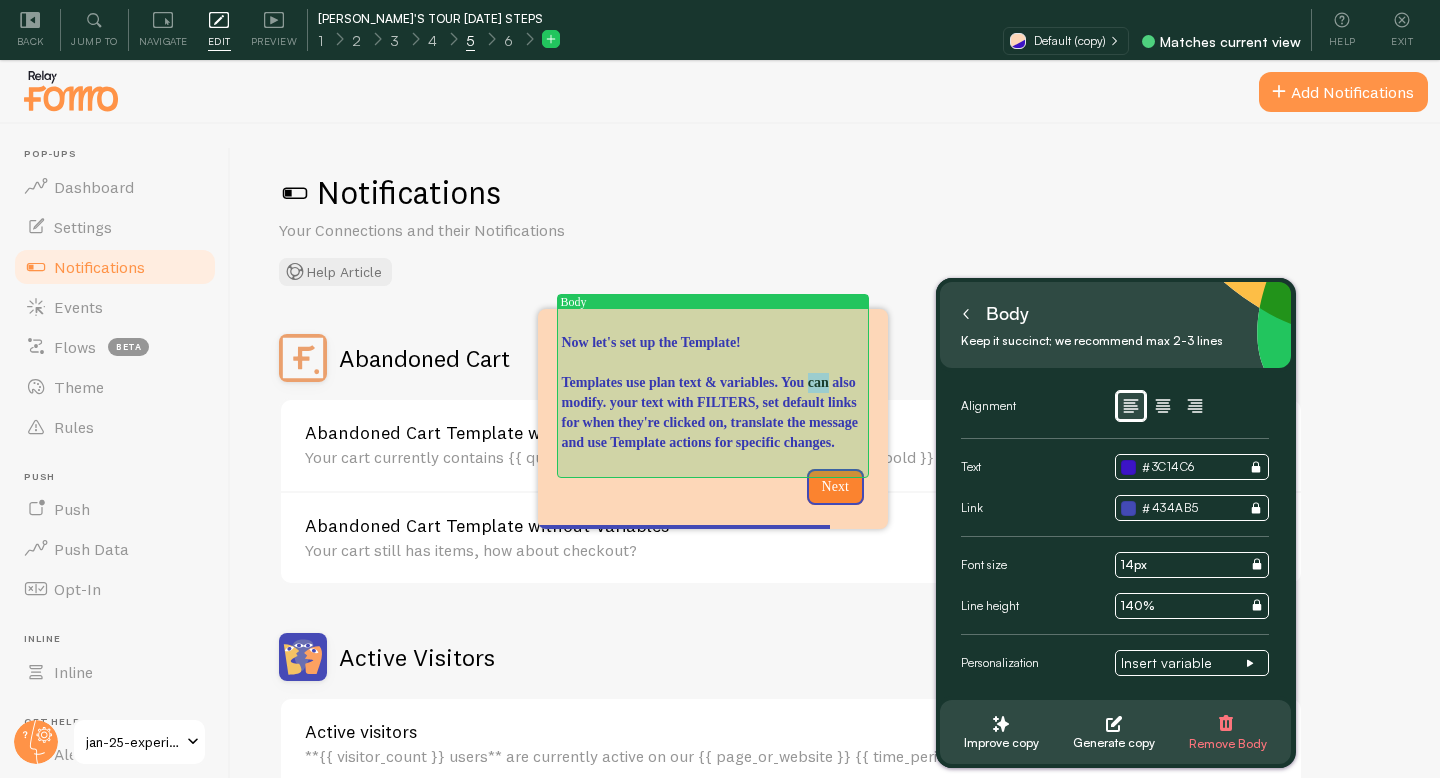 click on "Templates use plan text & variables. You can also modify. your text with FILTERS, set default links for when they're clicked on, translate the message and use Template actions for specific changes." at bounding box center [713, 413] 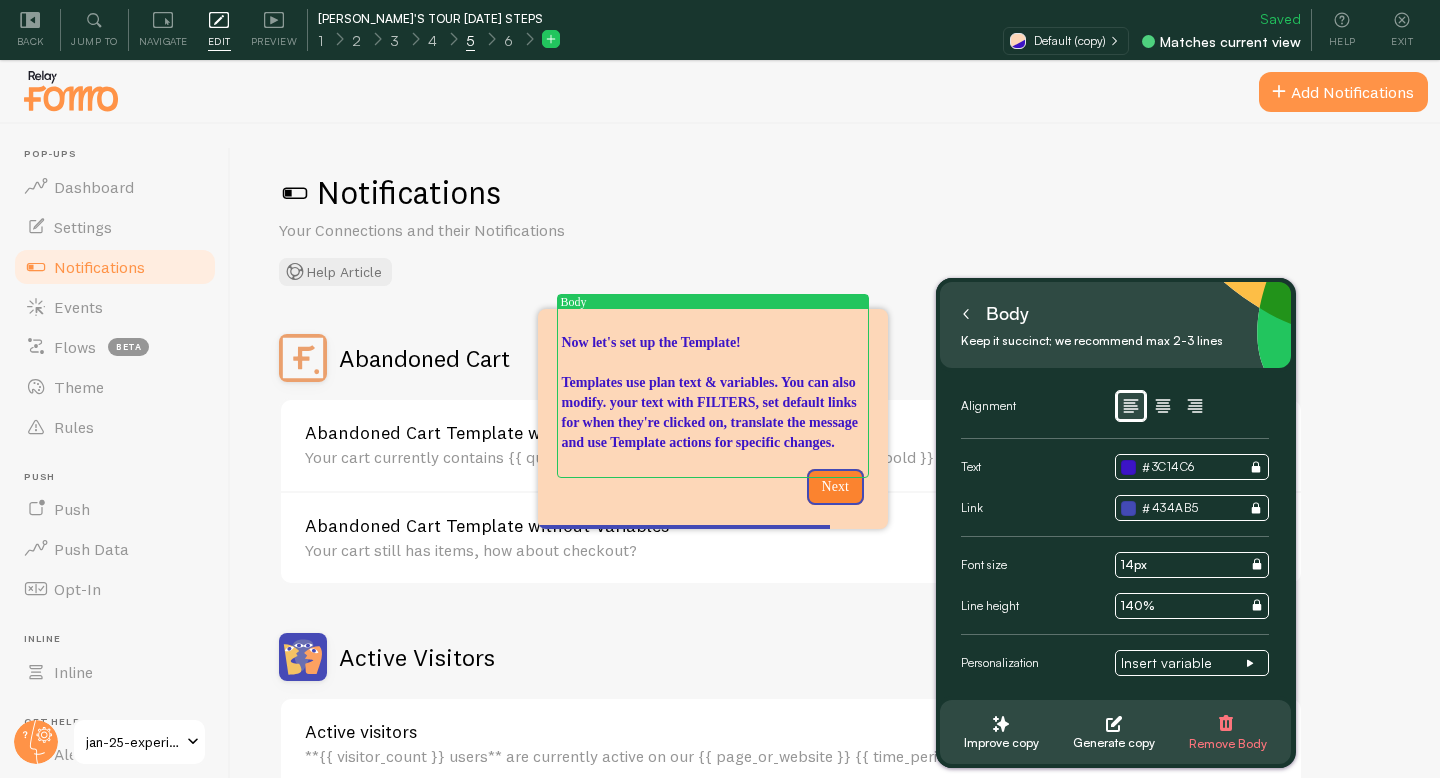 click 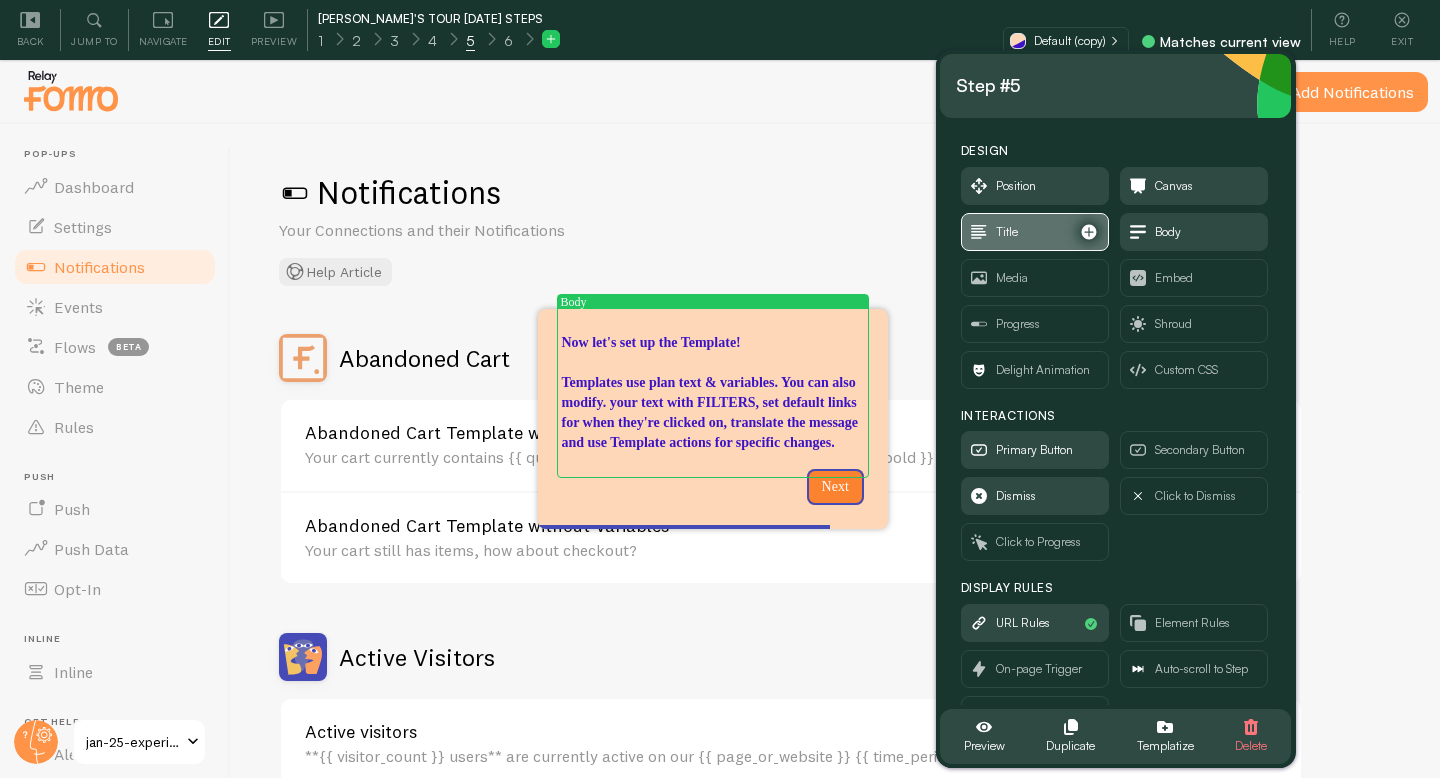 click on "Title" at bounding box center (1035, 232) 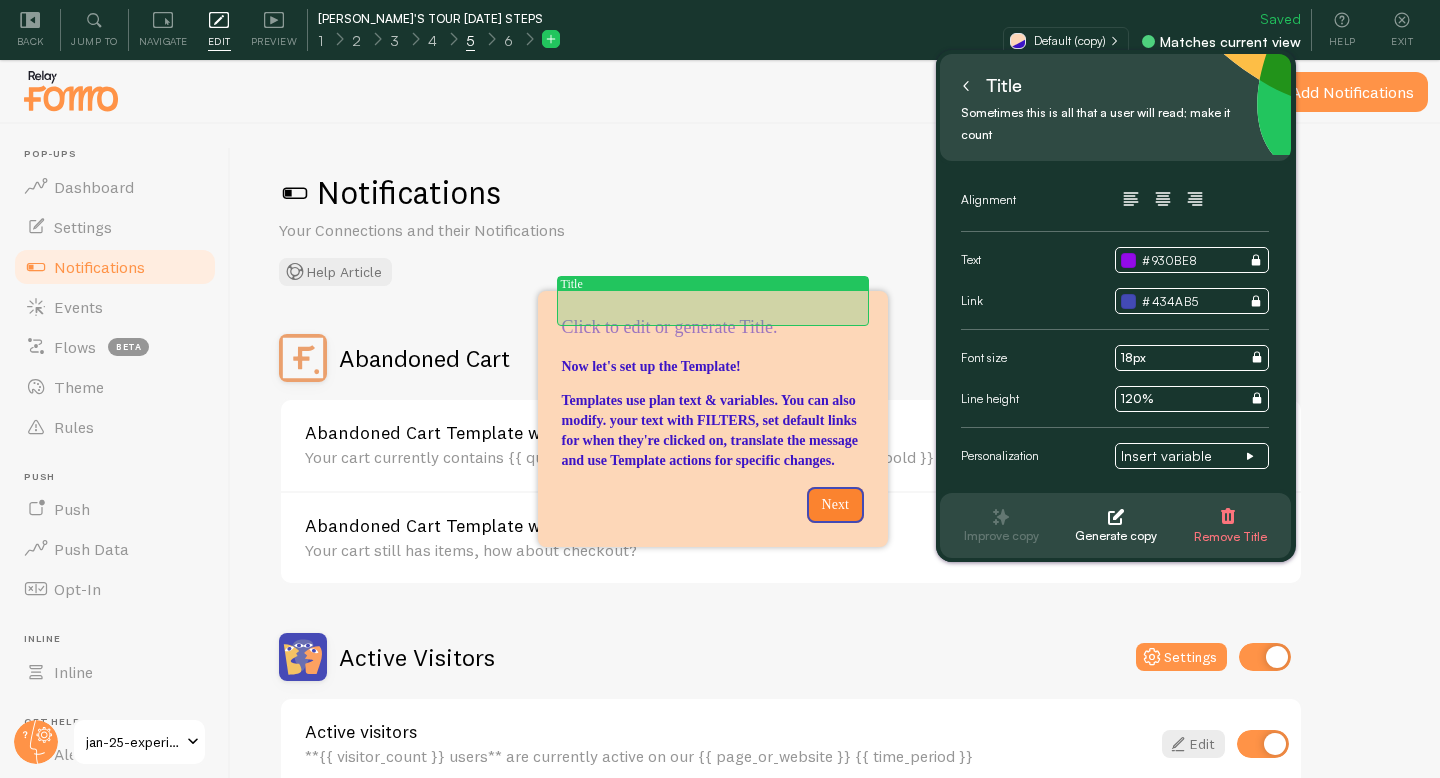 click at bounding box center (713, 328) 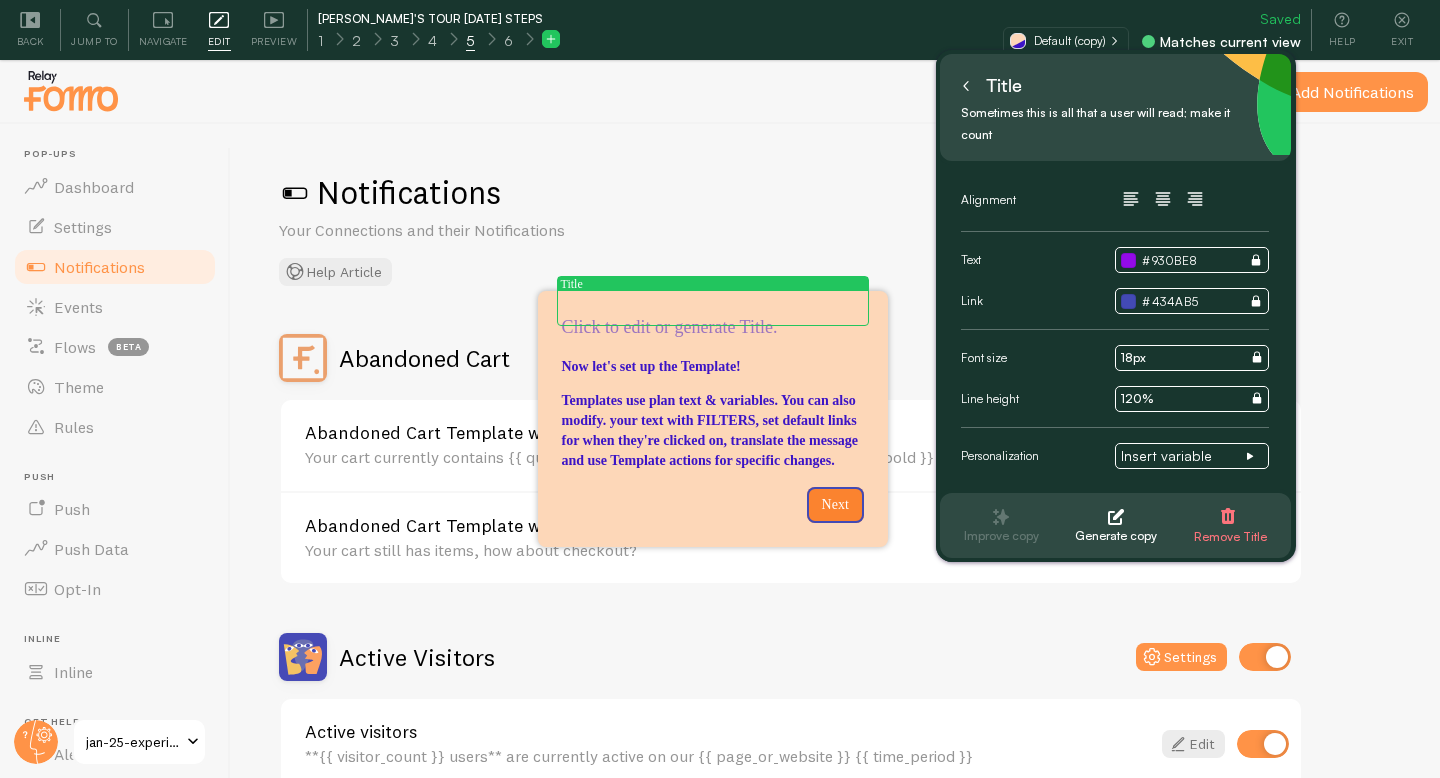 click at bounding box center (713, 328) 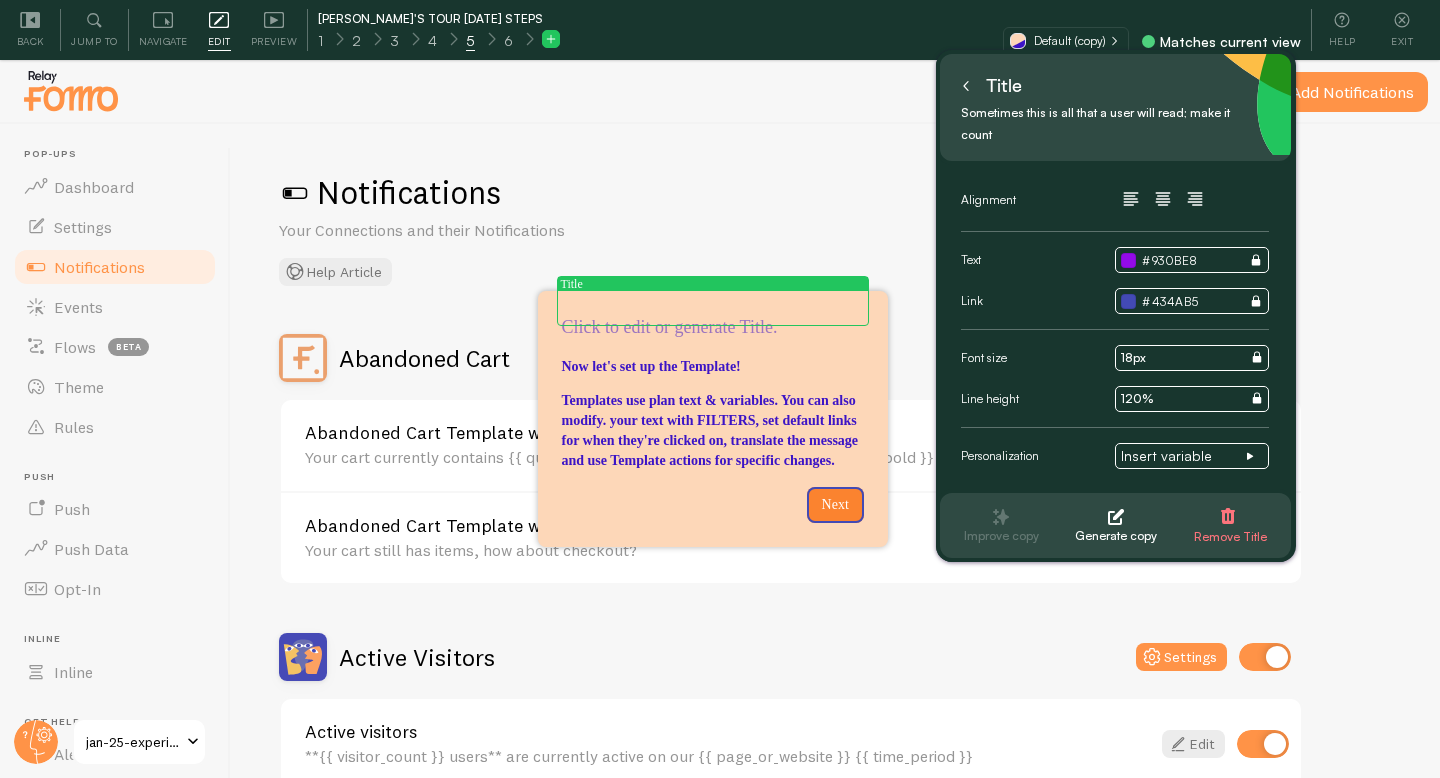 click at bounding box center (713, 328) 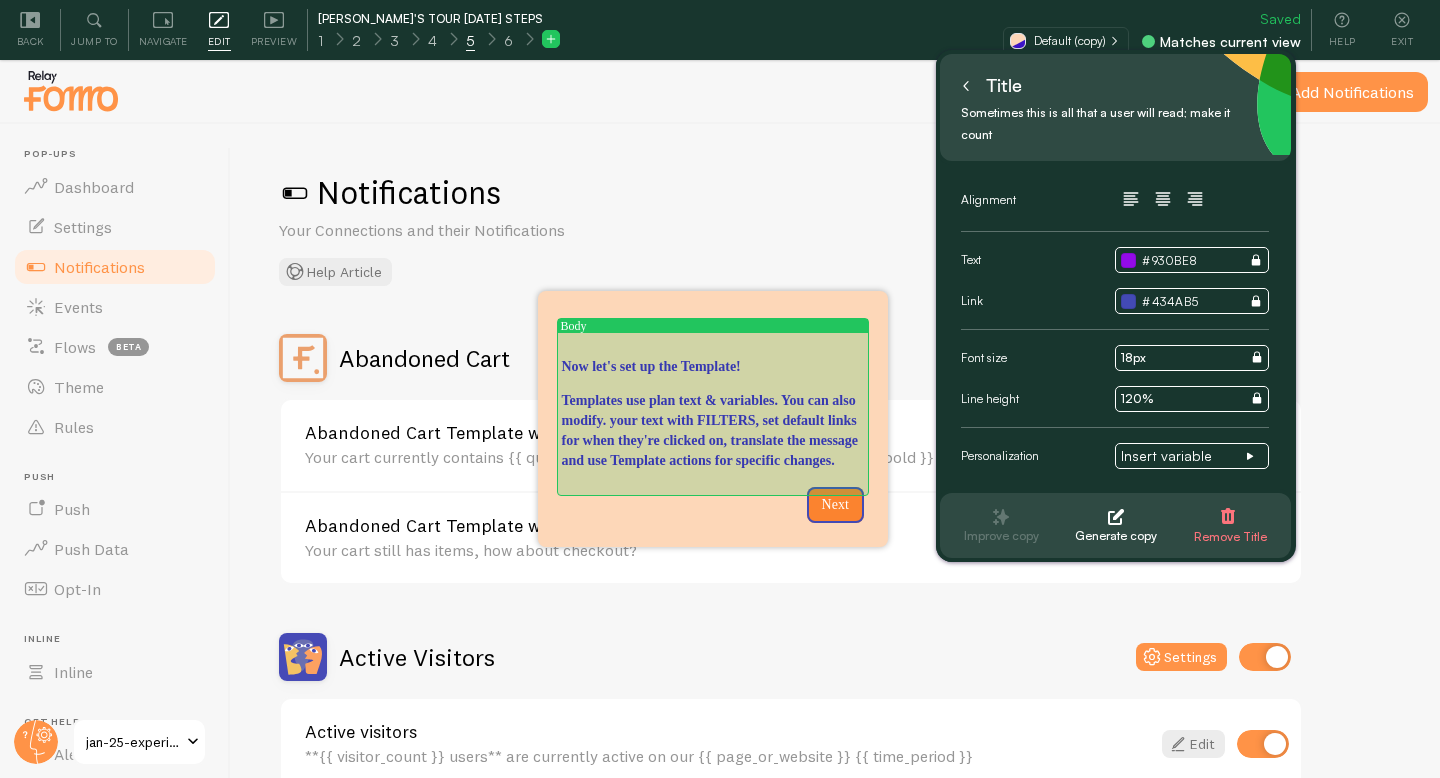 click on "Templates use plan text & variables. You can also modify. your text with FILTERS, set default links for when they're clicked on, translate the message and use Template actions for specific changes." at bounding box center [713, 431] 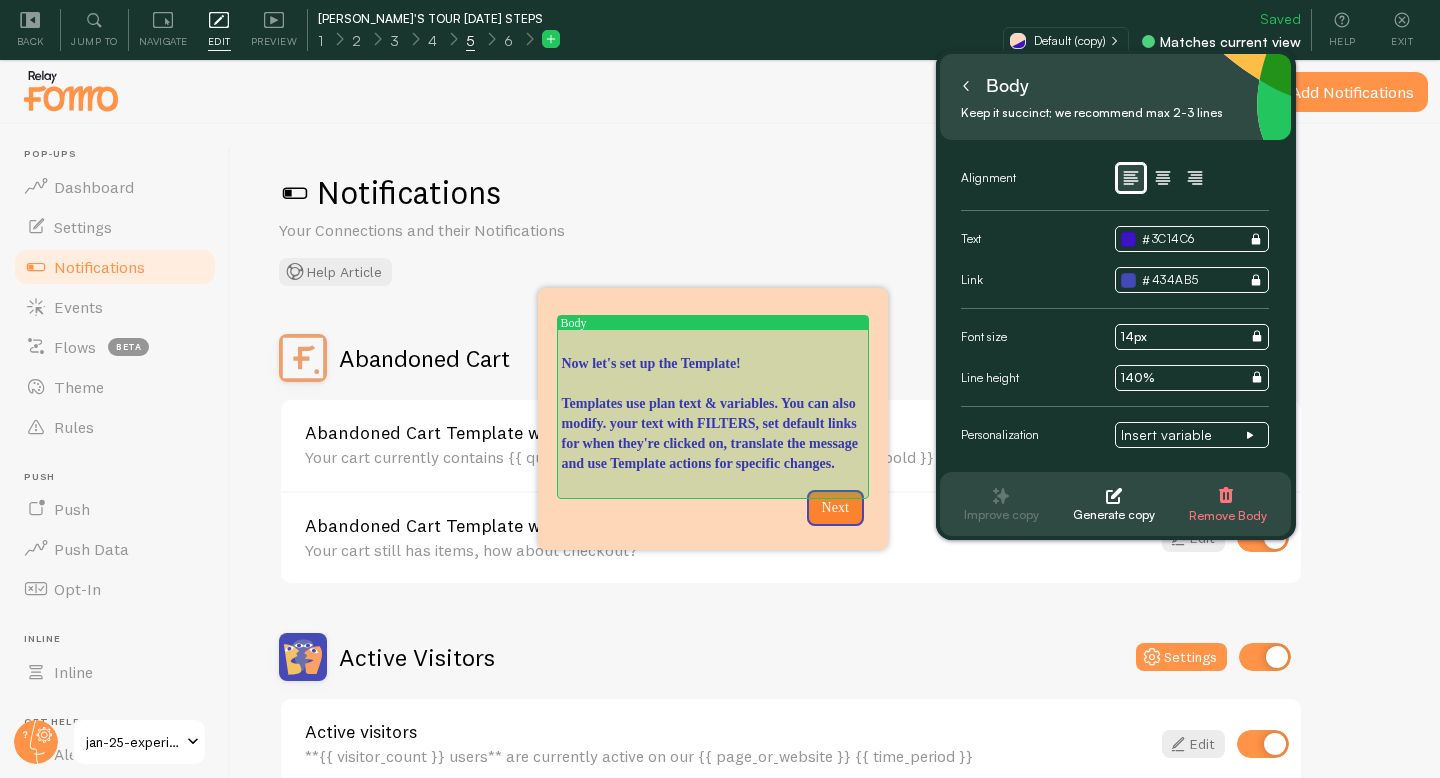 click on "Templates use plan text & variables. You can also modify. your text with FILTERS, set default links for when they're clicked on, translate the message and use Template actions for specific changes." at bounding box center (713, 434) 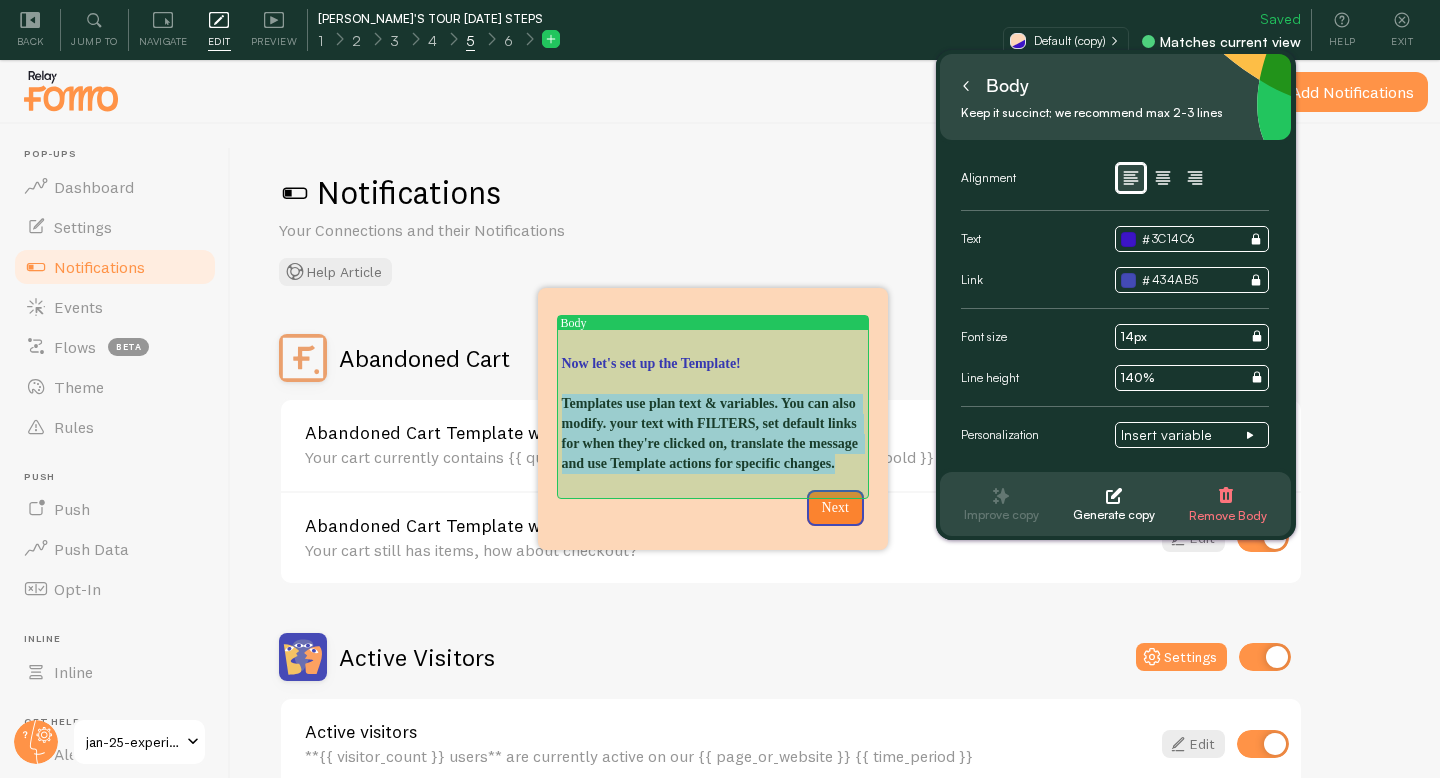 click on "Templates use plan text & variables. You can also modify. your text with FILTERS, set default links for when they're clicked on, translate the message and use Template actions for specific changes." at bounding box center [713, 434] 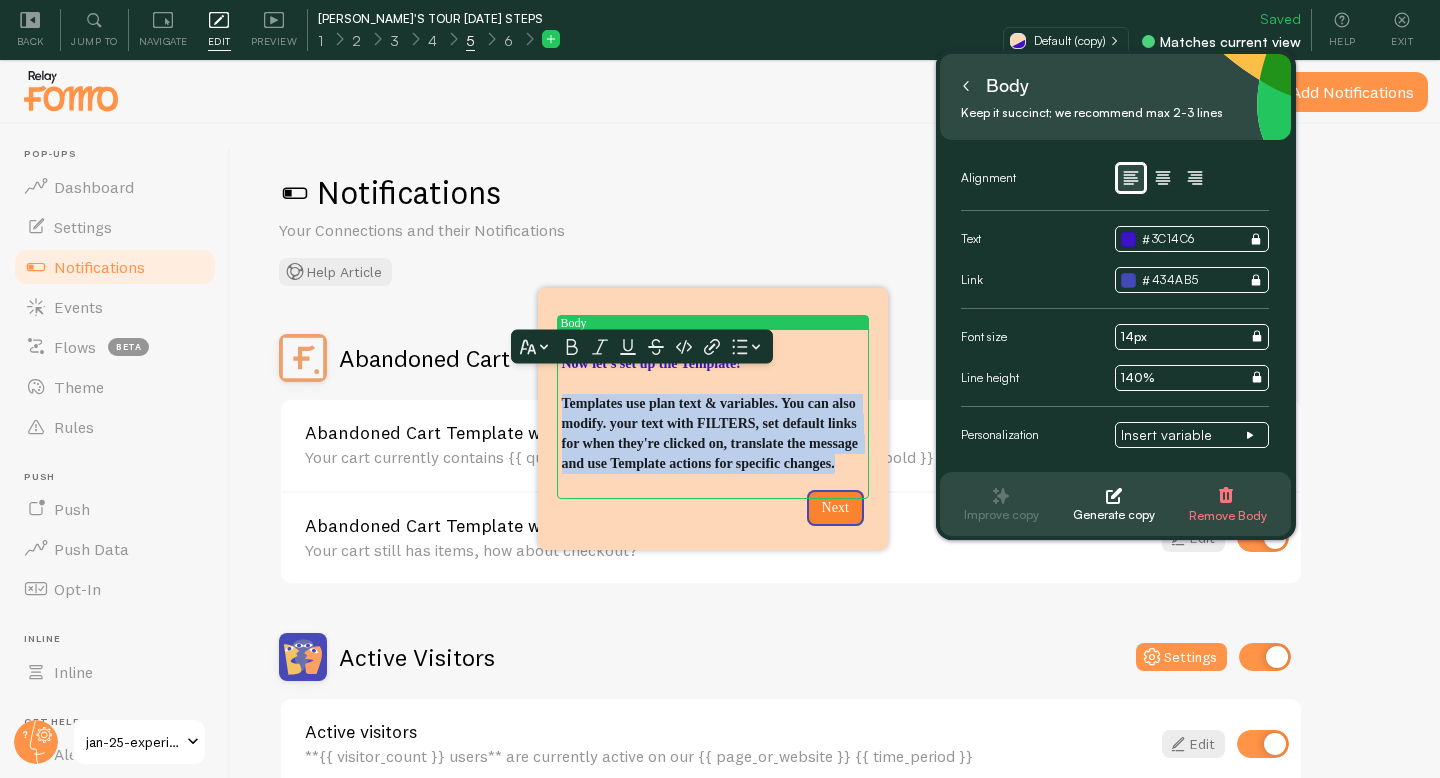 click on "Templates use plan text & variables. You can also modify. your text with FILTERS, set default links for when they're clicked on, translate the message and use Template actions for specific changes." at bounding box center (713, 434) 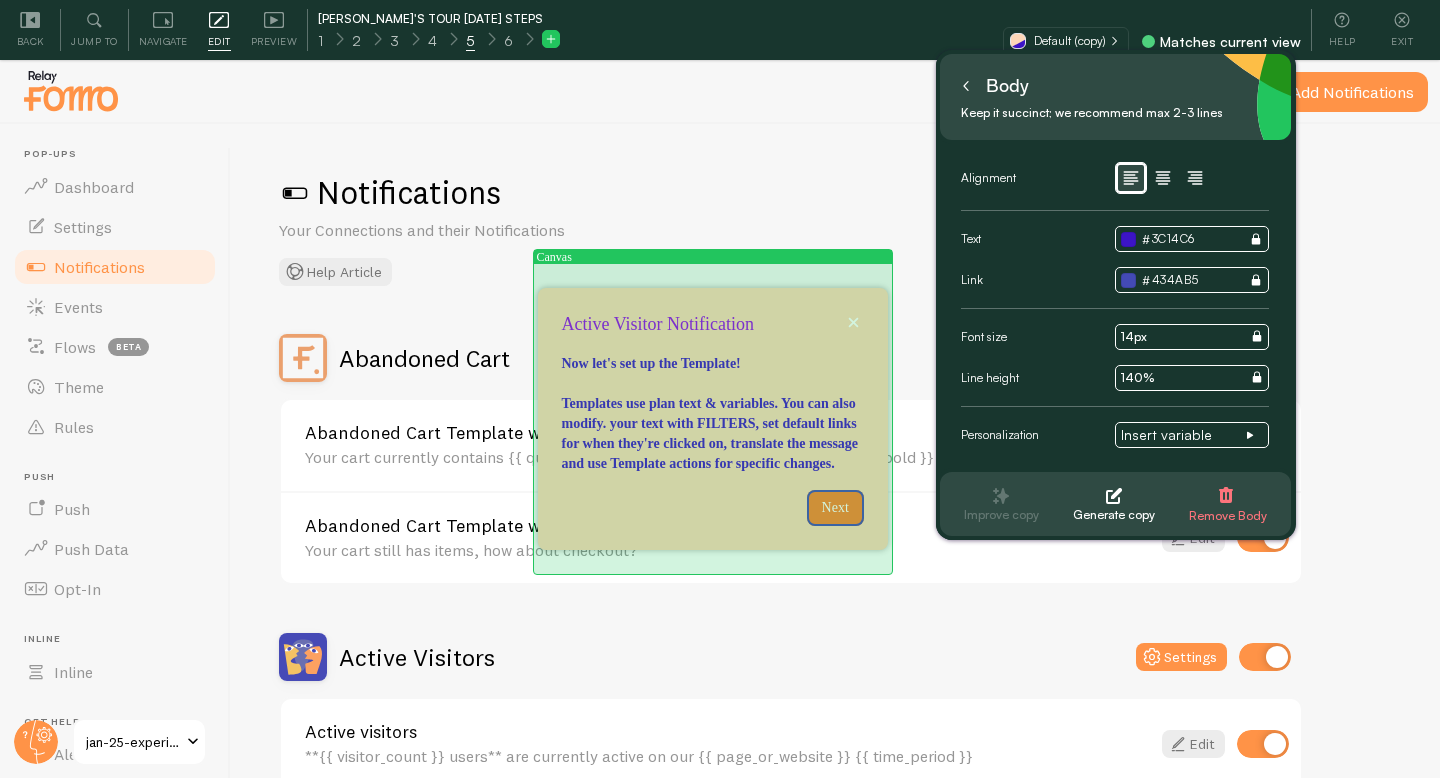 click at bounding box center [713, 346] 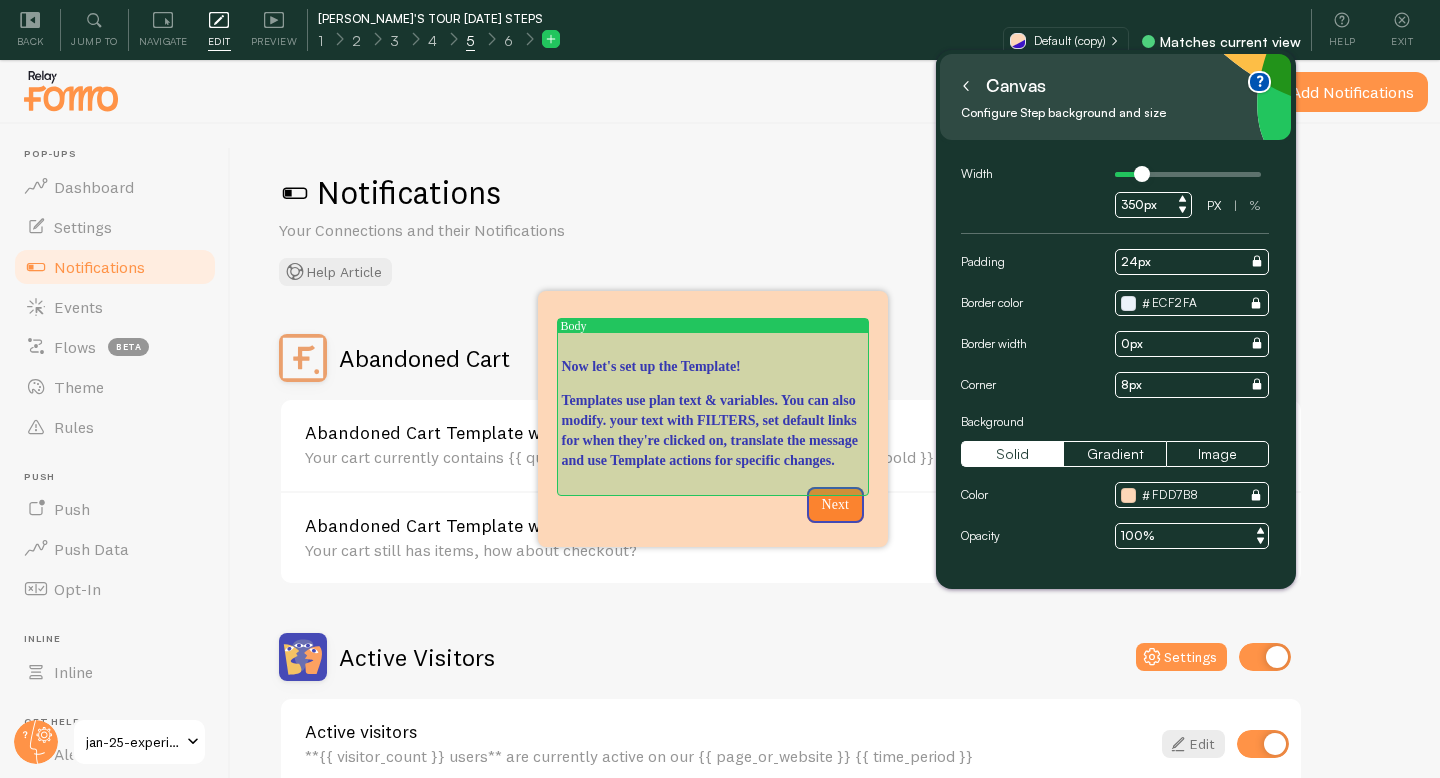 click on "Now let's set up the Template!" at bounding box center (713, 367) 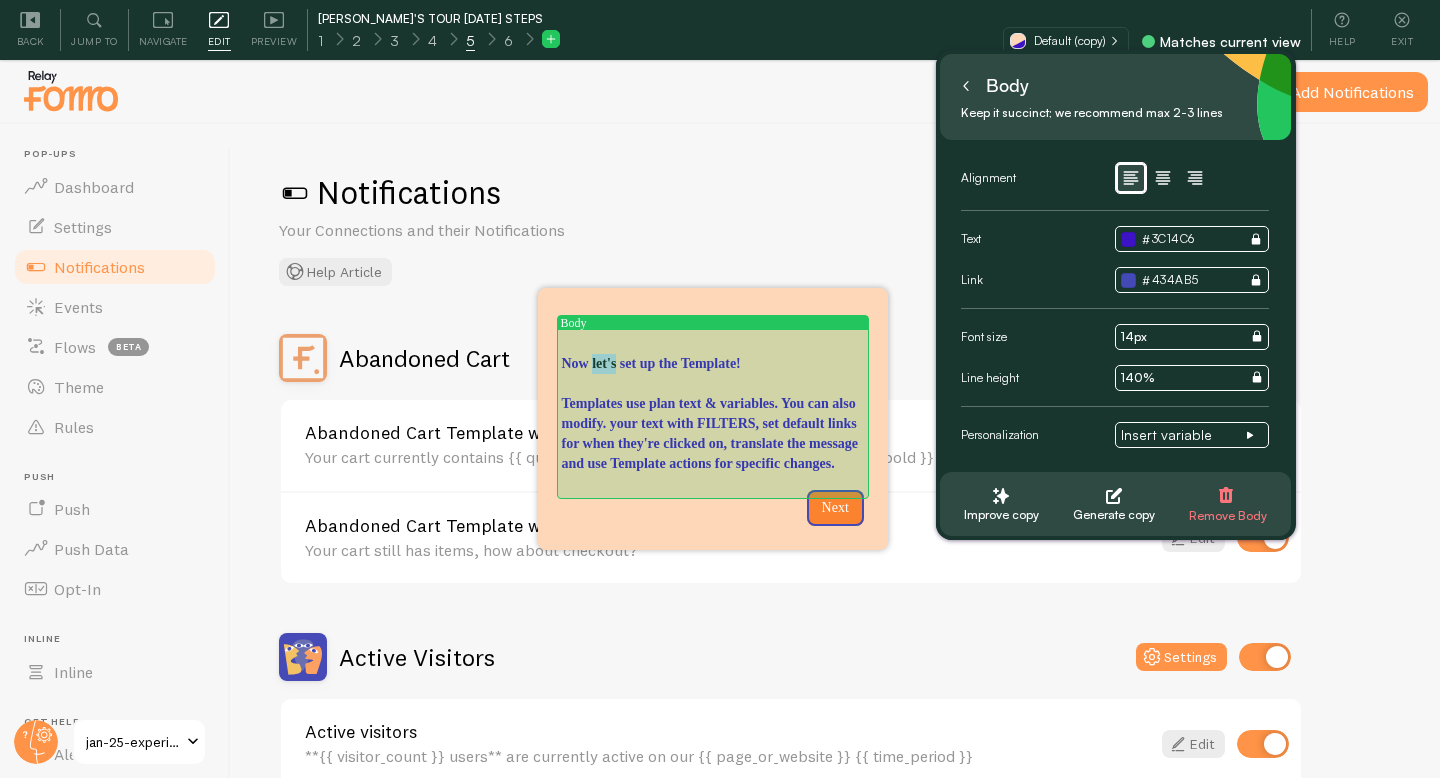 click on "Now let's set up the Template!" at bounding box center (713, 364) 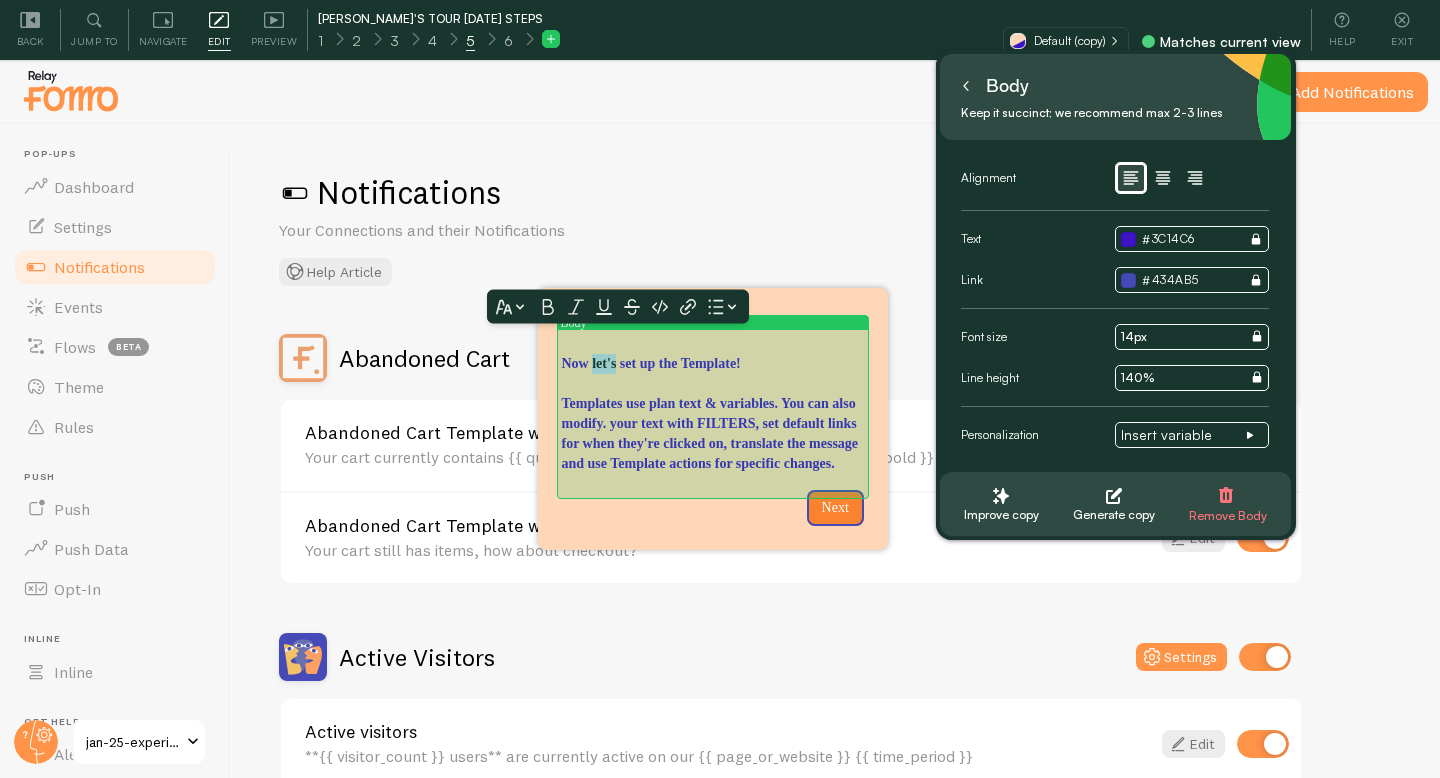 click on "Now let's set up the Template!" at bounding box center (713, 364) 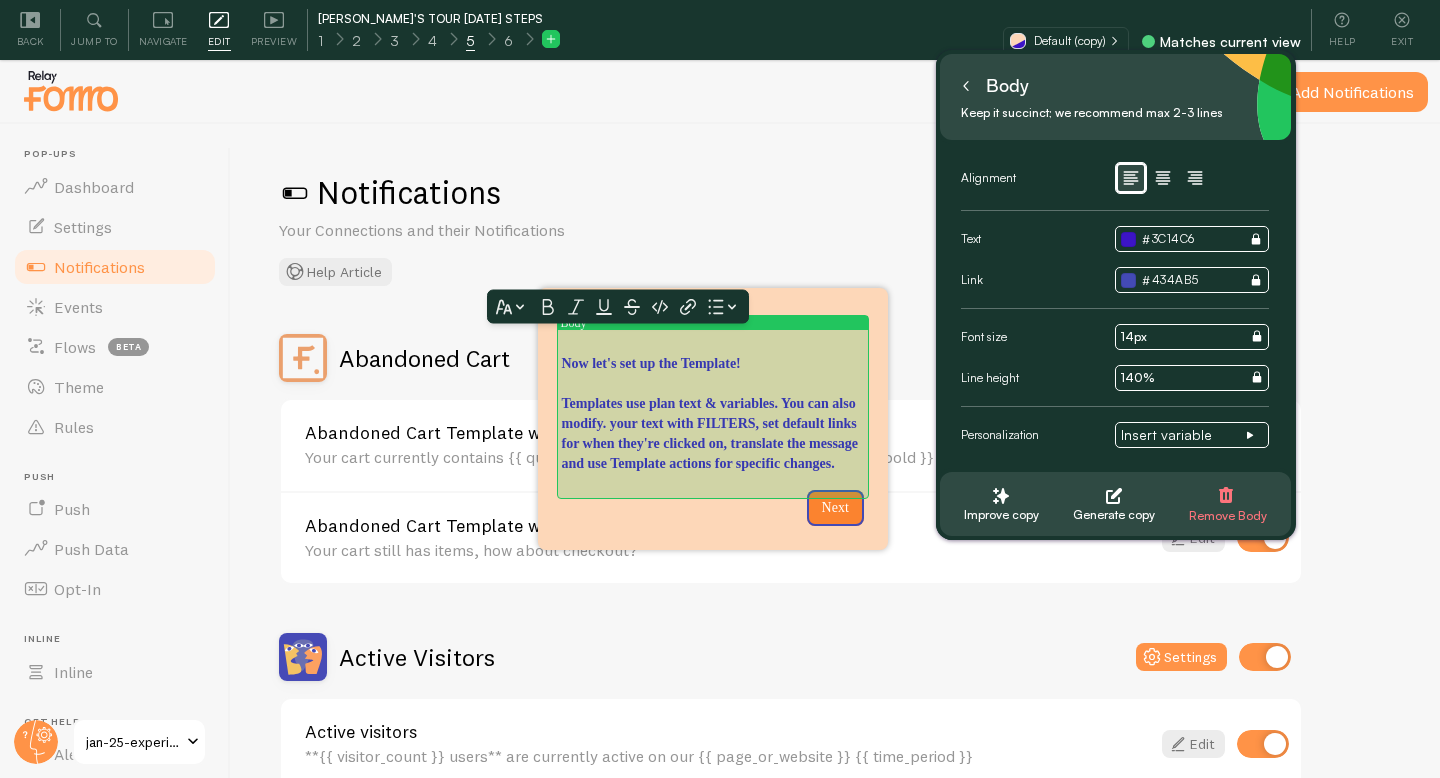 click on "Now let's set up the Template!" at bounding box center [713, 364] 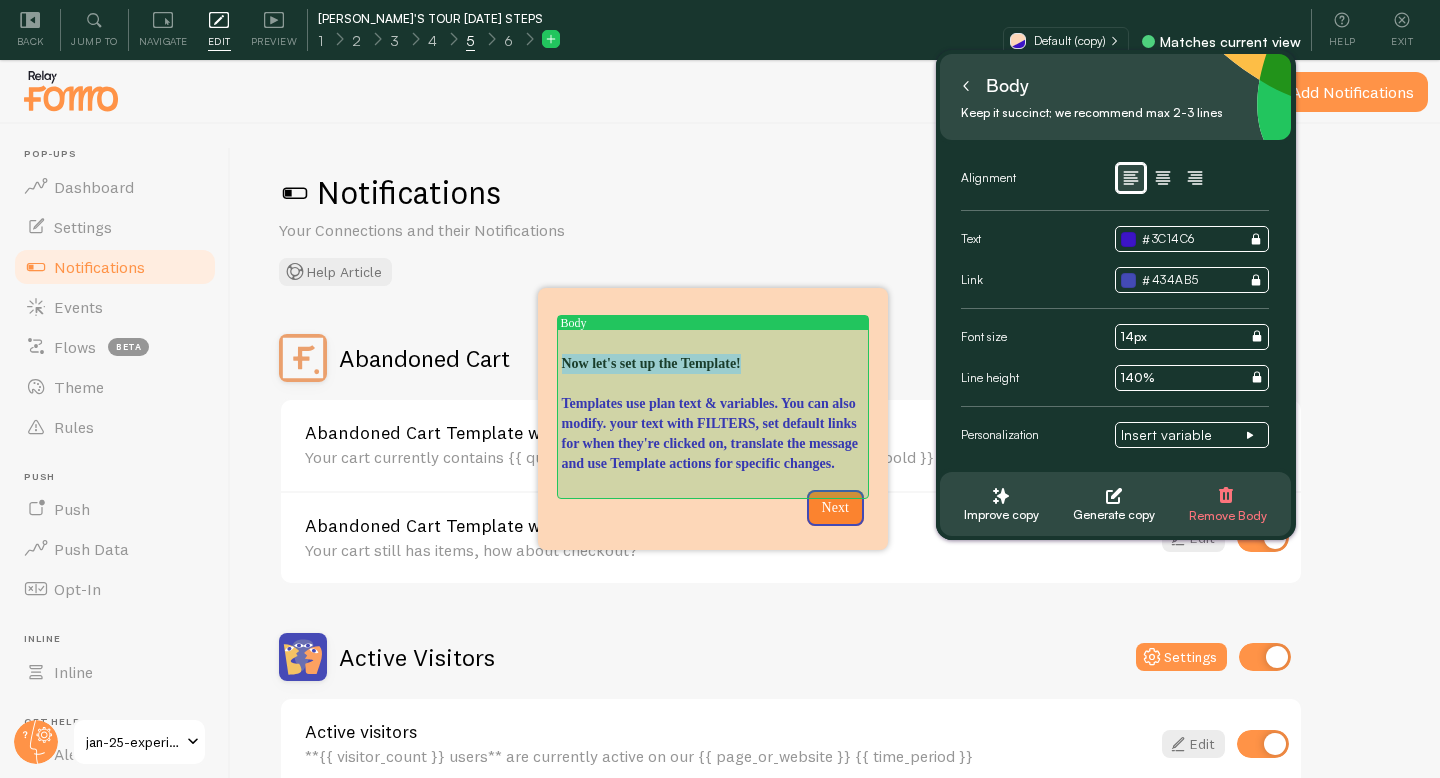 click on "Now let's set up the Template!" at bounding box center [713, 364] 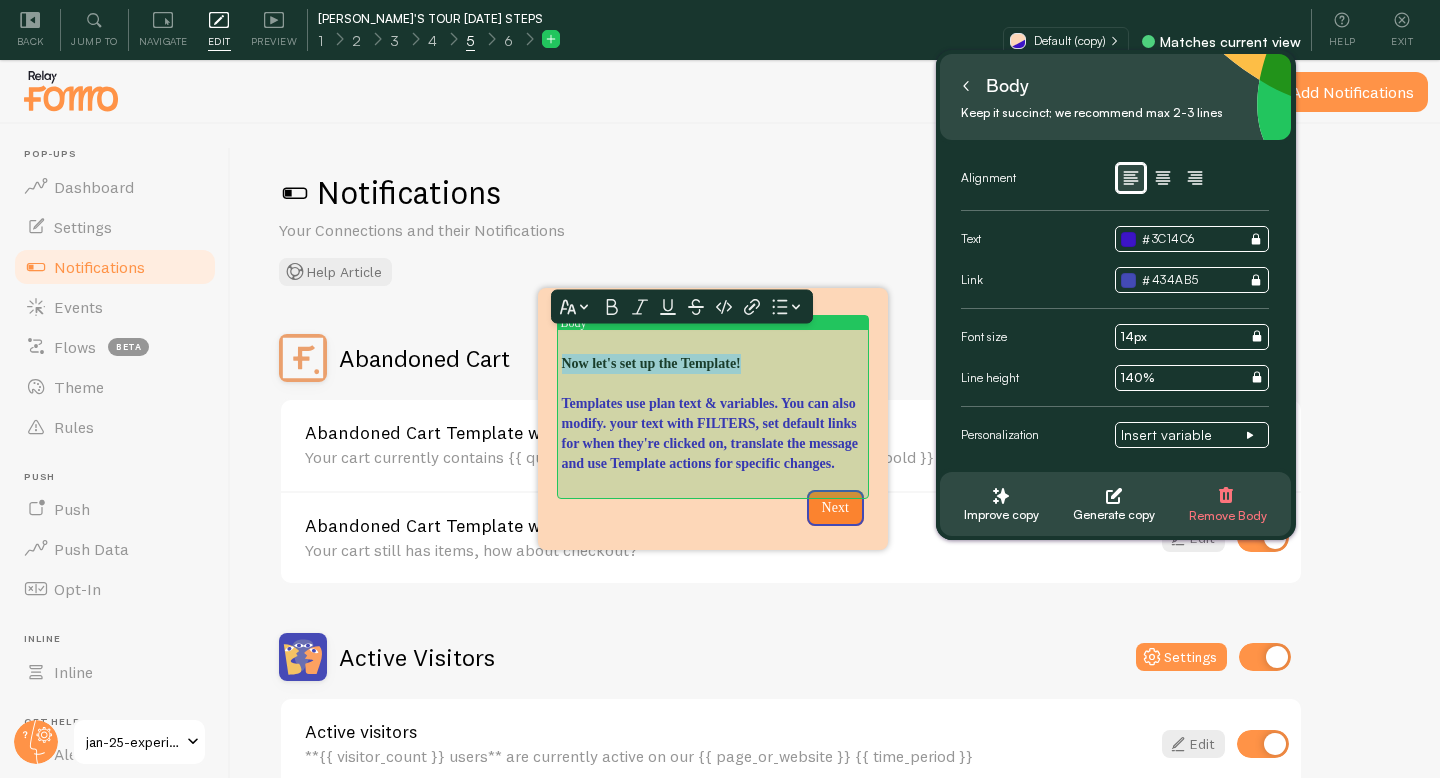 type 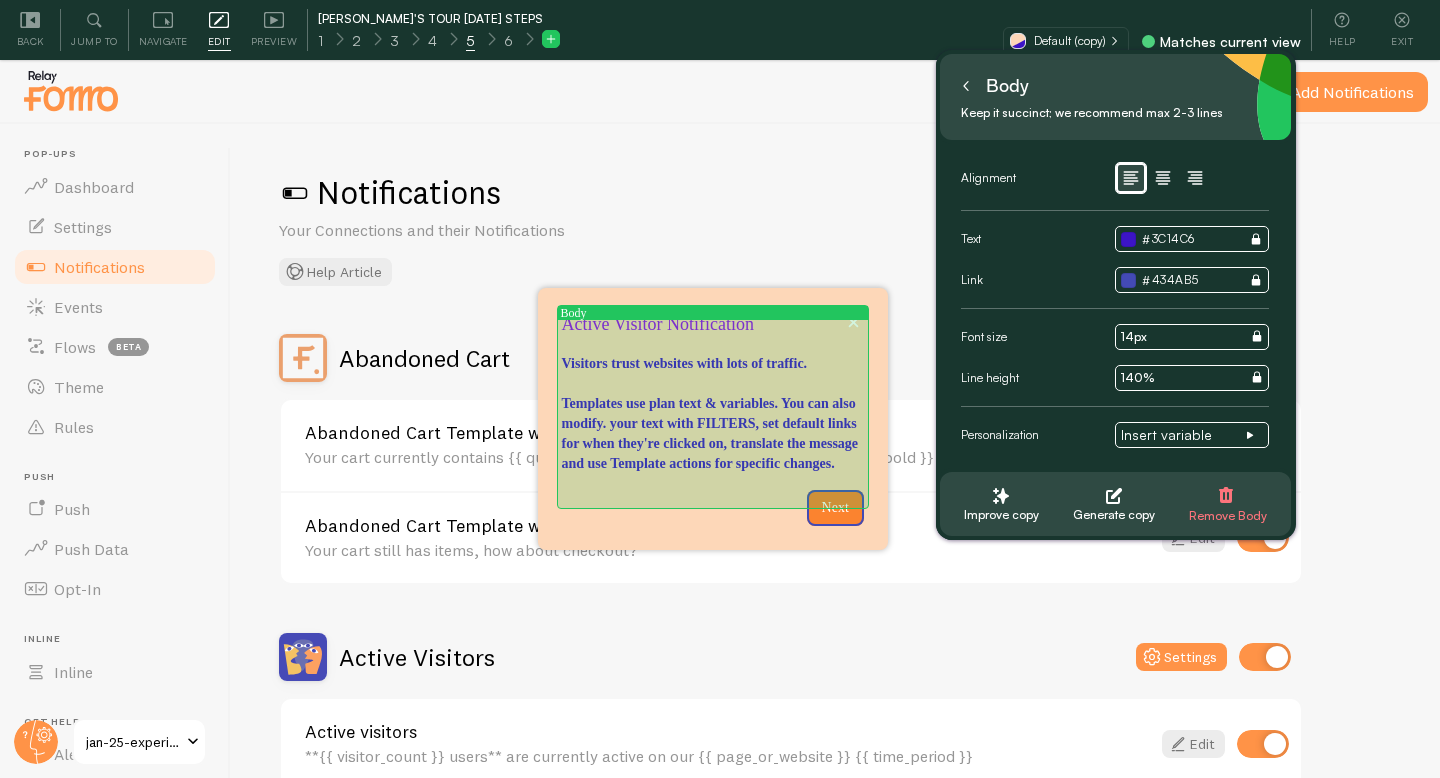 drag, startPoint x: 630, startPoint y: 353, endPoint x: 571, endPoint y: 335, distance: 61.68468 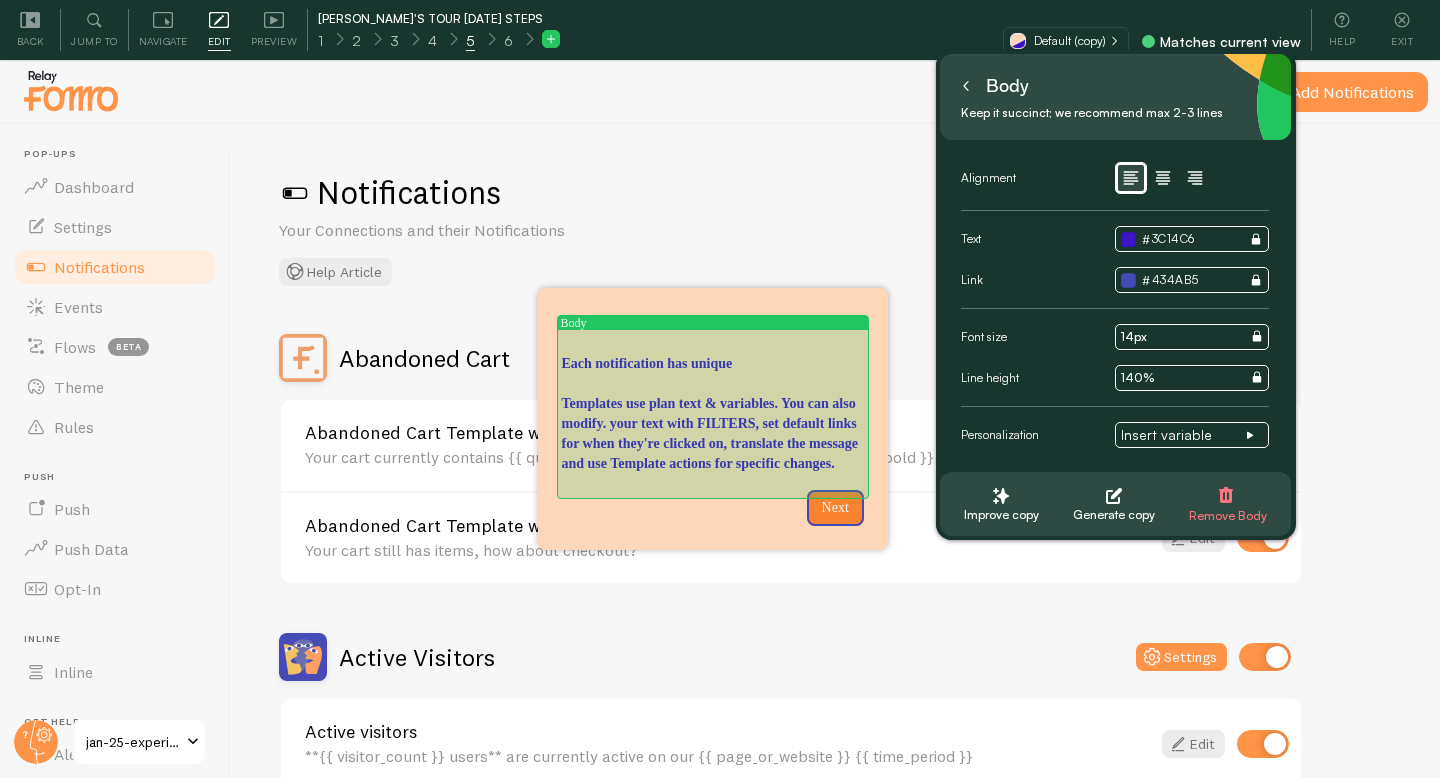 click on "Templates use plan text & variables. You can also modify. your text with FILTERS, set default links for when they're clicked on, translate the message and use Template actions for specific changes." at bounding box center (713, 434) 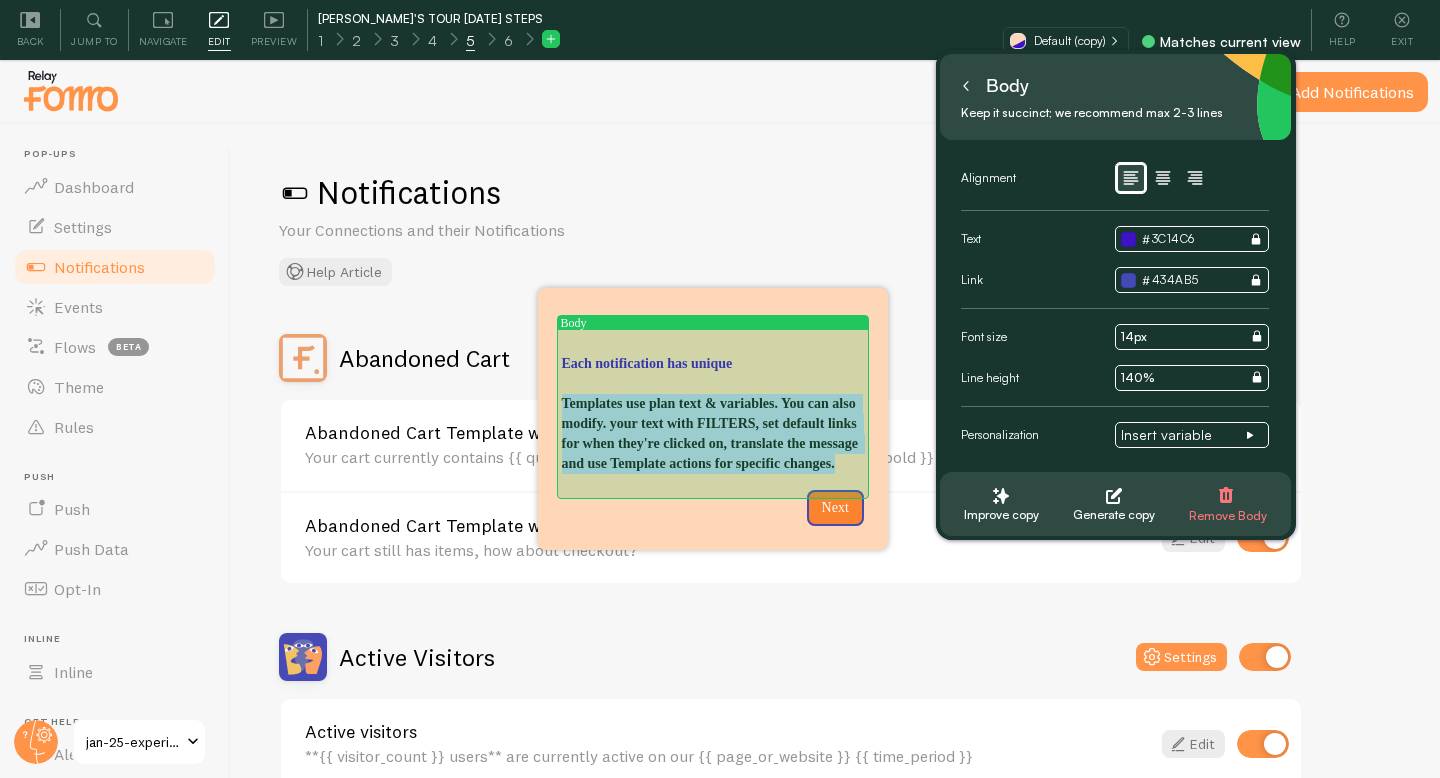 click on "Templates use plan text & variables. You can also modify. your text with FILTERS, set default links for when they're clicked on, translate the message and use Template actions for specific changes." at bounding box center [713, 434] 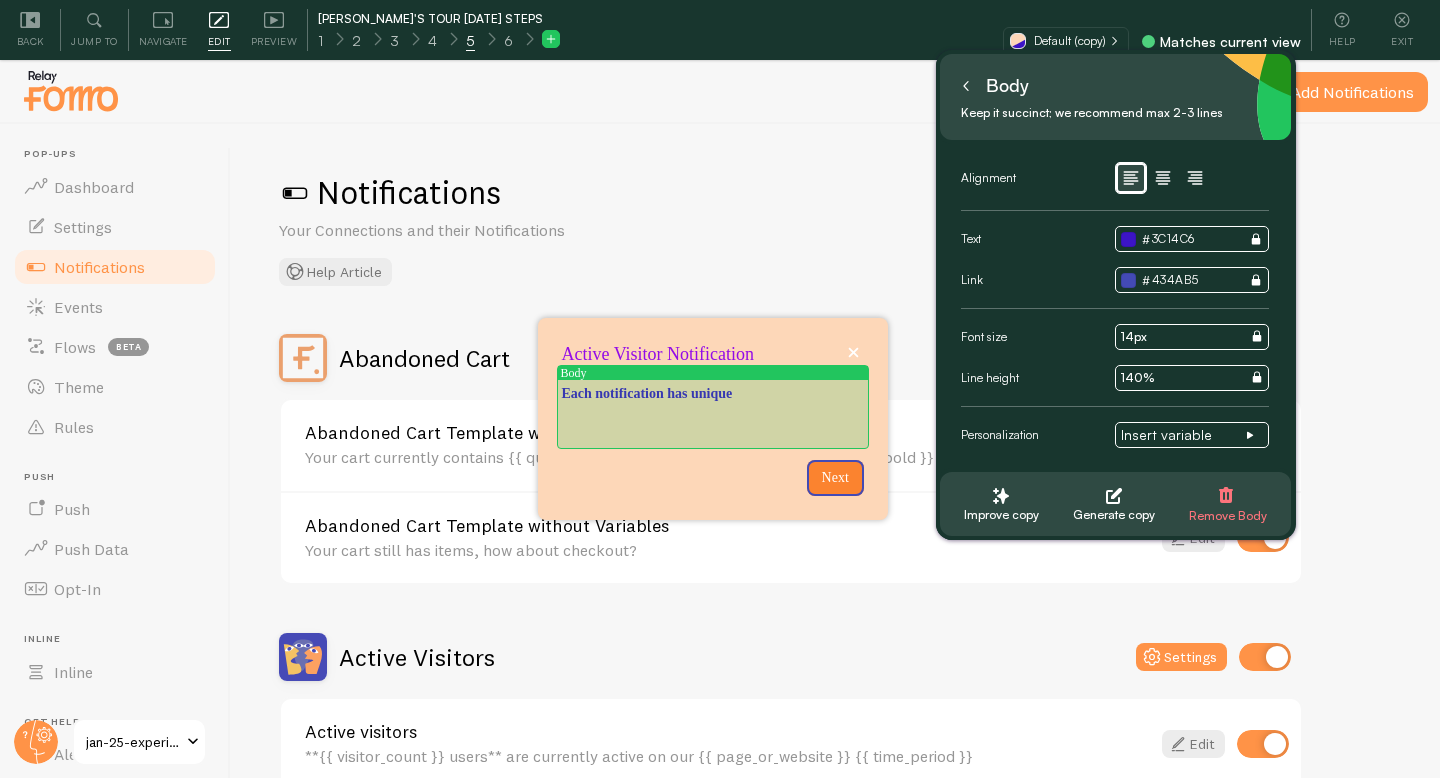 click on "Each notification has unique" at bounding box center [713, 394] 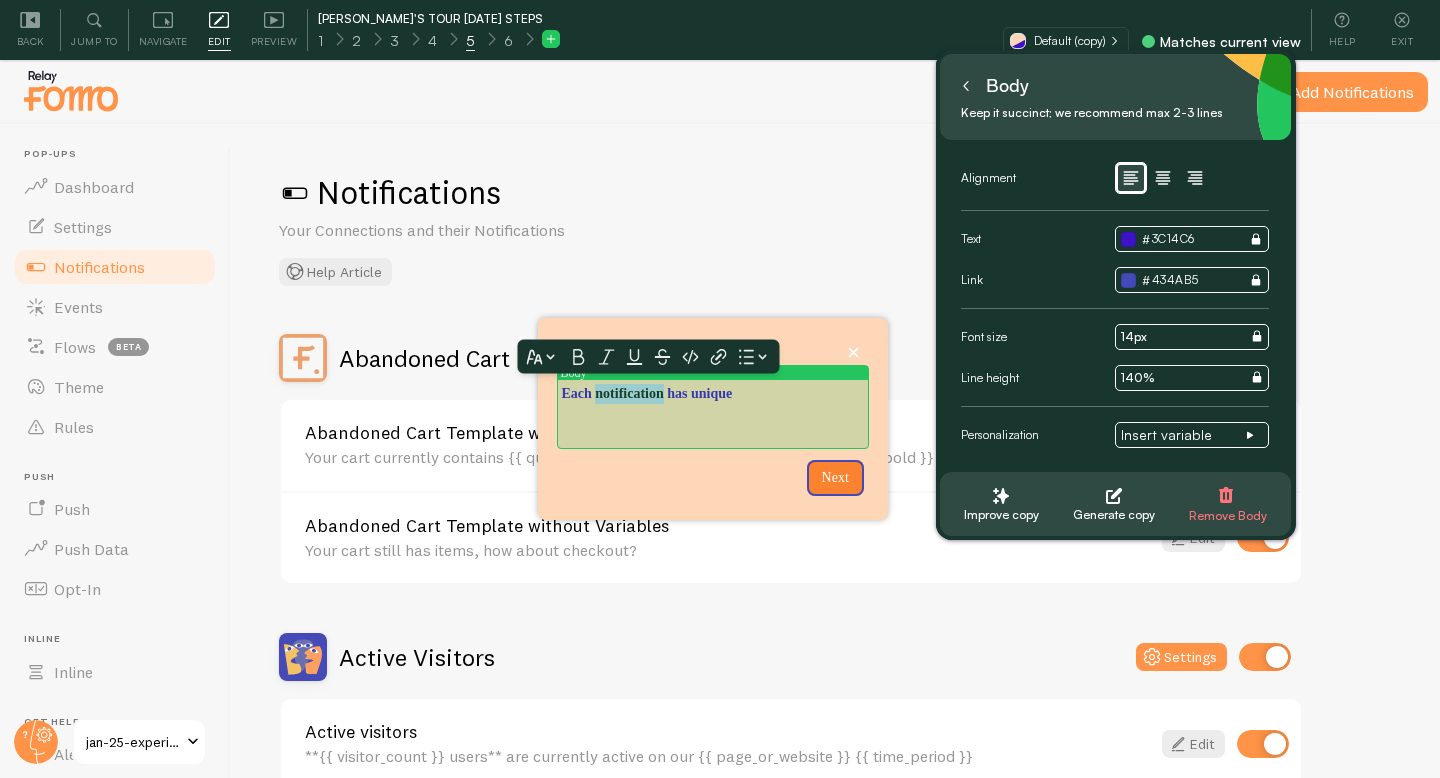 click on "Each notification has unique" at bounding box center (713, 394) 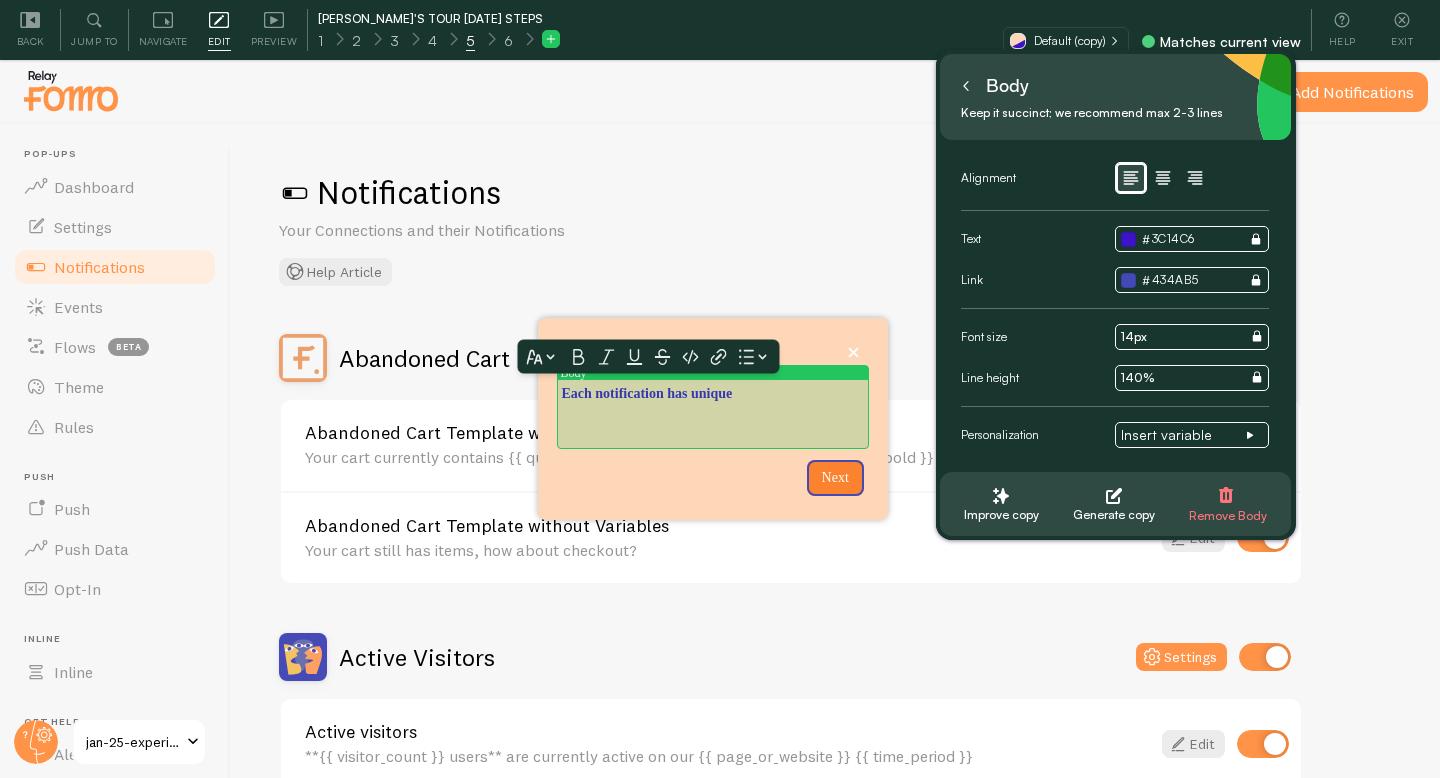 click on "Each notification has unique" at bounding box center [713, 394] 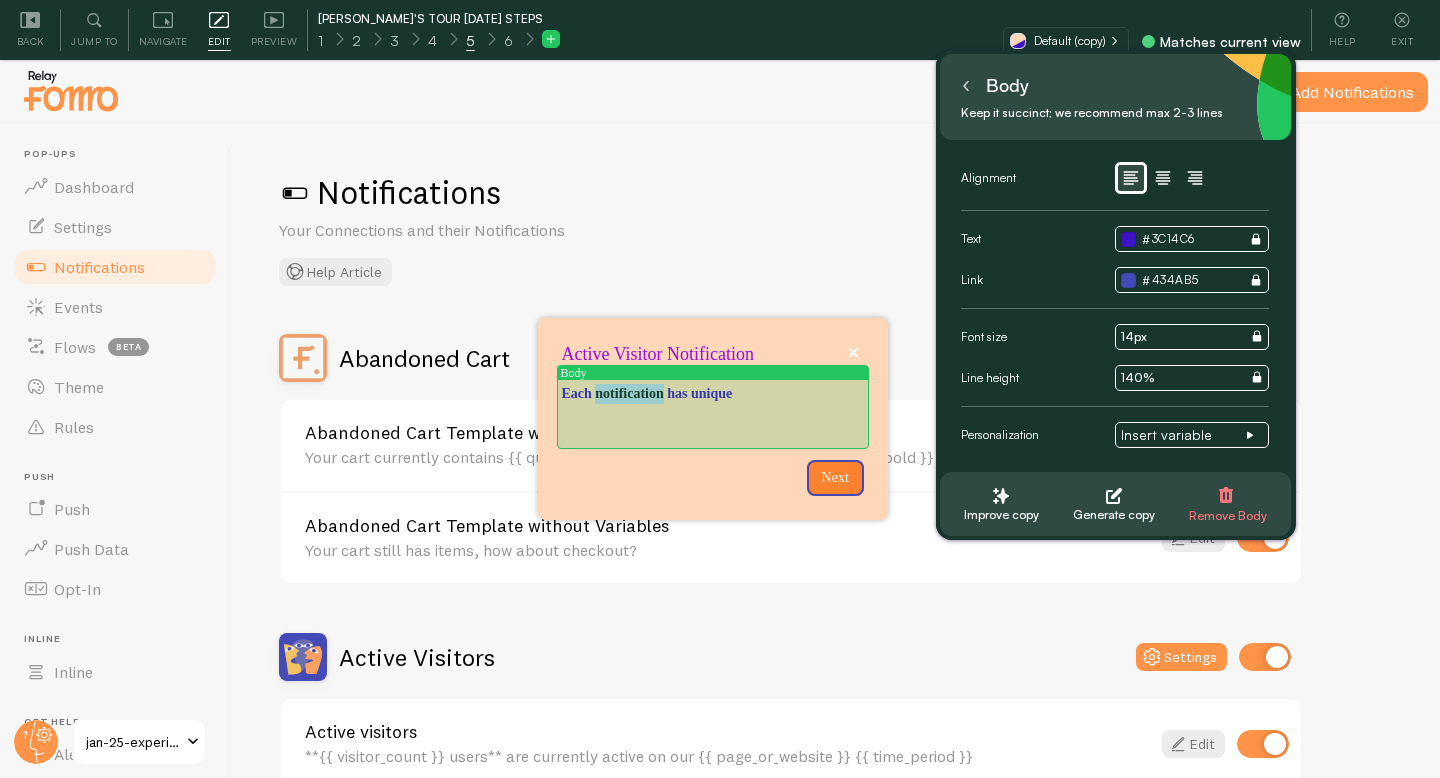 click on "Each notification has unique" at bounding box center [713, 394] 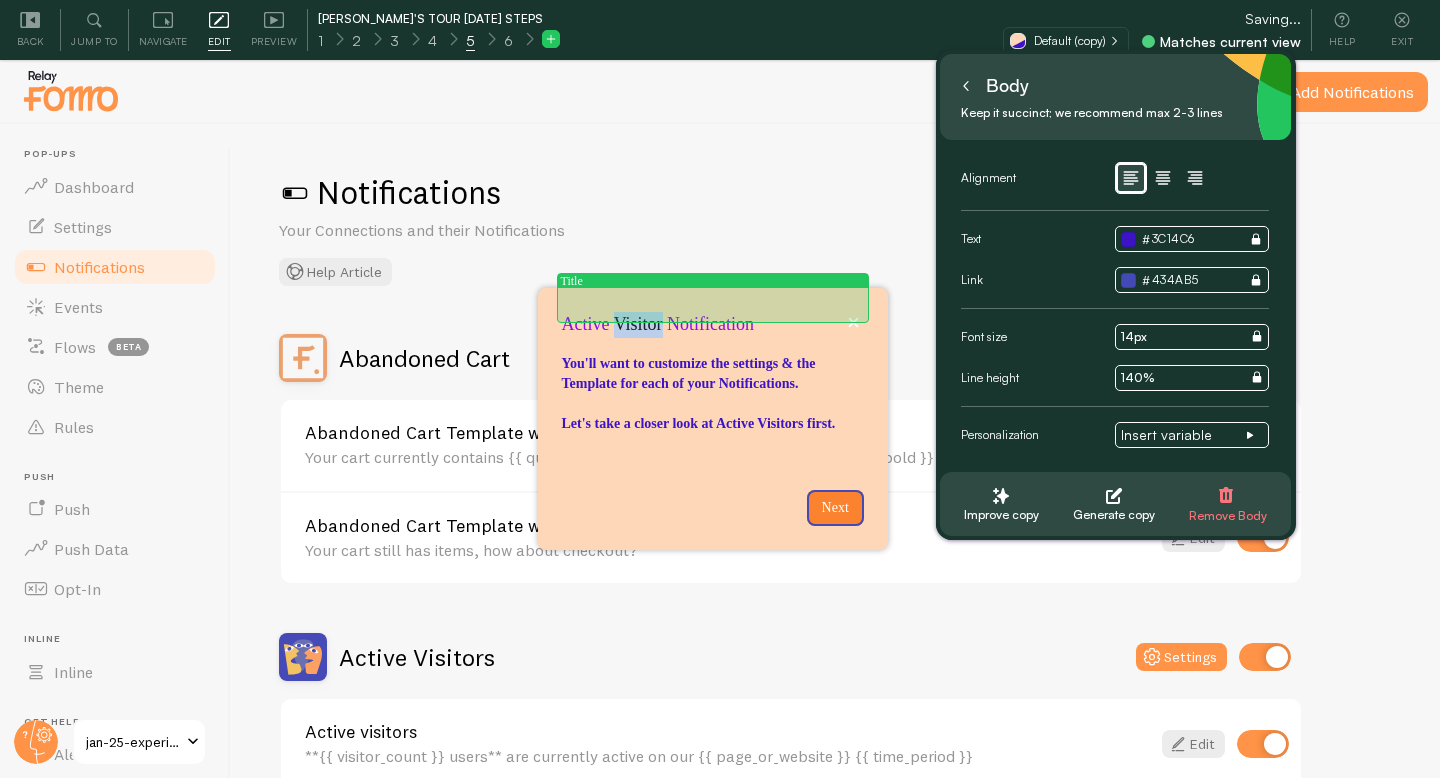click on "Active Visitor Notification" at bounding box center [713, 325] 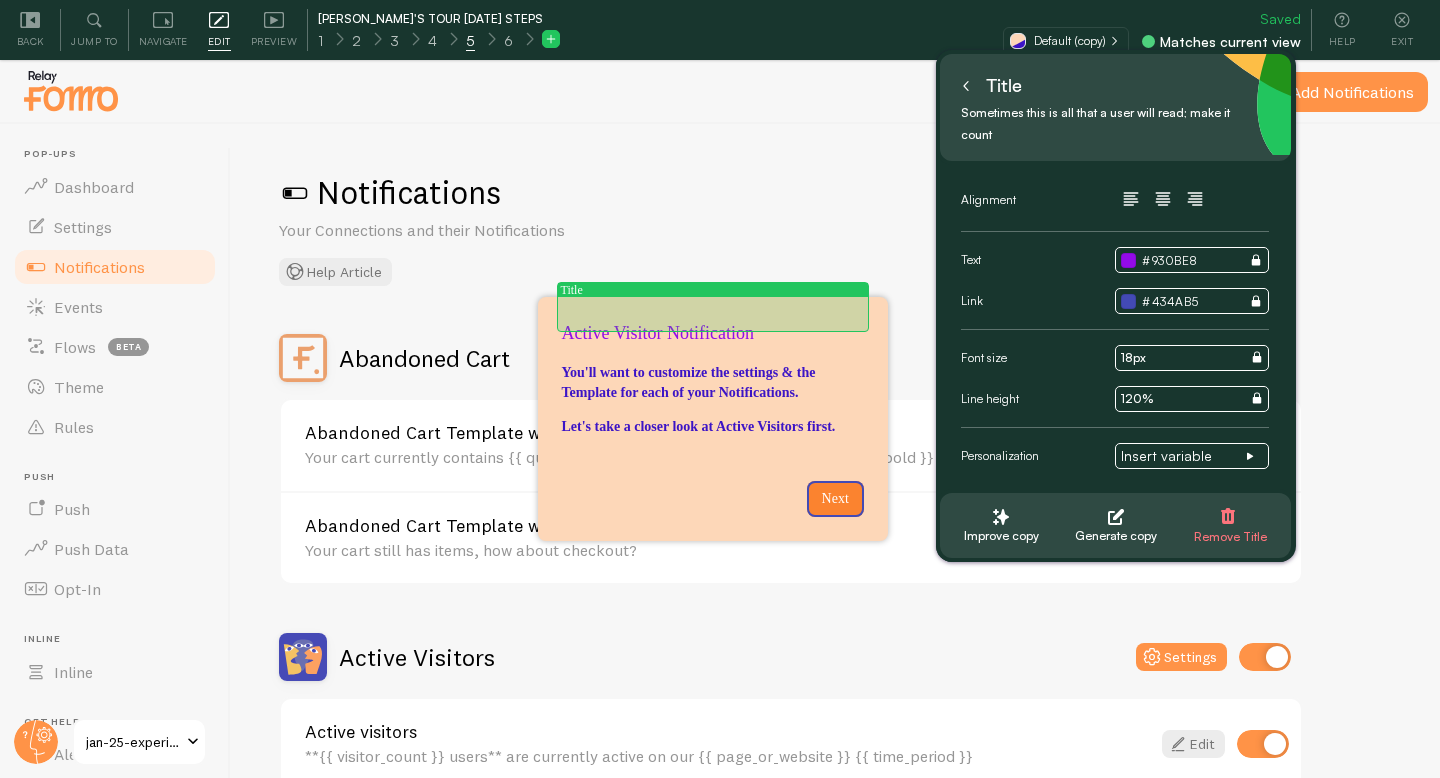 click on "Active Visitor Notification" at bounding box center (713, 334) 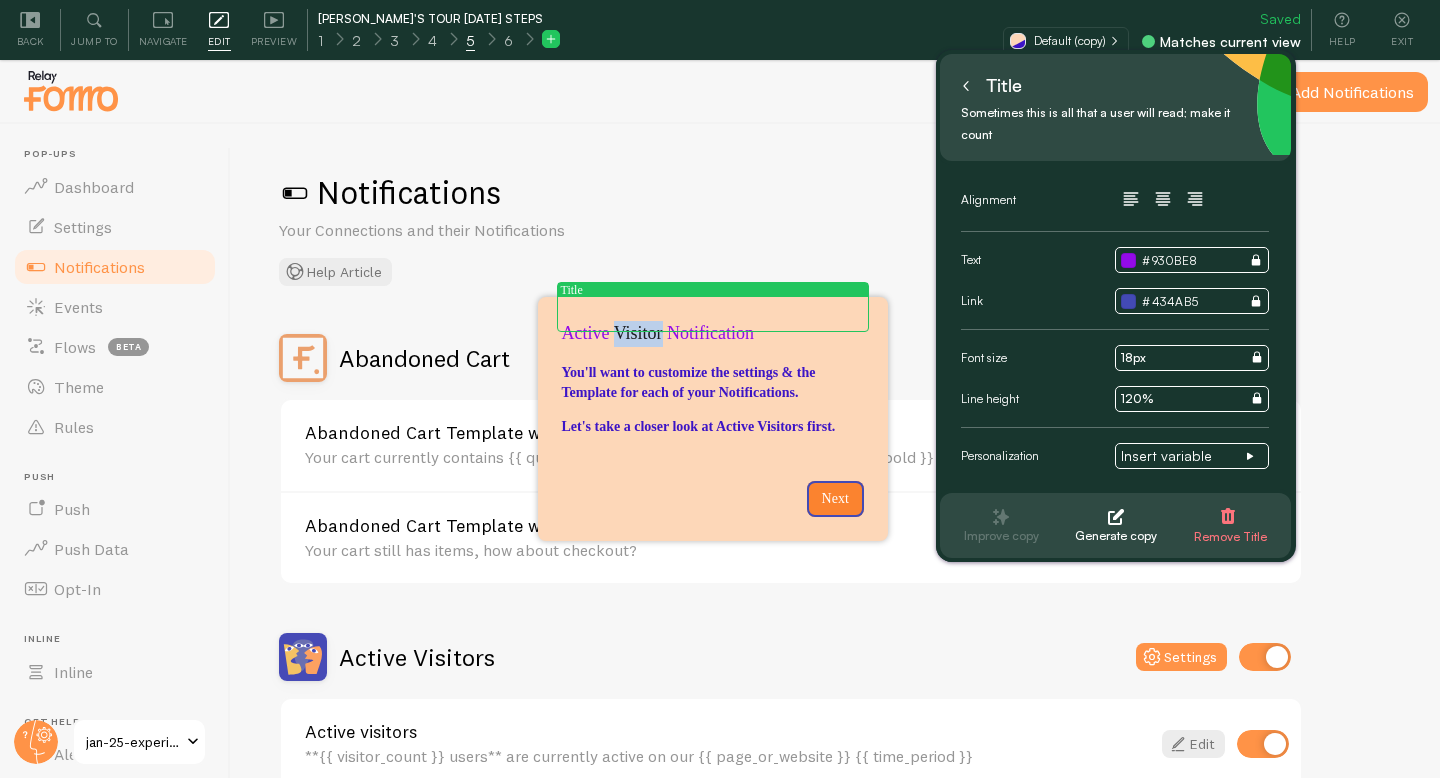 click on "Active Visitor Notification" at bounding box center (713, 334) 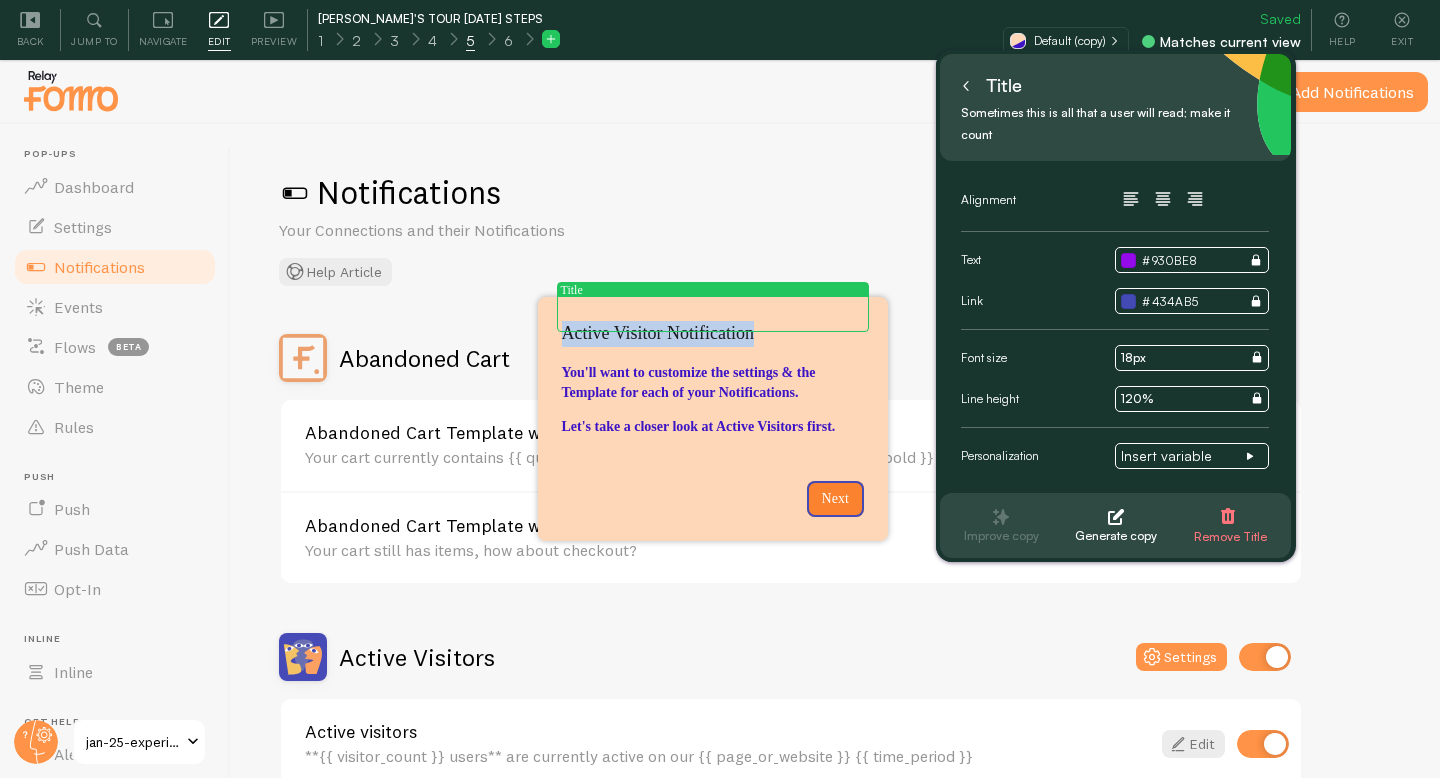 click on "Active Visitor Notification" at bounding box center [713, 334] 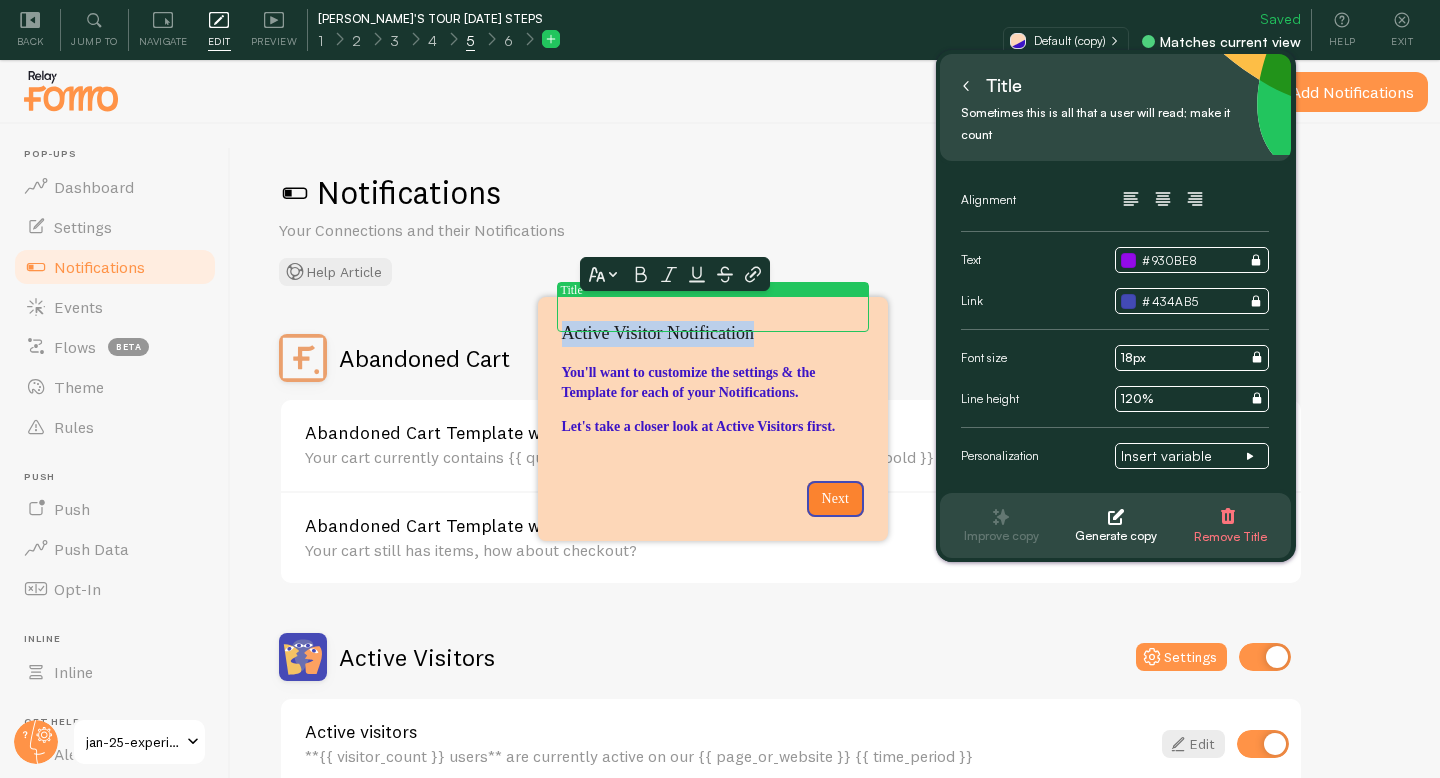 type 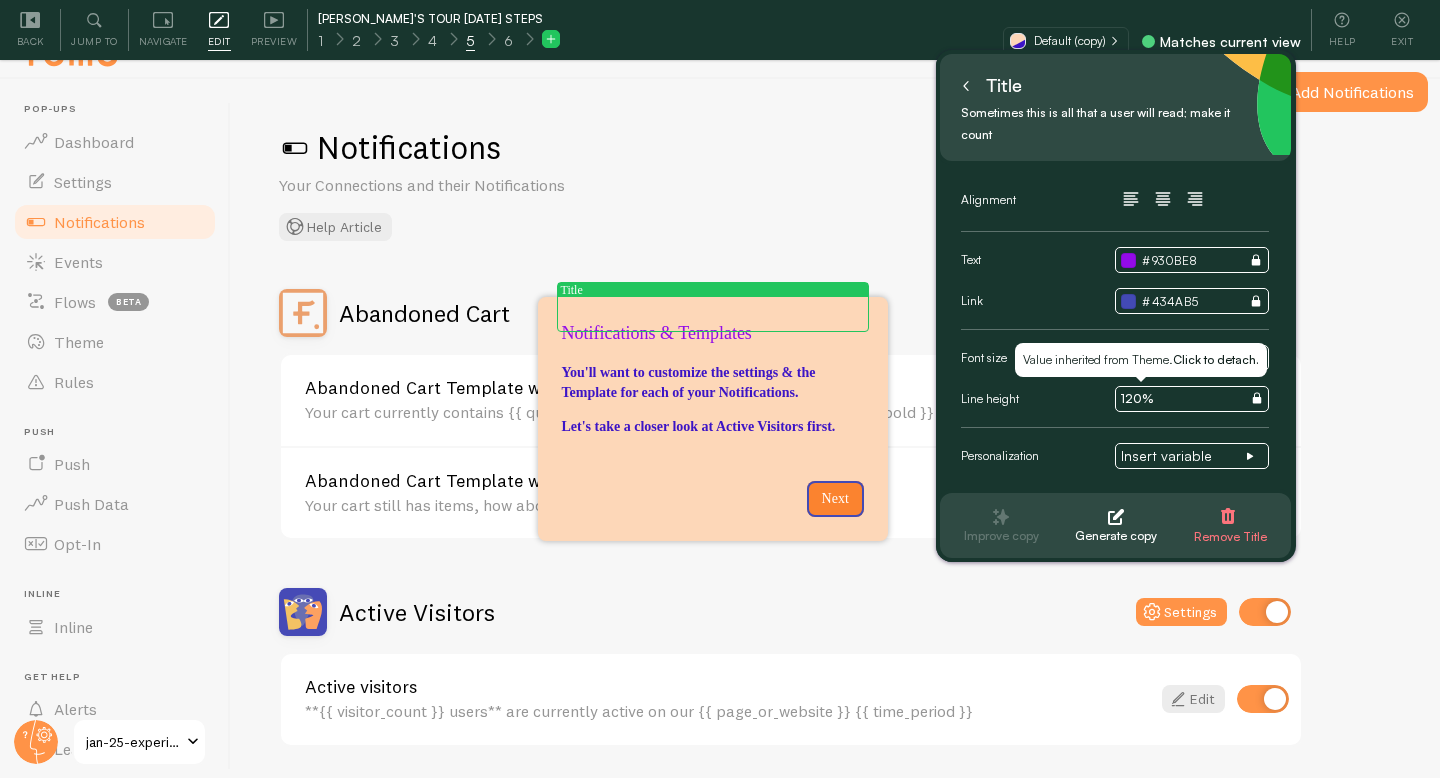 scroll, scrollTop: 46, scrollLeft: 0, axis: vertical 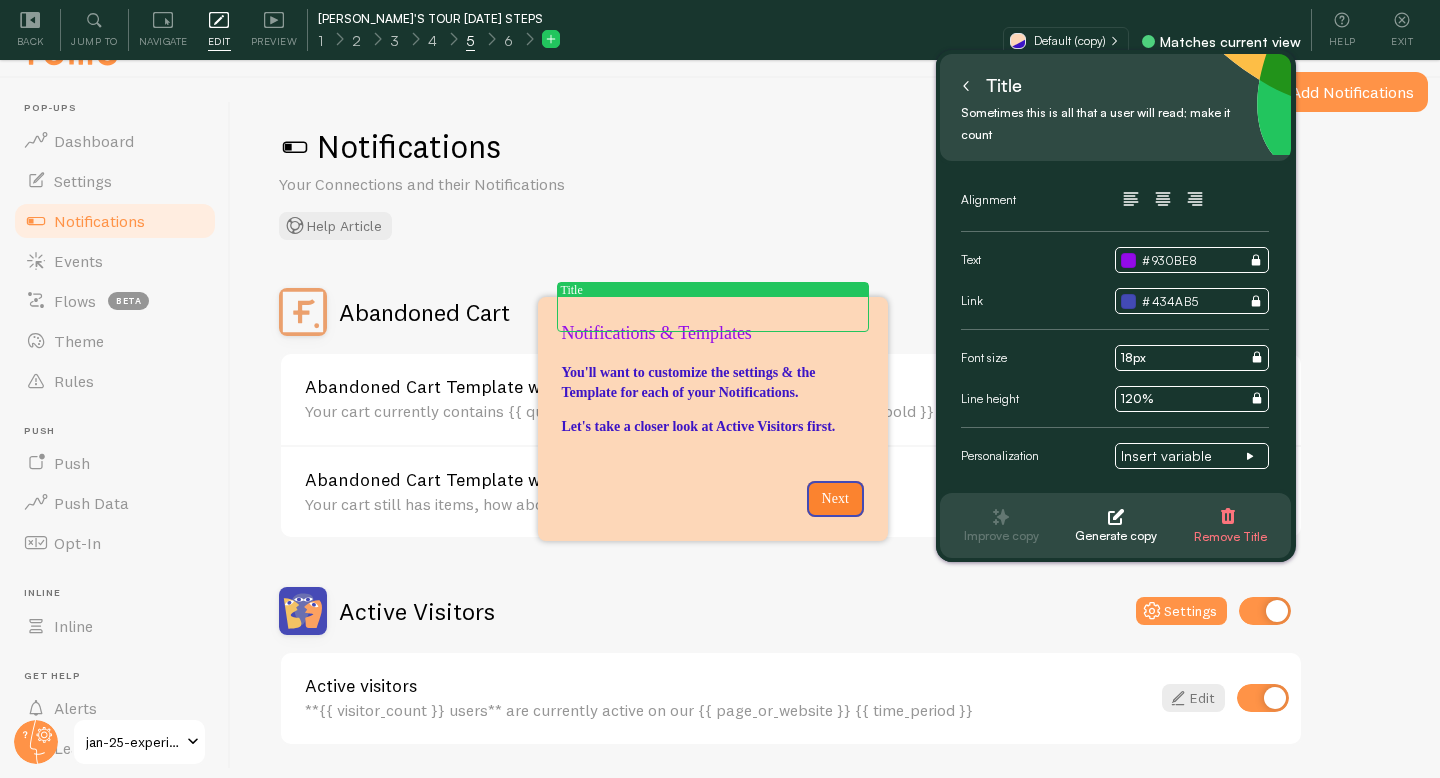 click at bounding box center (966, 86) 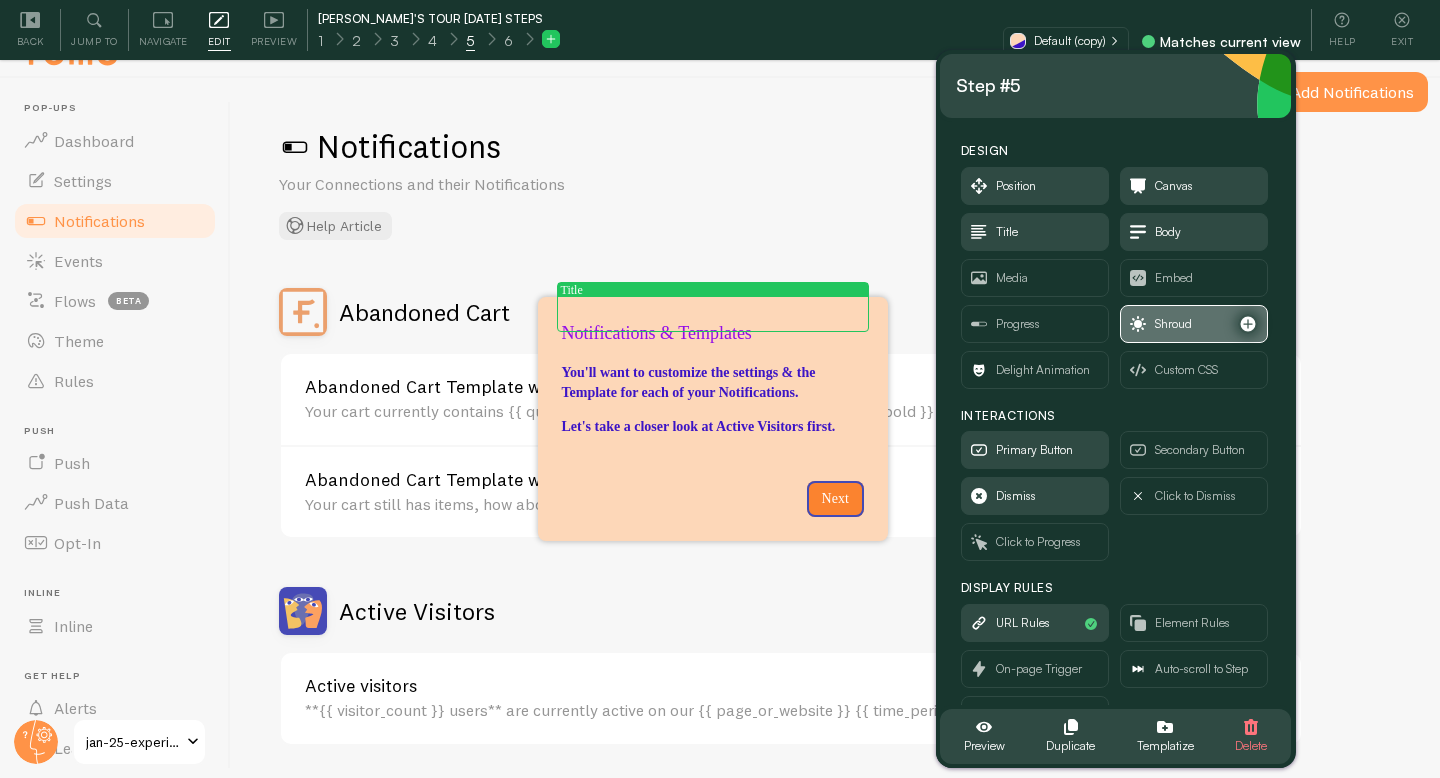 click on "Shroud" at bounding box center [1173, 324] 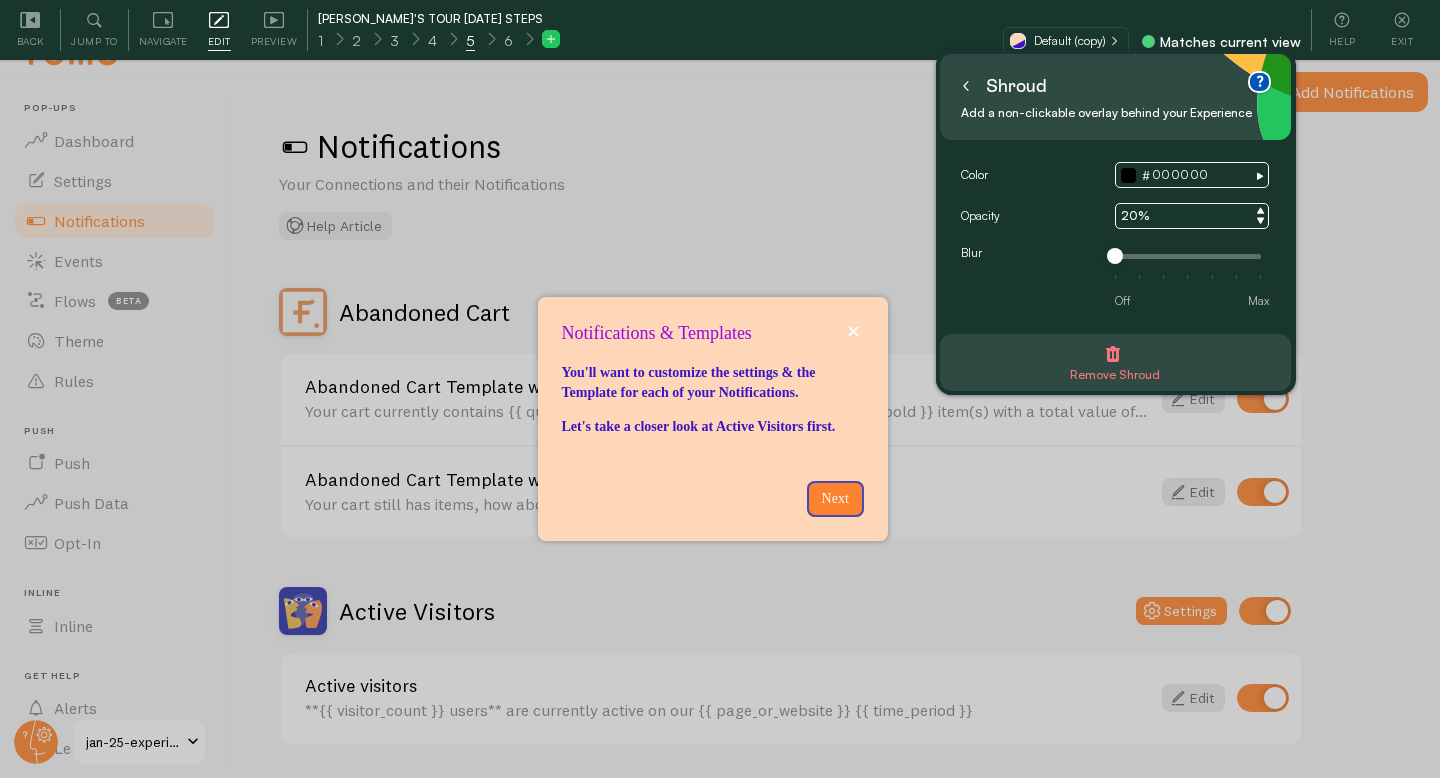 click 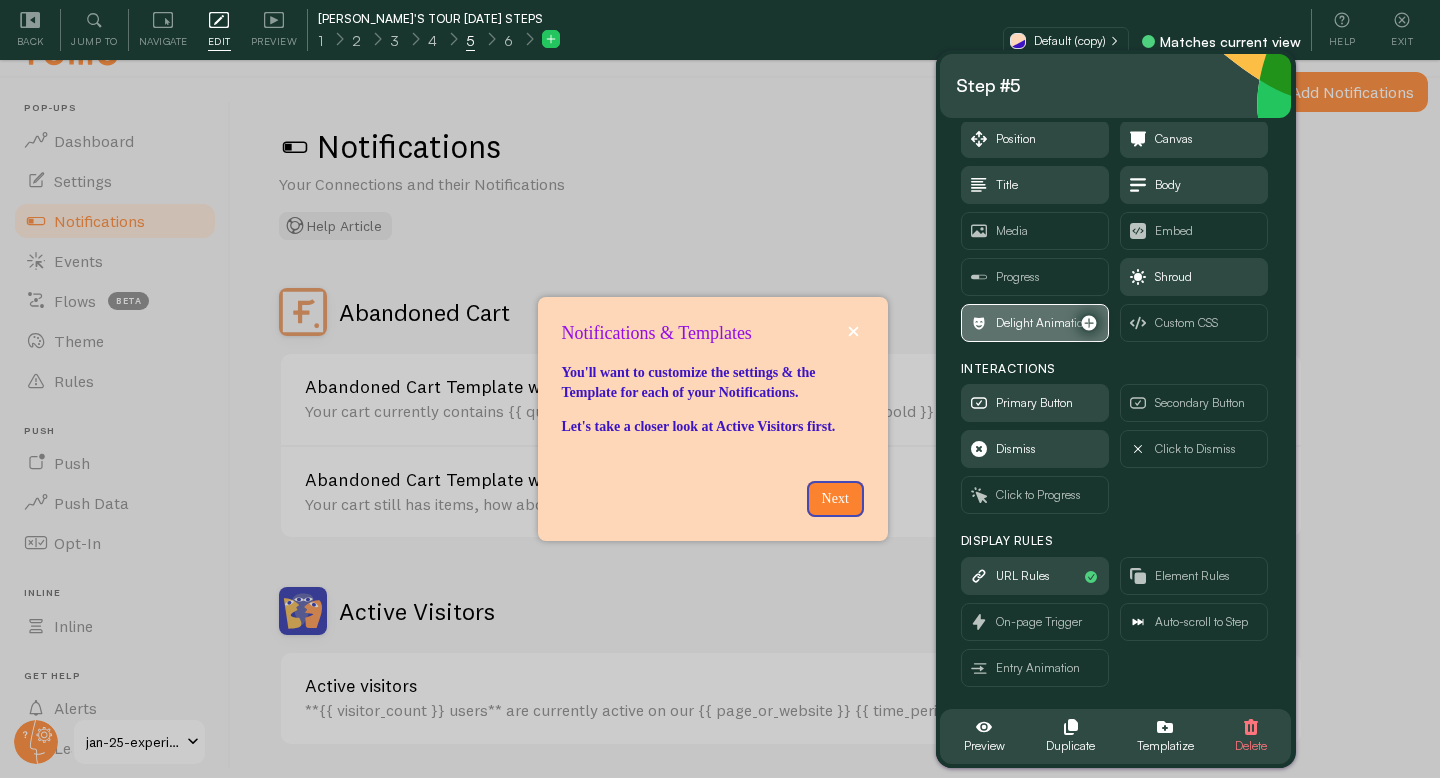 scroll, scrollTop: 51, scrollLeft: 0, axis: vertical 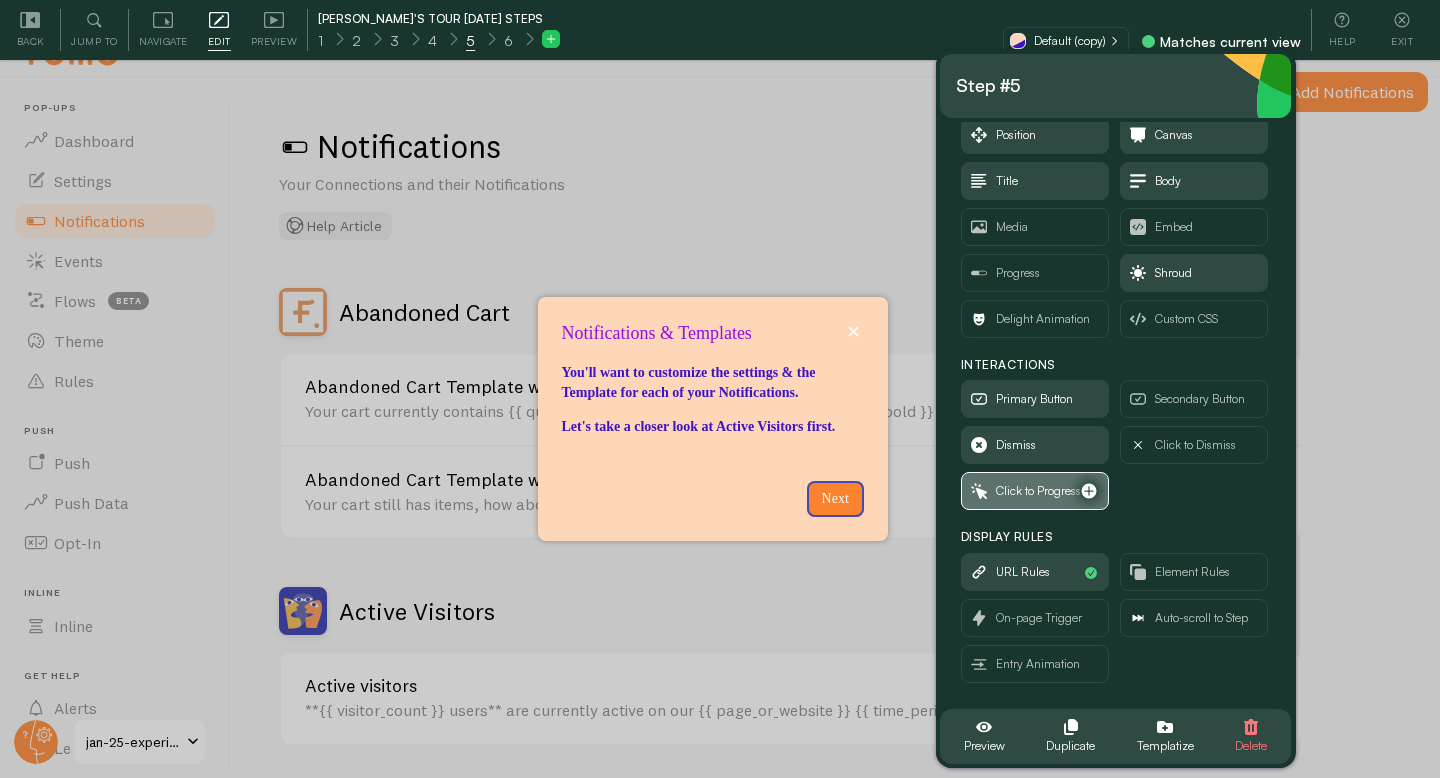 click on "Click to Progress" at bounding box center (1038, 491) 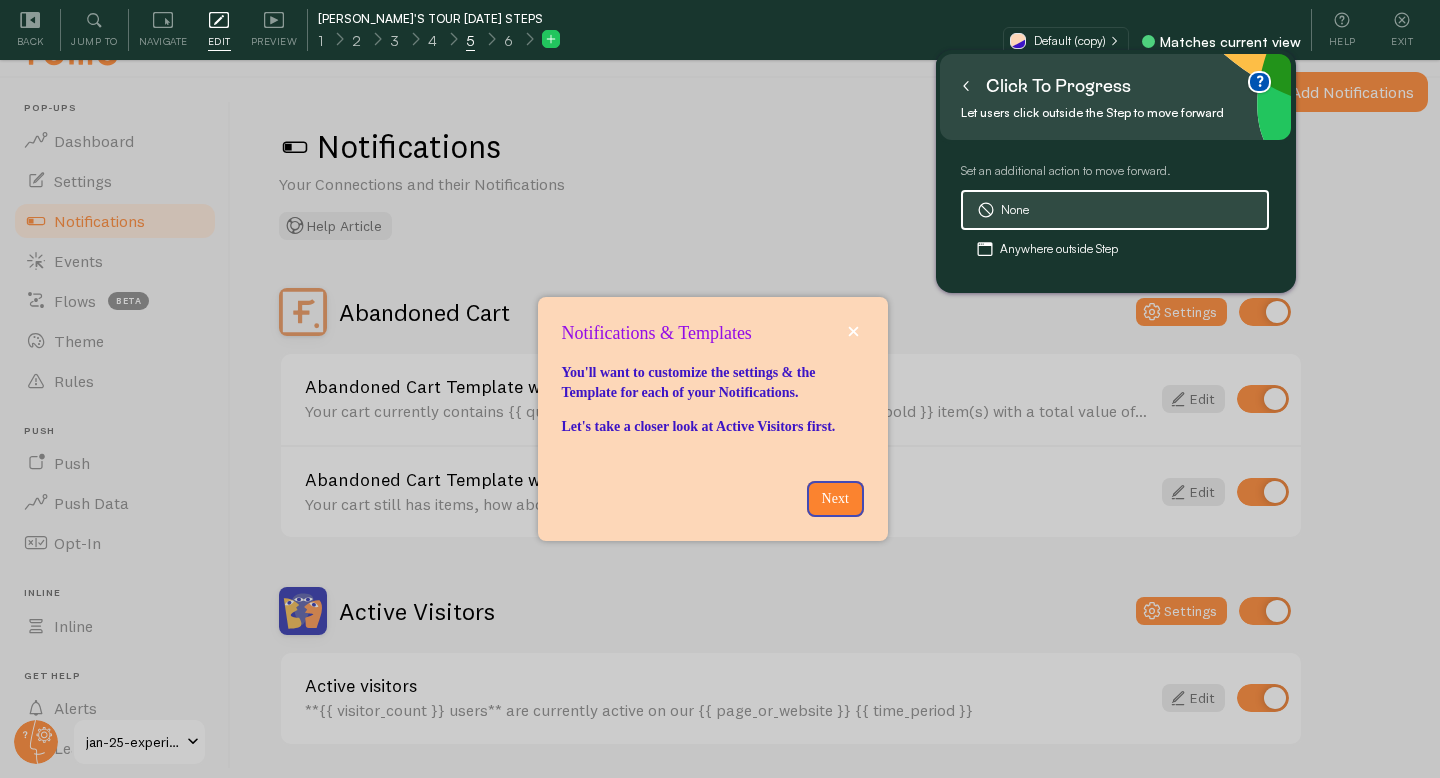 scroll, scrollTop: 0, scrollLeft: 0, axis: both 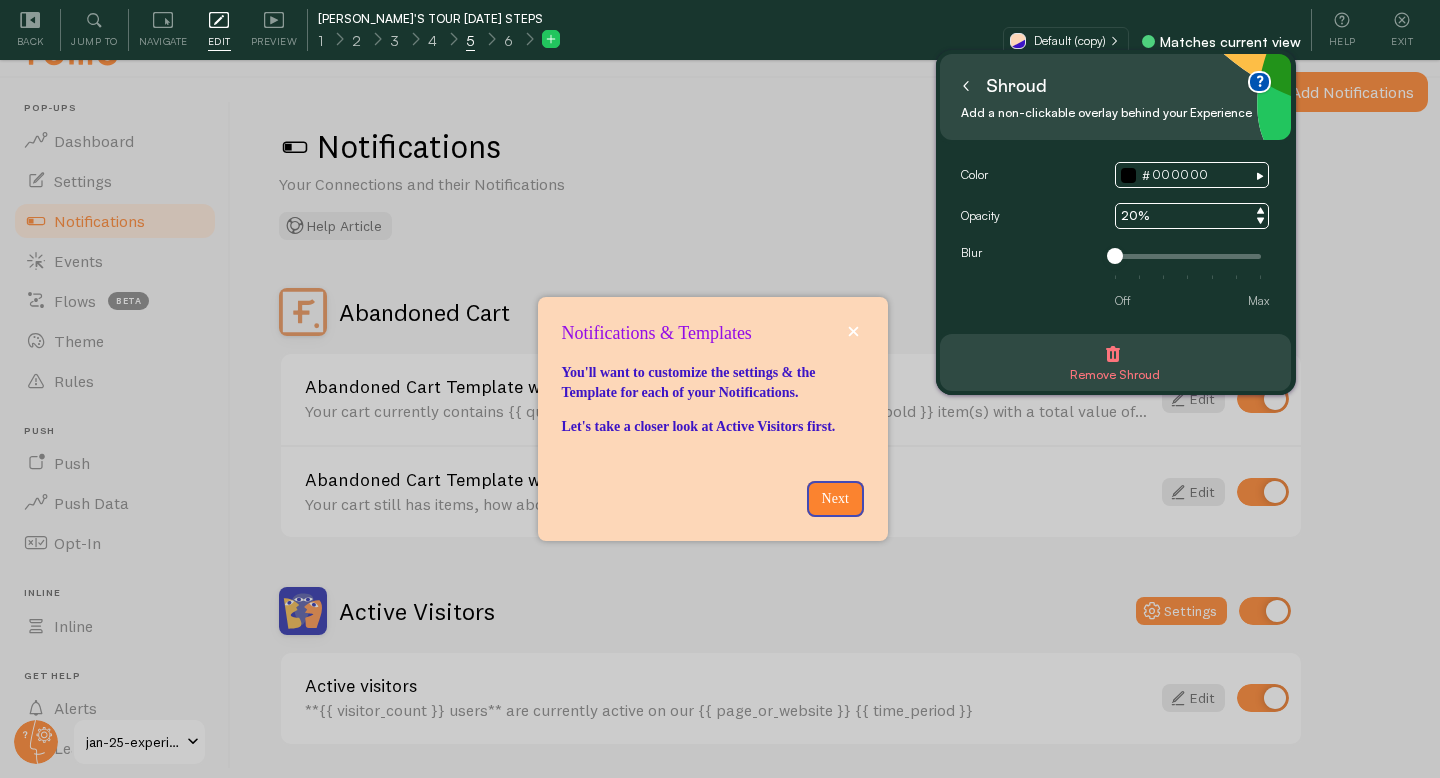 click at bounding box center (966, 86) 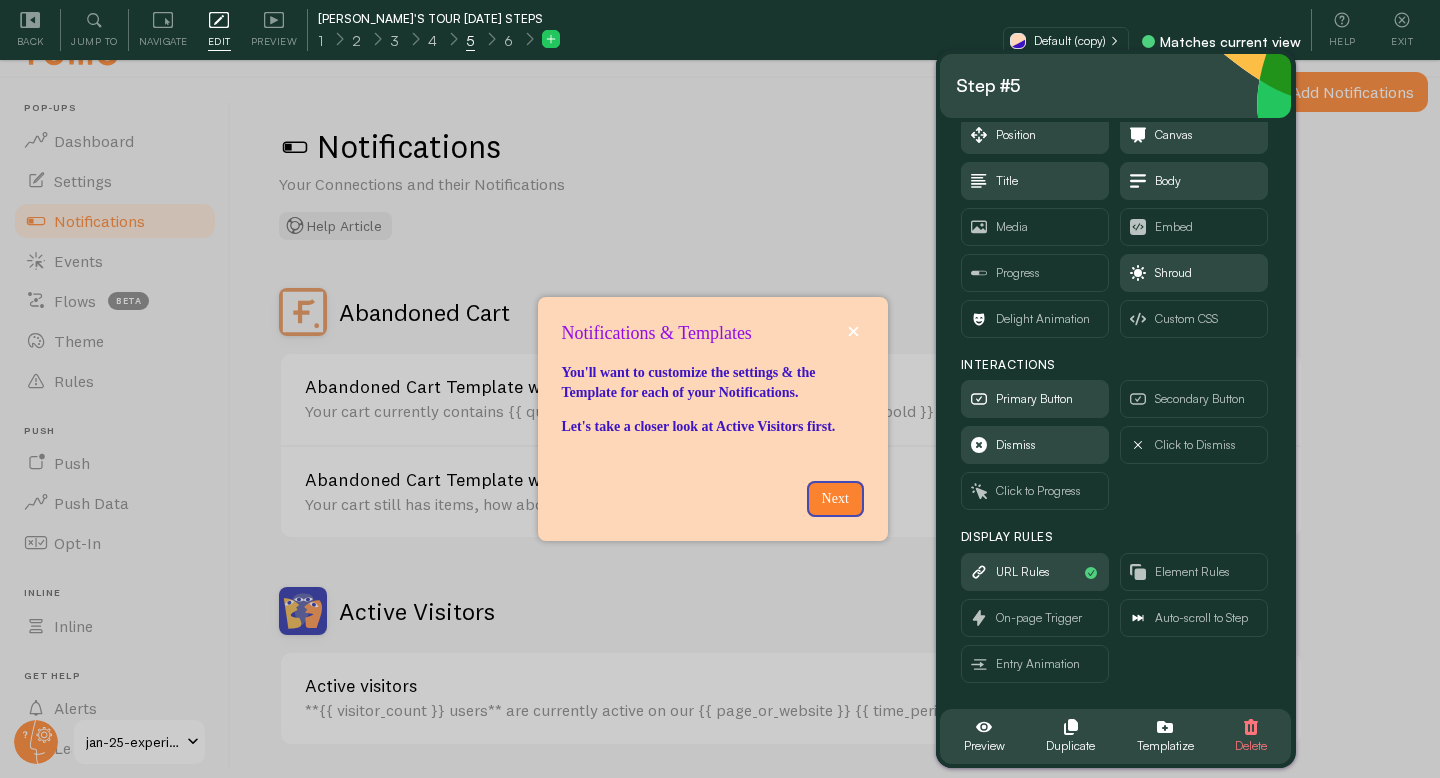 scroll, scrollTop: 51, scrollLeft: 0, axis: vertical 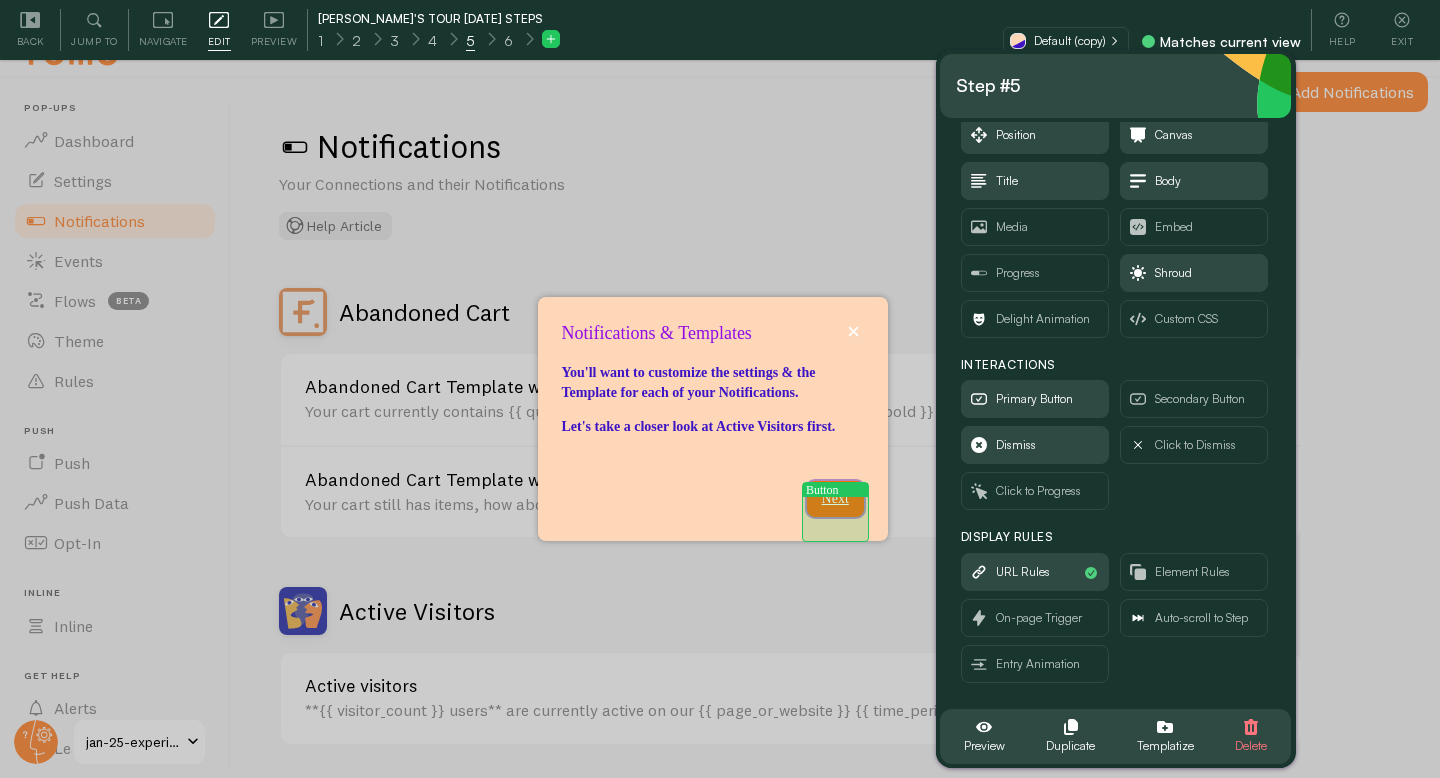 click on "Next" at bounding box center [835, 499] 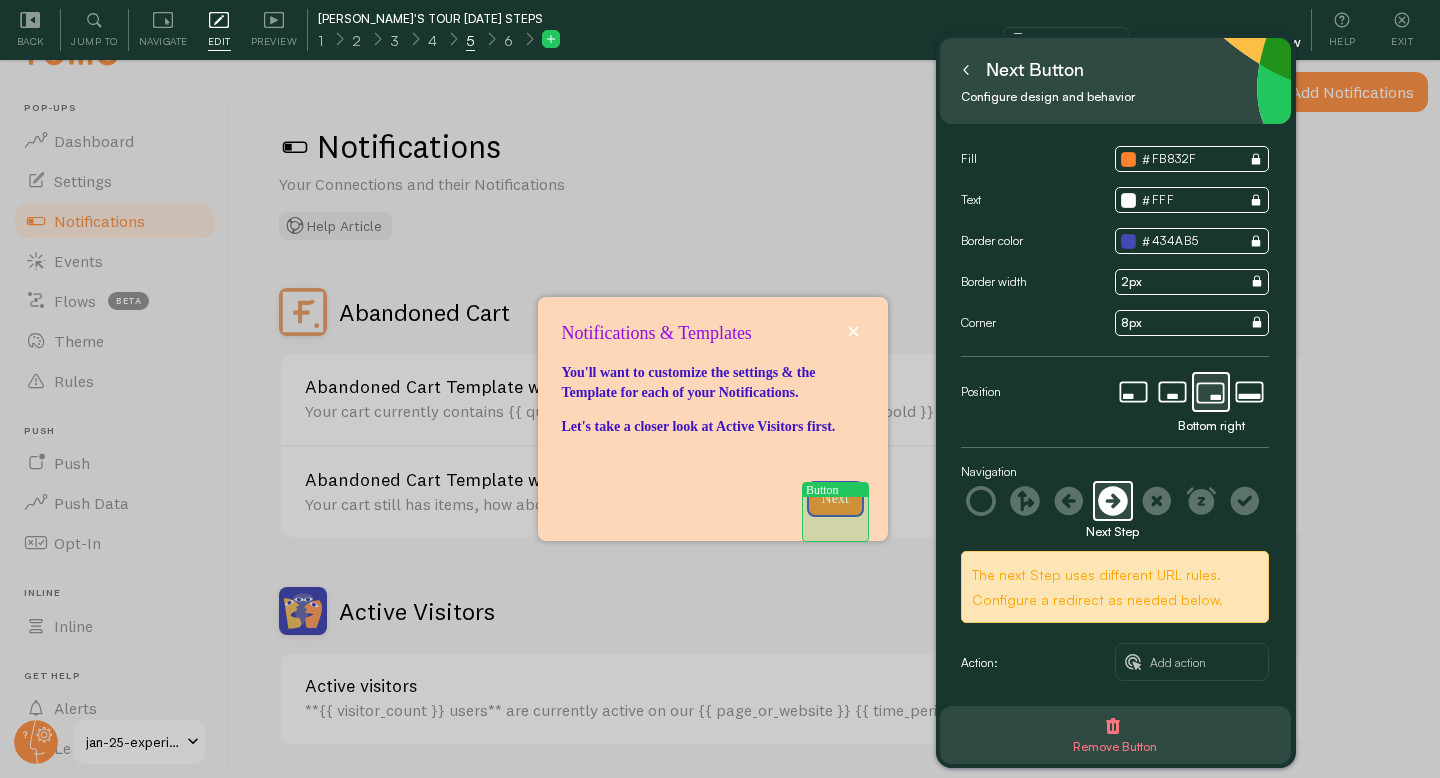 scroll, scrollTop: 0, scrollLeft: 0, axis: both 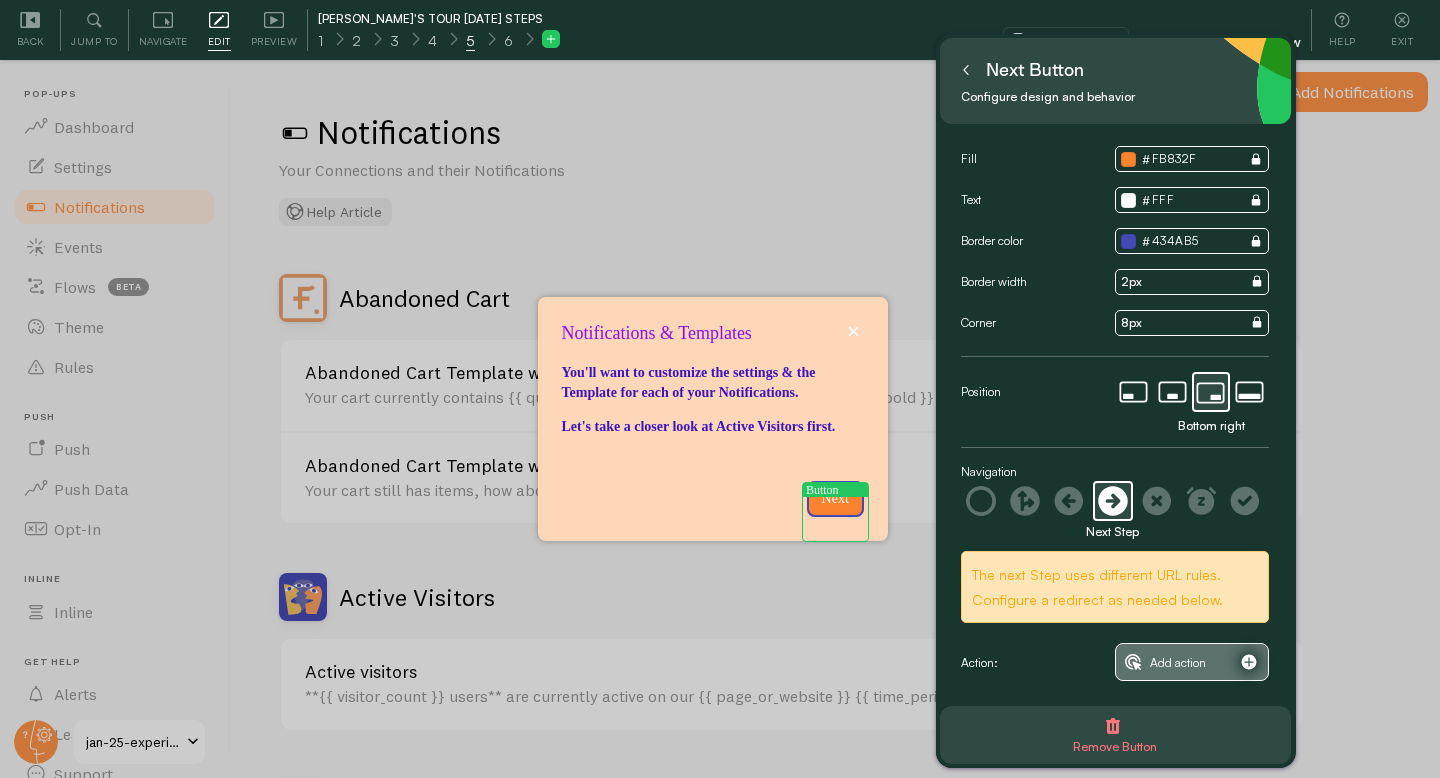 click on "Add action" at bounding box center [1178, 663] 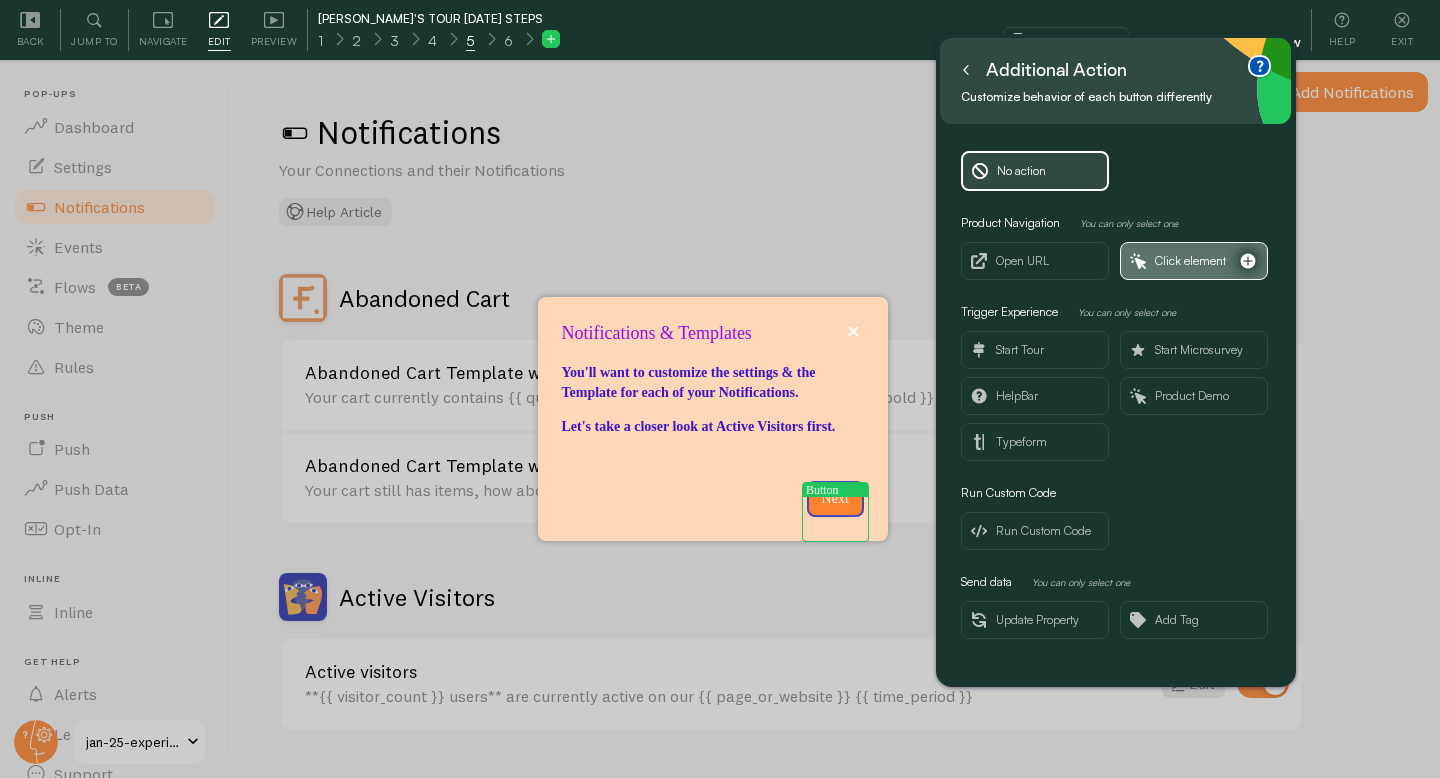 click on "Click element" at bounding box center [1190, 261] 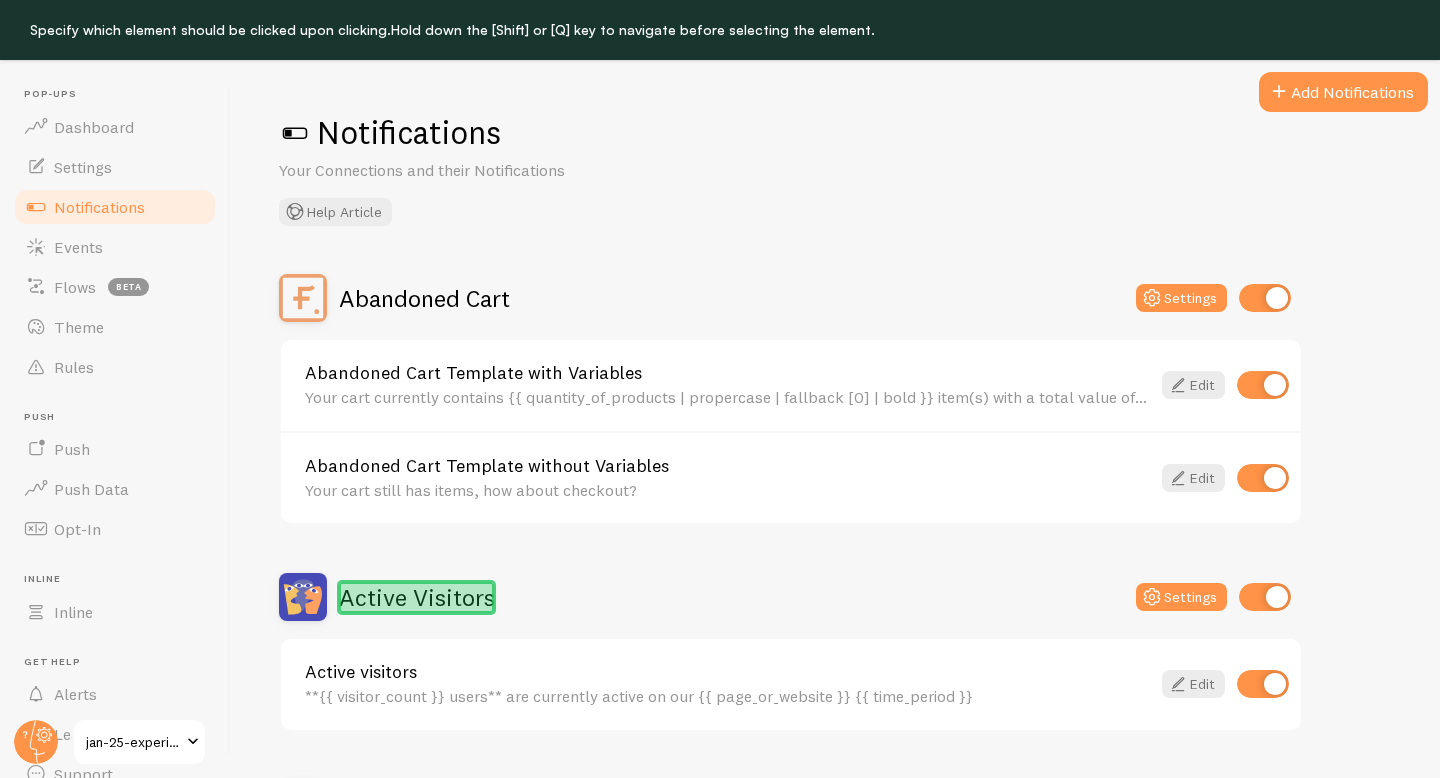 click on "Active Visitors" at bounding box center [417, 597] 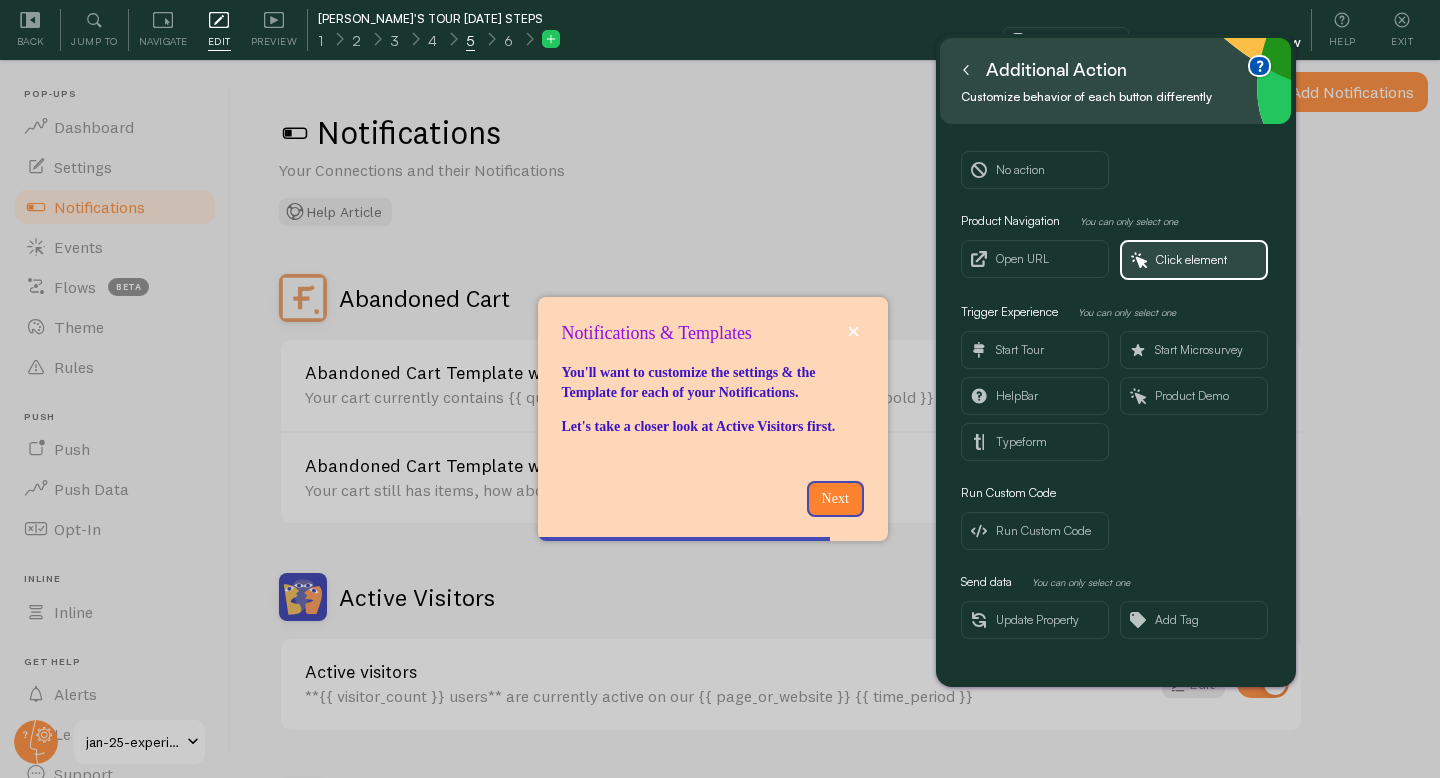 click at bounding box center (966, 70) 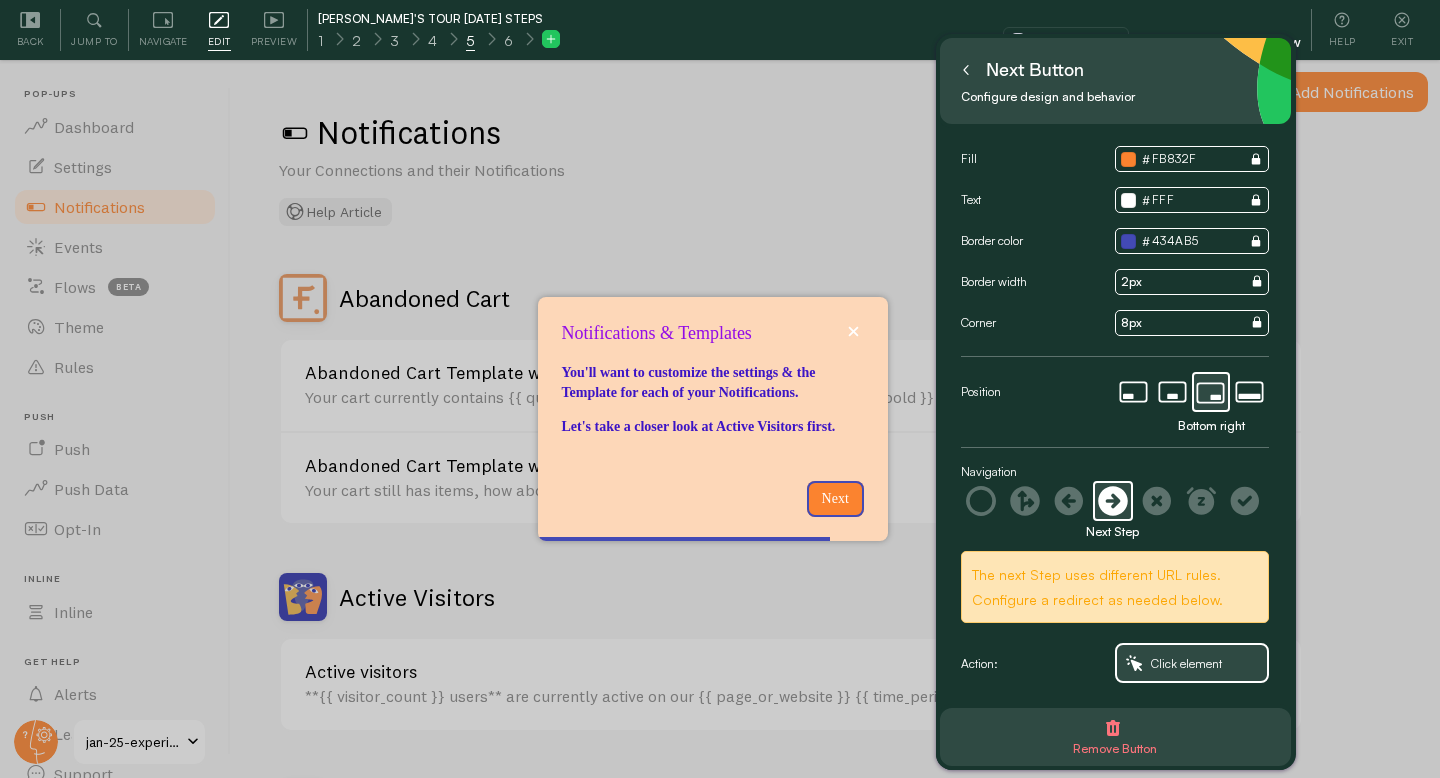 click 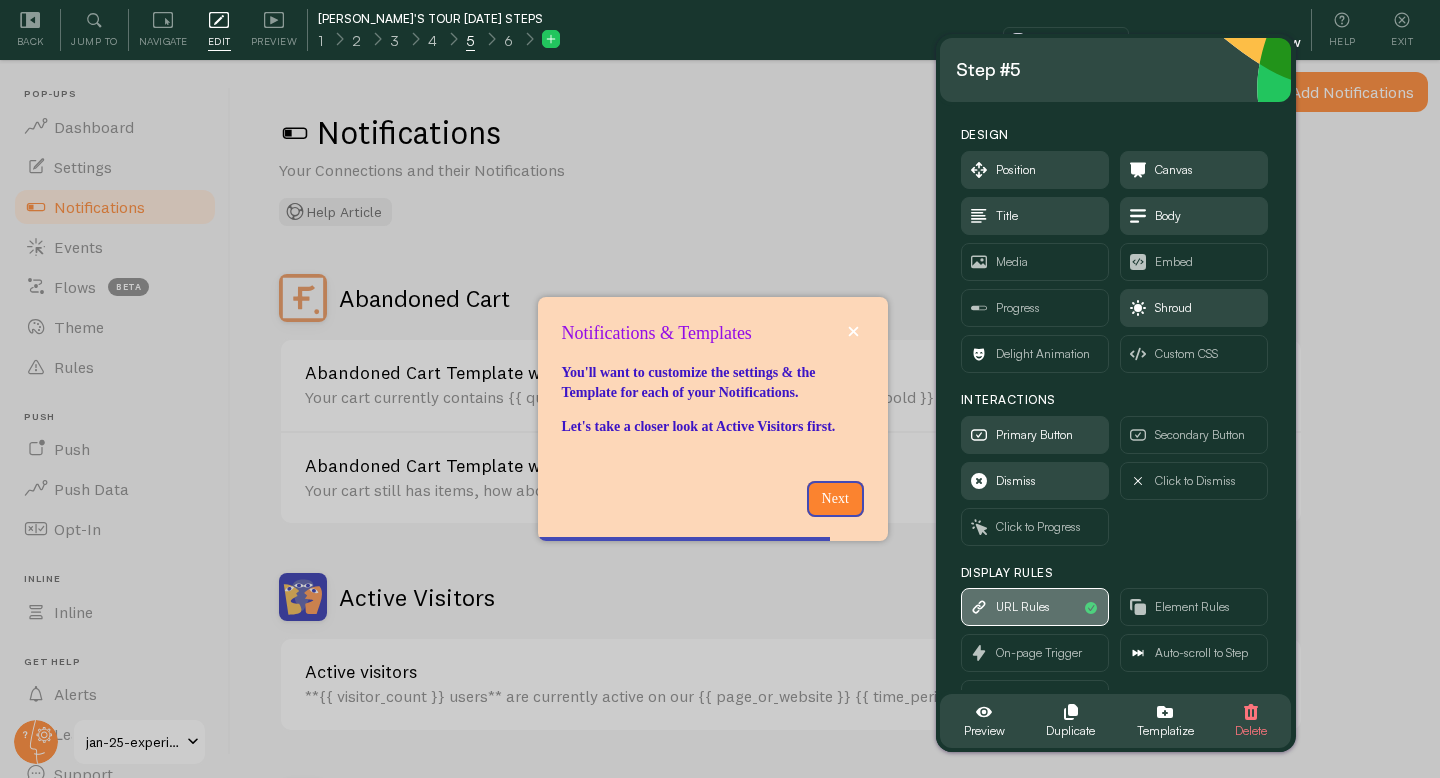 click on "URL Rules" at bounding box center [1023, 607] 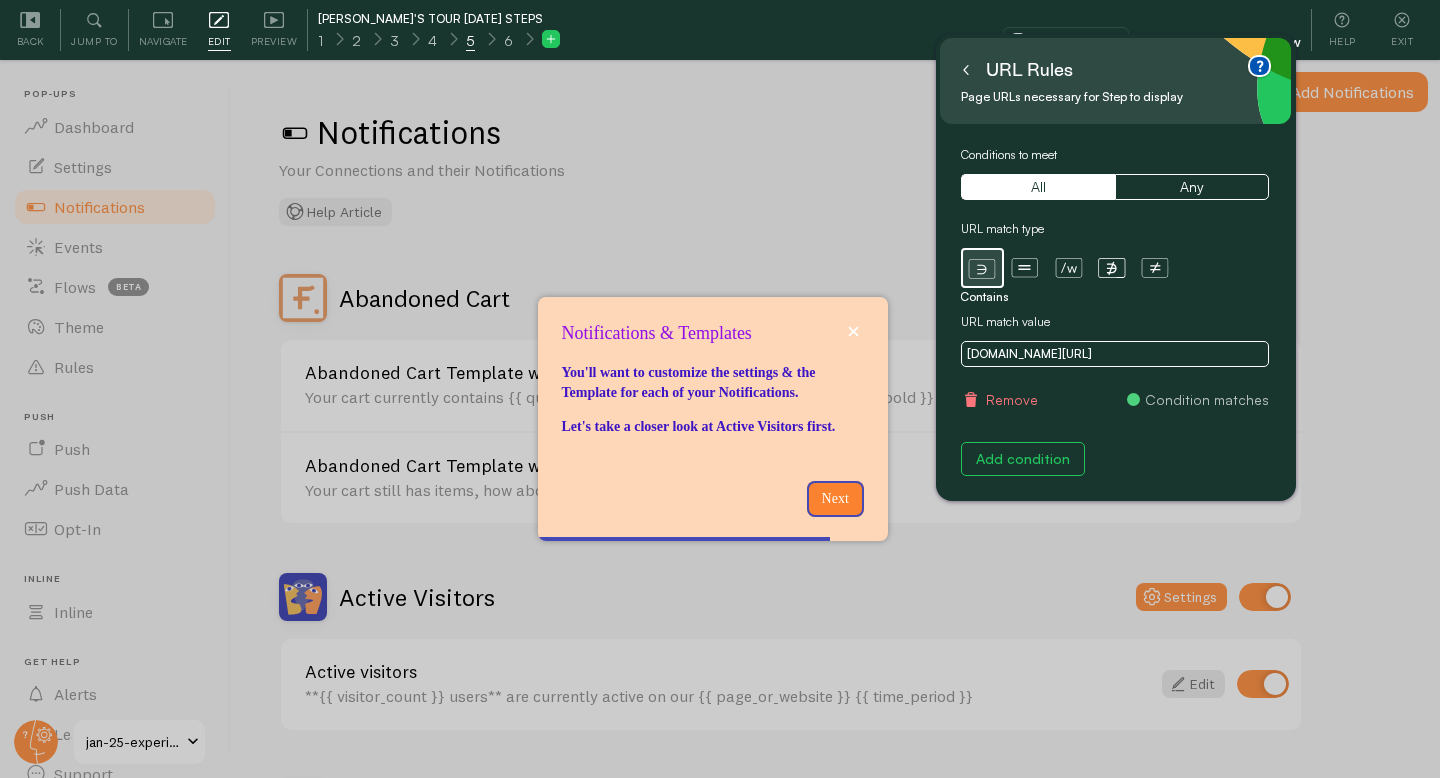 click on "[DOMAIN_NAME][URL]" at bounding box center [1115, 354] 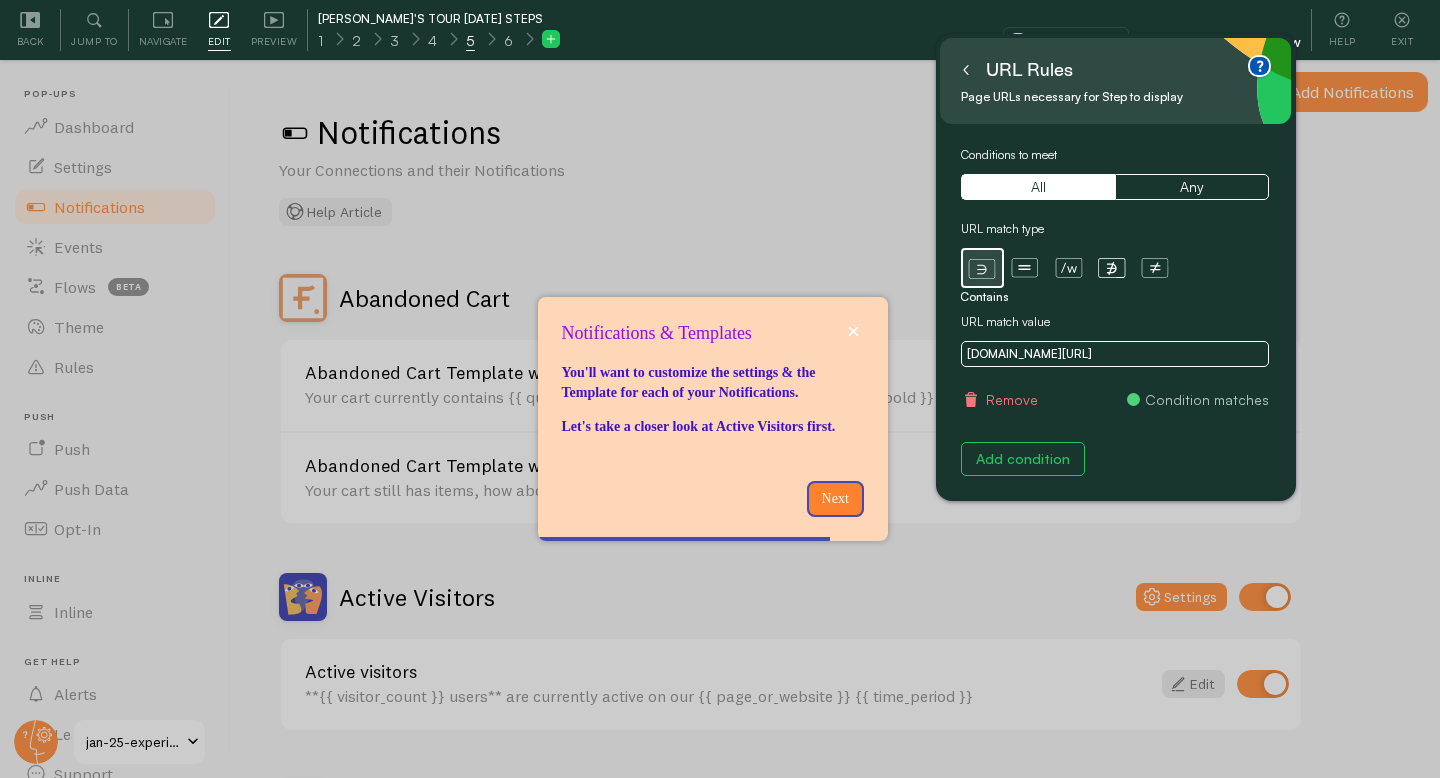 paste on "[URL][DOMAIN_NAME]" 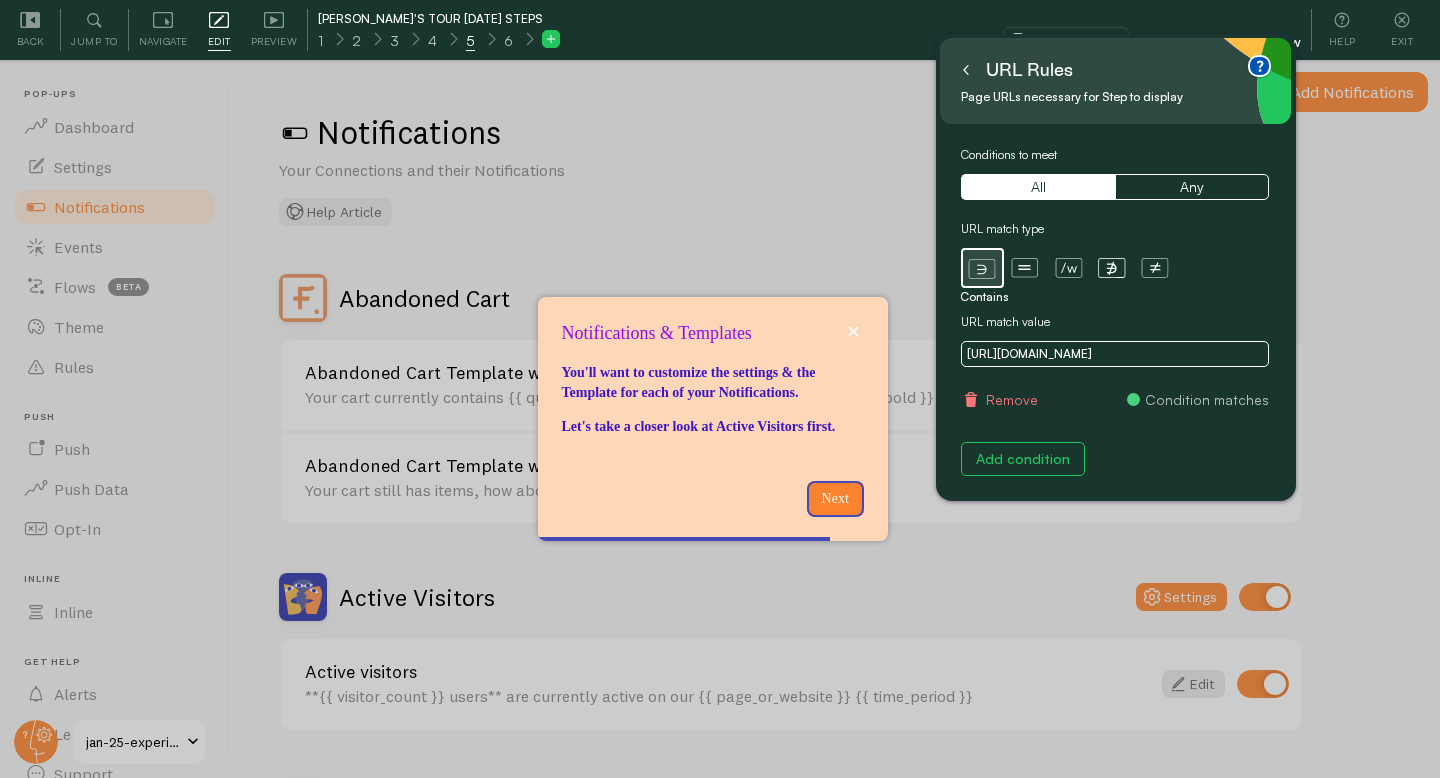 type on "[URL][DOMAIN_NAME]" 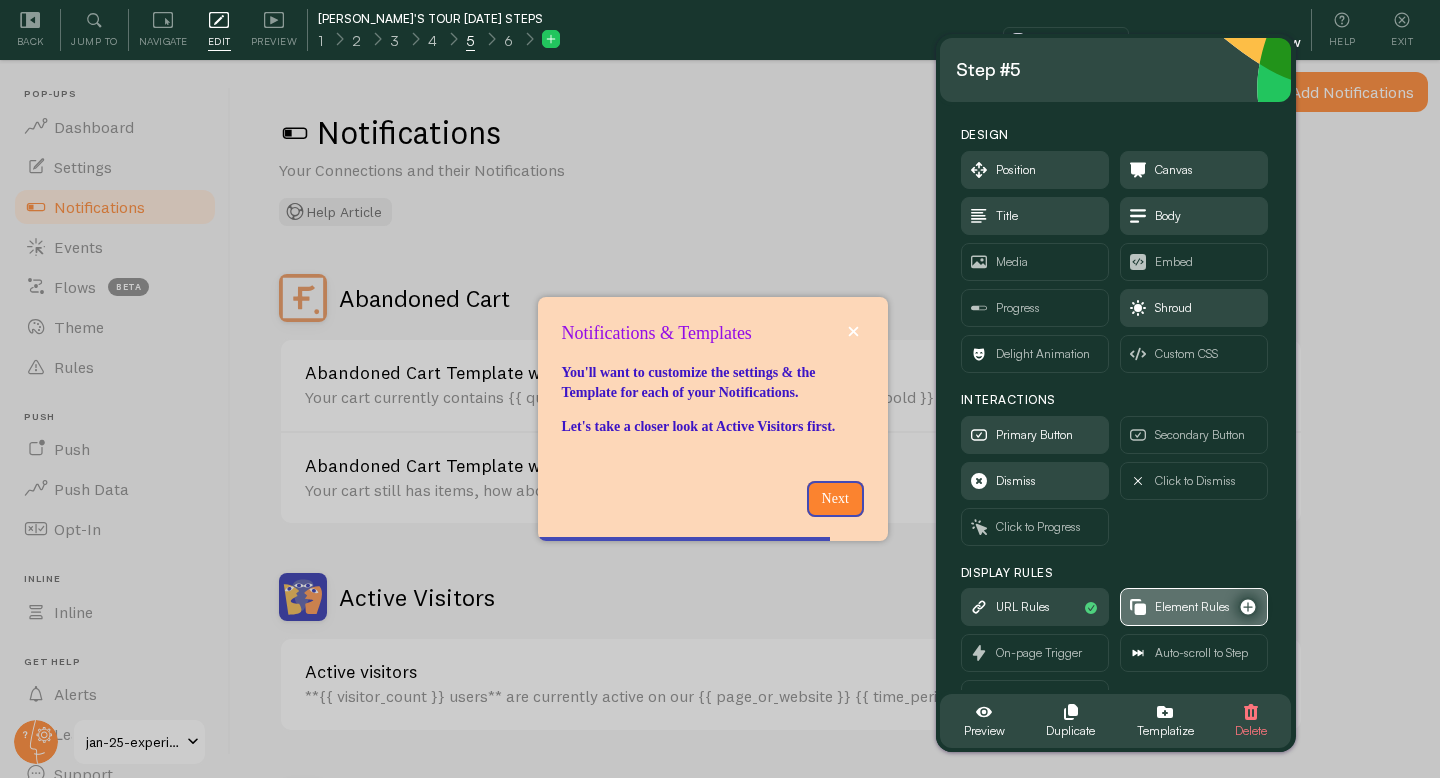 scroll, scrollTop: 7, scrollLeft: 0, axis: vertical 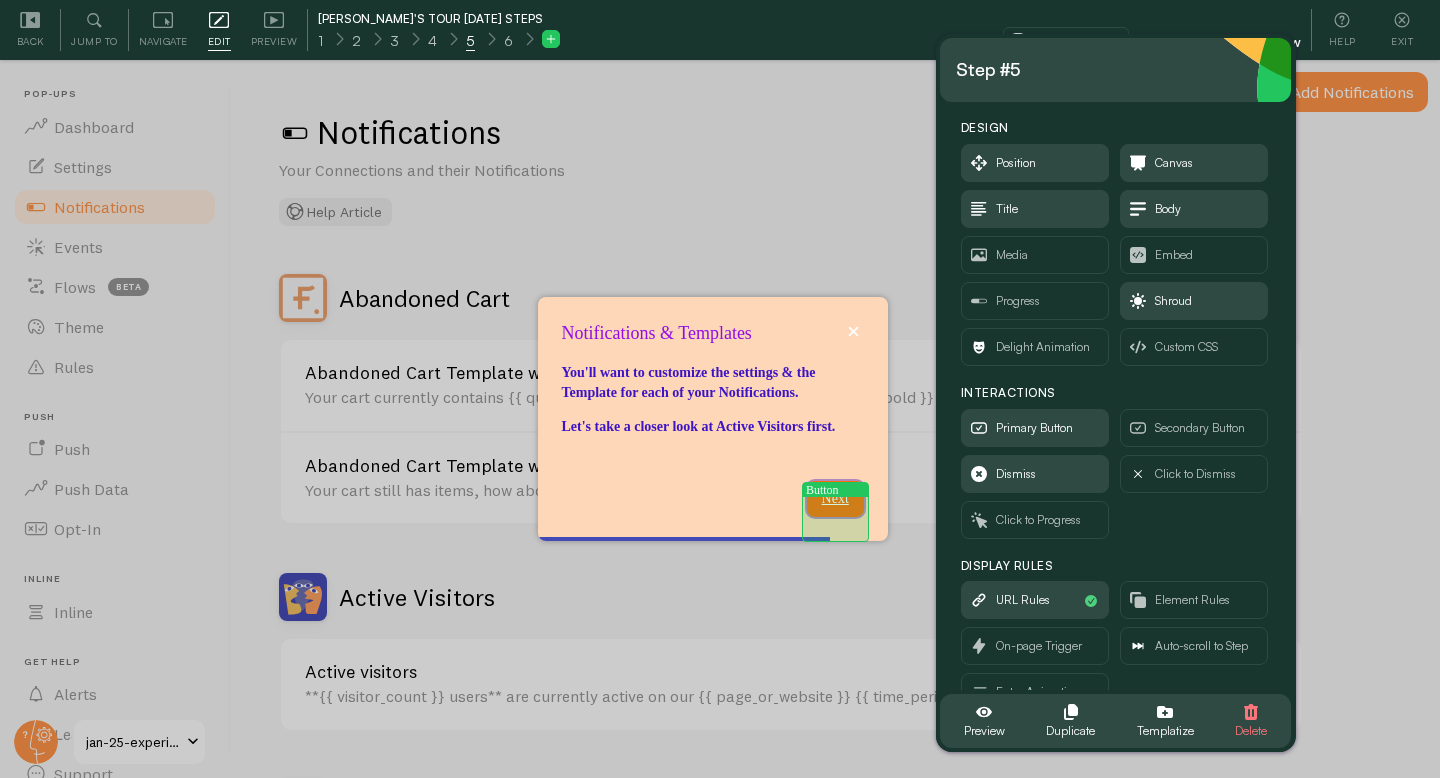 click on "Next" at bounding box center (835, 499) 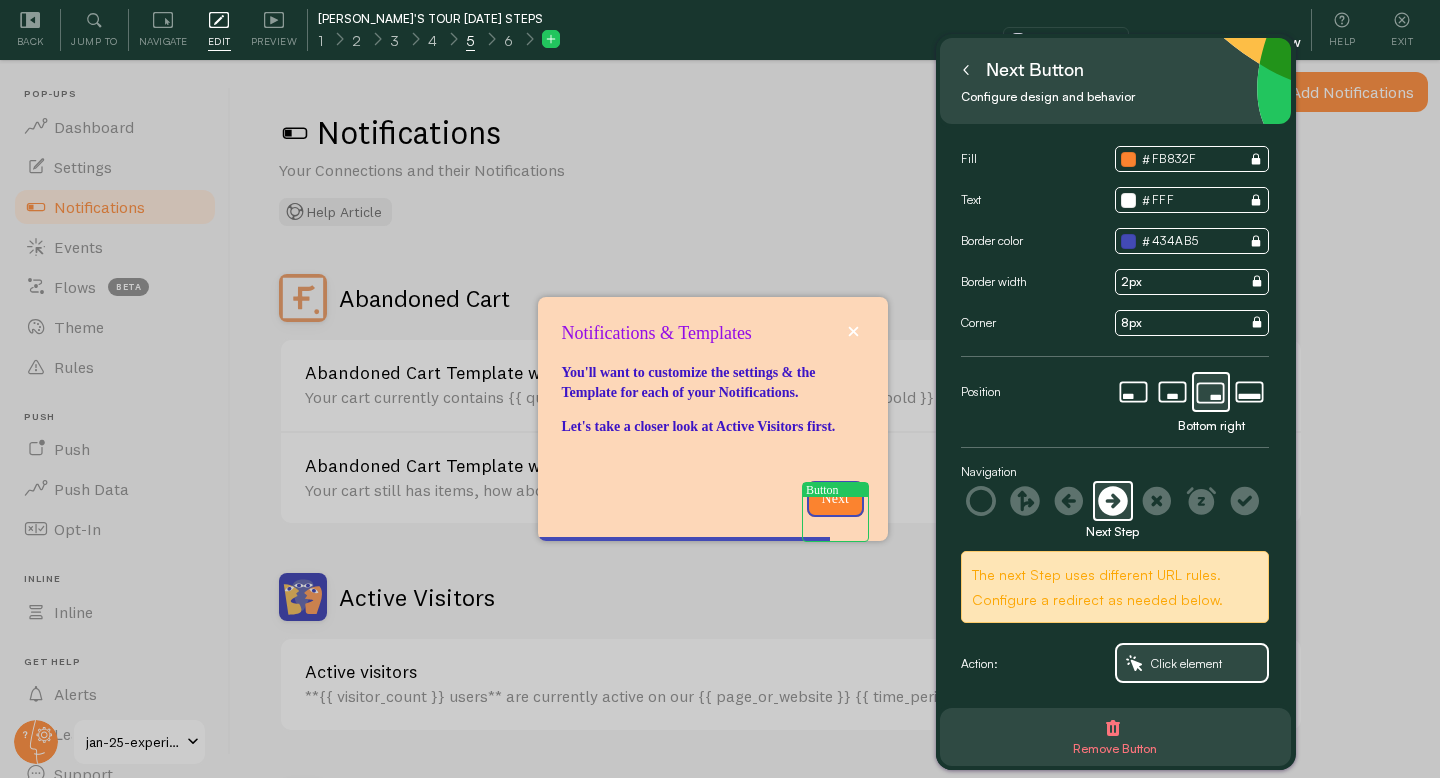 scroll, scrollTop: 0, scrollLeft: 0, axis: both 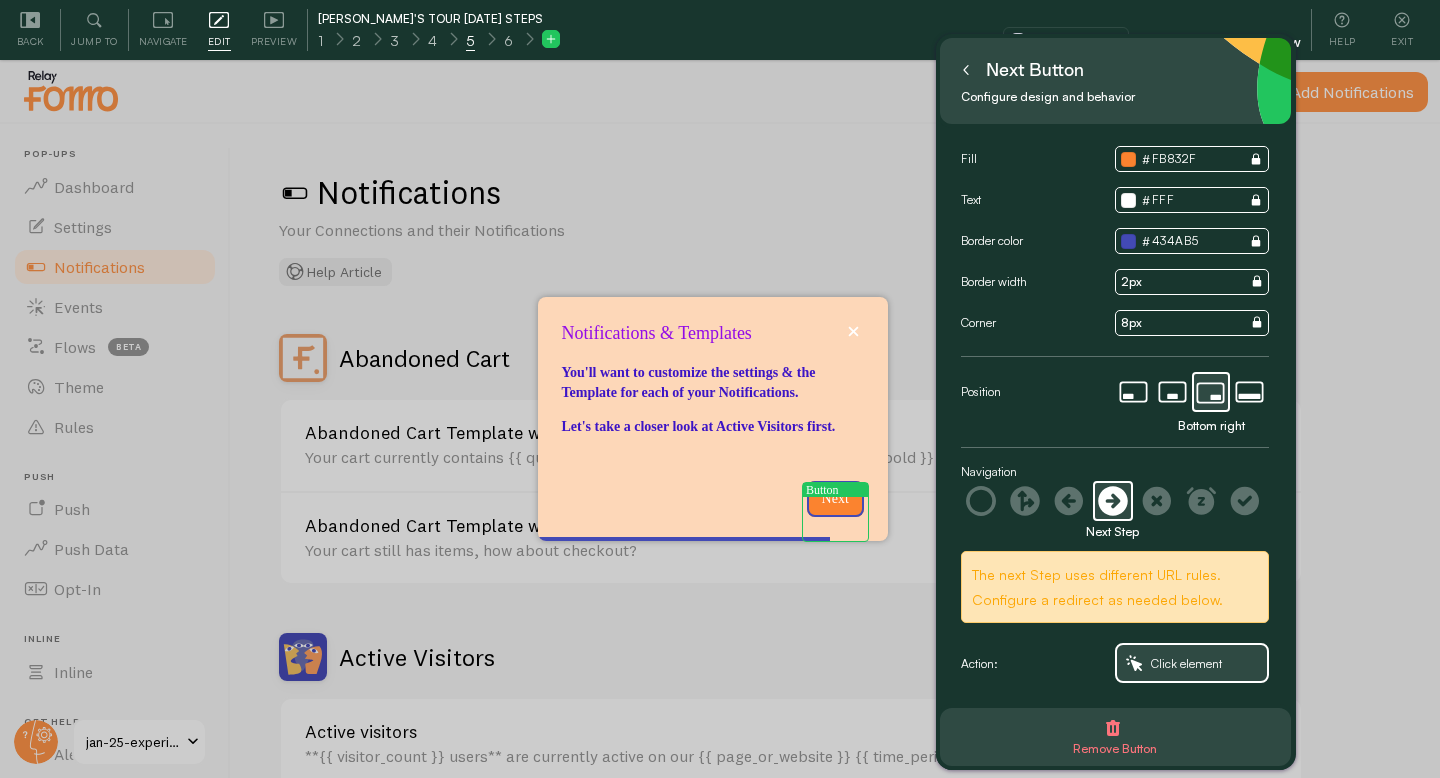 click at bounding box center (551, 39) 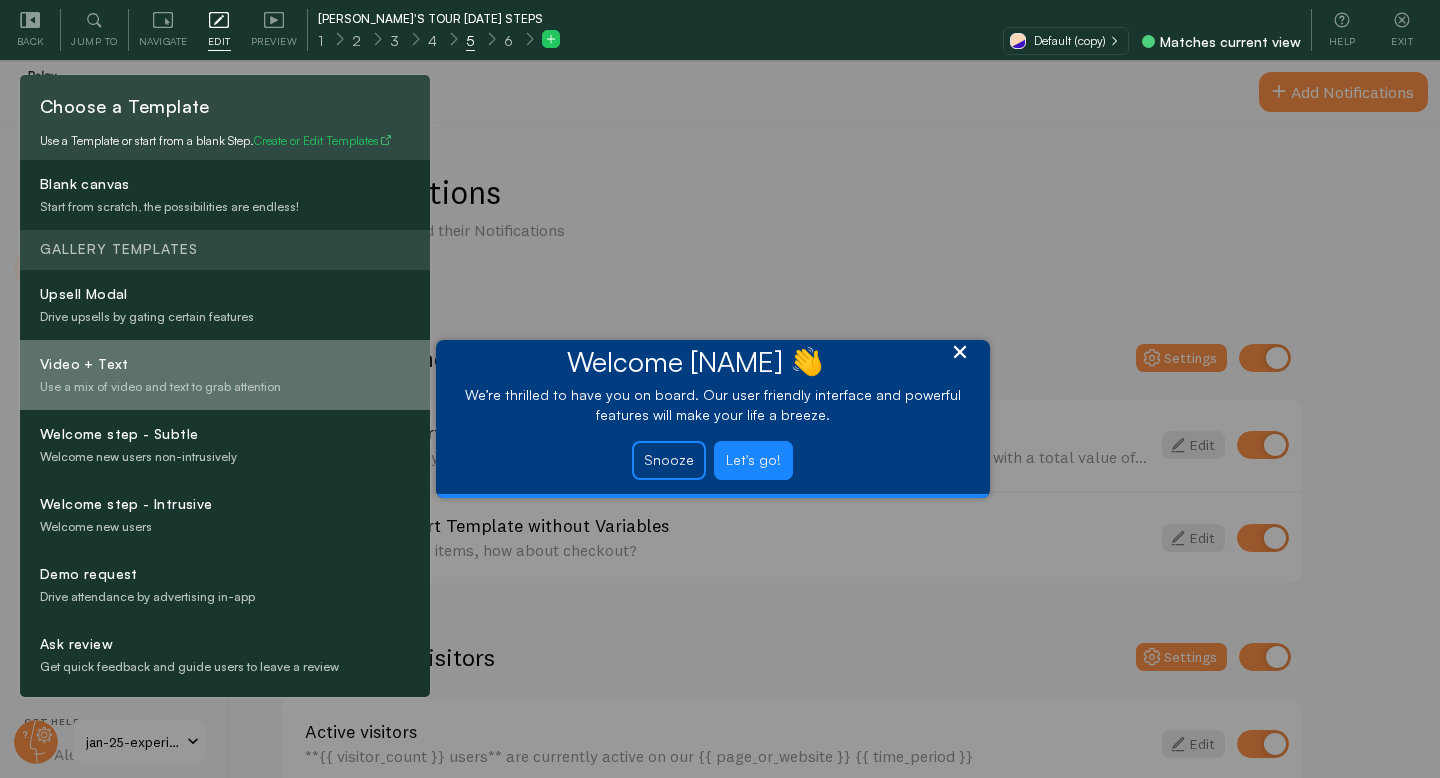click on "Video + Text" at bounding box center [225, 364] 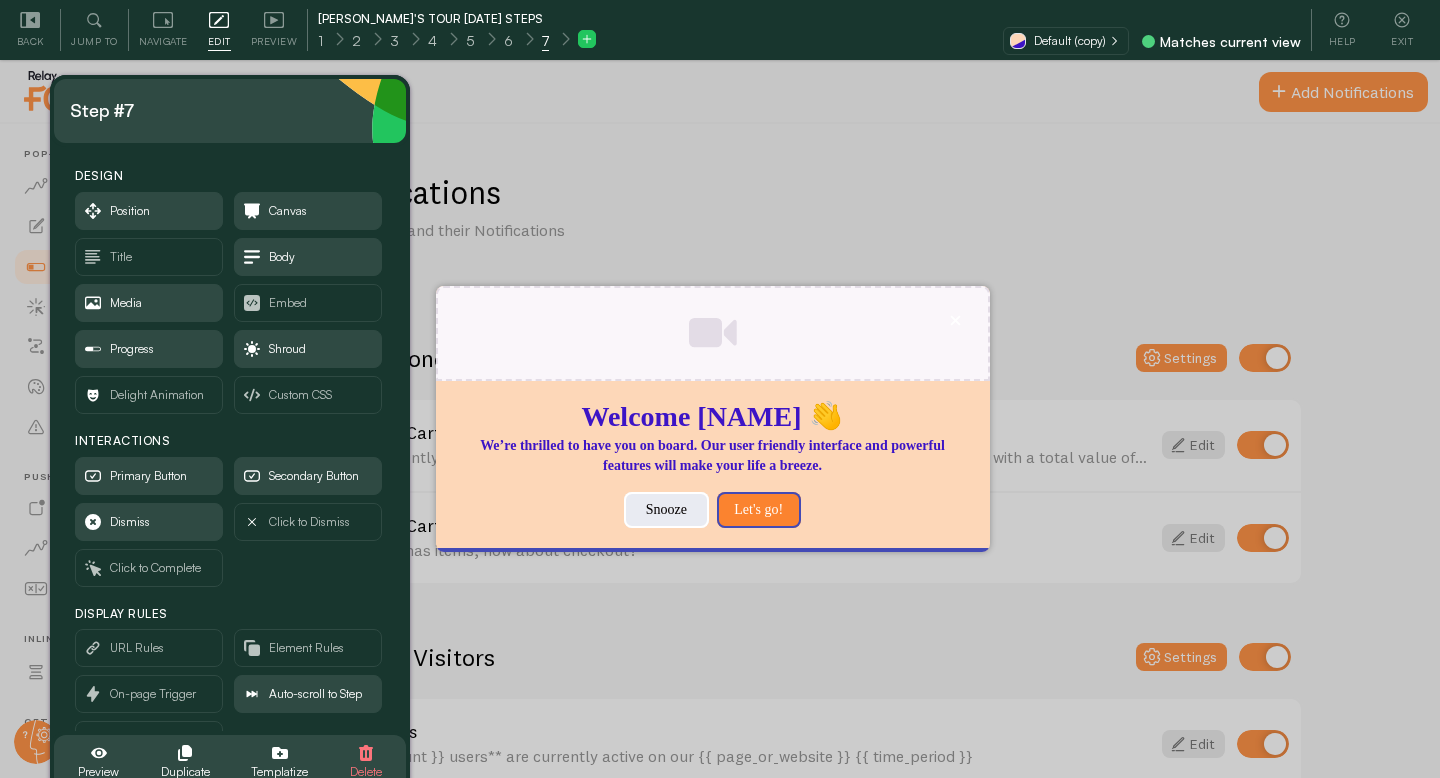 click at bounding box center (720, 389) 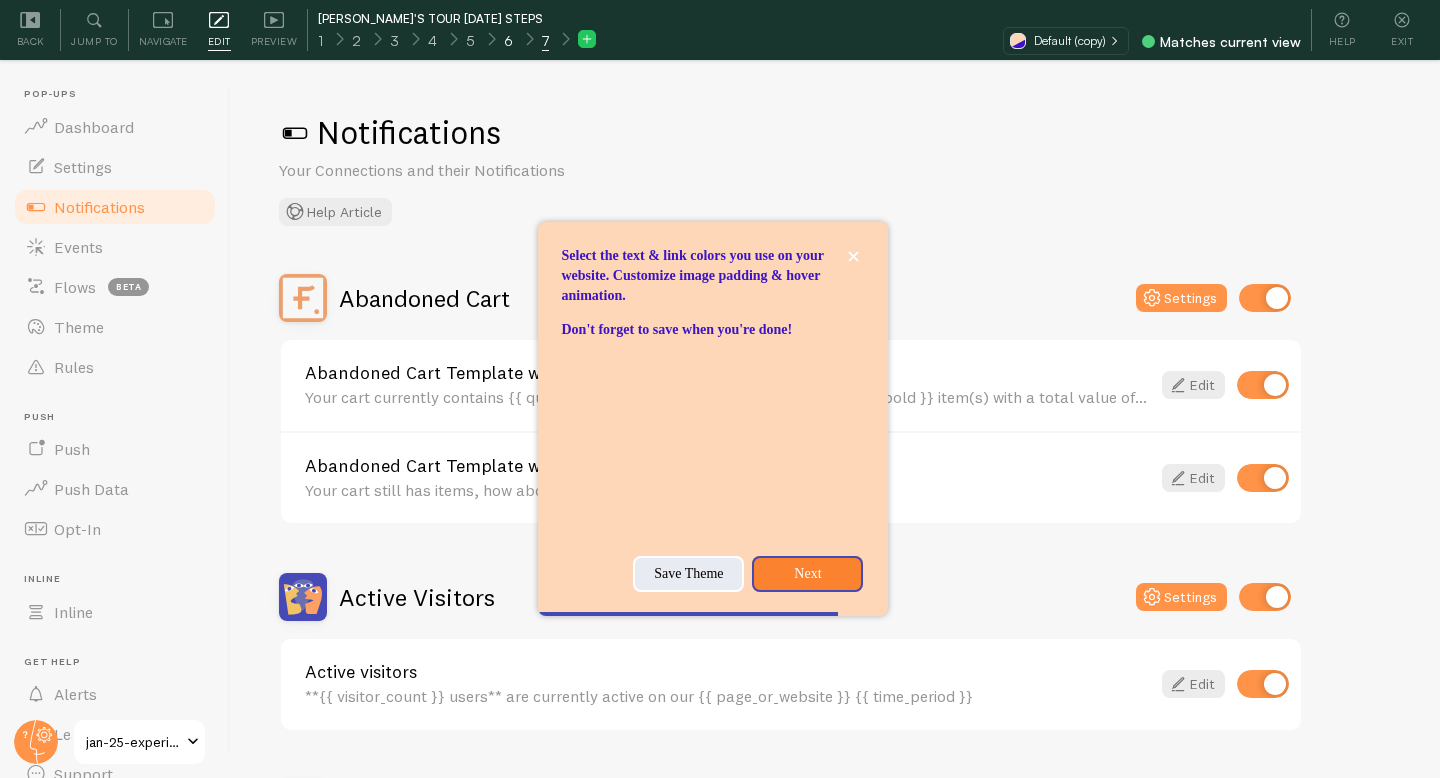 click on "6" at bounding box center [508, 41] 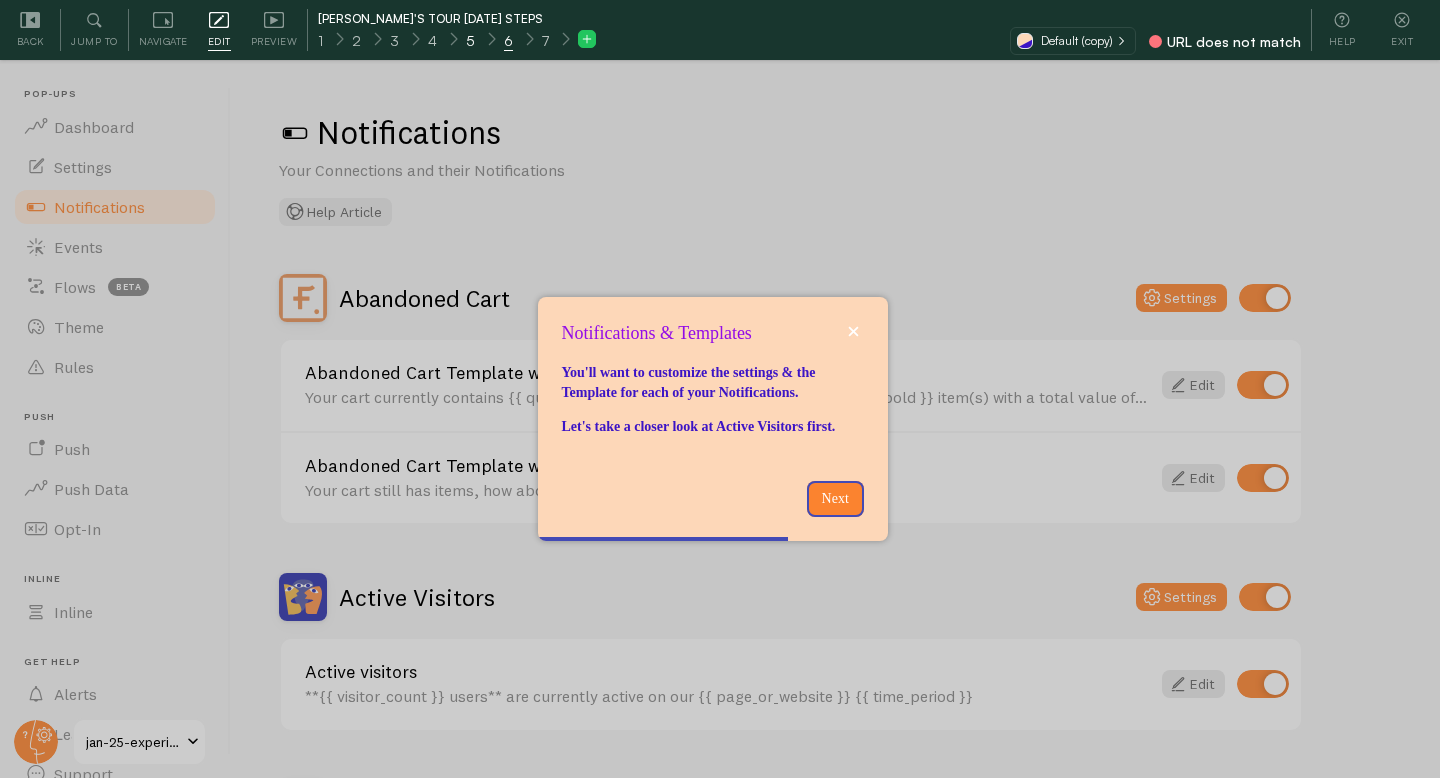 click on "5" at bounding box center [470, 39] 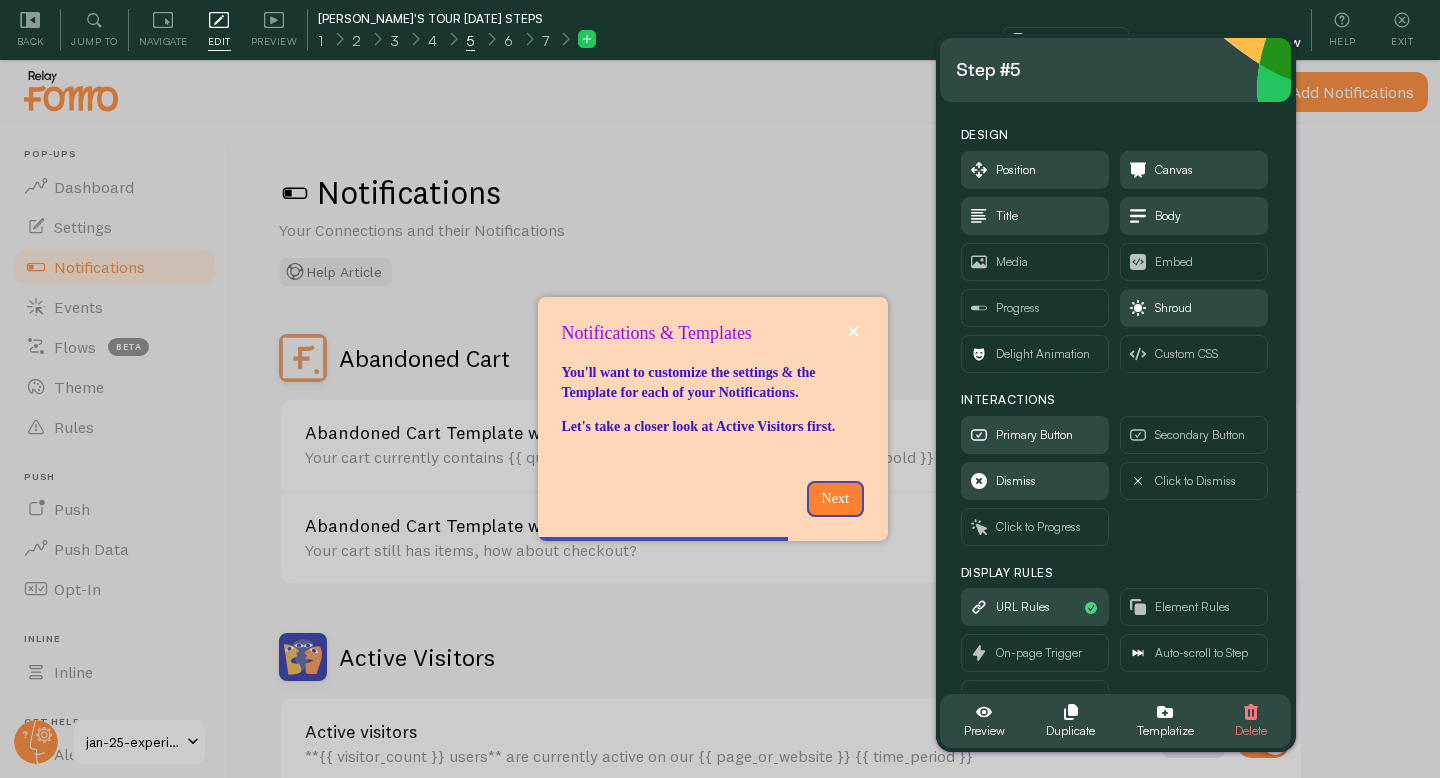 scroll, scrollTop: 51, scrollLeft: 0, axis: vertical 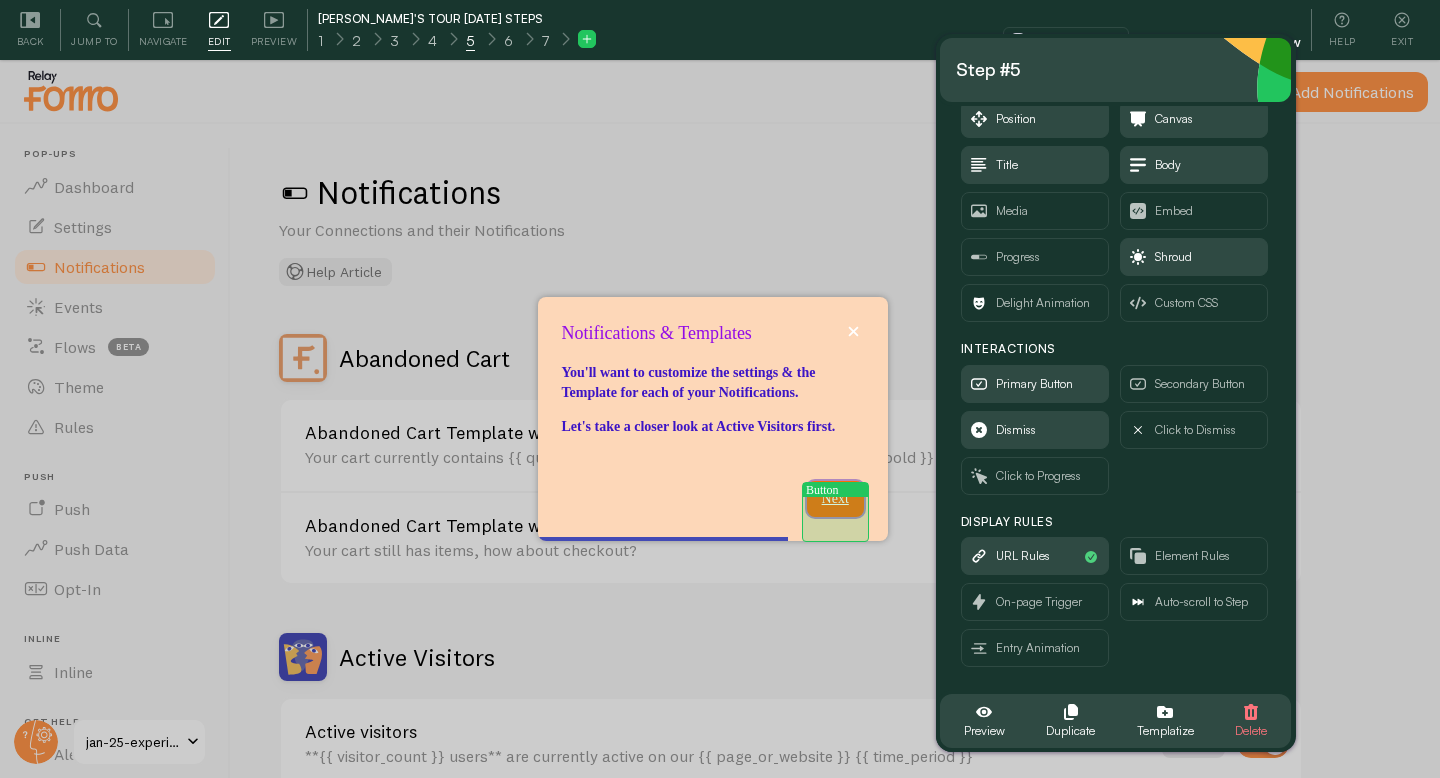 click on "Next" at bounding box center [835, 499] 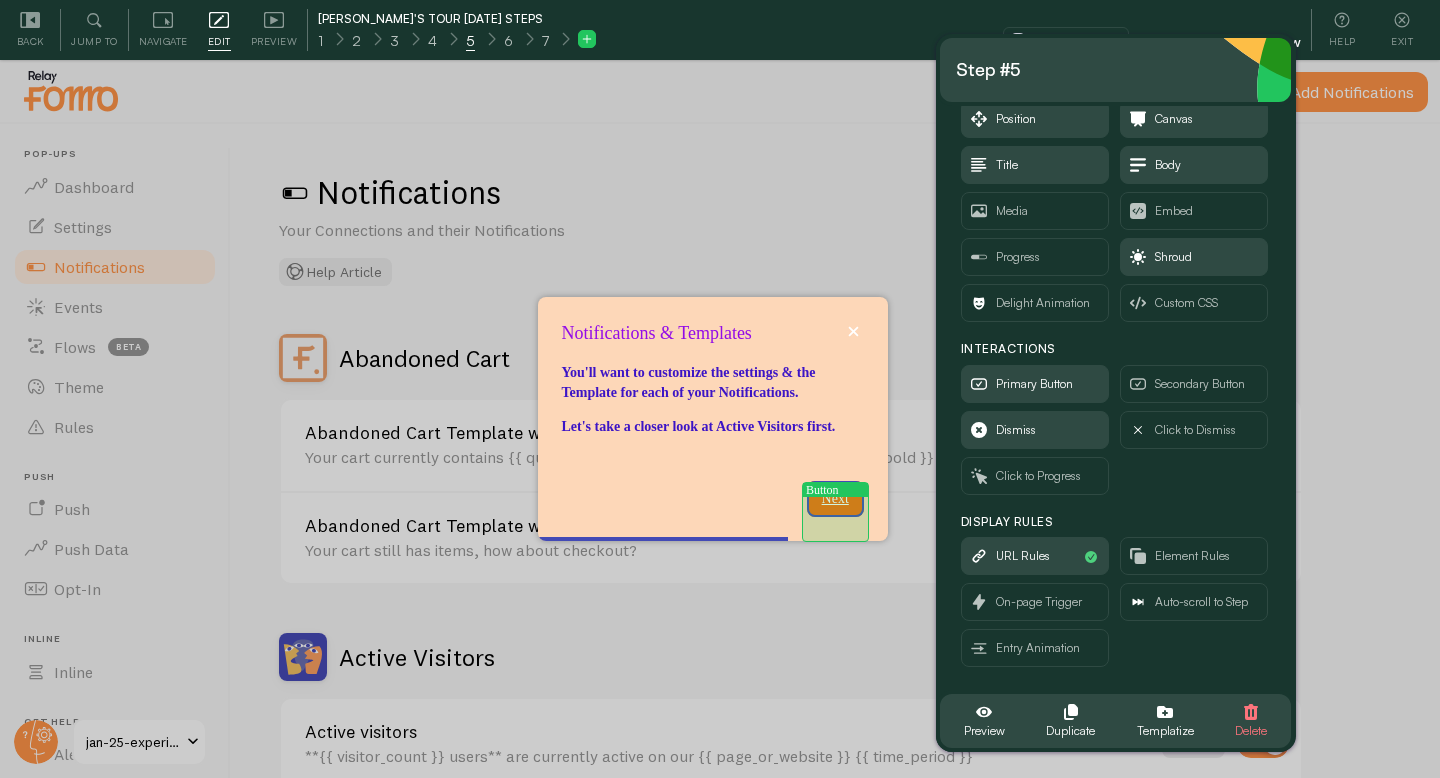 scroll, scrollTop: 0, scrollLeft: 0, axis: both 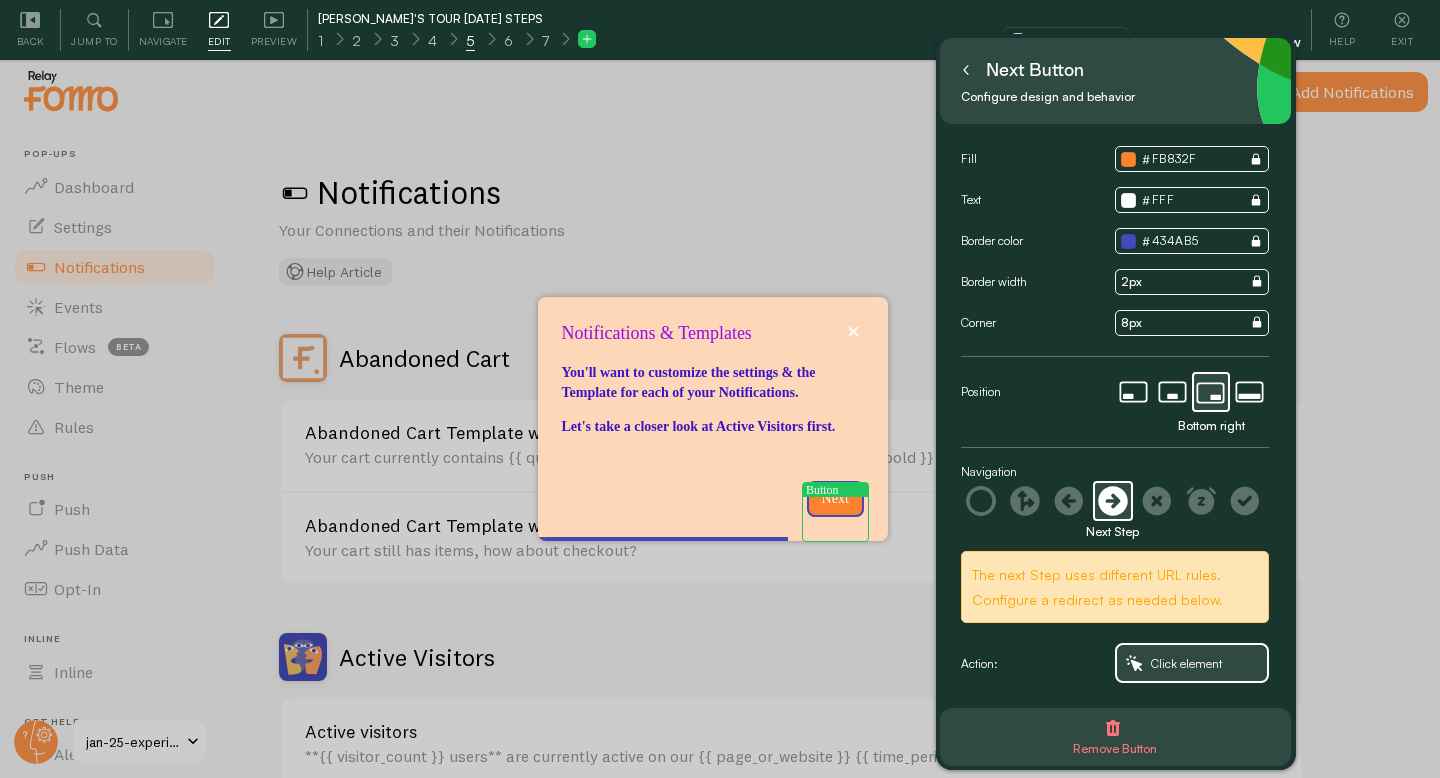 click on "The next Step uses different URL rules. Configure a redirect as needed below." at bounding box center (1115, 587) 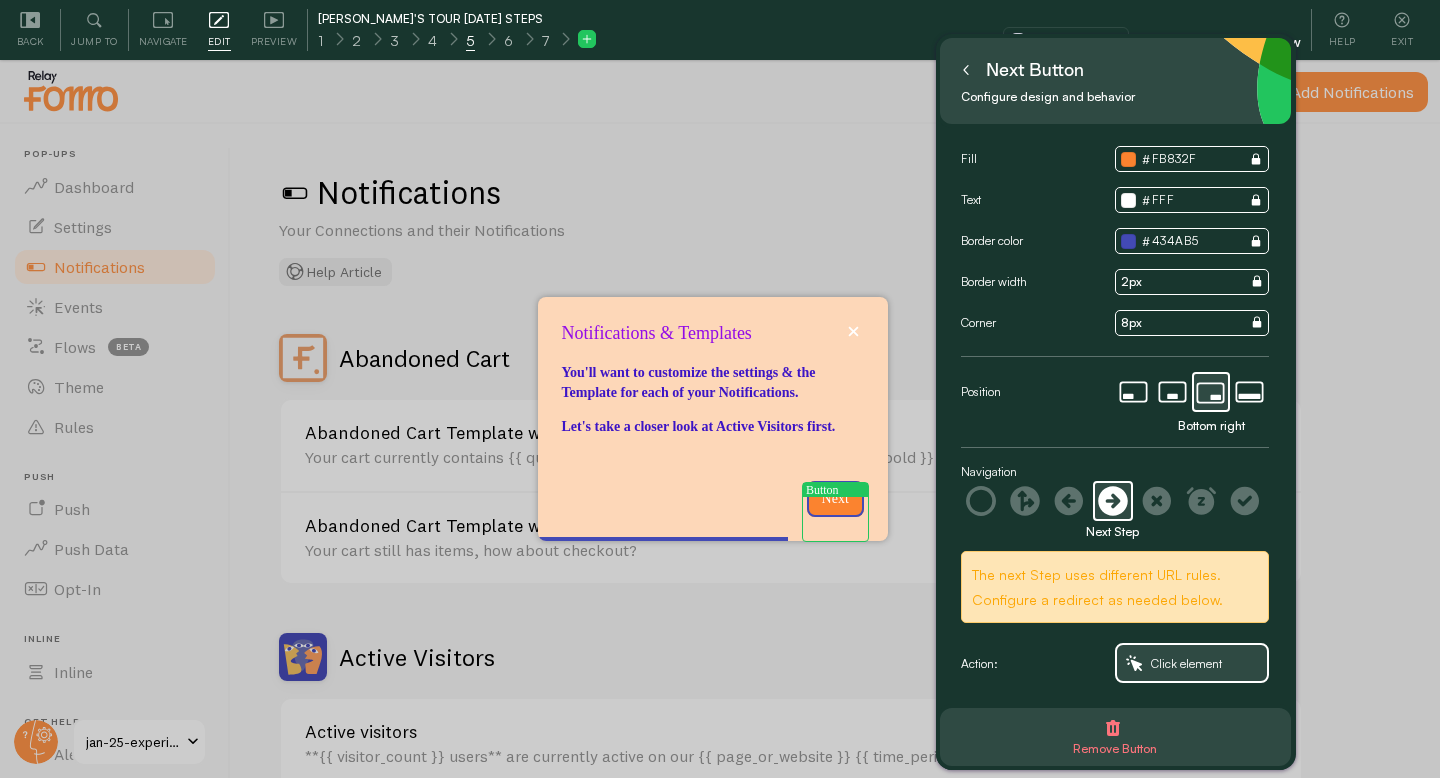 click on "Action:" at bounding box center (1038, 664) 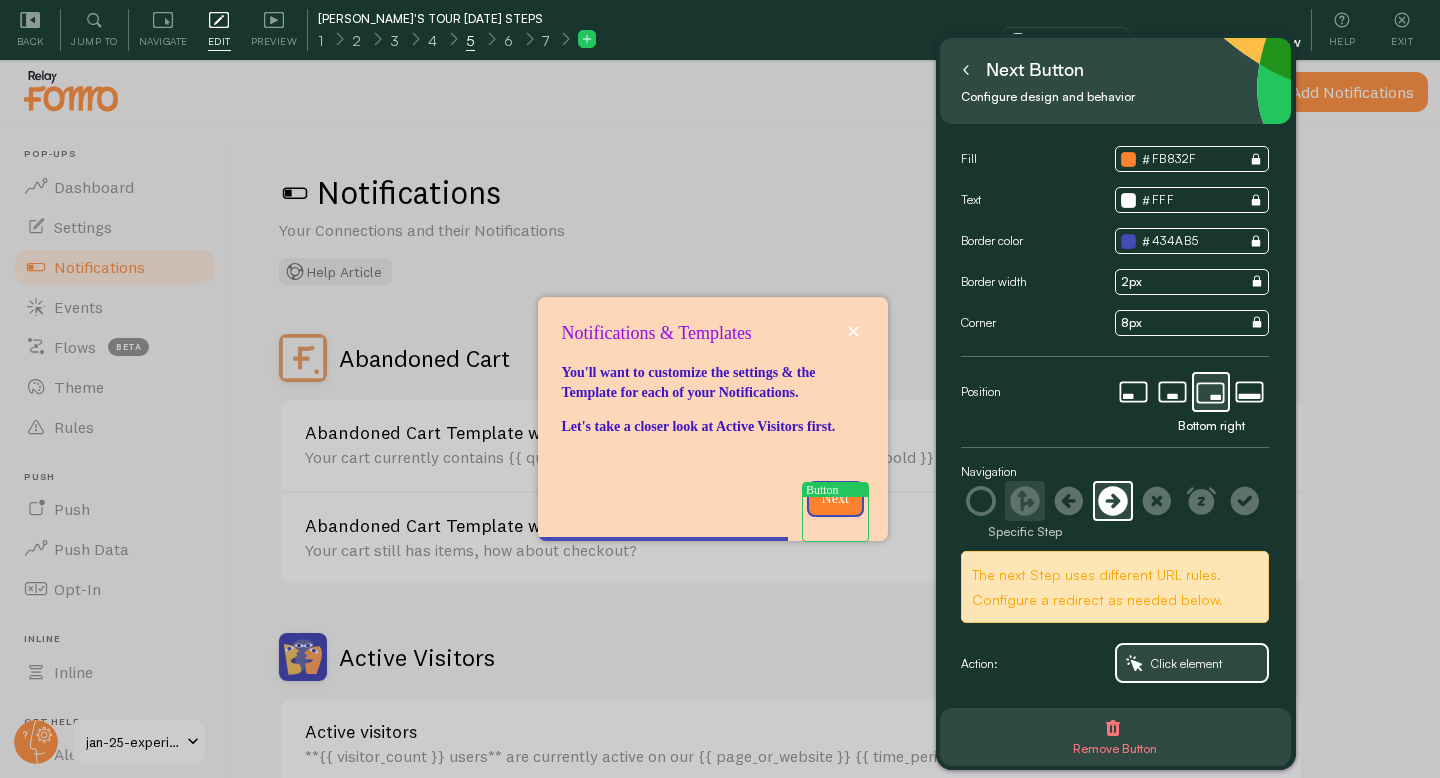 click 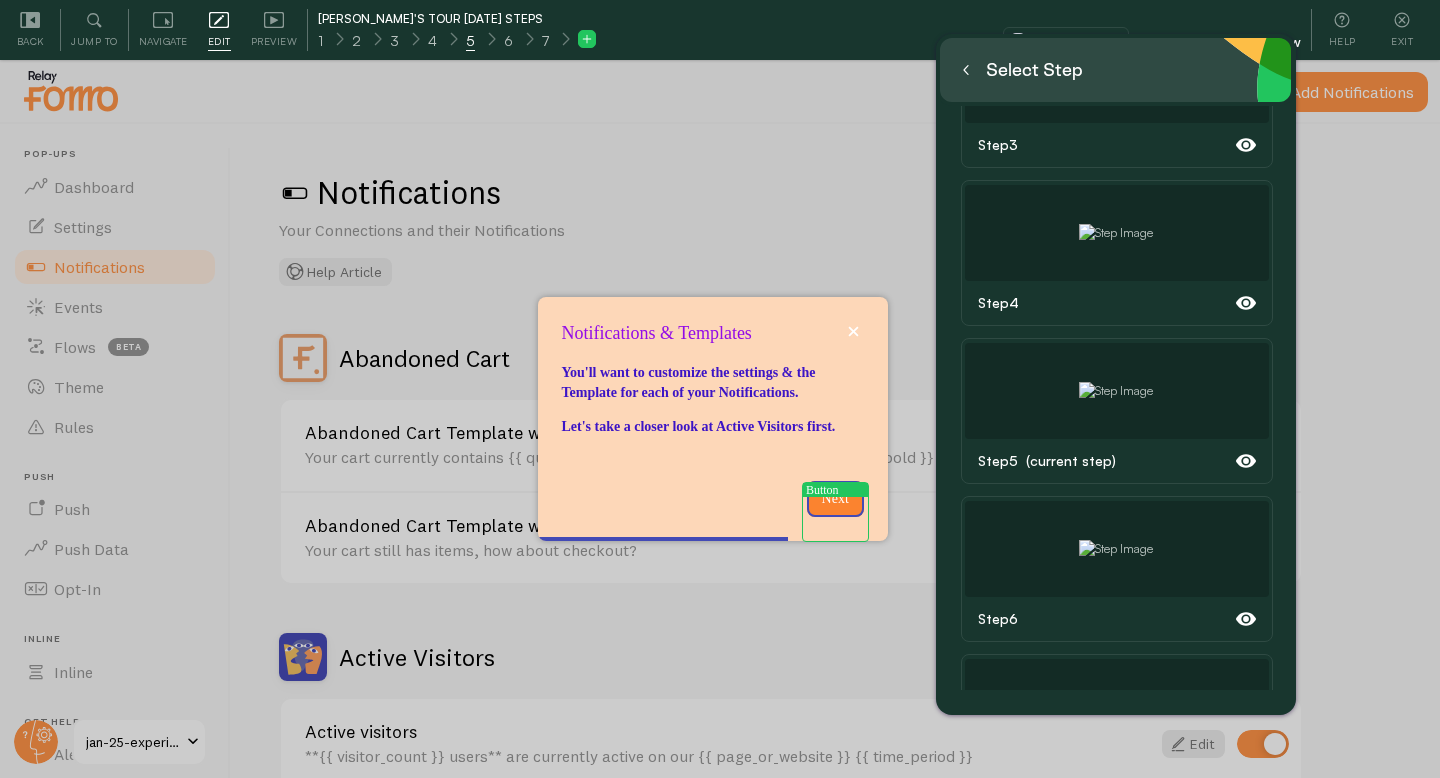 scroll, scrollTop: 540, scrollLeft: 0, axis: vertical 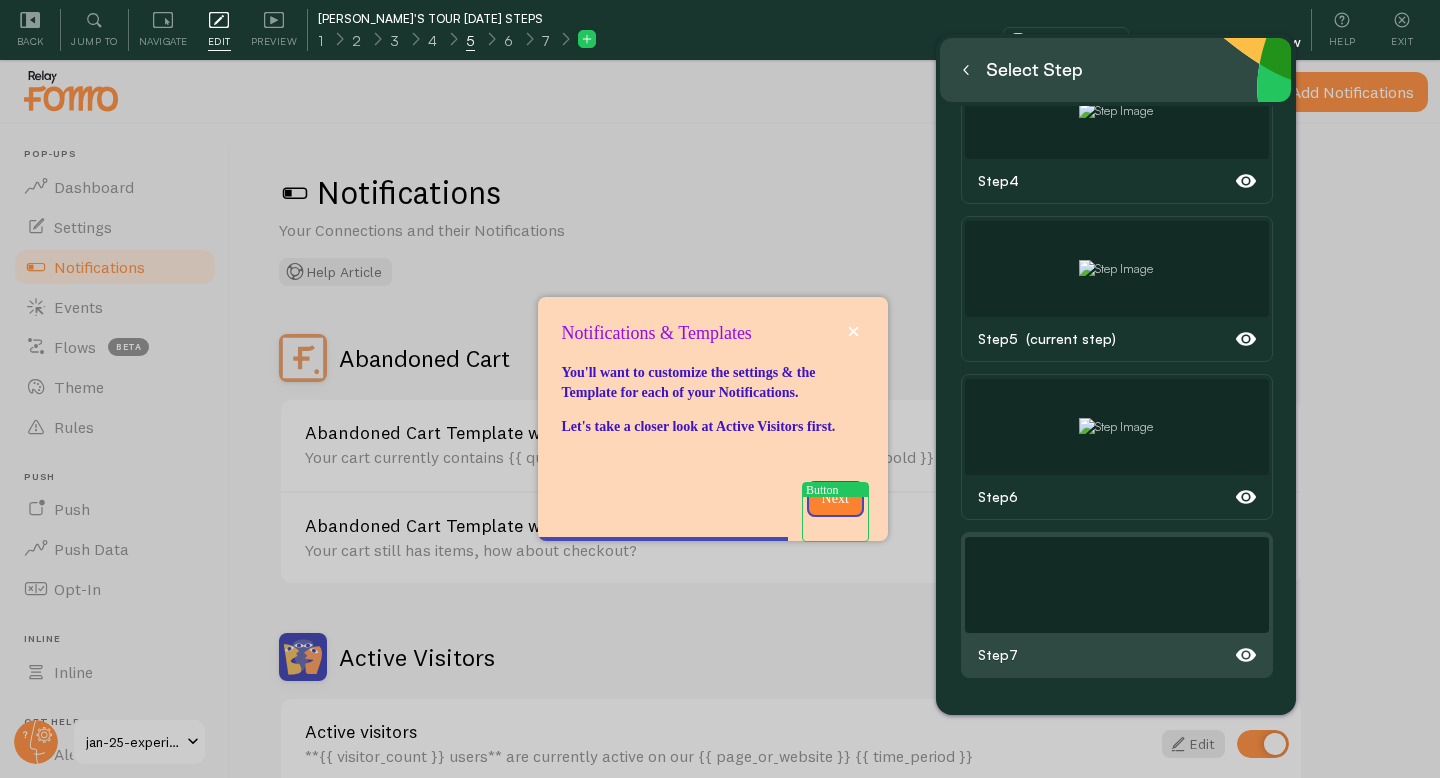 click at bounding box center [1117, 585] 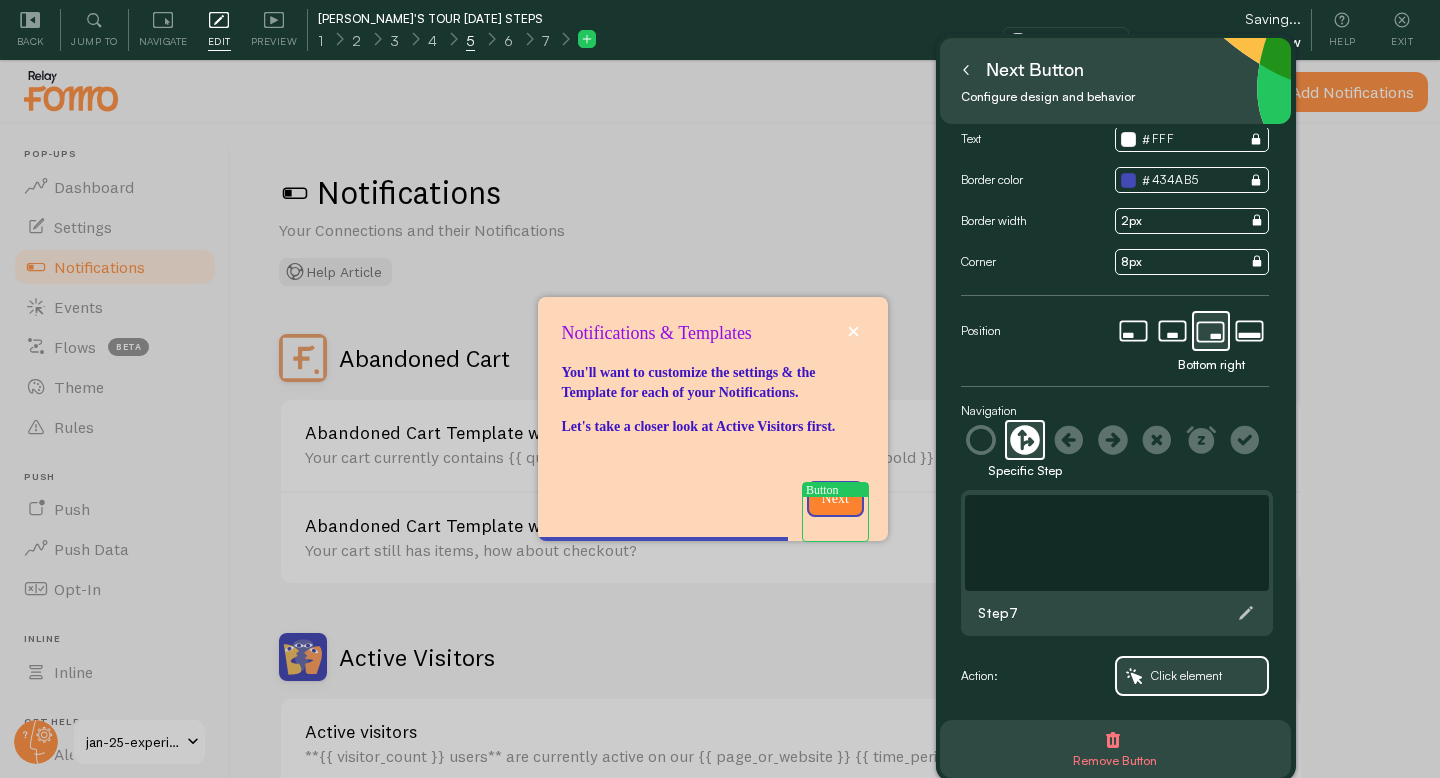 scroll, scrollTop: 0, scrollLeft: 0, axis: both 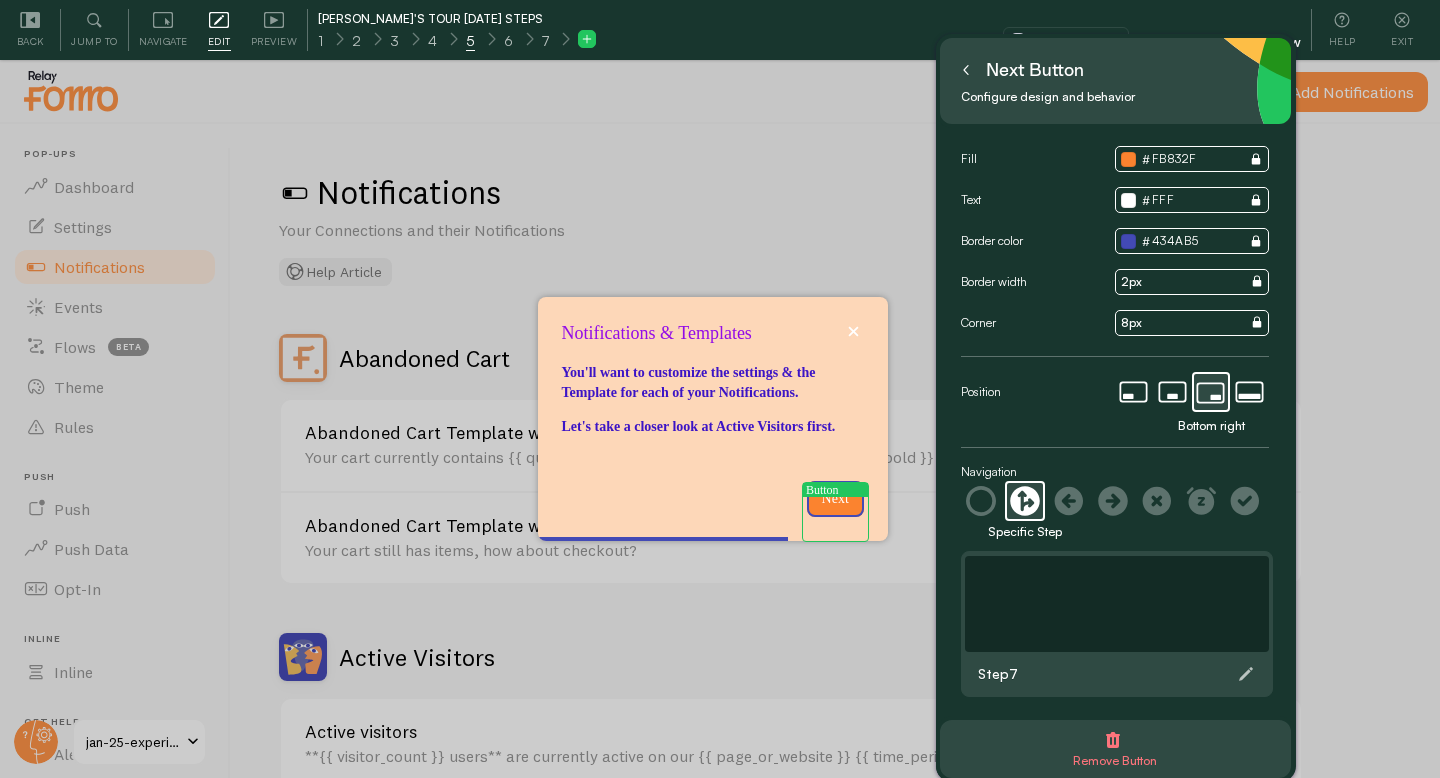 click 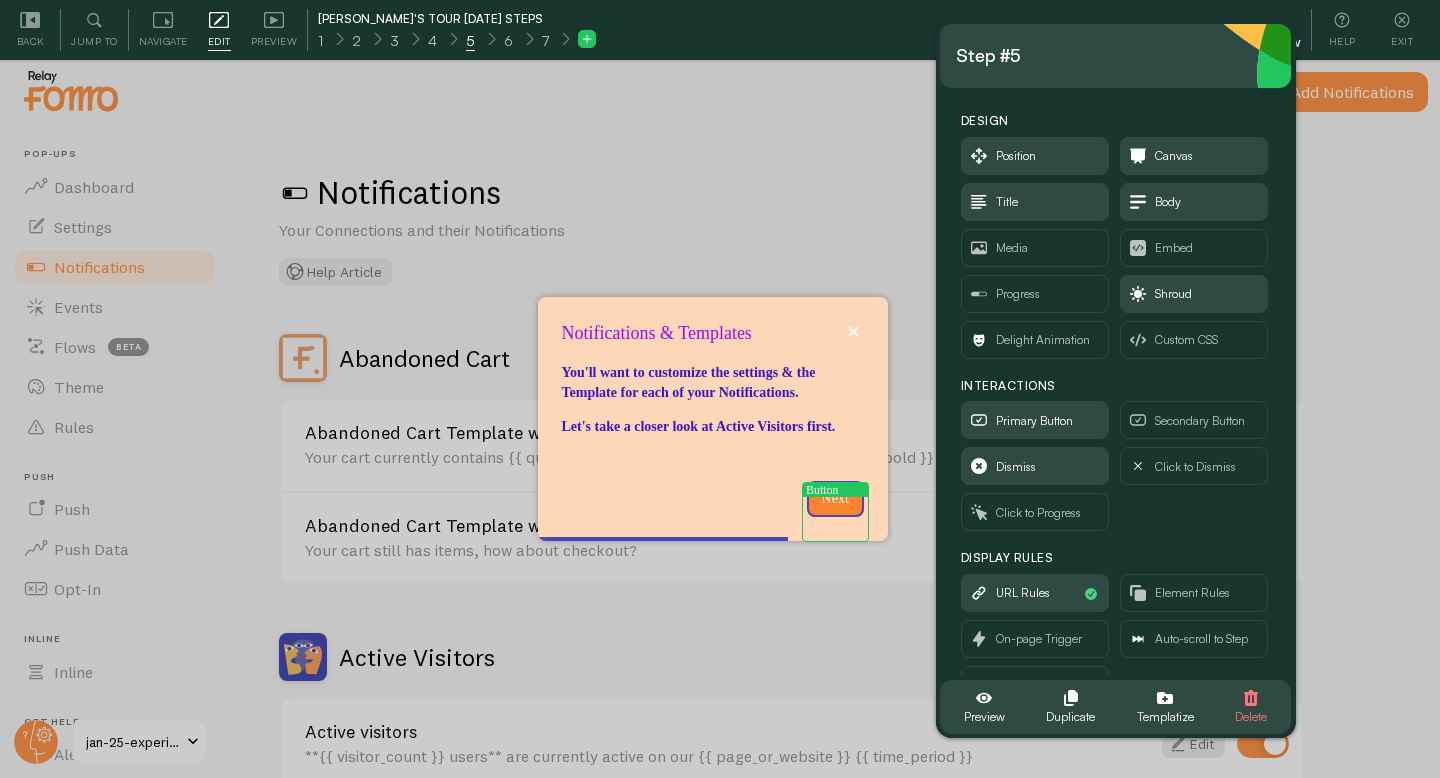 click at bounding box center [720, 389] 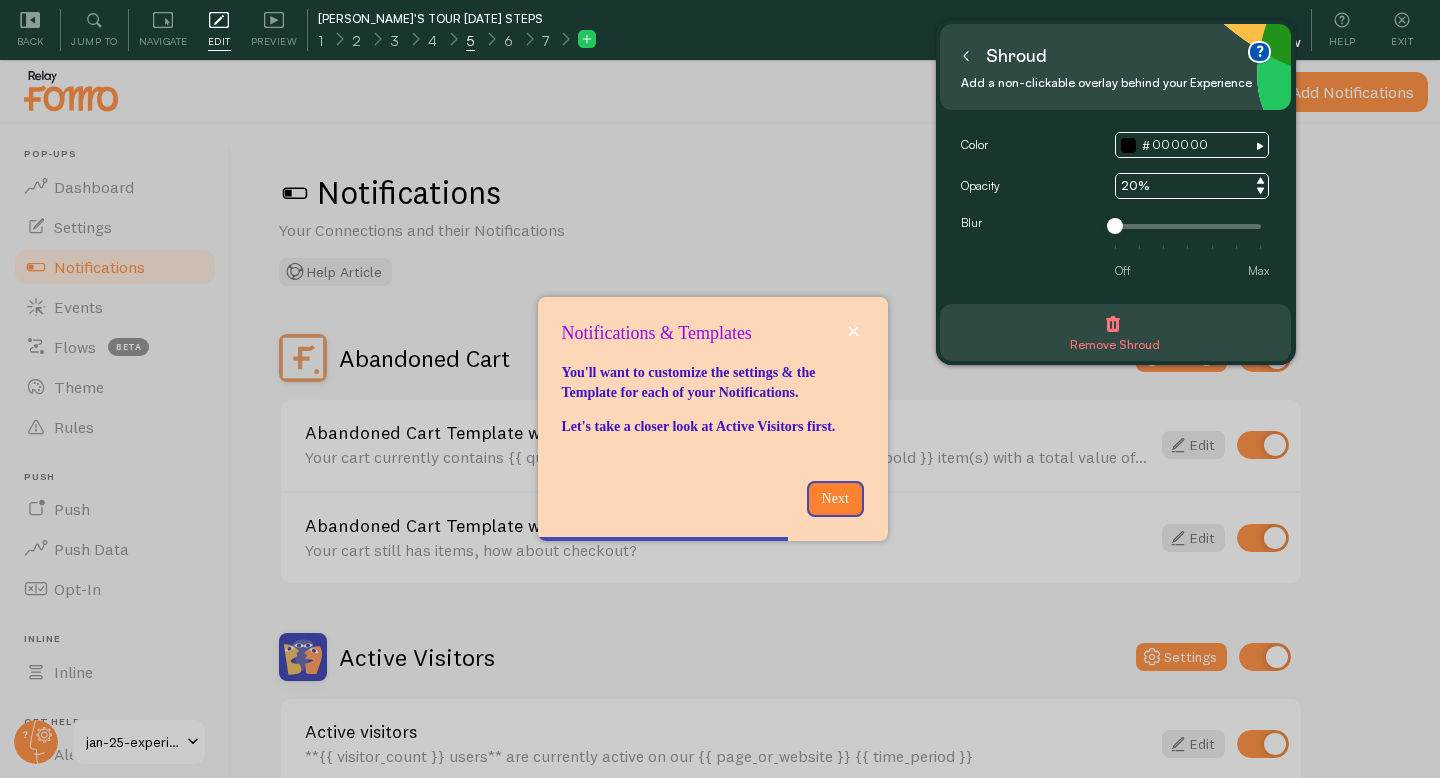 click 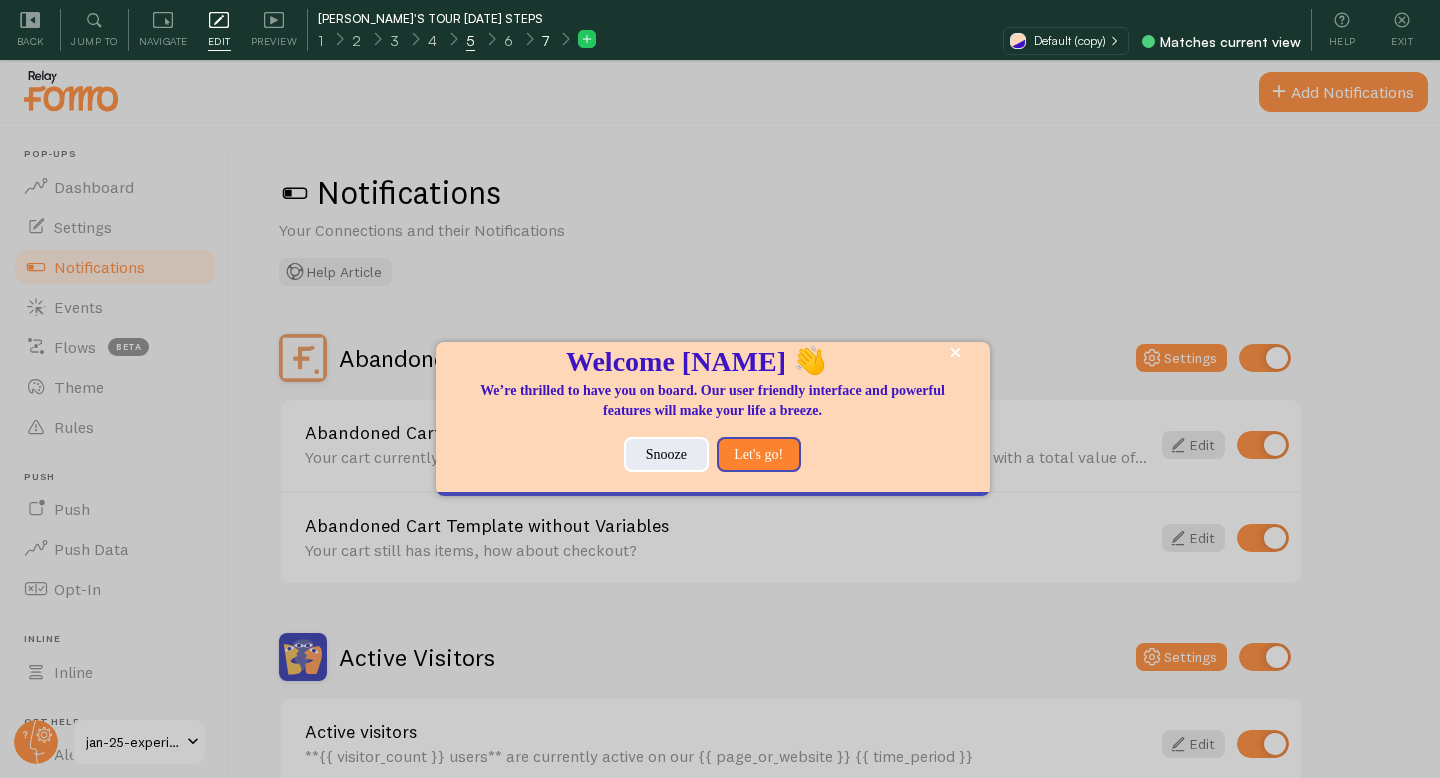 click on "7" at bounding box center (545, 41) 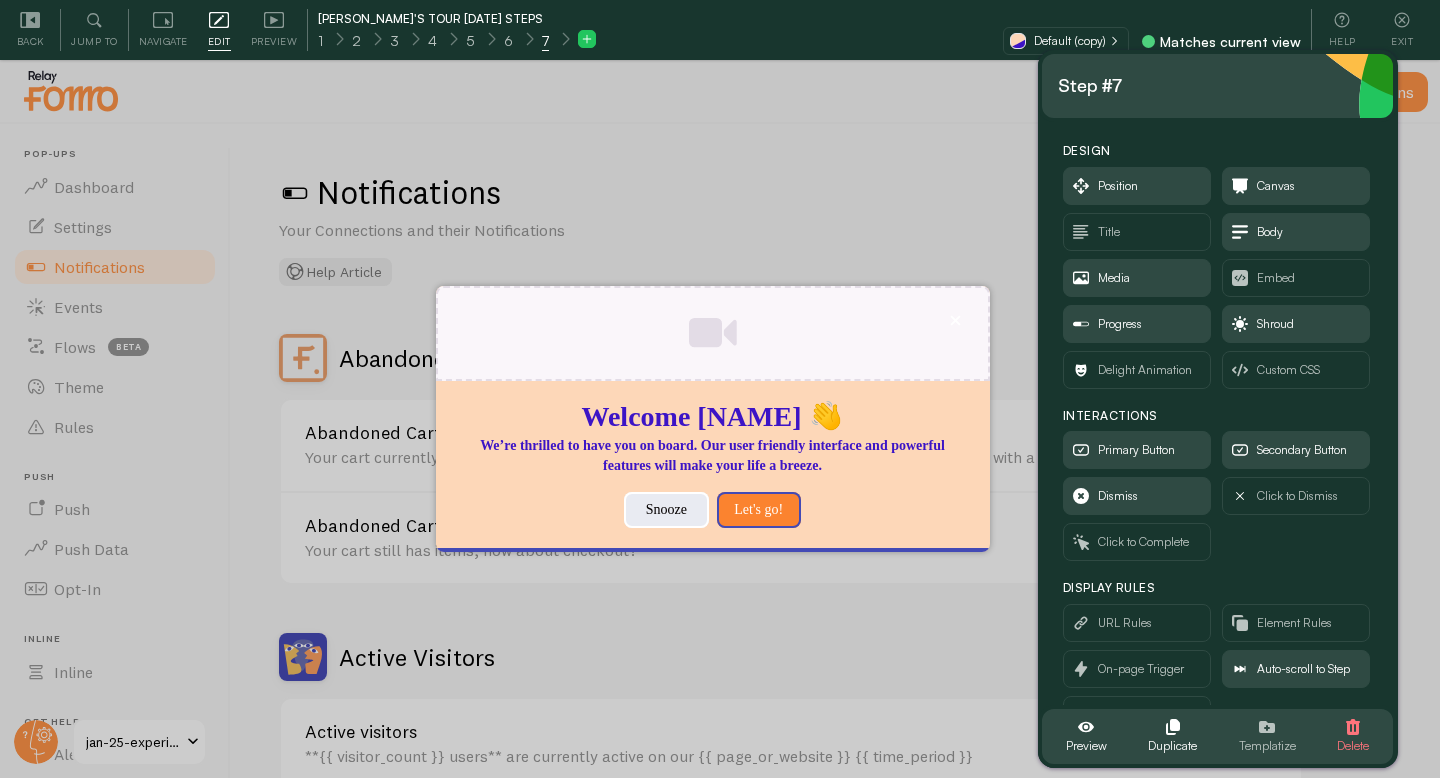click 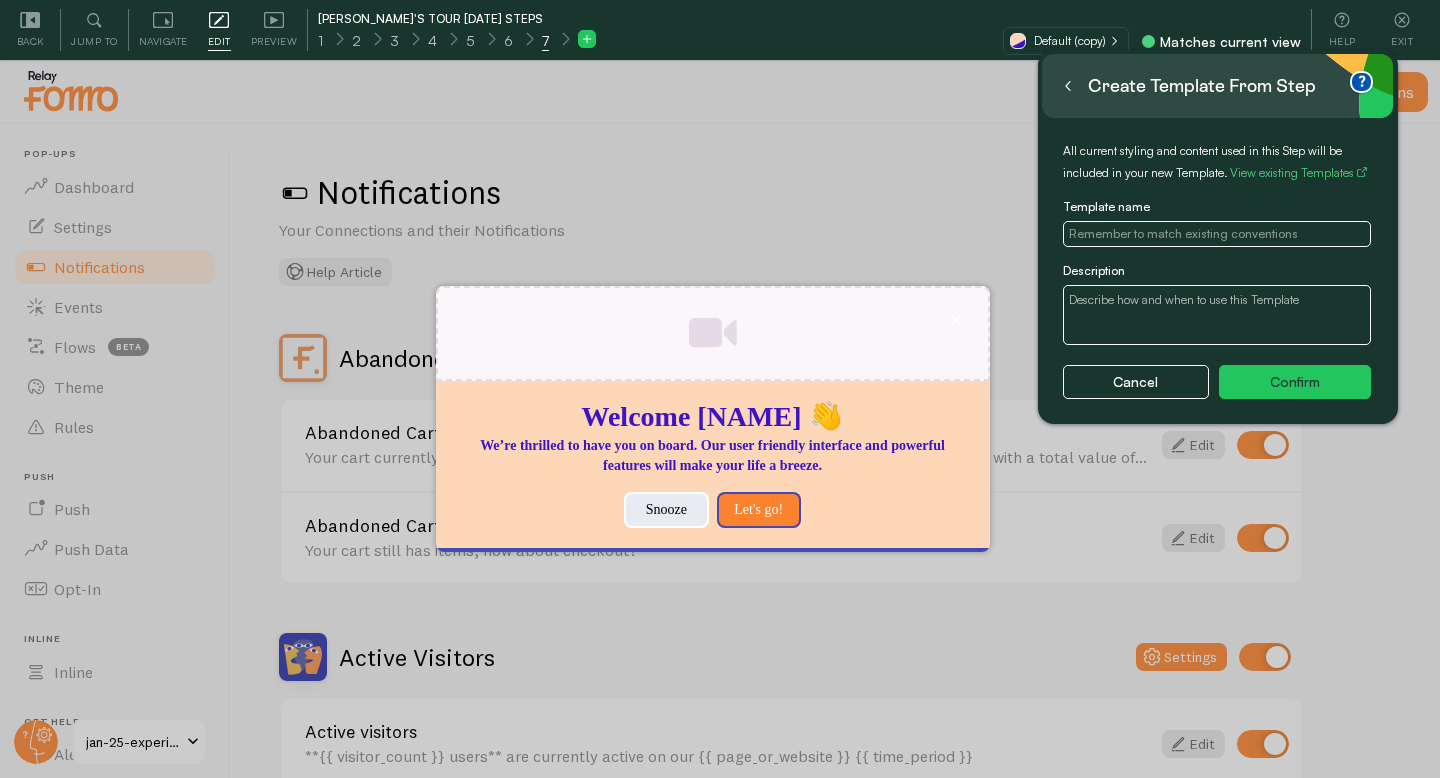 click at bounding box center (720, 389) 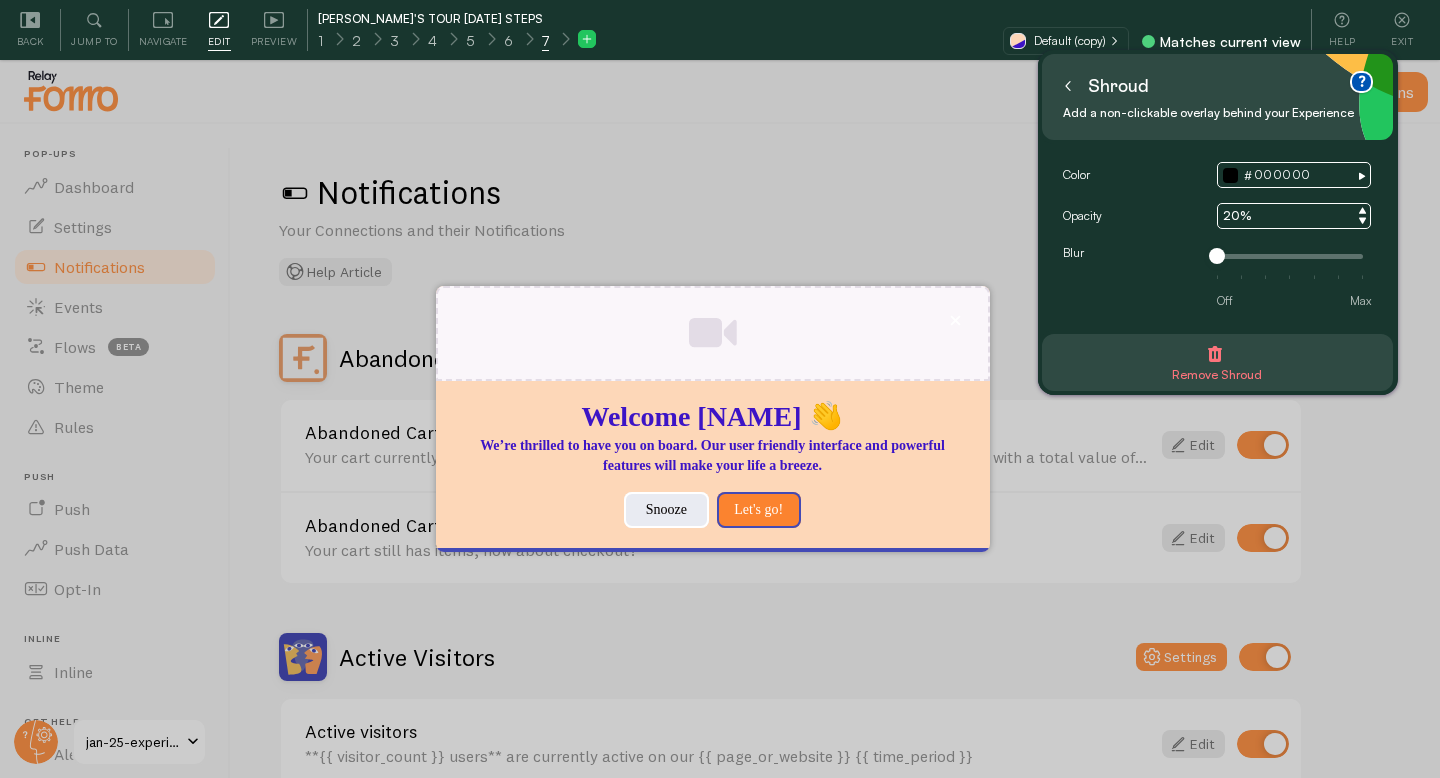 click 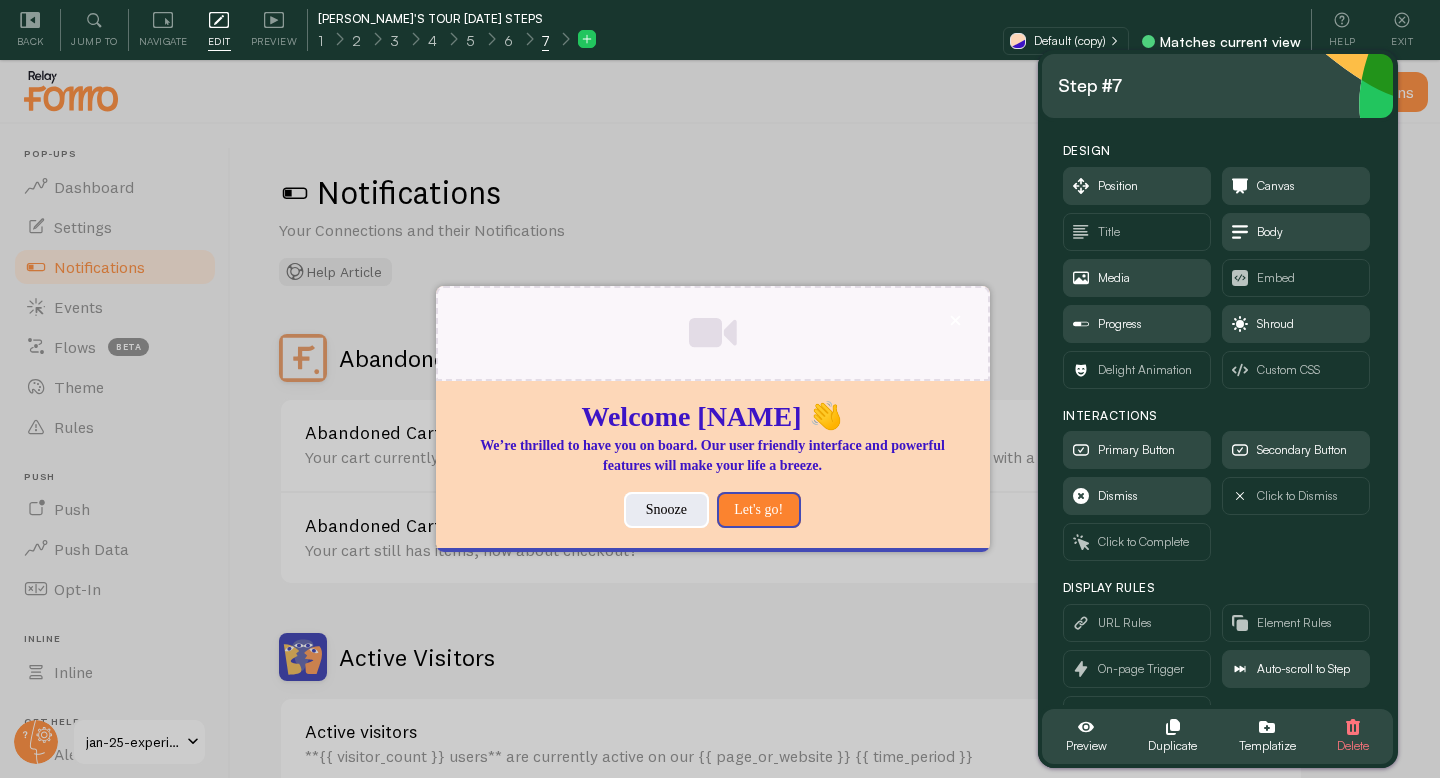 click at bounding box center [720, 389] 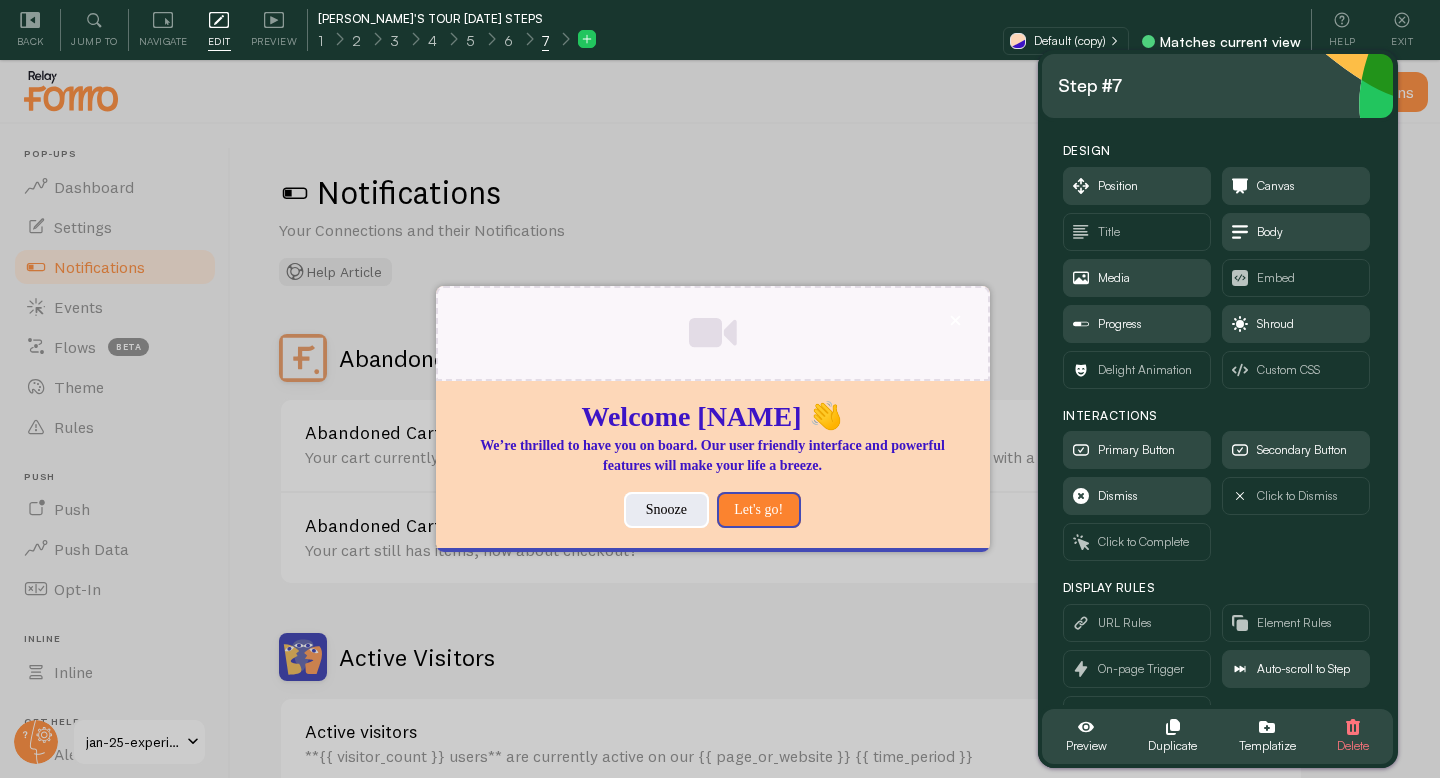 click at bounding box center [720, 389] 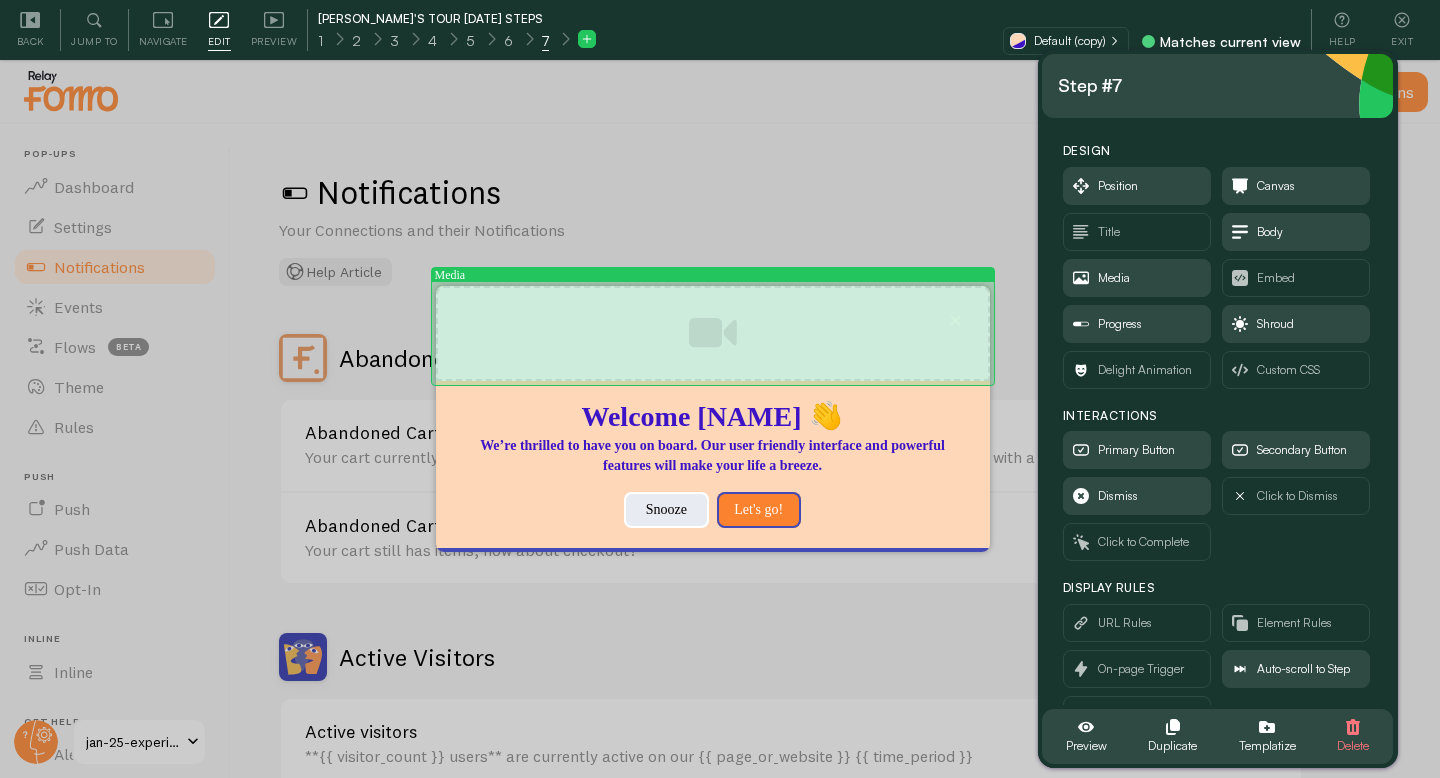 click at bounding box center (713, 333) 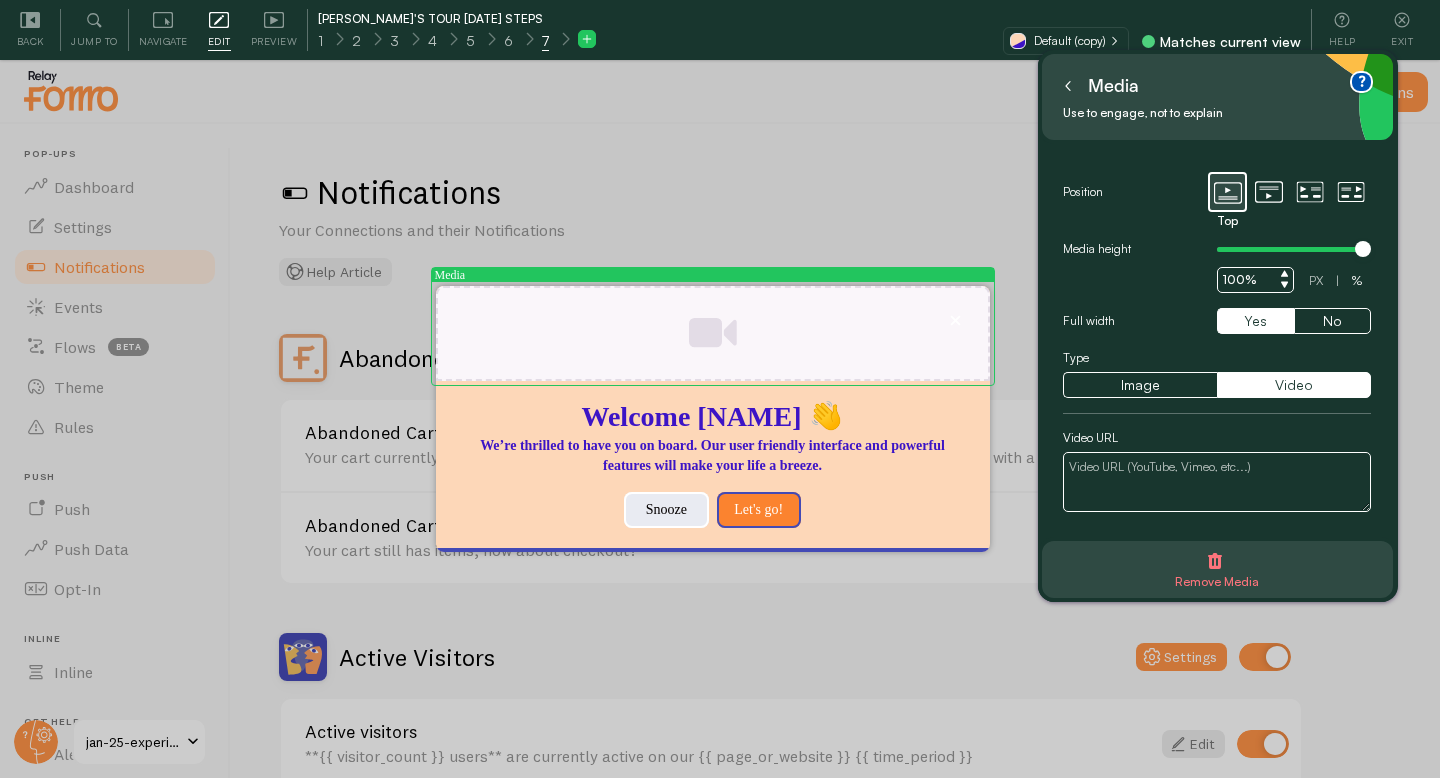 click at bounding box center (720, 389) 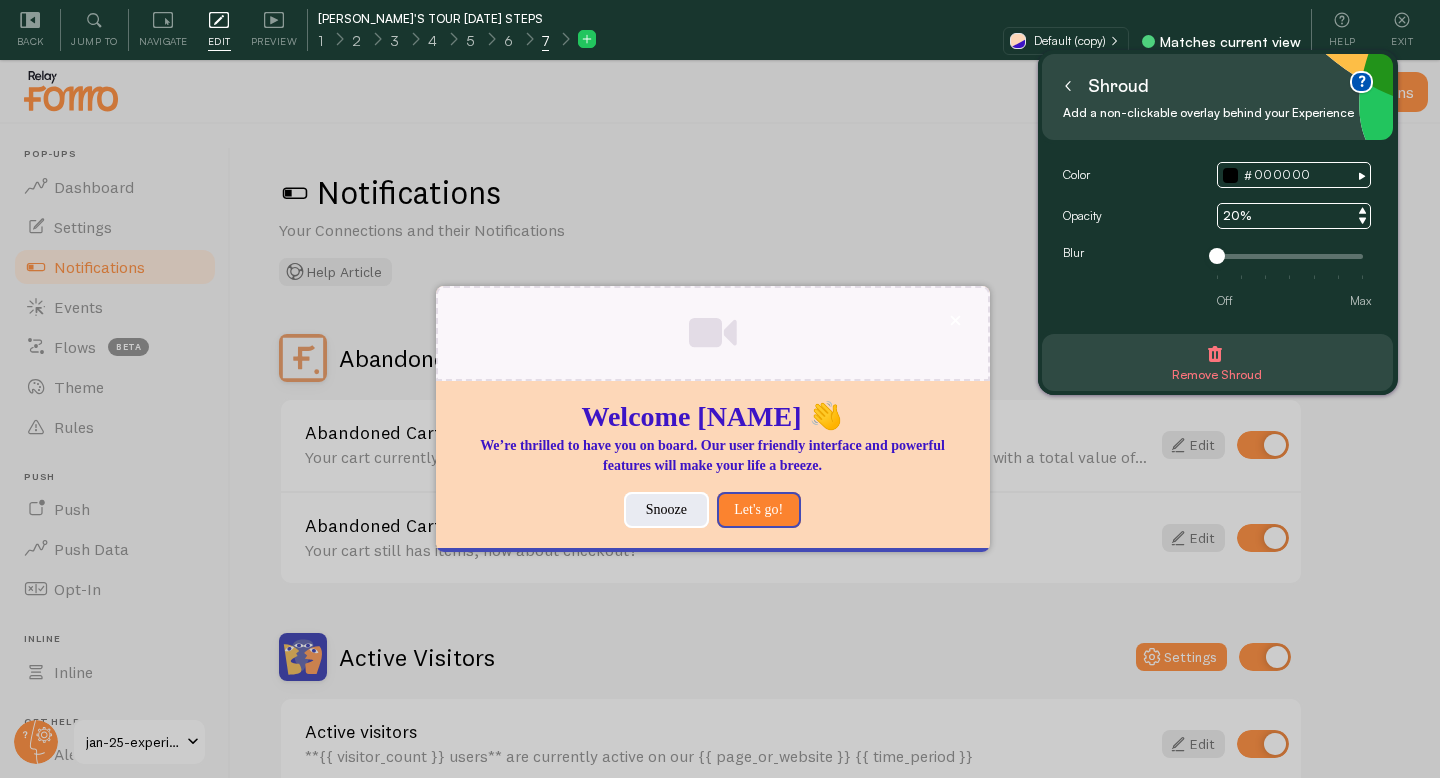 click 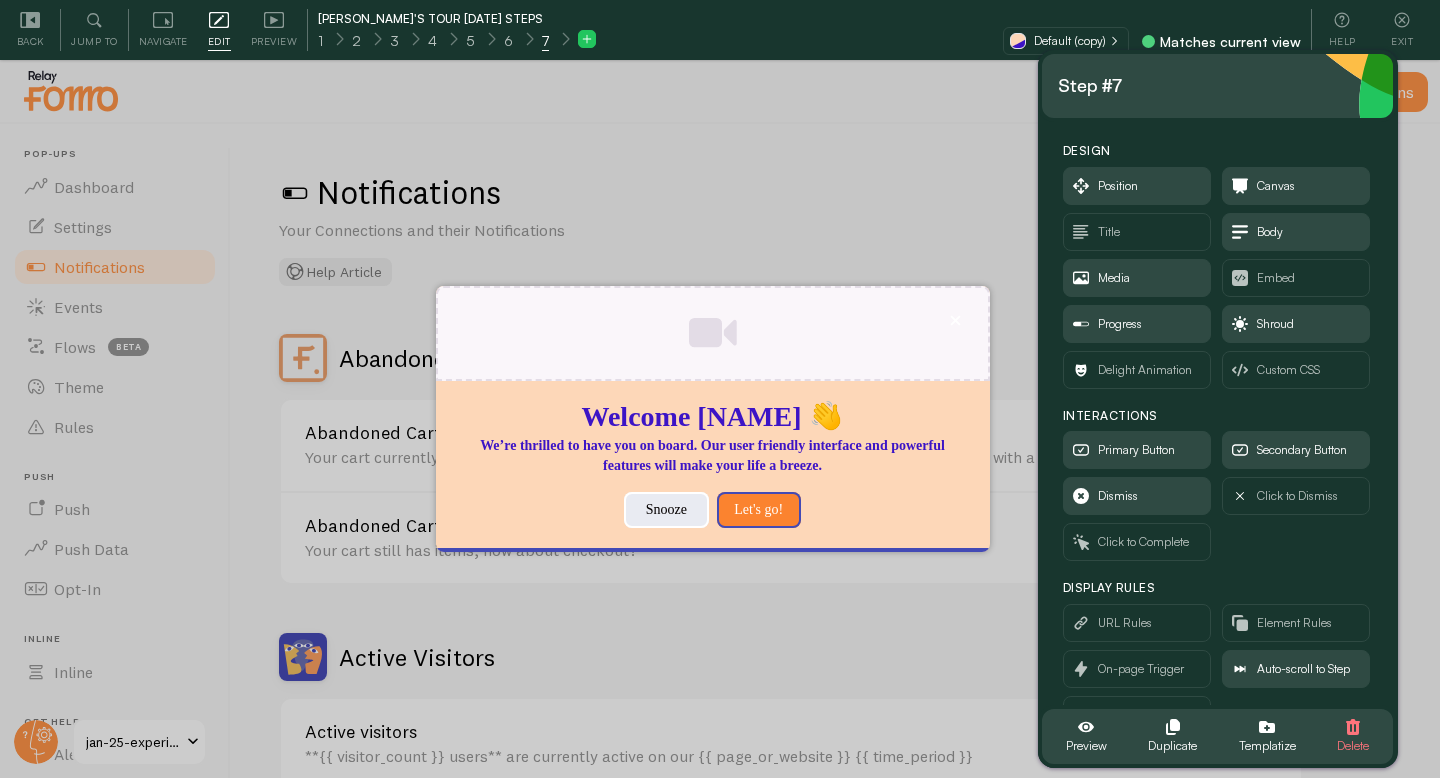 click at bounding box center (720, 389) 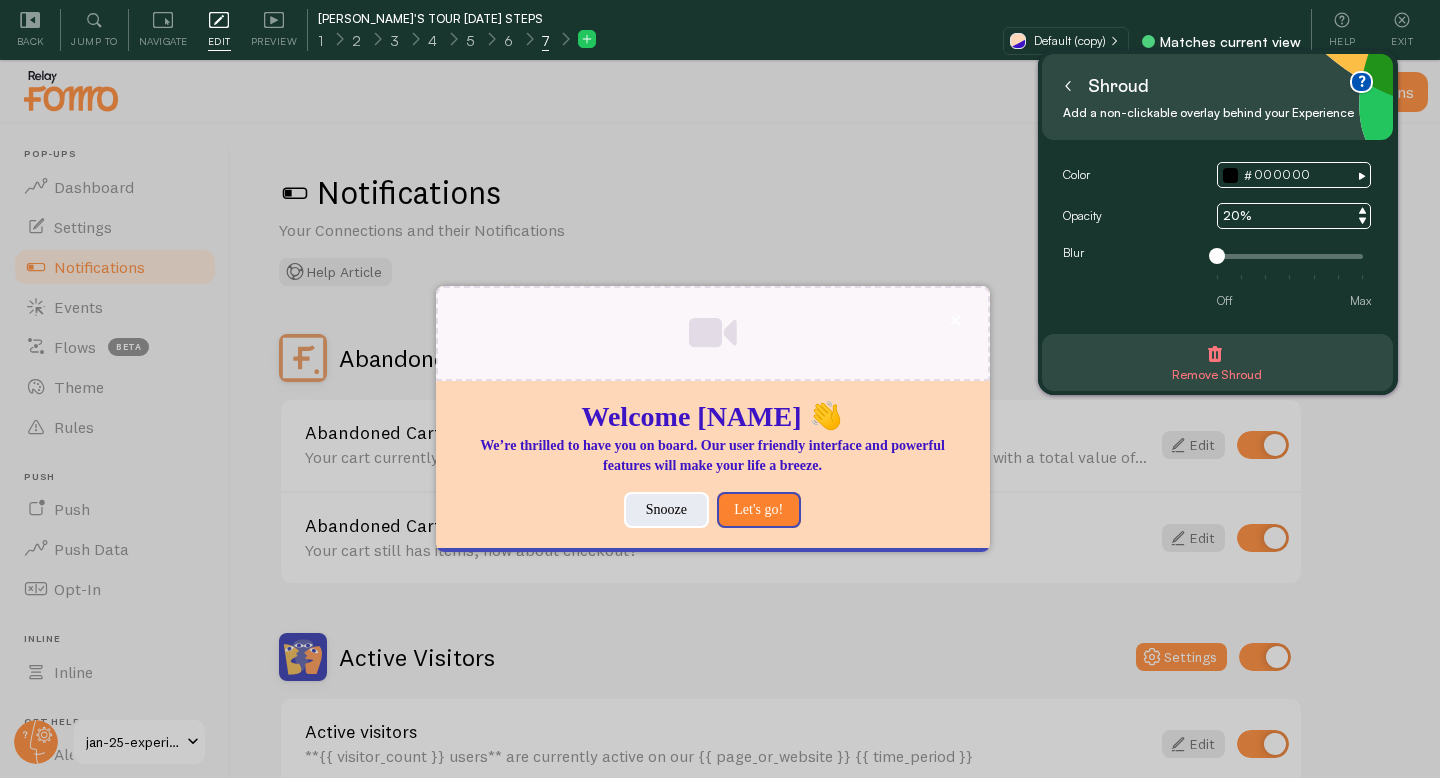 click at bounding box center (720, 389) 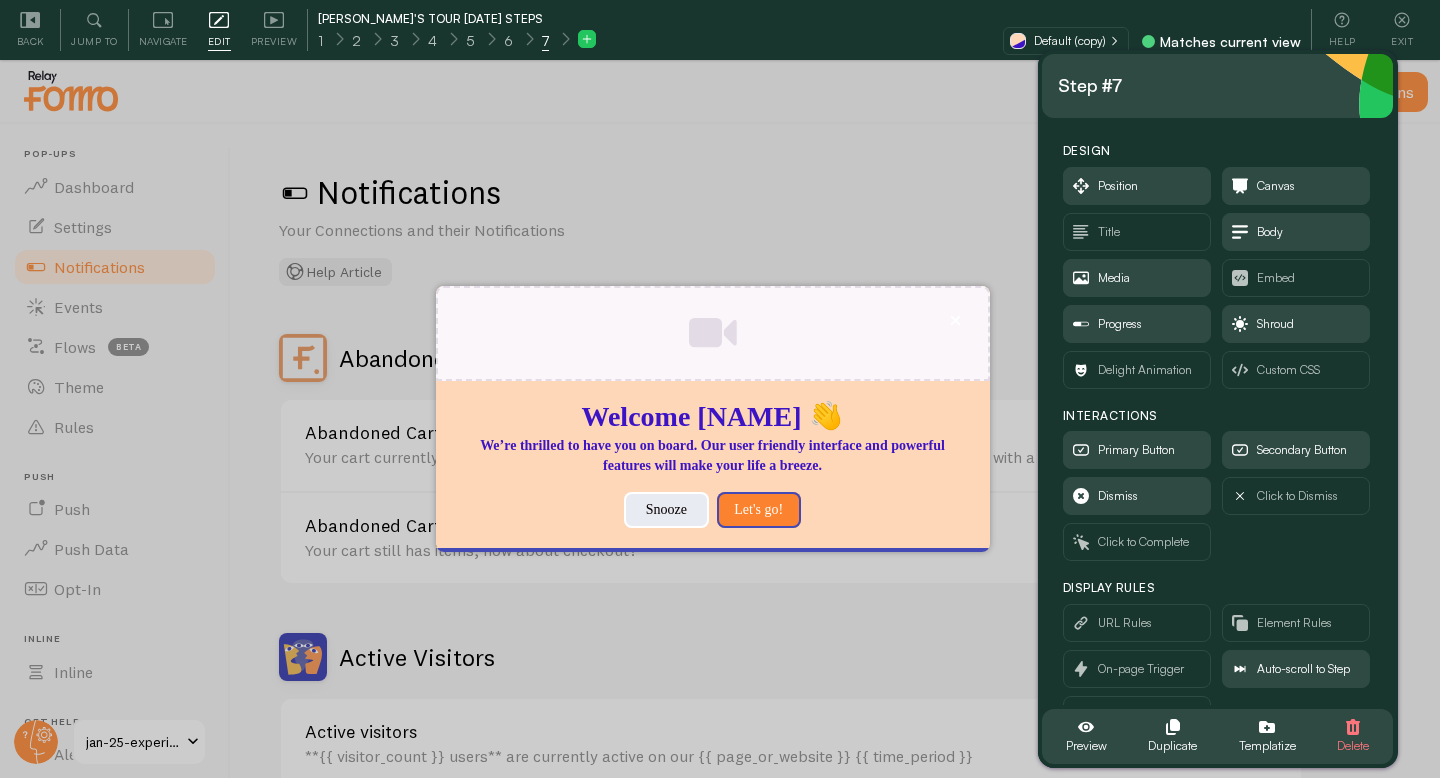 click at bounding box center (720, 389) 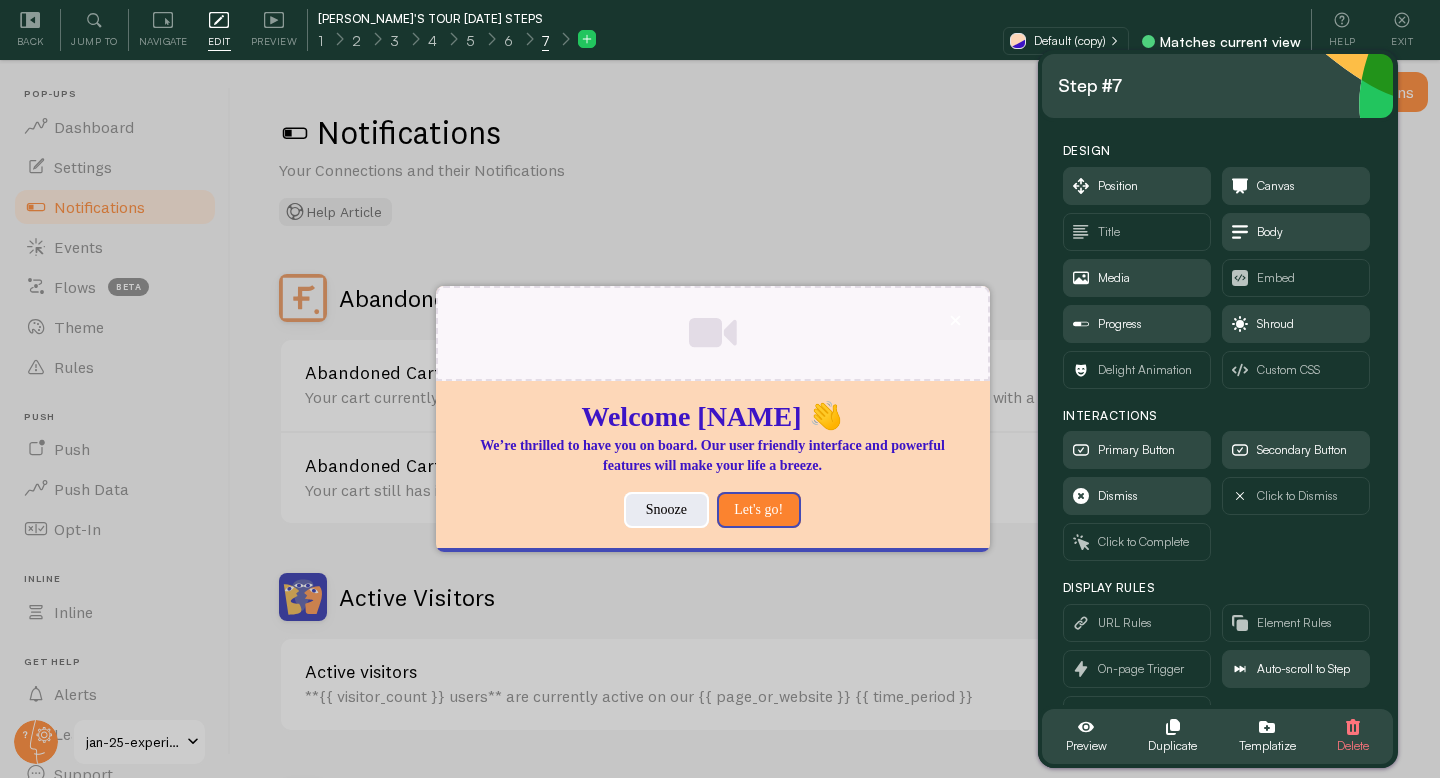 scroll, scrollTop: 0, scrollLeft: 0, axis: both 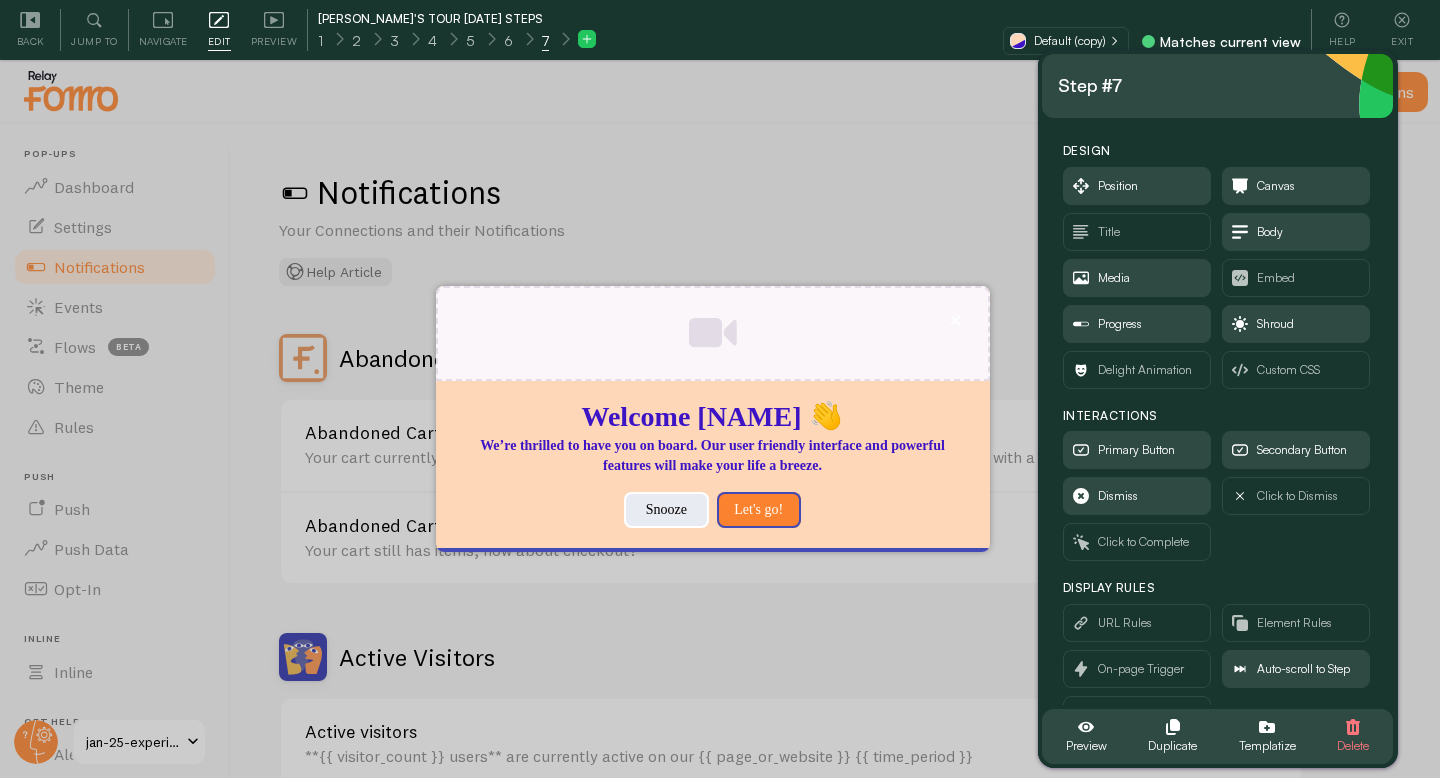 click at bounding box center (713, 333) 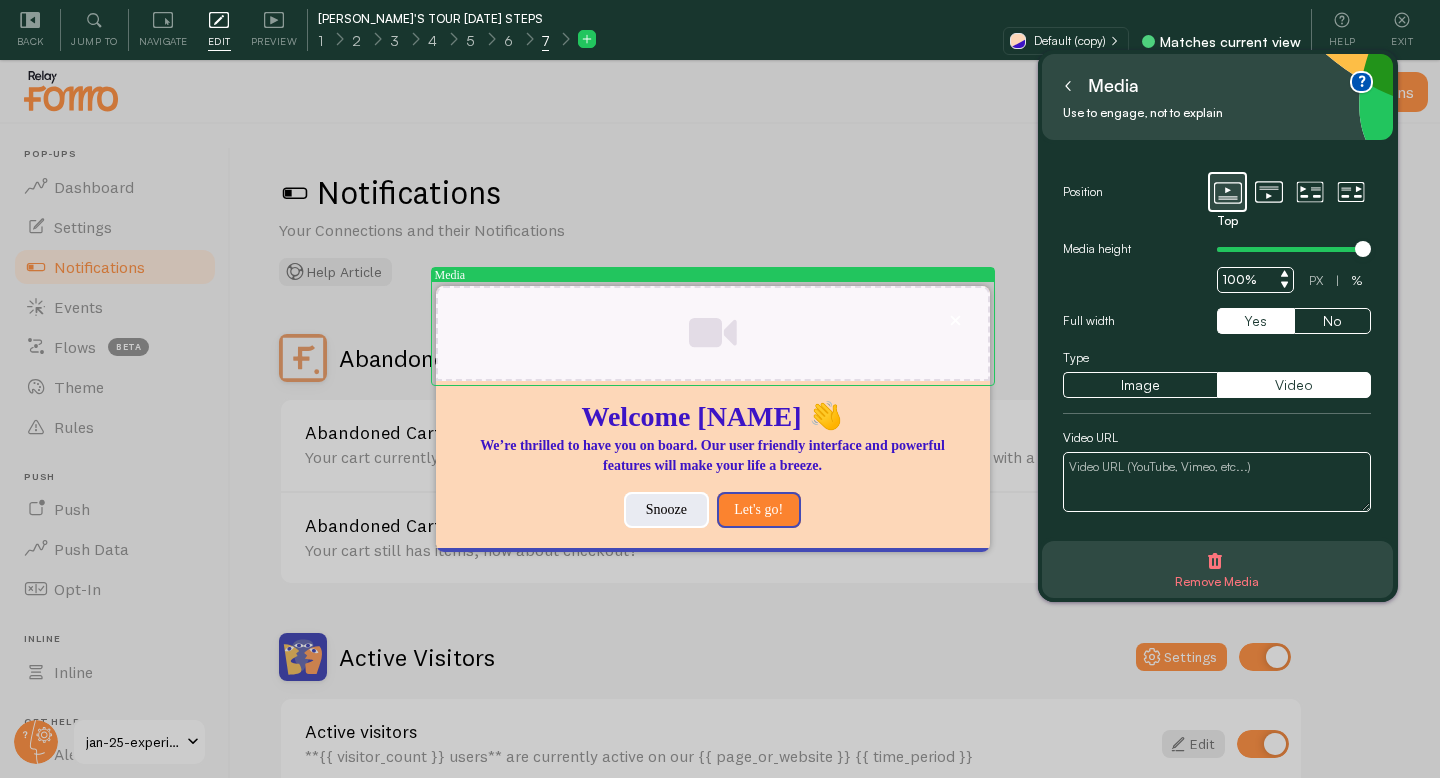 click at bounding box center [713, 333] 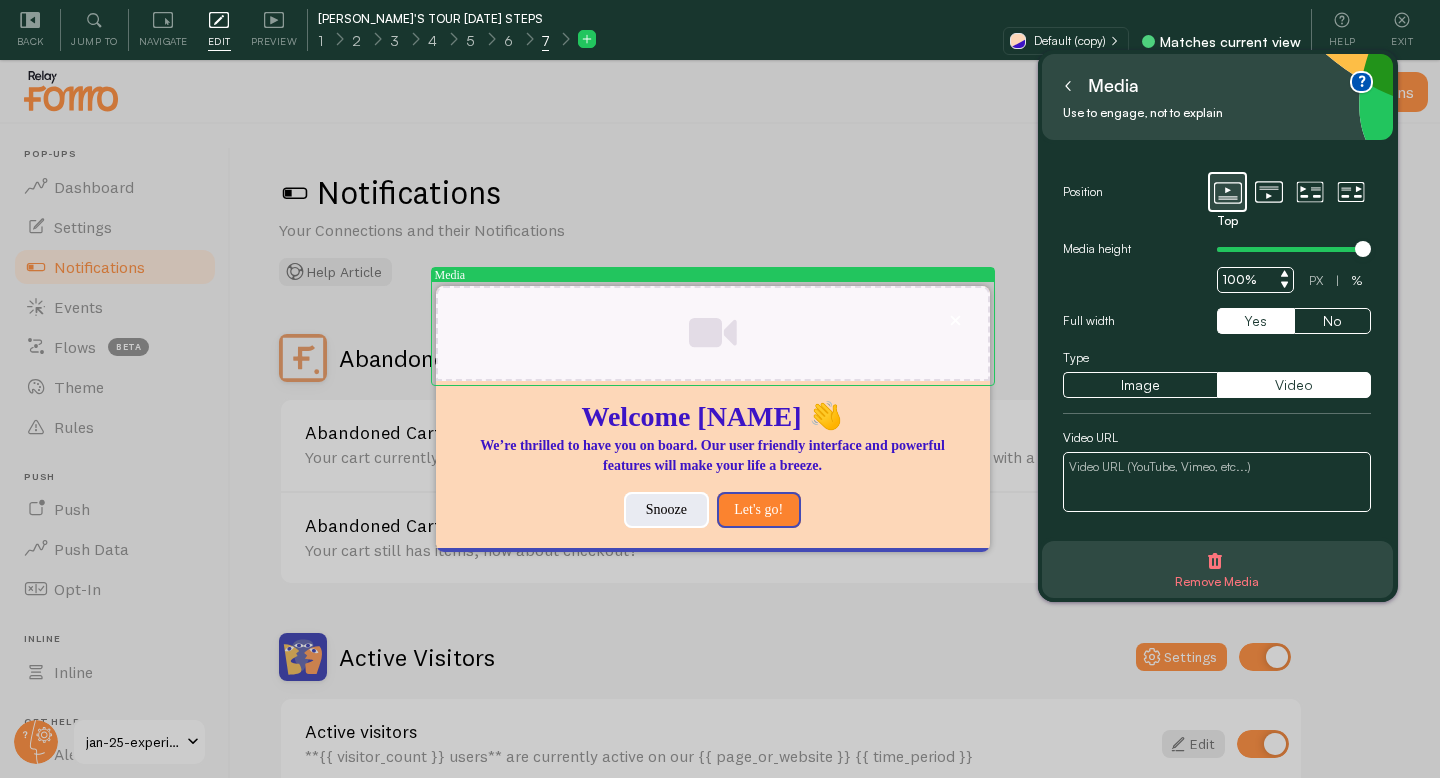 click at bounding box center [1217, 482] 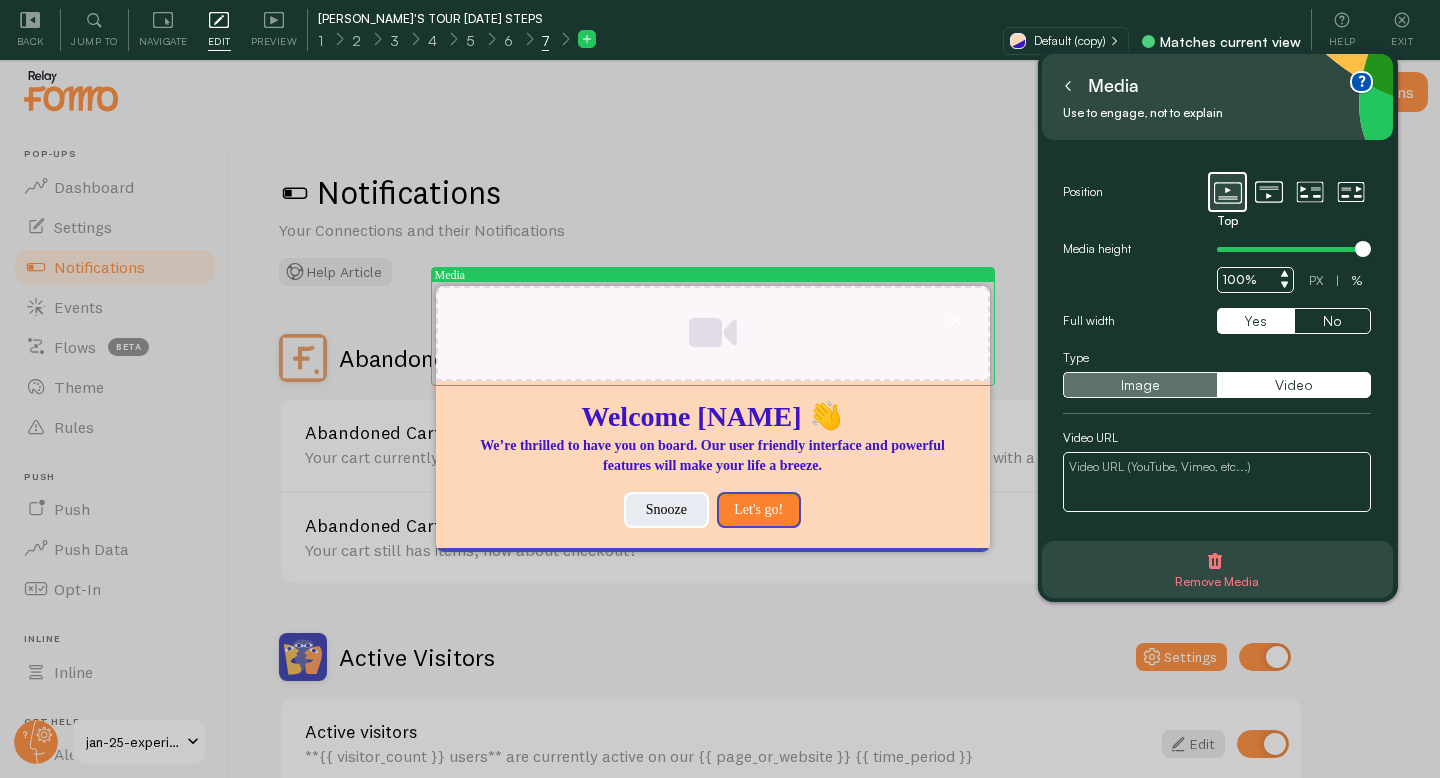 click on "Image" at bounding box center [1140, 385] 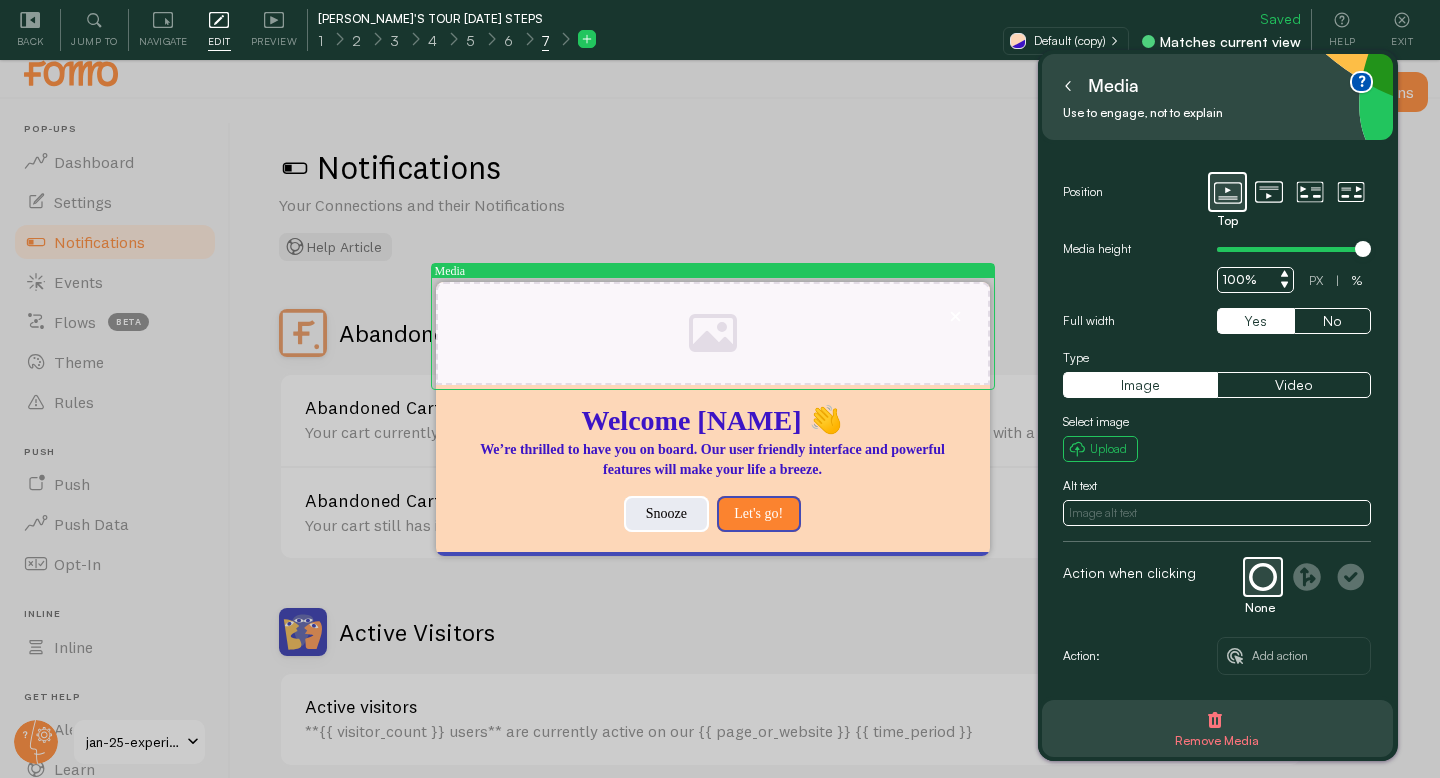 scroll, scrollTop: 26, scrollLeft: 0, axis: vertical 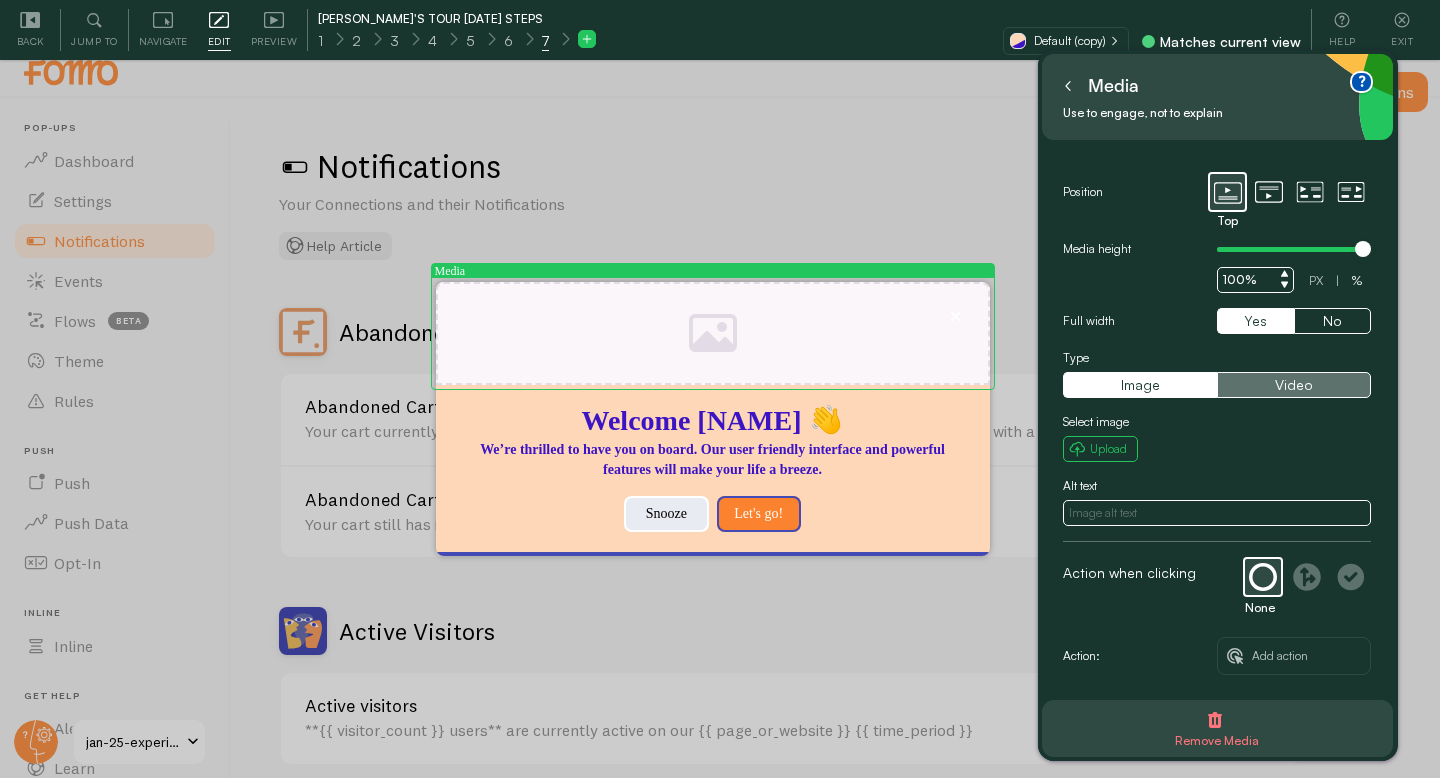 click on "Video" at bounding box center (1294, 385) 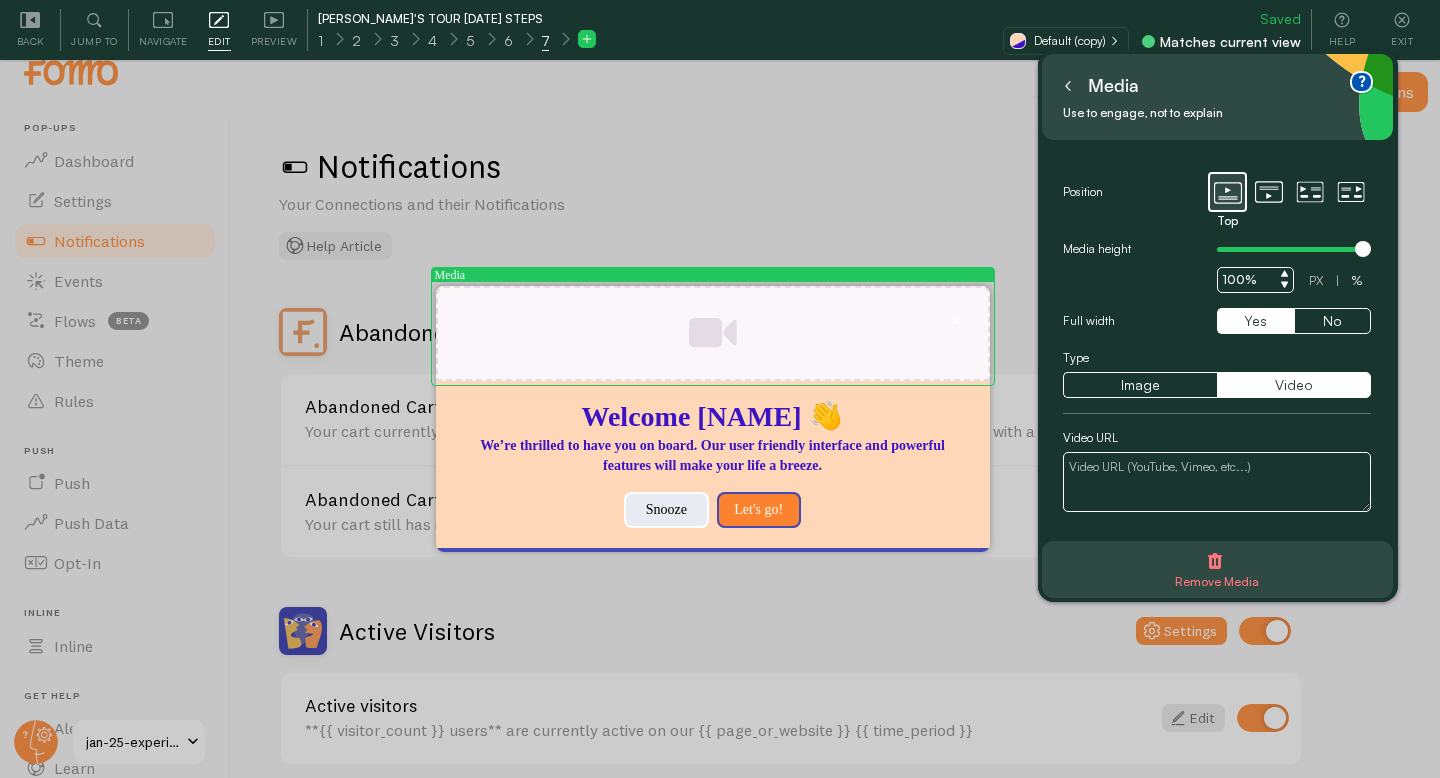 click at bounding box center [1217, 482] 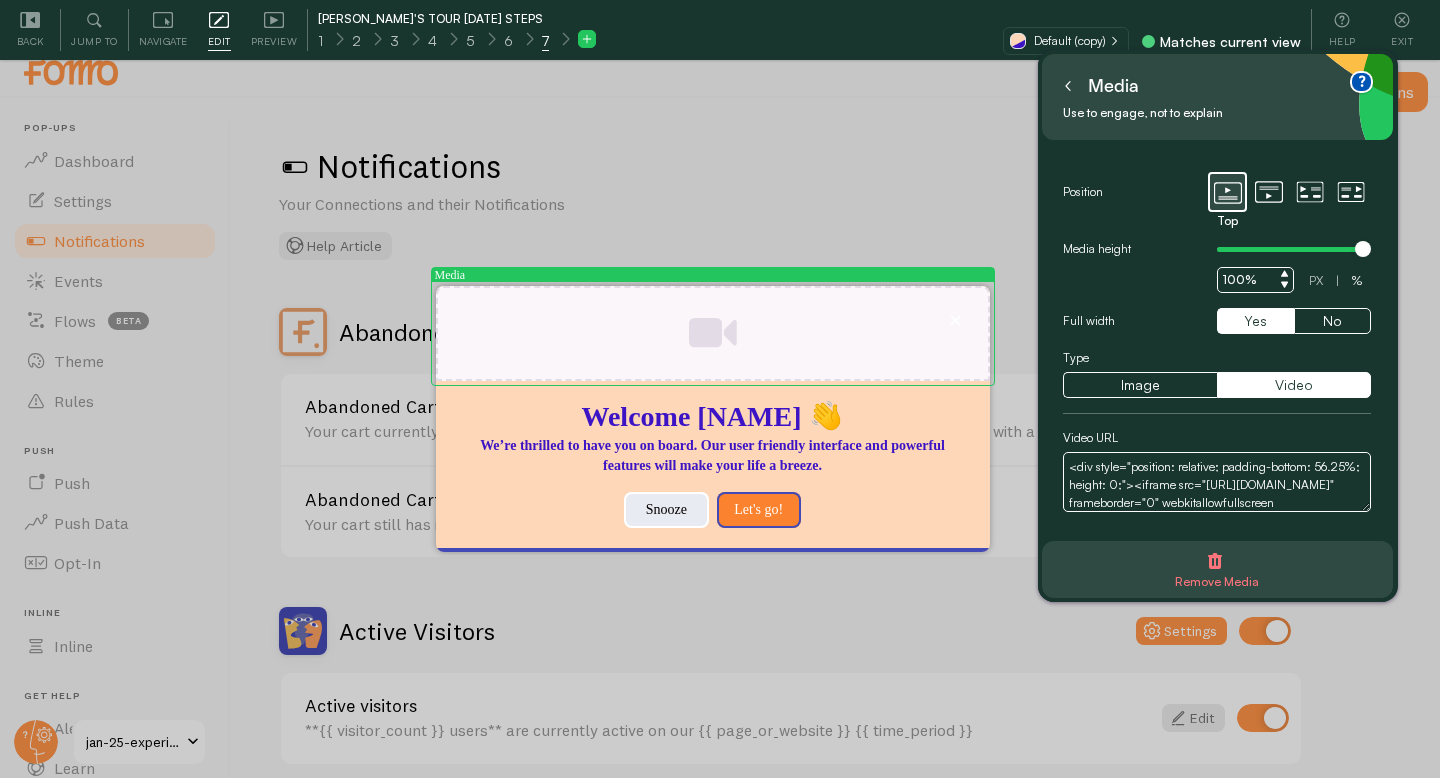scroll, scrollTop: 71, scrollLeft: 0, axis: vertical 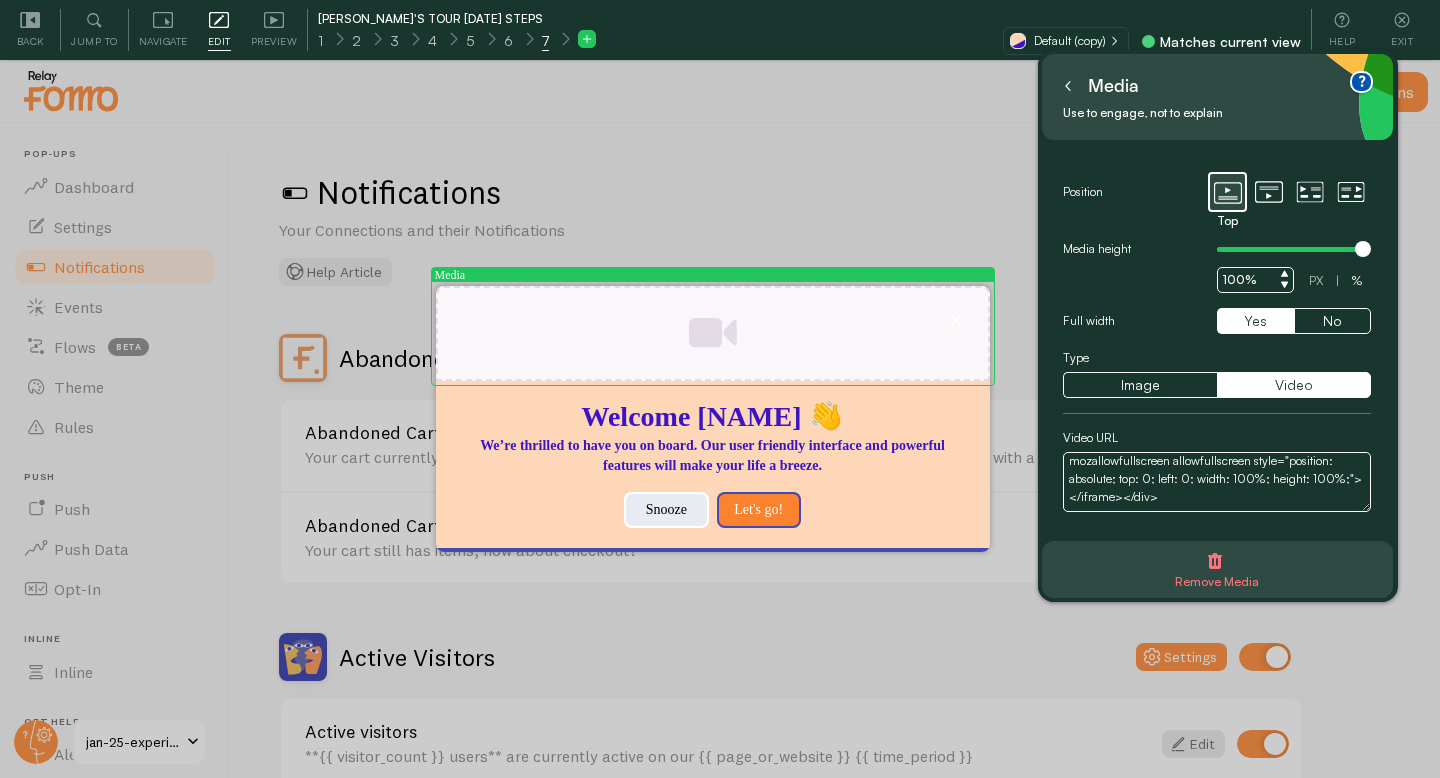 click on "Remove Media" at bounding box center [1218, 570] 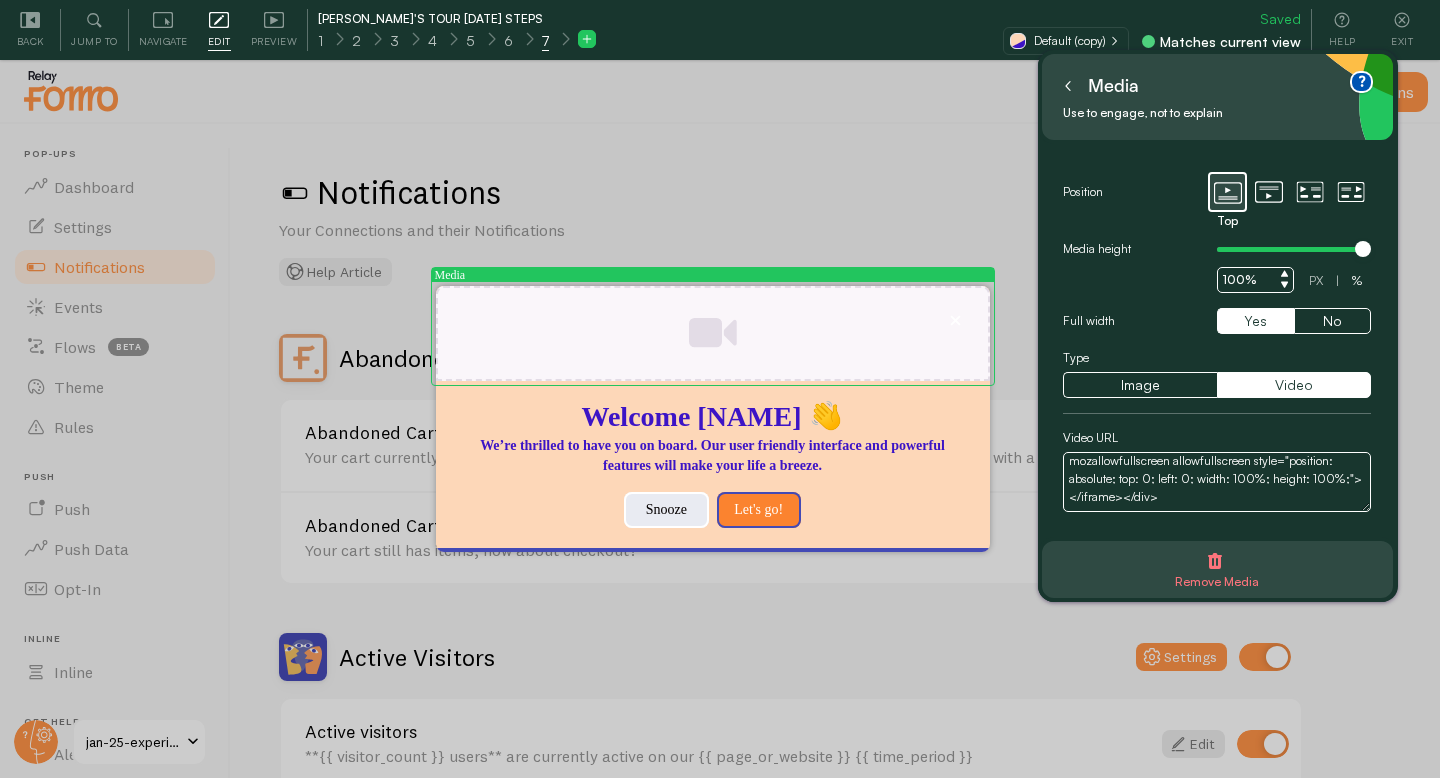 click at bounding box center (713, 333) 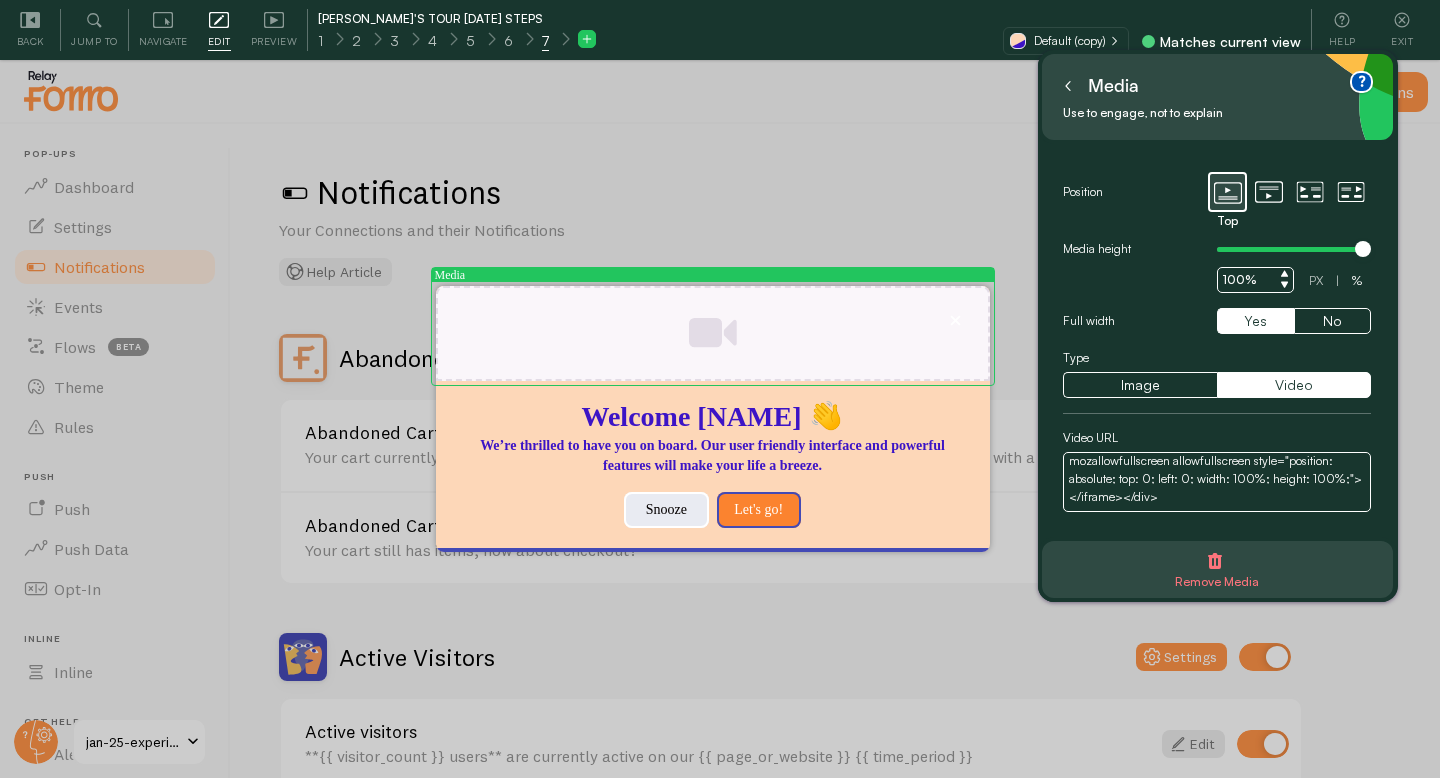 click on "<div style="position: relative; padding-bottom: 56.25%; height: 0;"><iframe src="[URL][DOMAIN_NAME]" frameborder="0" webkitallowfullscreen mozallowfullscreen allowfullscreen style="position: absolute; top: 0; left: 0; width: 100%; height: 100%;"></iframe></div>" at bounding box center (1217, 482) 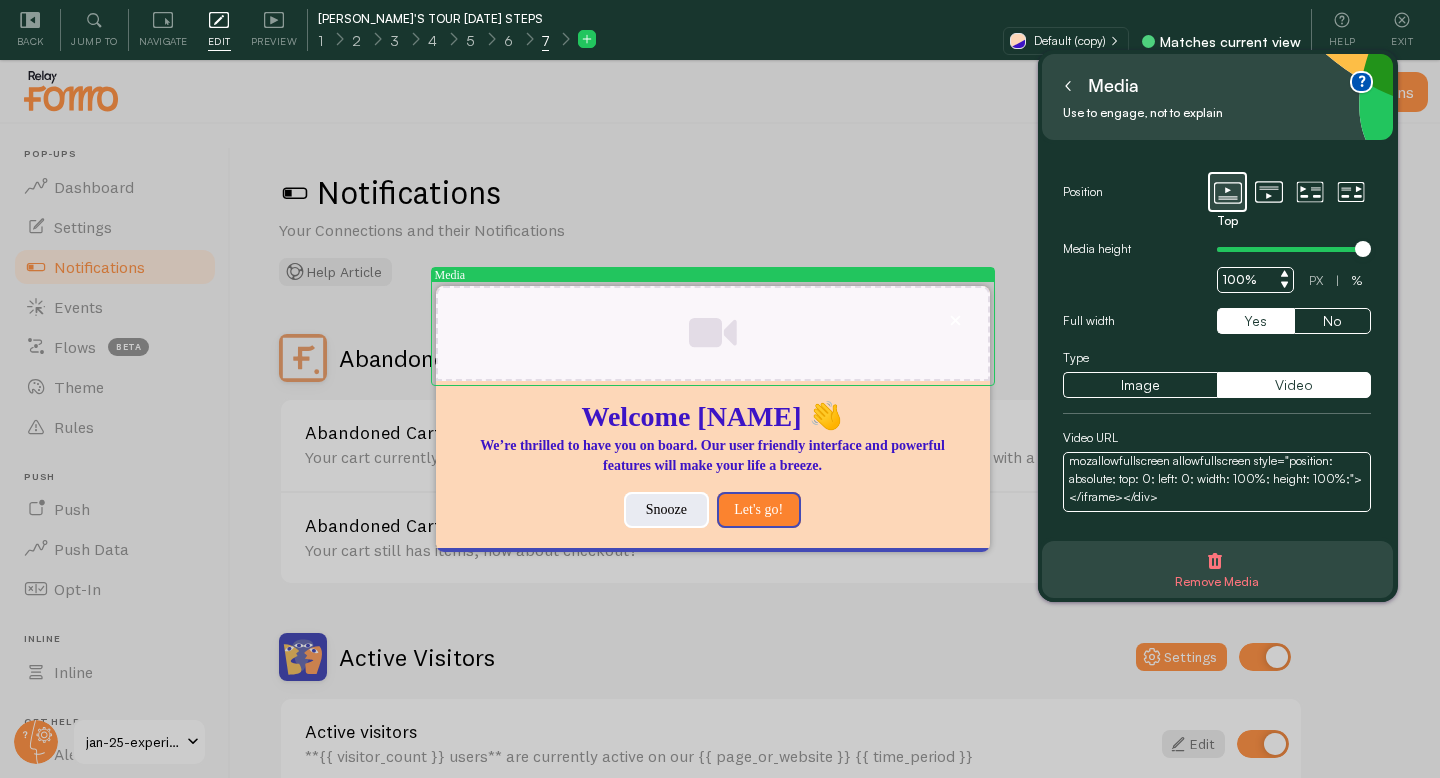 click on "<div style="position: relative; padding-bottom: 56.25%; height: 0;"><iframe src="[URL][DOMAIN_NAME]" frameborder="0" webkitallowfullscreen mozallowfullscreen allowfullscreen style="position: absolute; top: 0; left: 0; width: 100%; height: 100%;"></iframe></div>" at bounding box center [1217, 482] 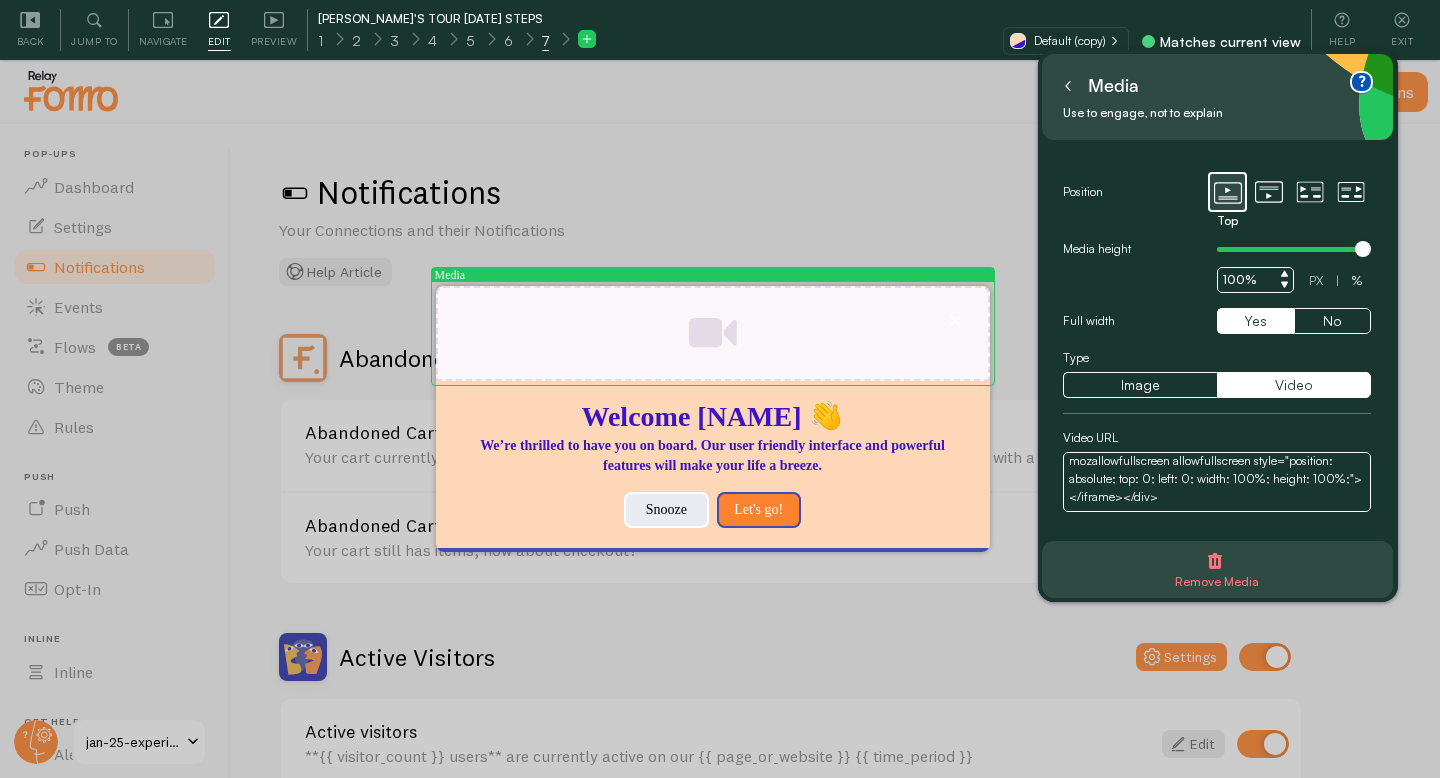 paste on "[URL][DOMAIN_NAME]" 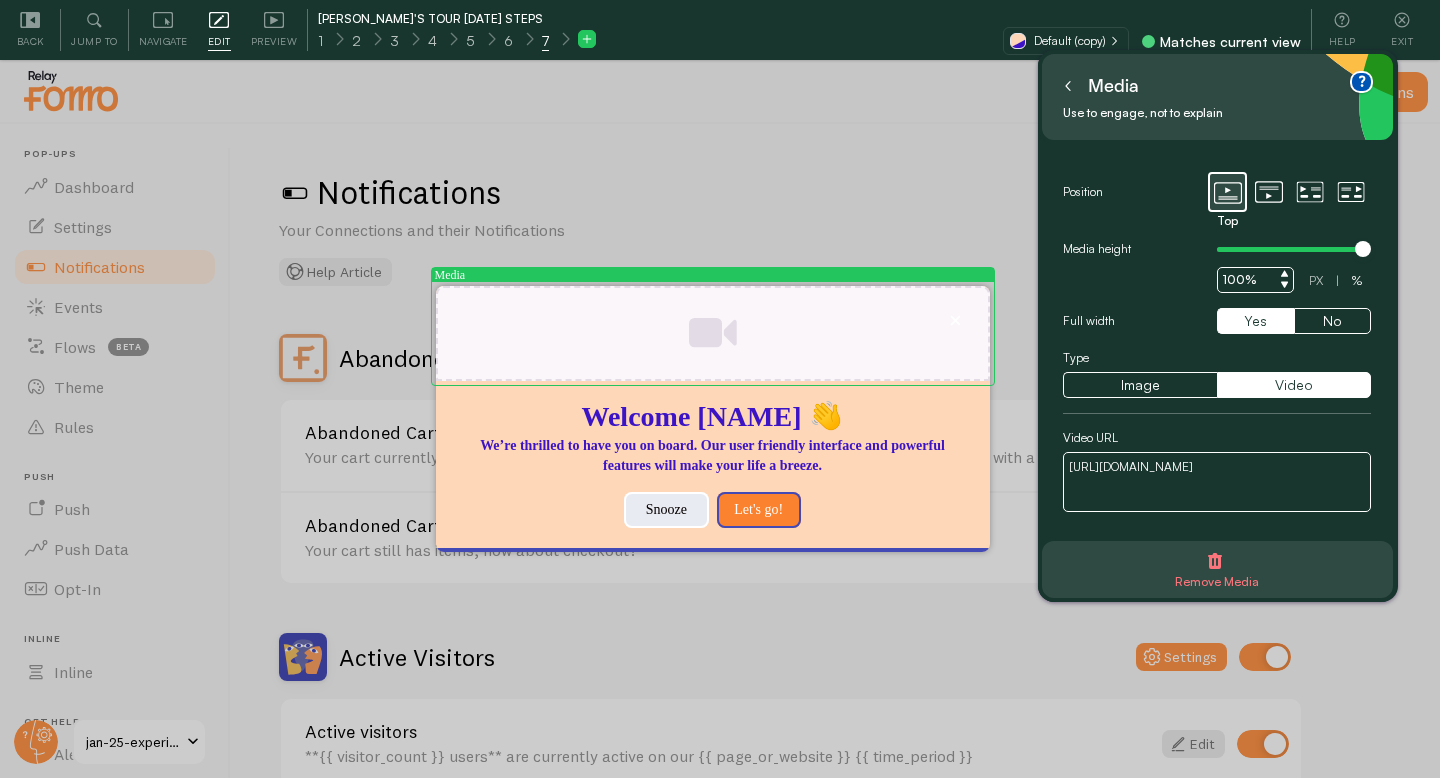 scroll, scrollTop: 0, scrollLeft: 0, axis: both 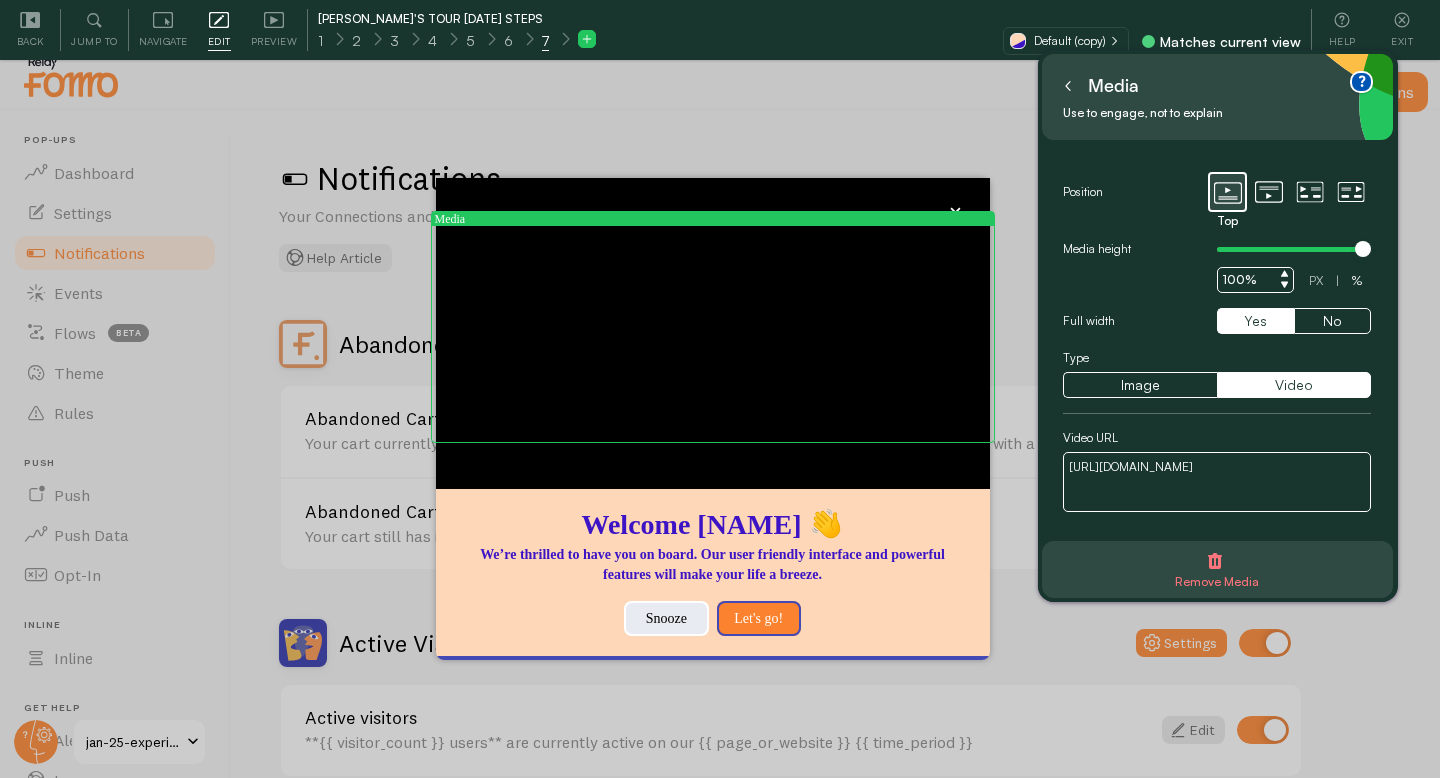 type on "[URL][DOMAIN_NAME]" 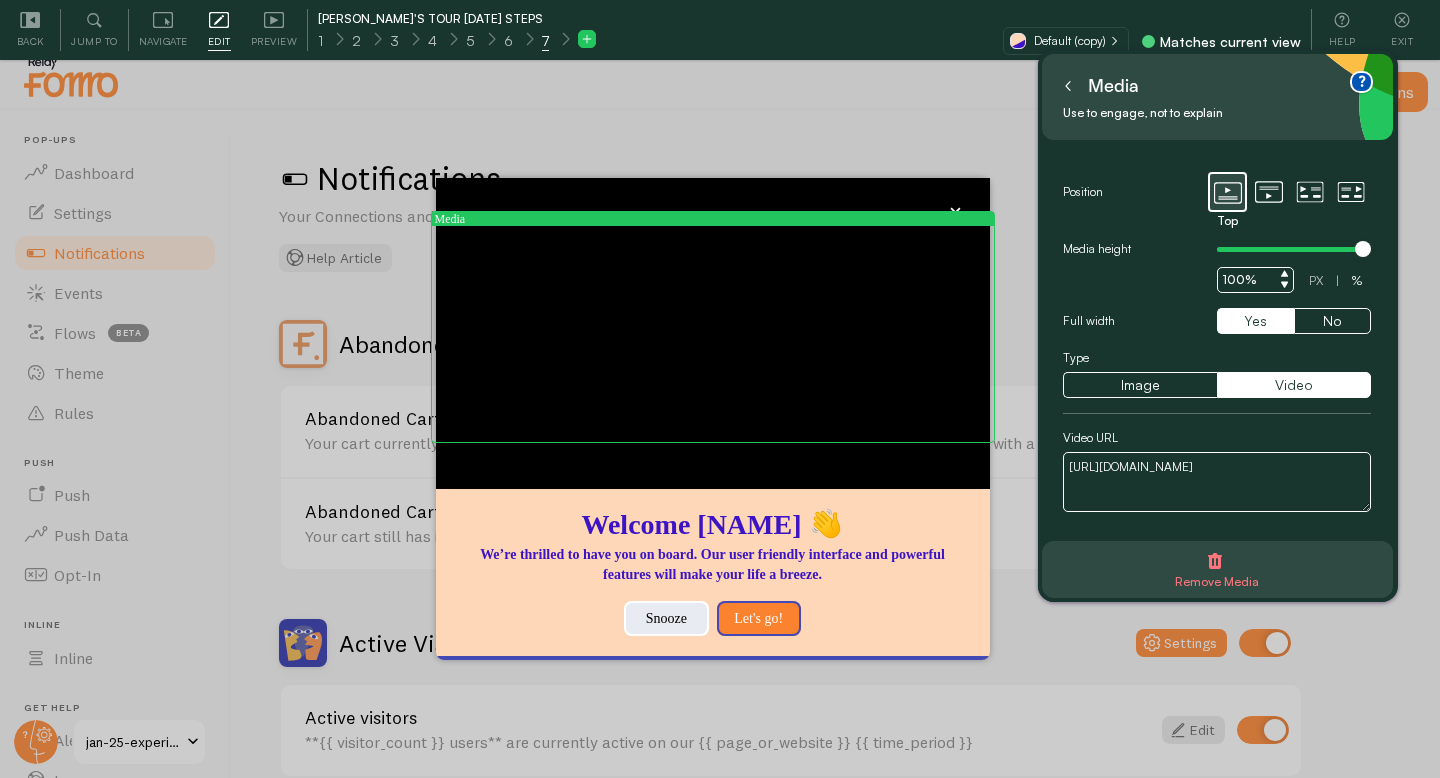 click on "Video URL" at bounding box center [1217, 438] 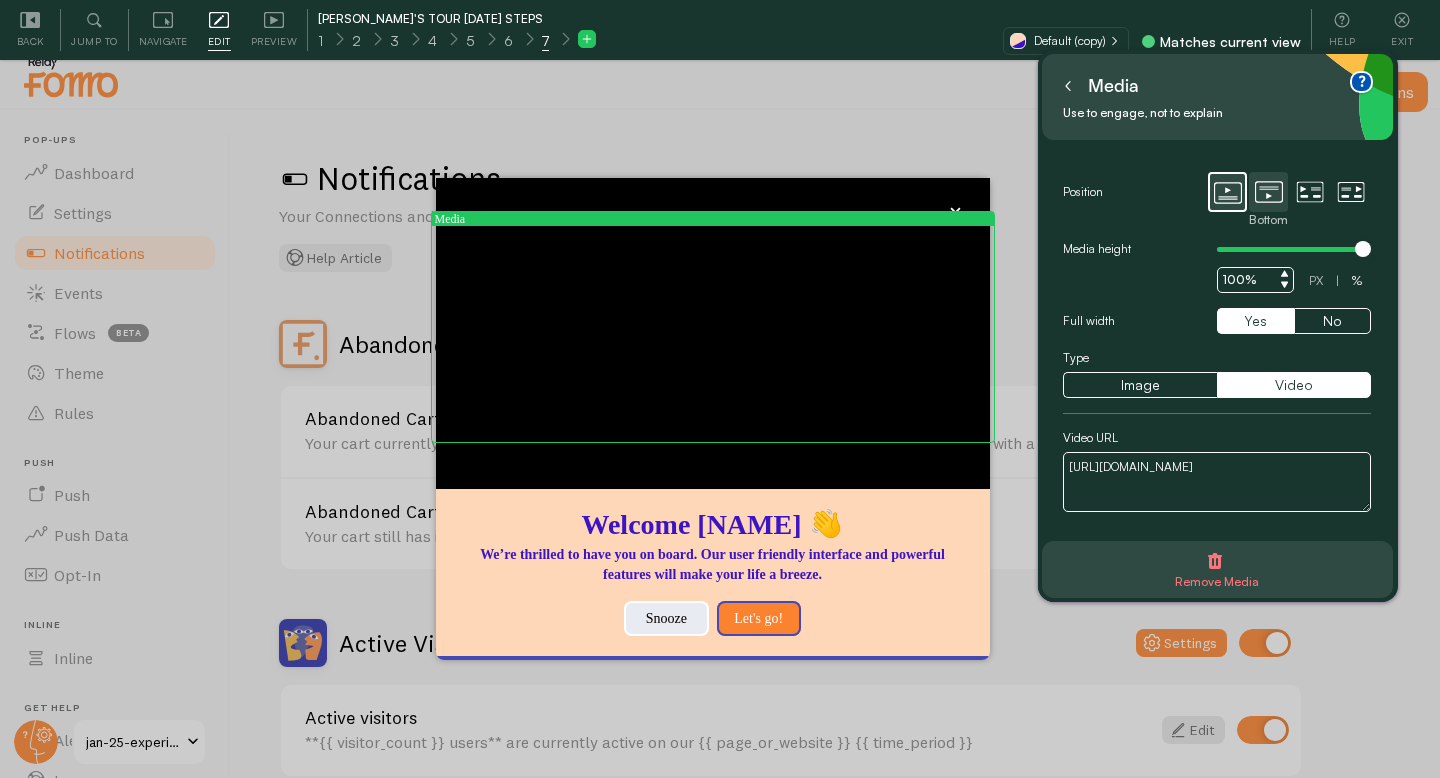 click 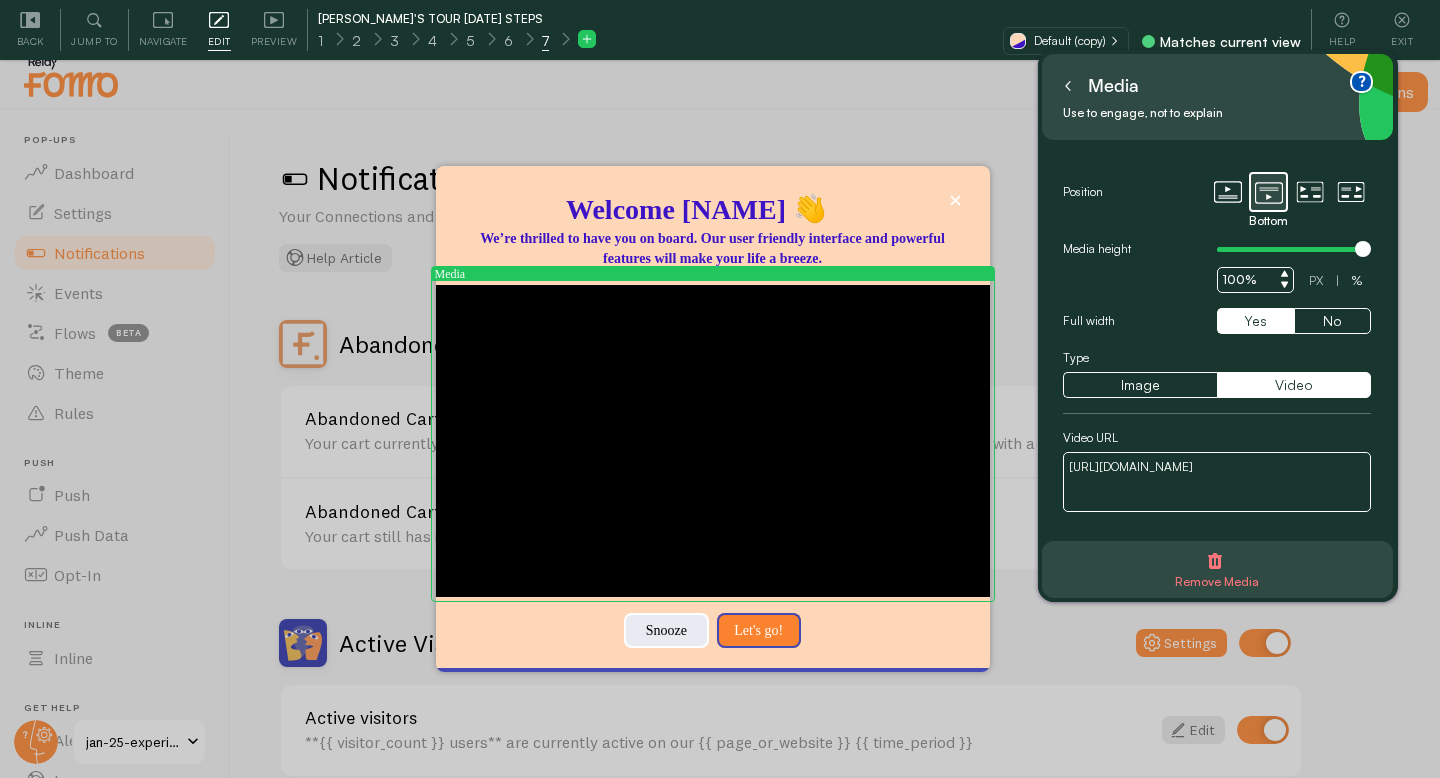 click on "[URL][DOMAIN_NAME]" at bounding box center (1217, 482) 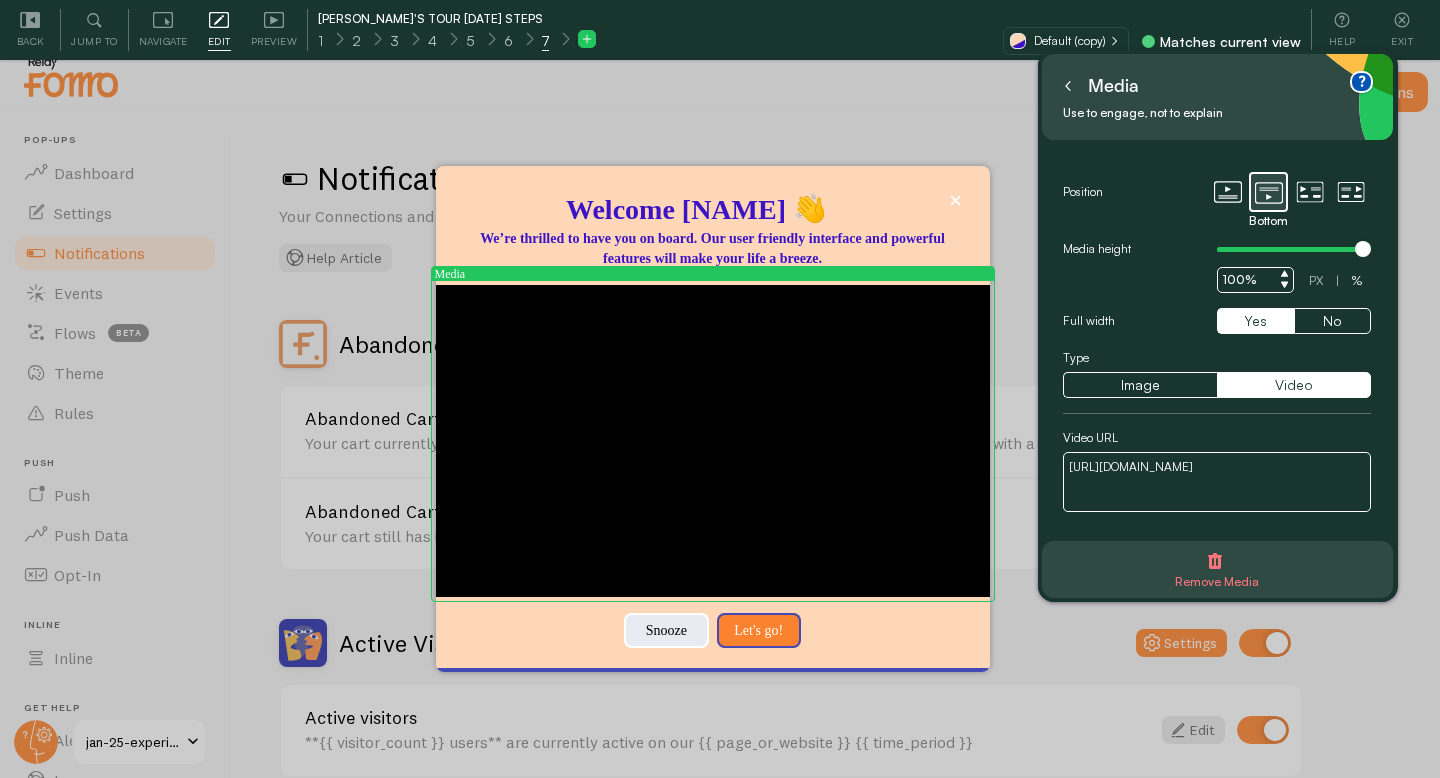 click on "[URL][DOMAIN_NAME]" at bounding box center (1217, 482) 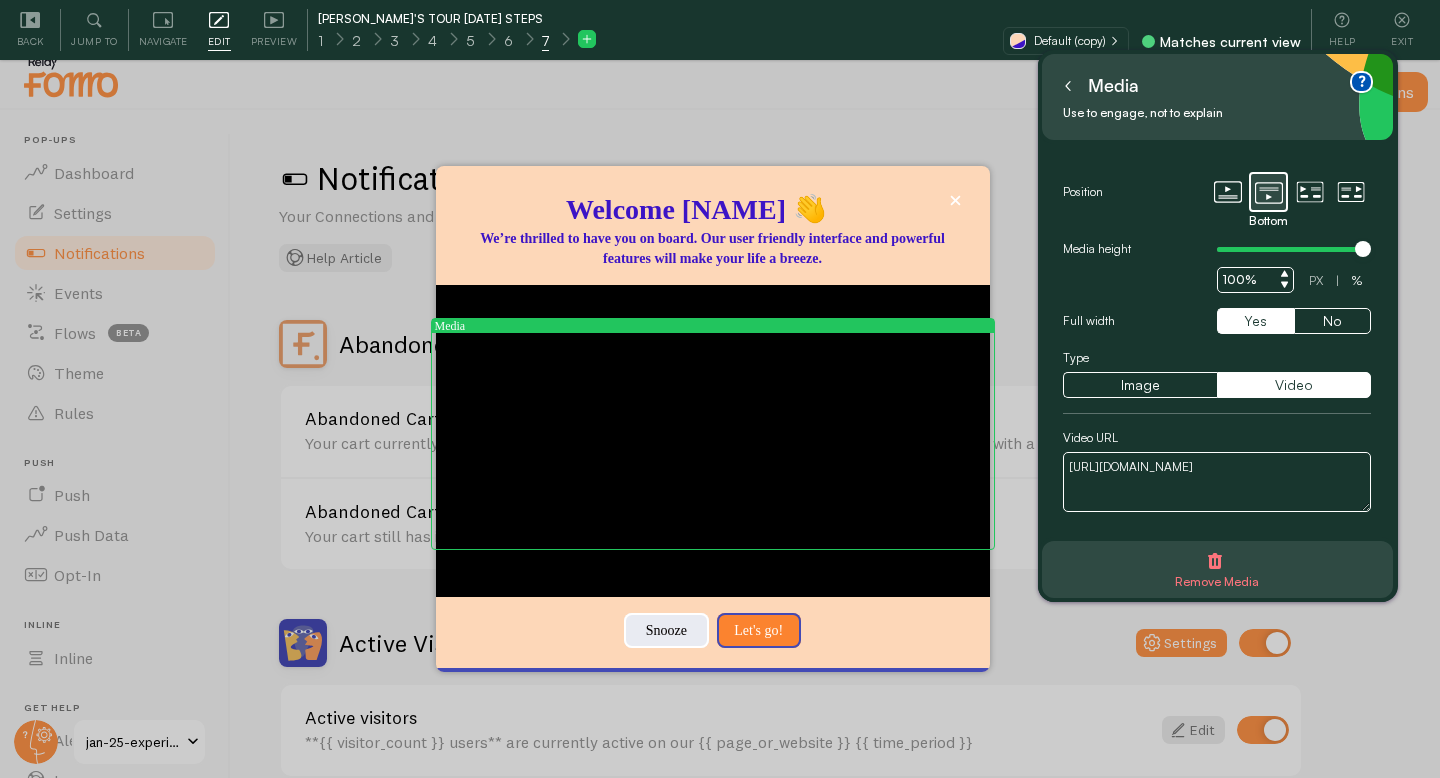 click on "Remove Media" at bounding box center (1218, 570) 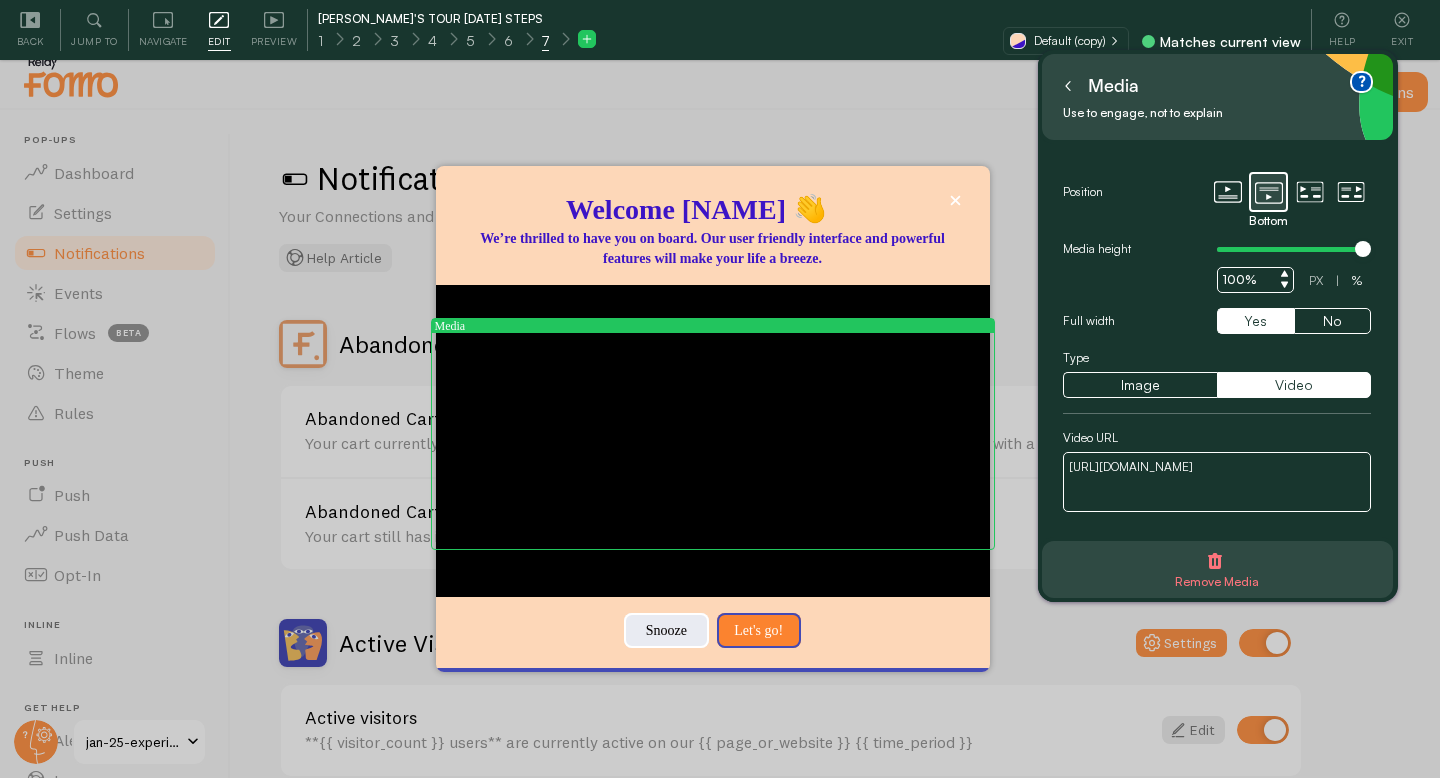 click on "[URL][DOMAIN_NAME]" at bounding box center (1217, 482) 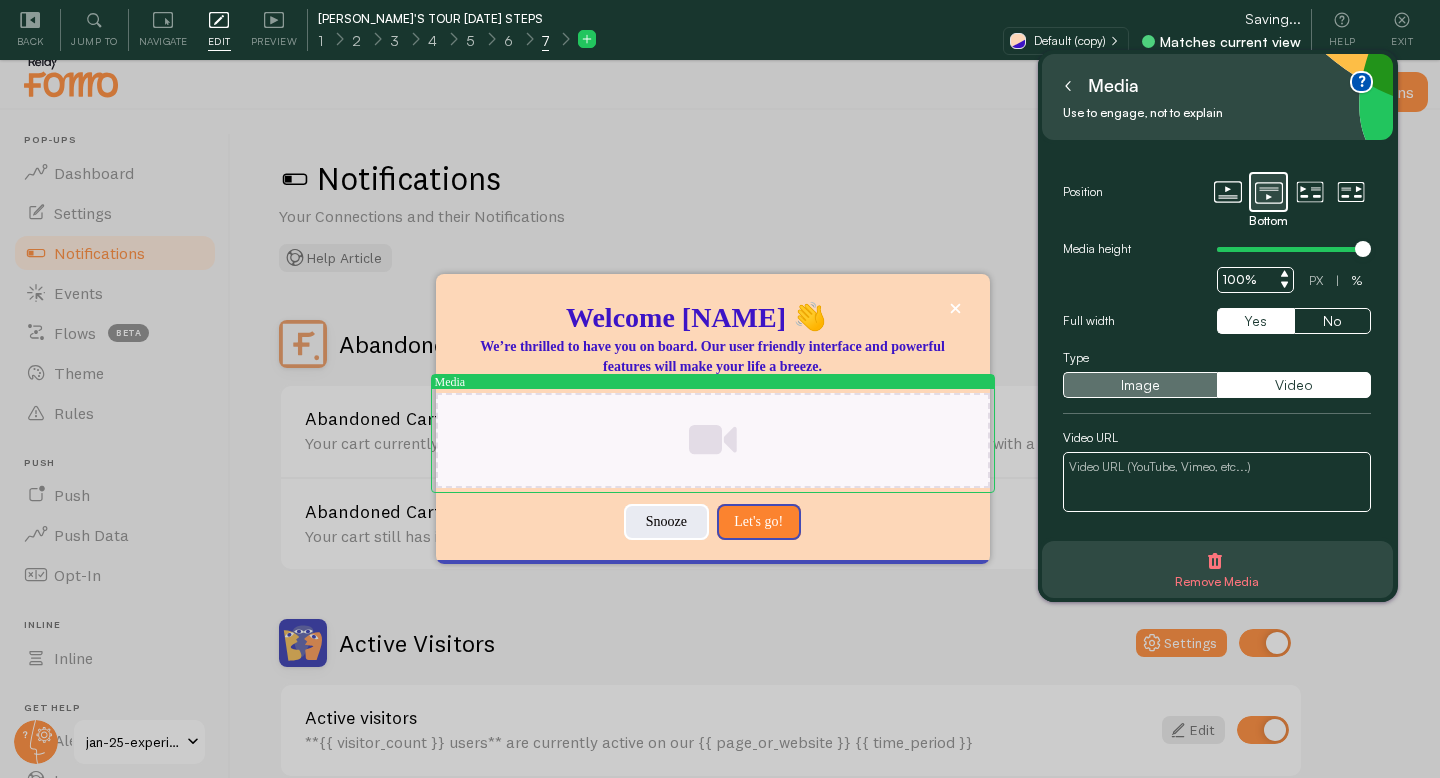 click on "Image" at bounding box center (1140, 385) 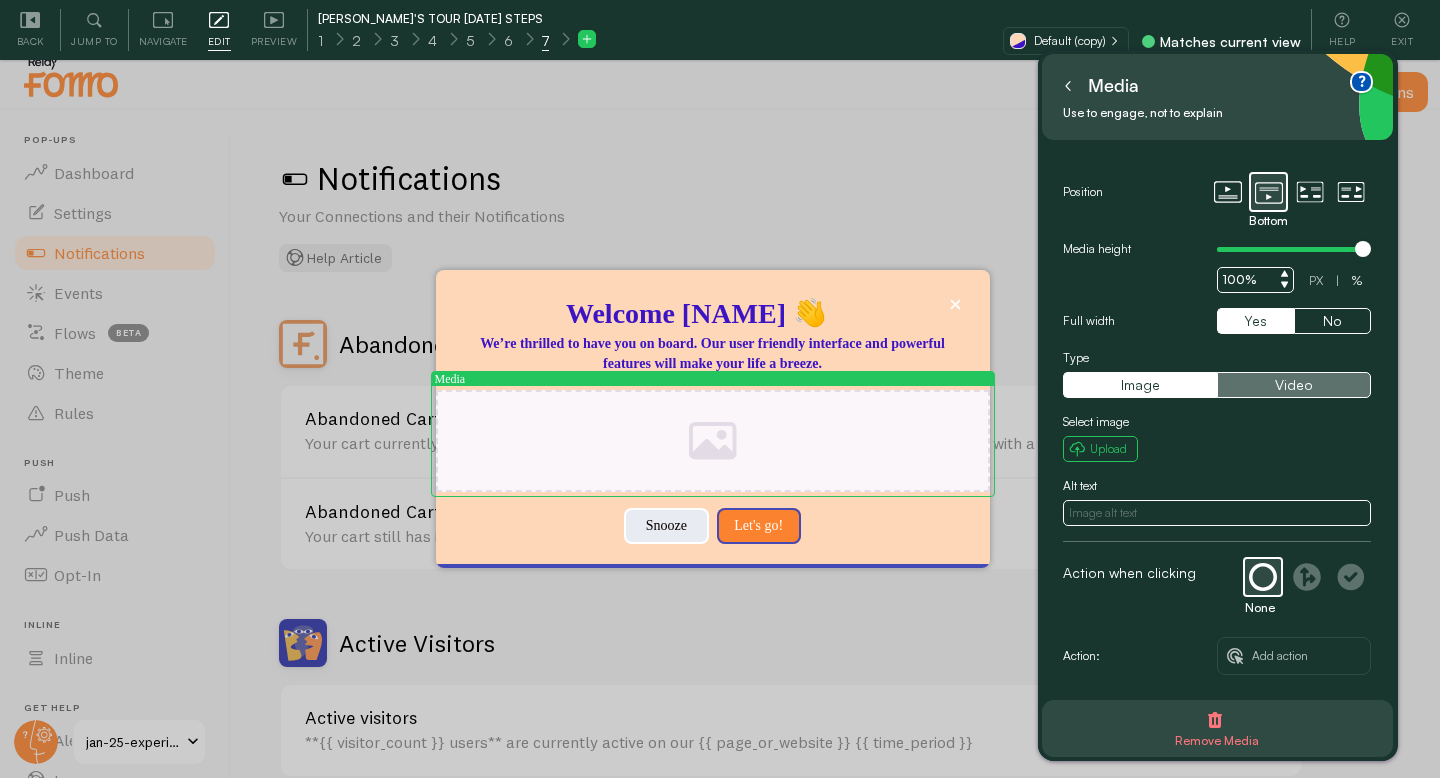 click on "Video" at bounding box center (1294, 385) 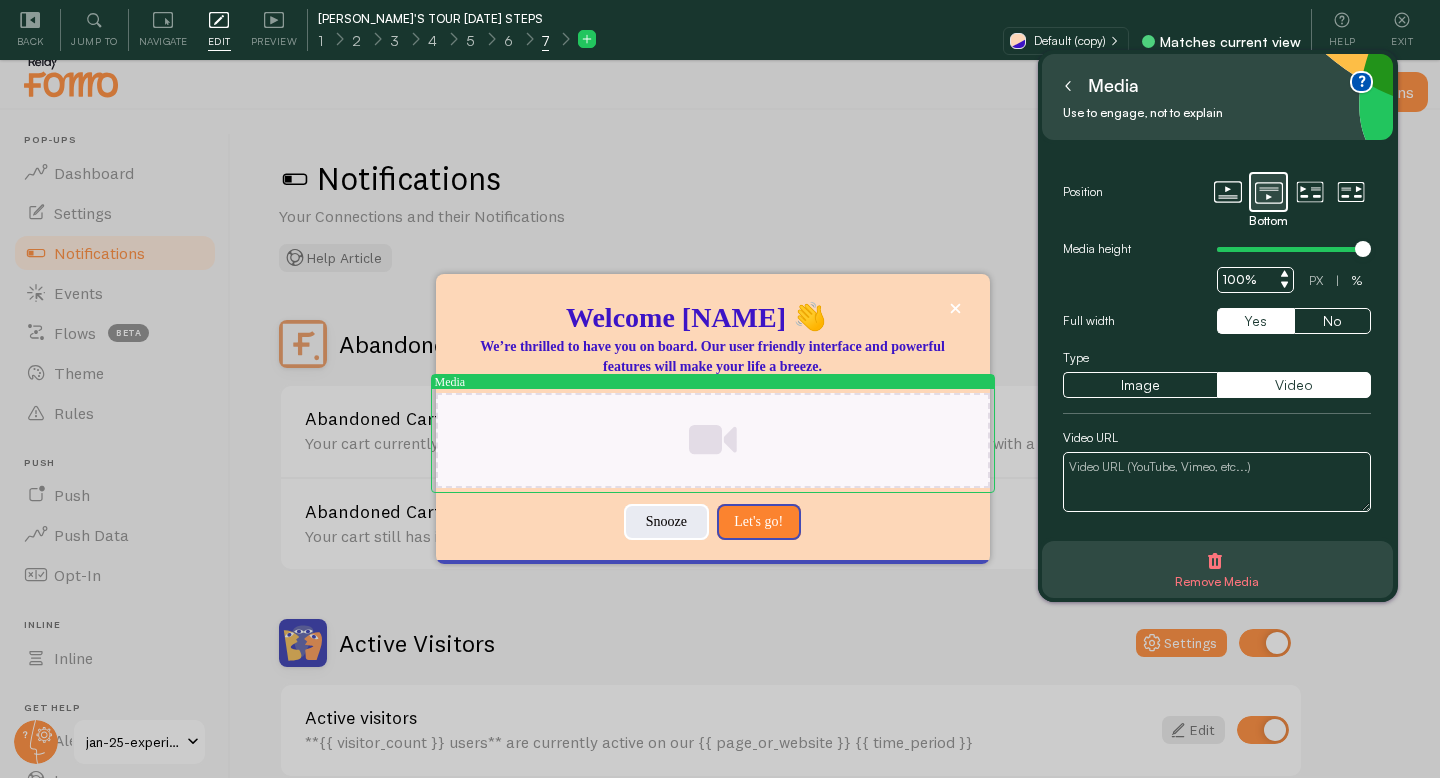 click 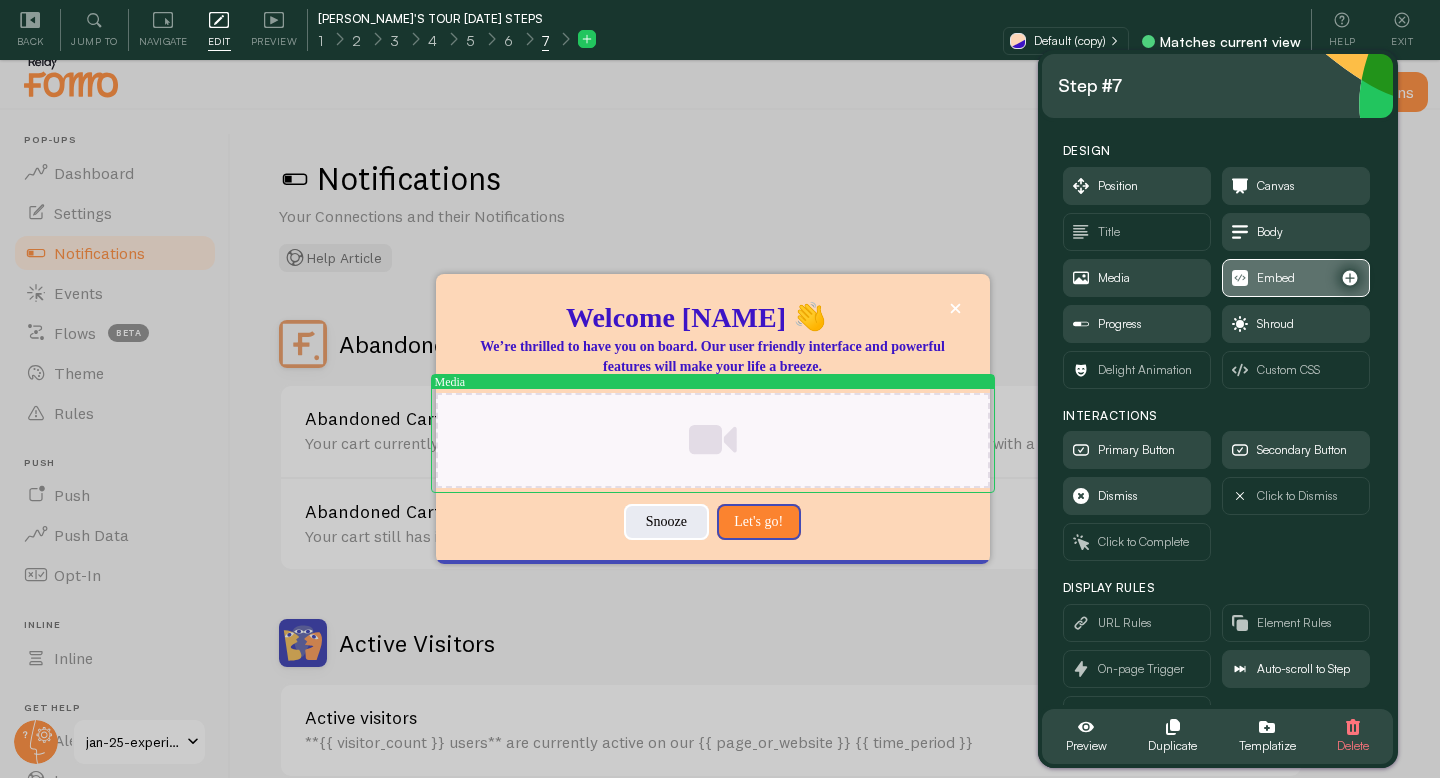click on "Embed" at bounding box center [1296, 278] 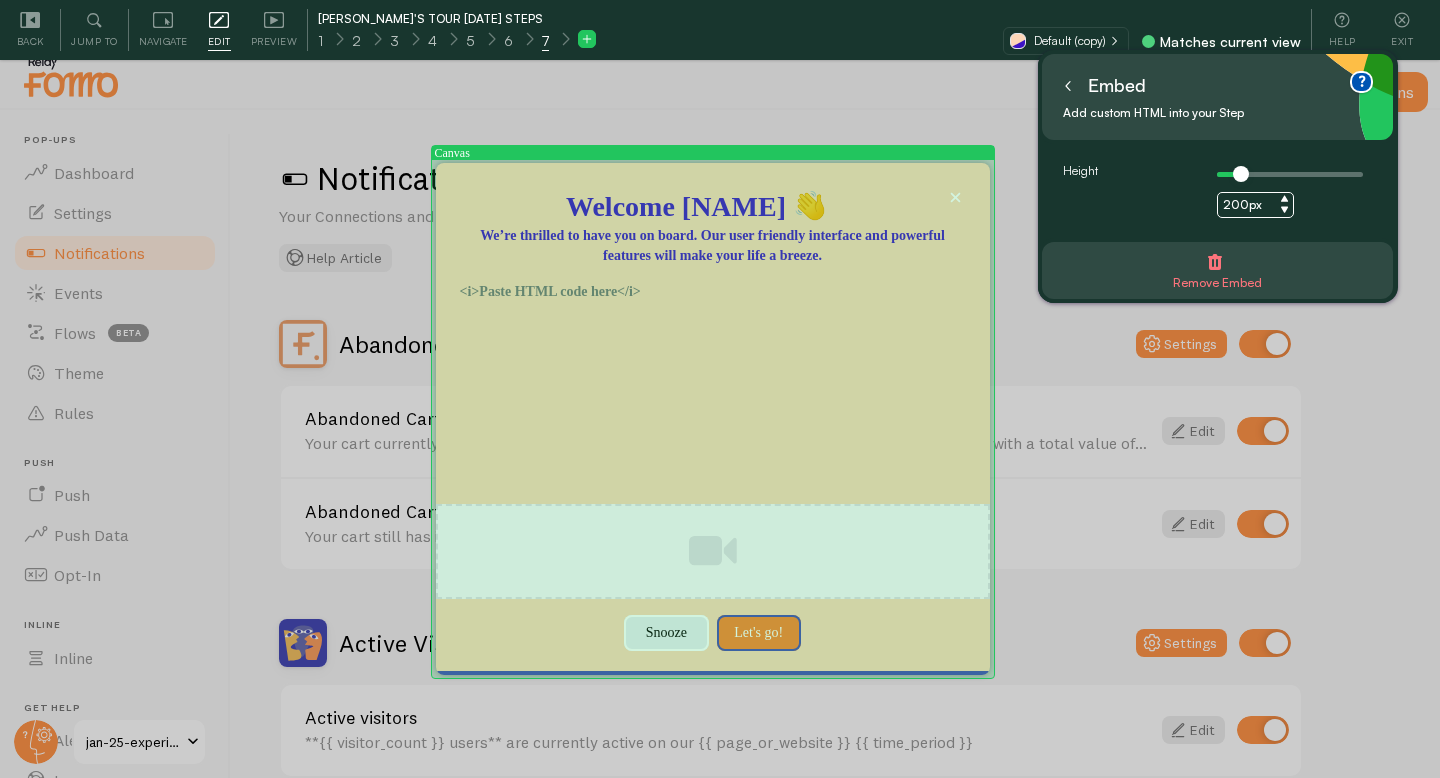 click at bounding box center (713, 385) 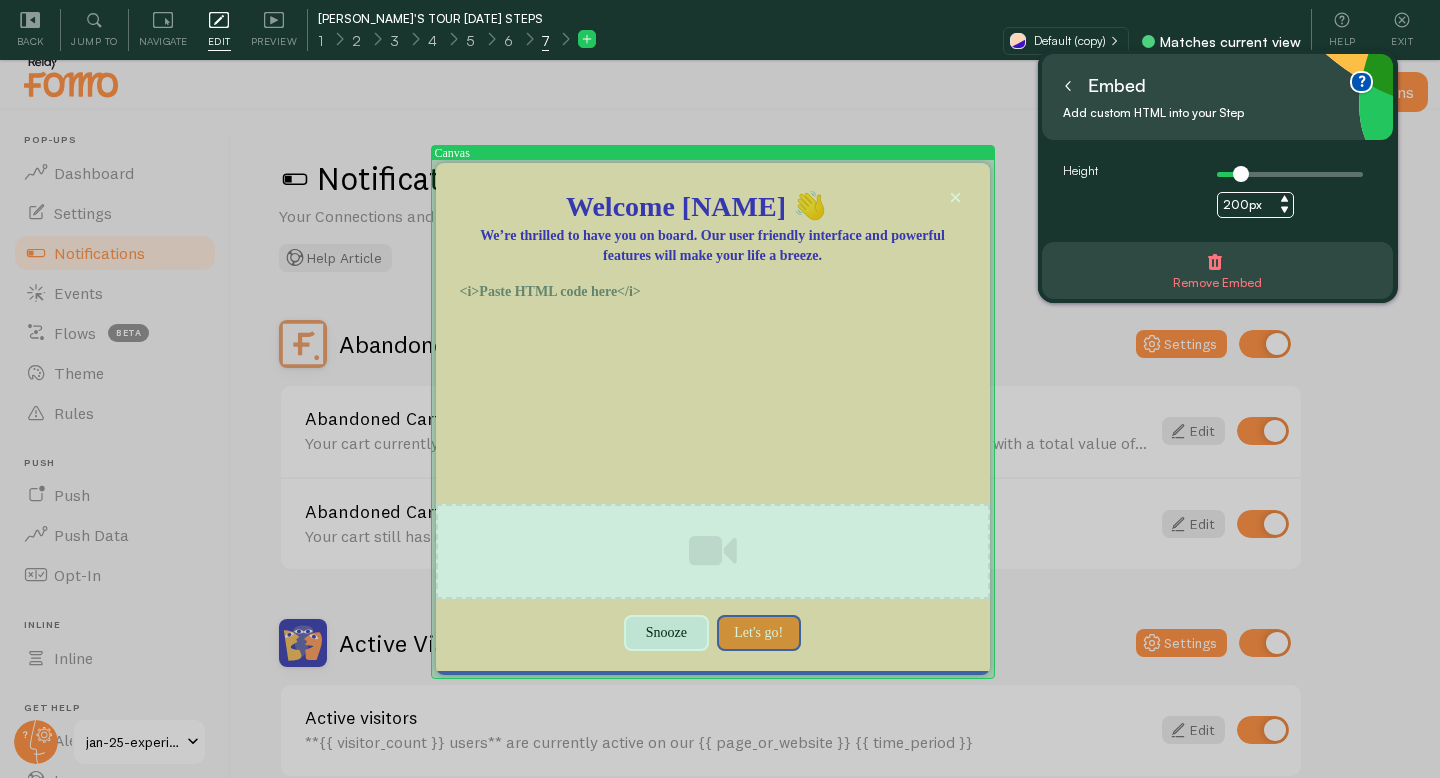 click at bounding box center (713, 385) 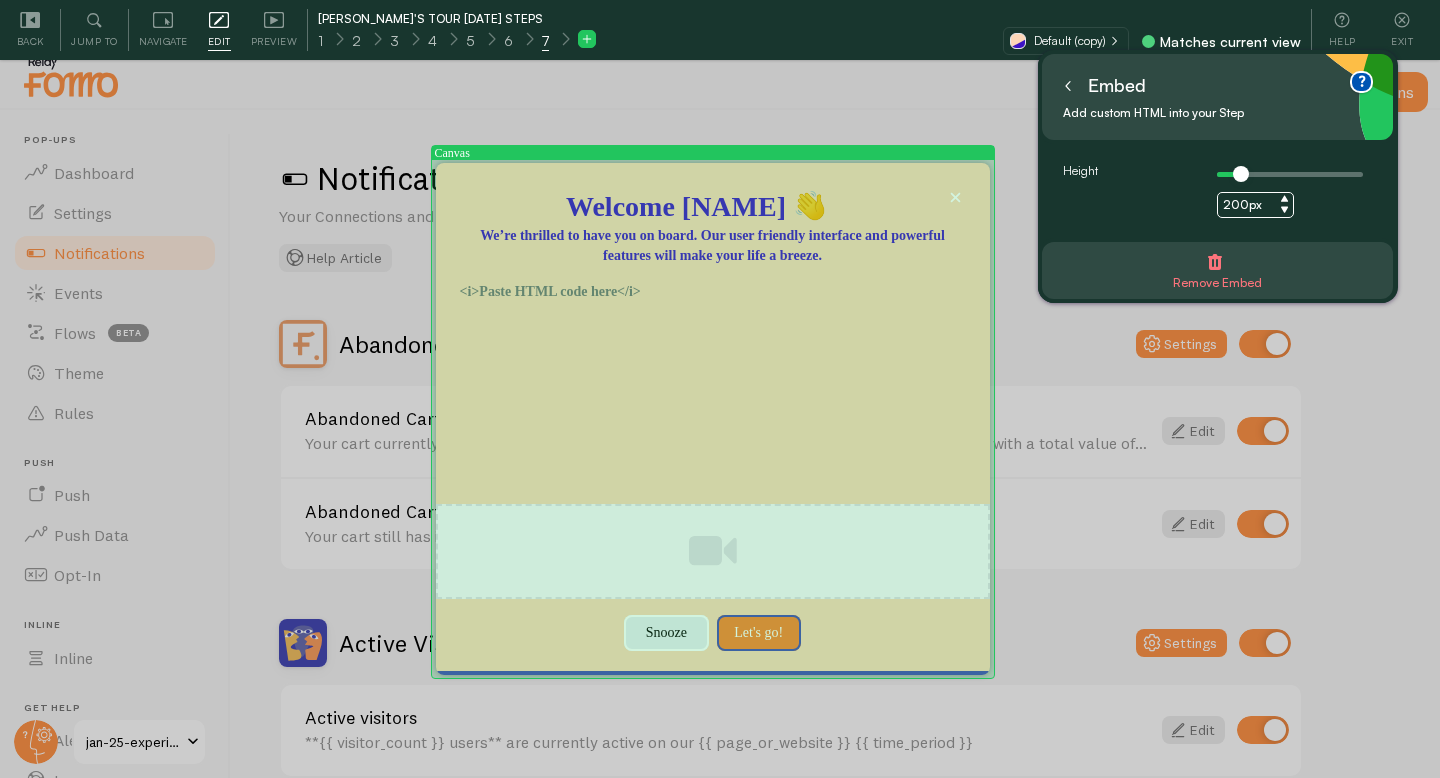 paste on "<div style="position: relative; padding-bottom: 56.25%; height: 0;"><iframe id="js_video_iframe" src="[URL][DOMAIN_NAME]" frameborder="0" webkitallowfullscreen mozallowfullscreen allowfullscreen style="position: absolute; top: 0; left: 0; width: 100%; height: 100%;"></iframe></div>" 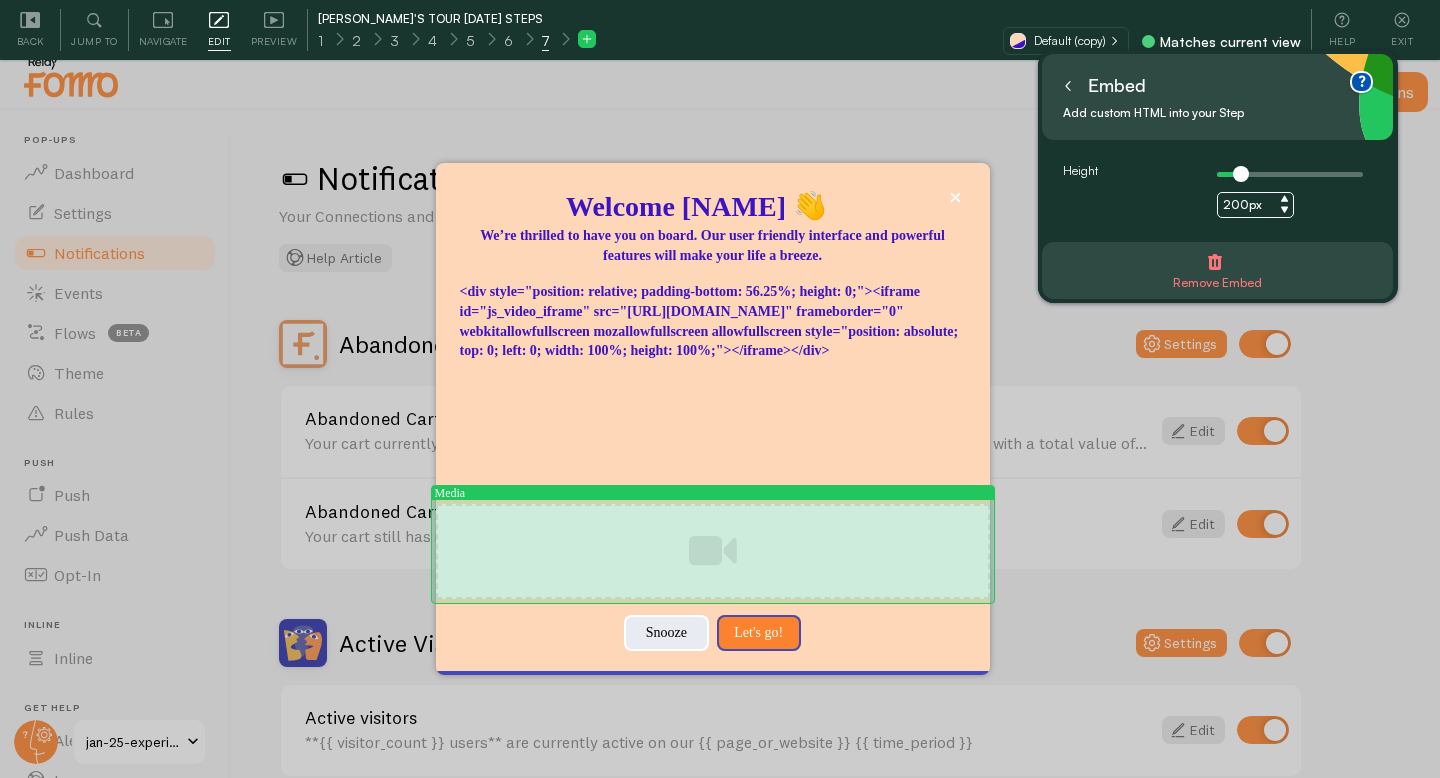type on "<div style="position: relative; padding-bottom: 56.25%; height: 0;"><iframe id="js_video_iframe" src="[URL][DOMAIN_NAME]" frameborder="0" webkitallowfullscreen mozallowfullscreen allowfullscreen style="position: absolute; top: 0; left: 0; width: 100%; height: 100%;"></iframe></div>" 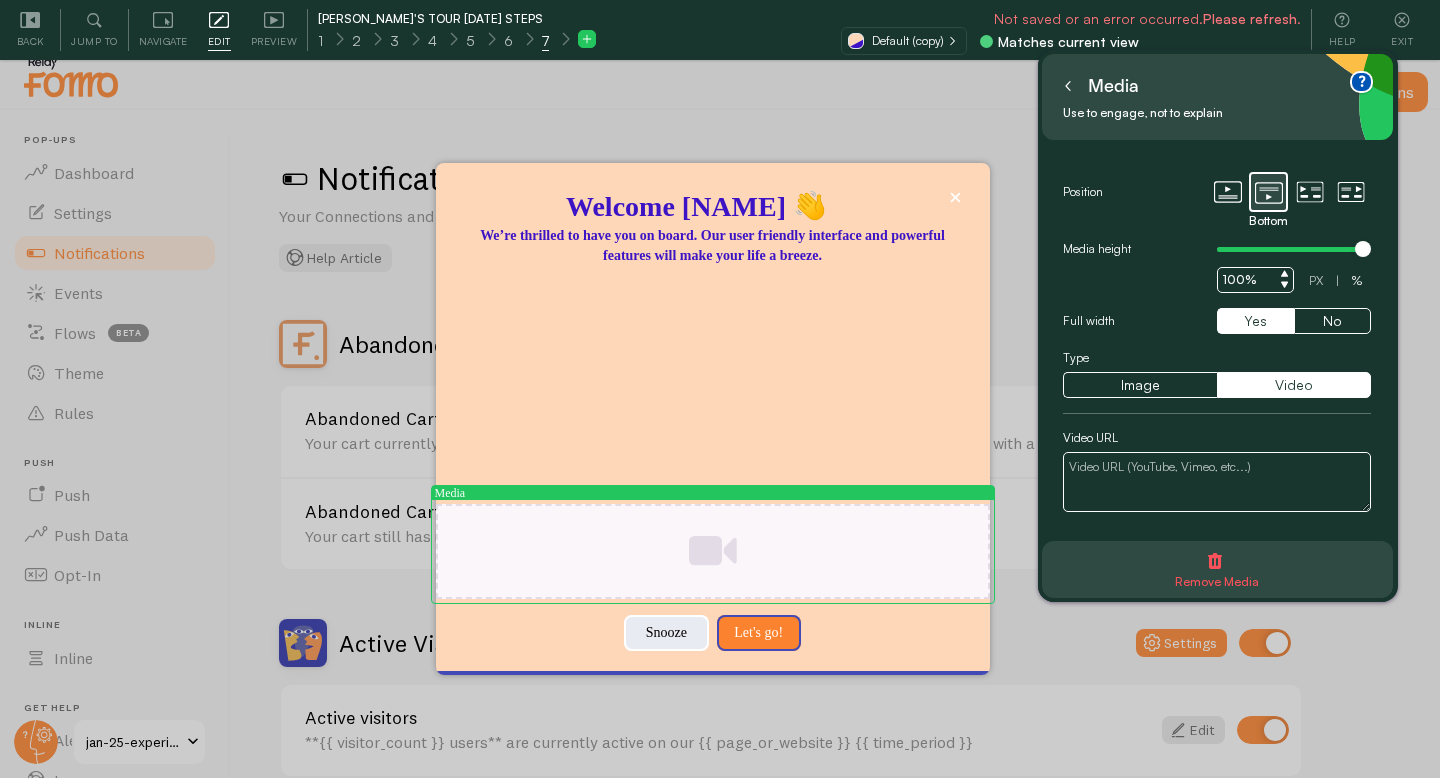 click on "Remove Media" at bounding box center (1217, 573) 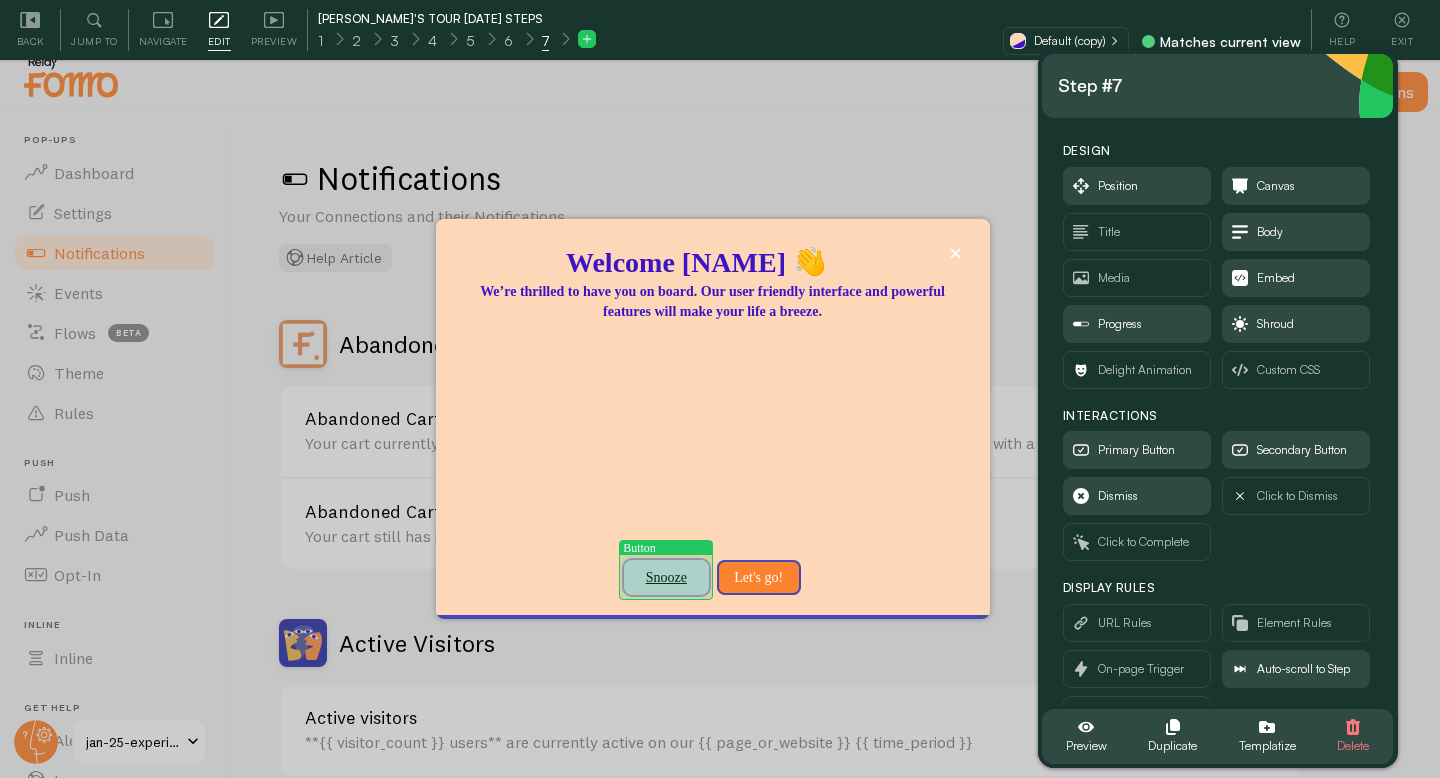 click on "Snooze" at bounding box center [666, 578] 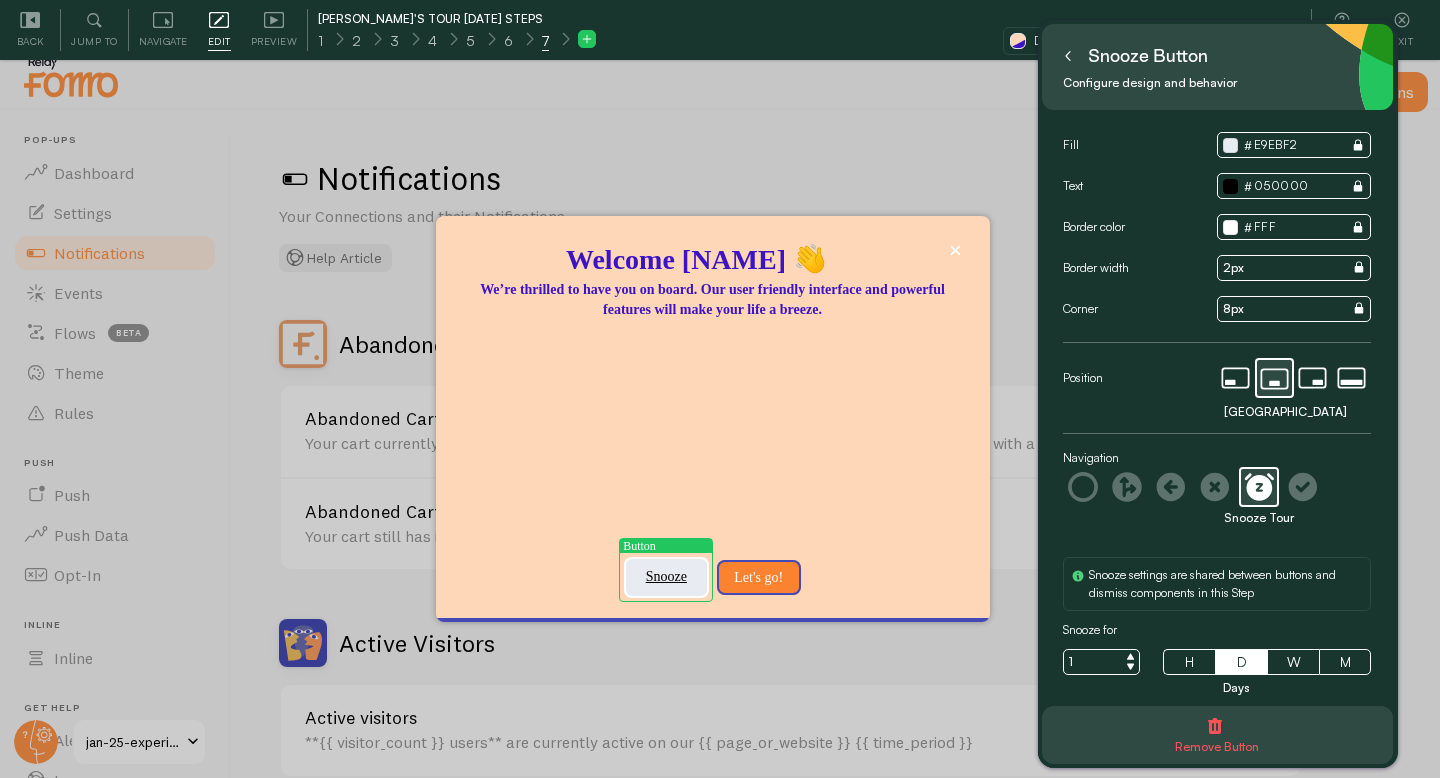 click 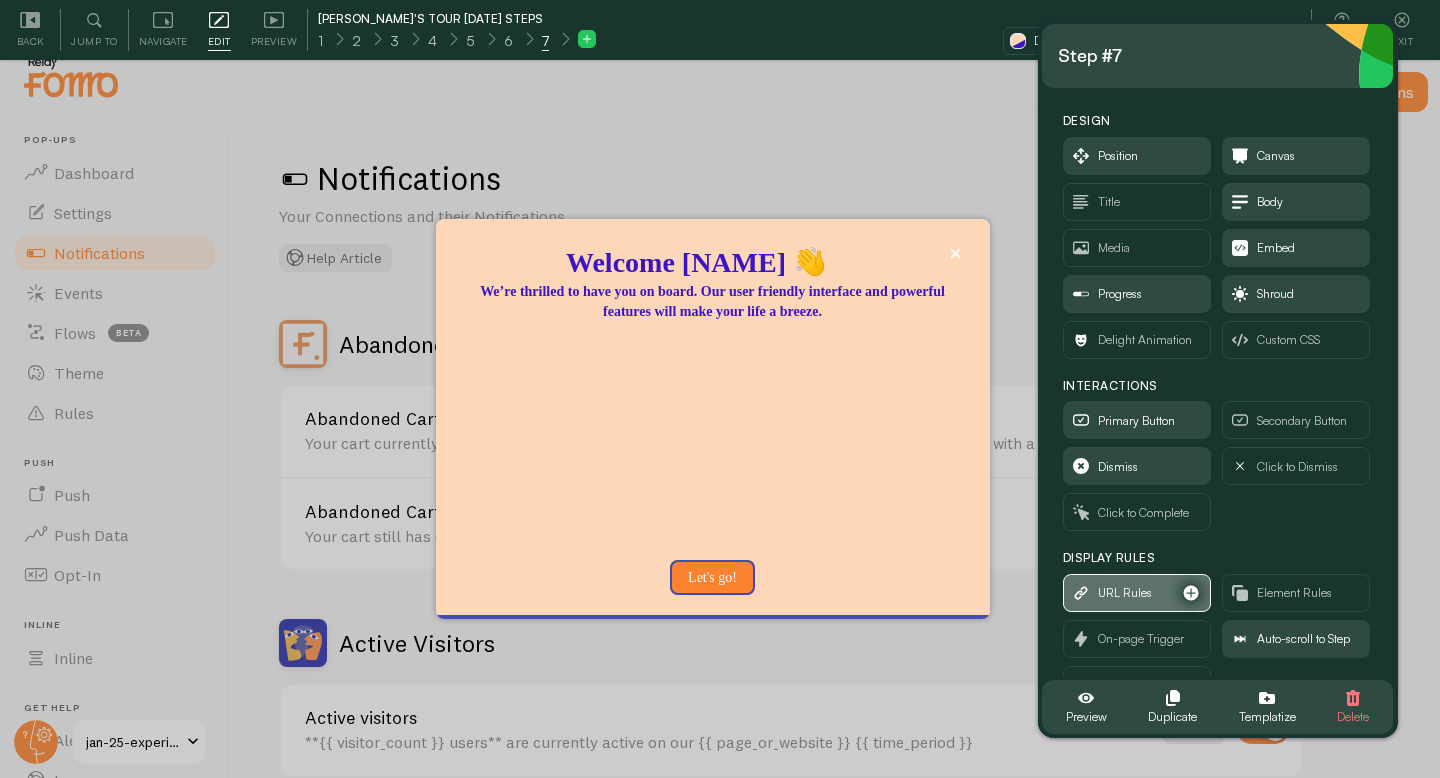 click on "URL Rules" at bounding box center (1125, 593) 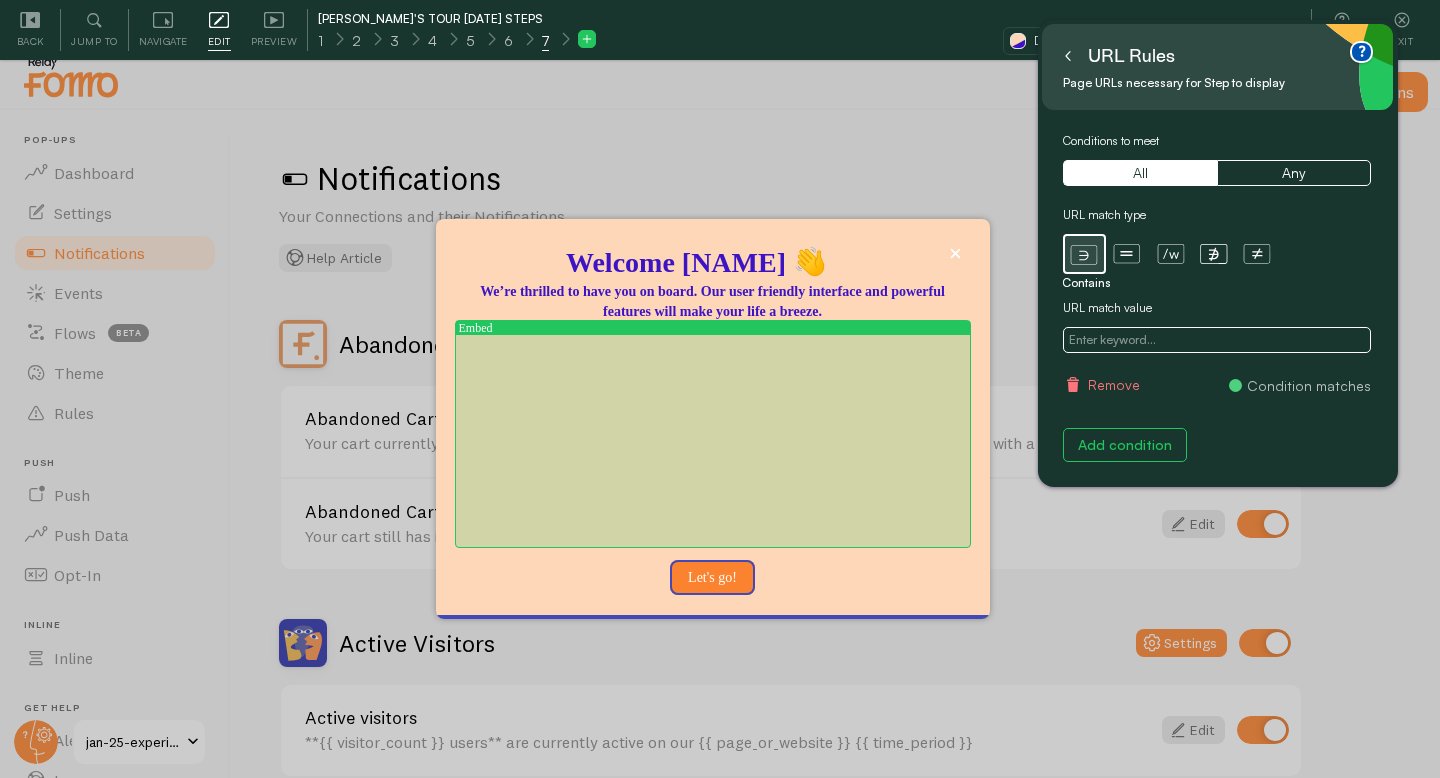click at bounding box center [1217, 340] 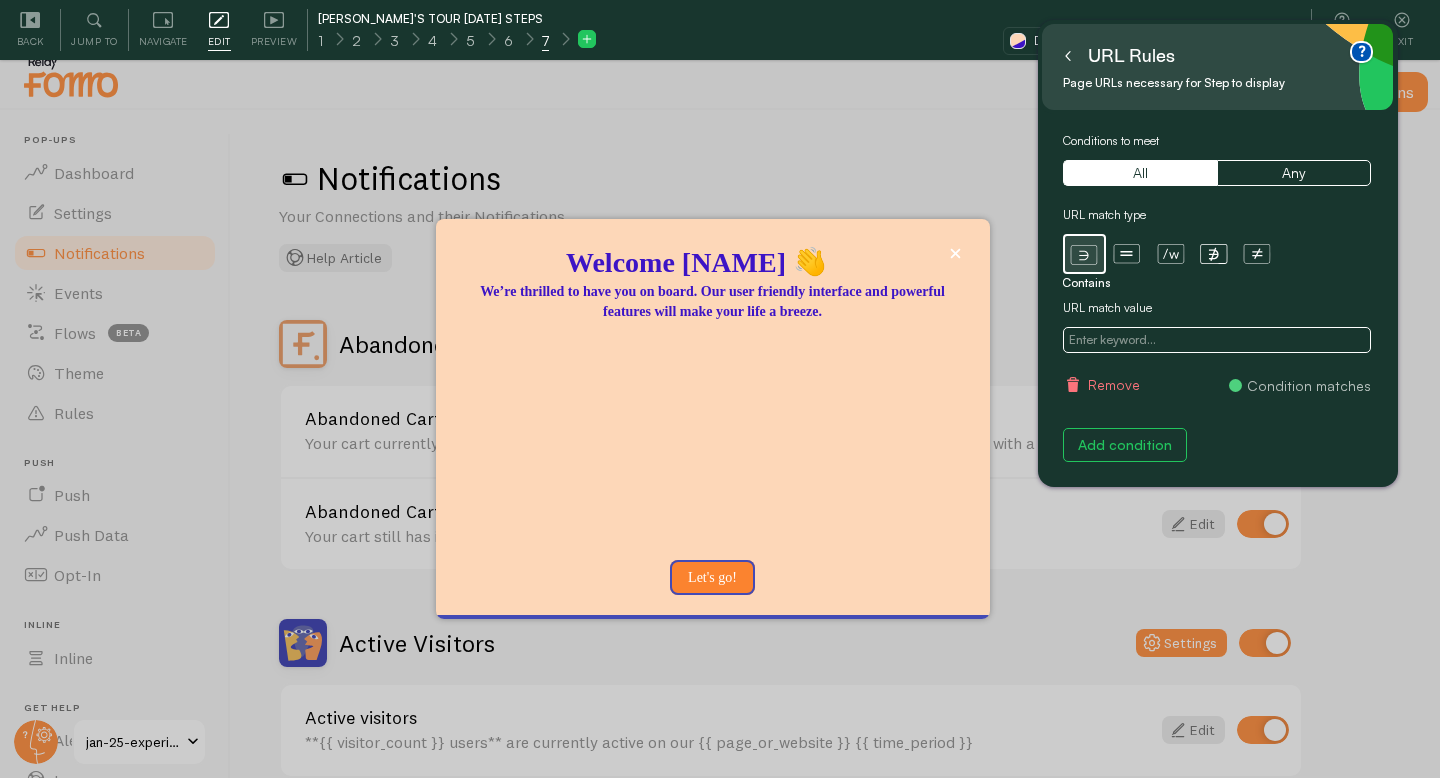 paste on "[URL][DOMAIN_NAME]" 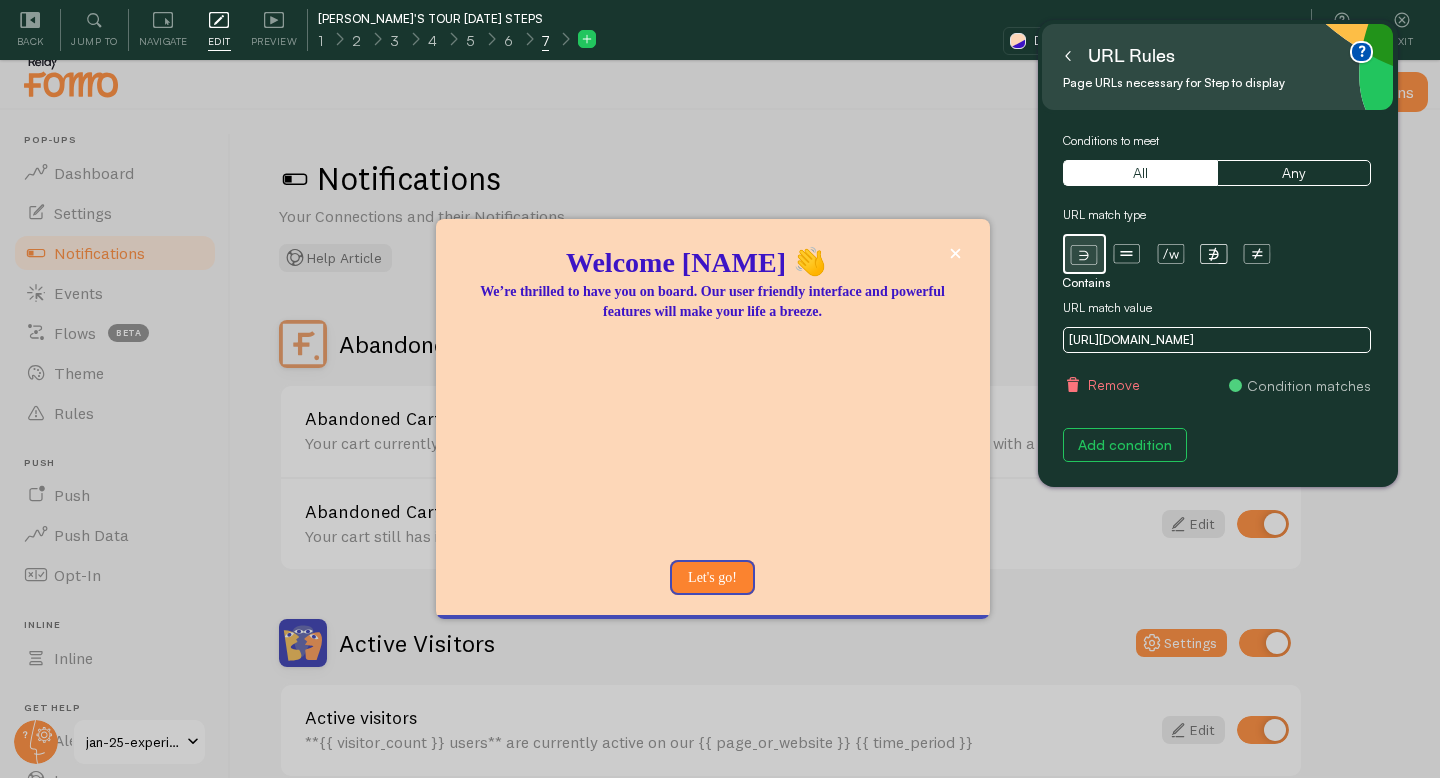 scroll, scrollTop: 0, scrollLeft: 7, axis: horizontal 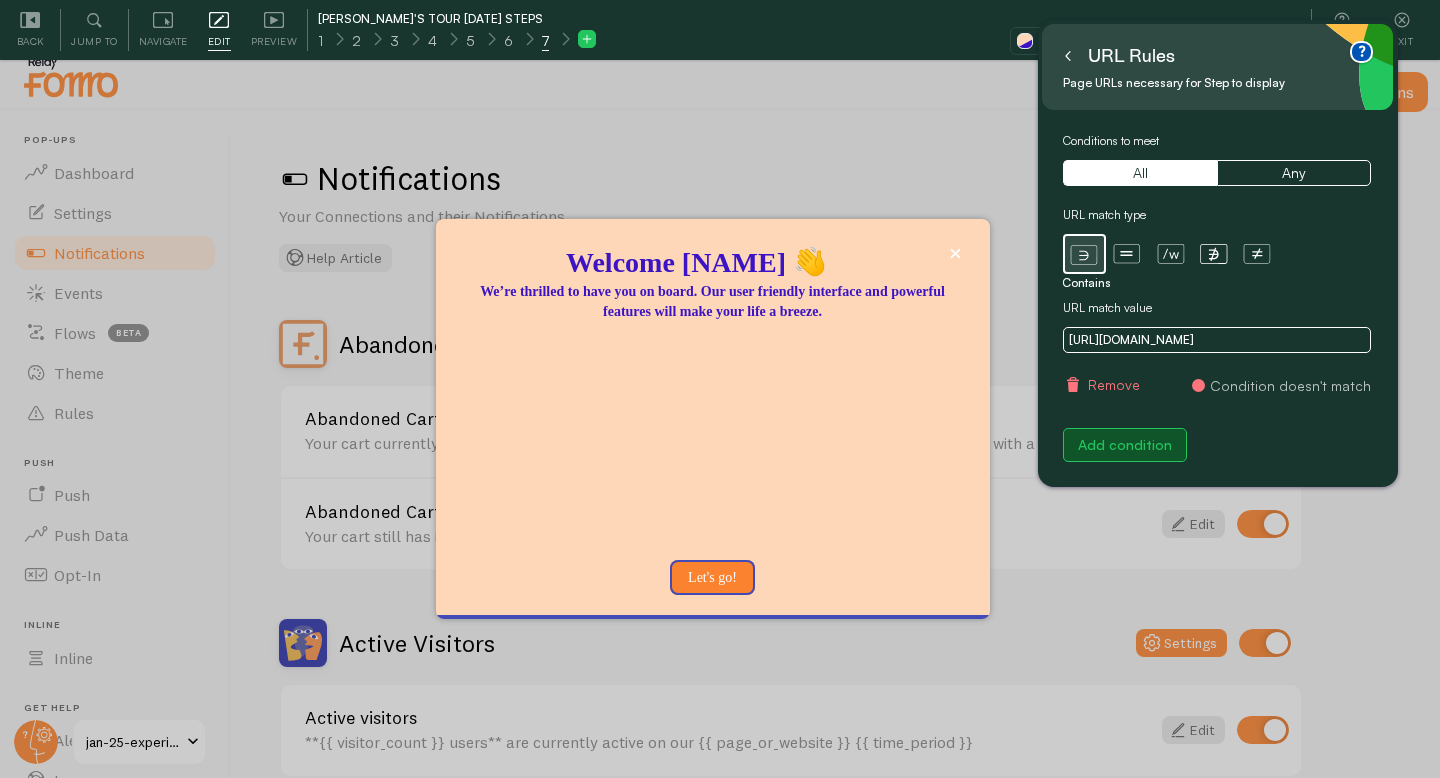 type on "[URL][DOMAIN_NAME]" 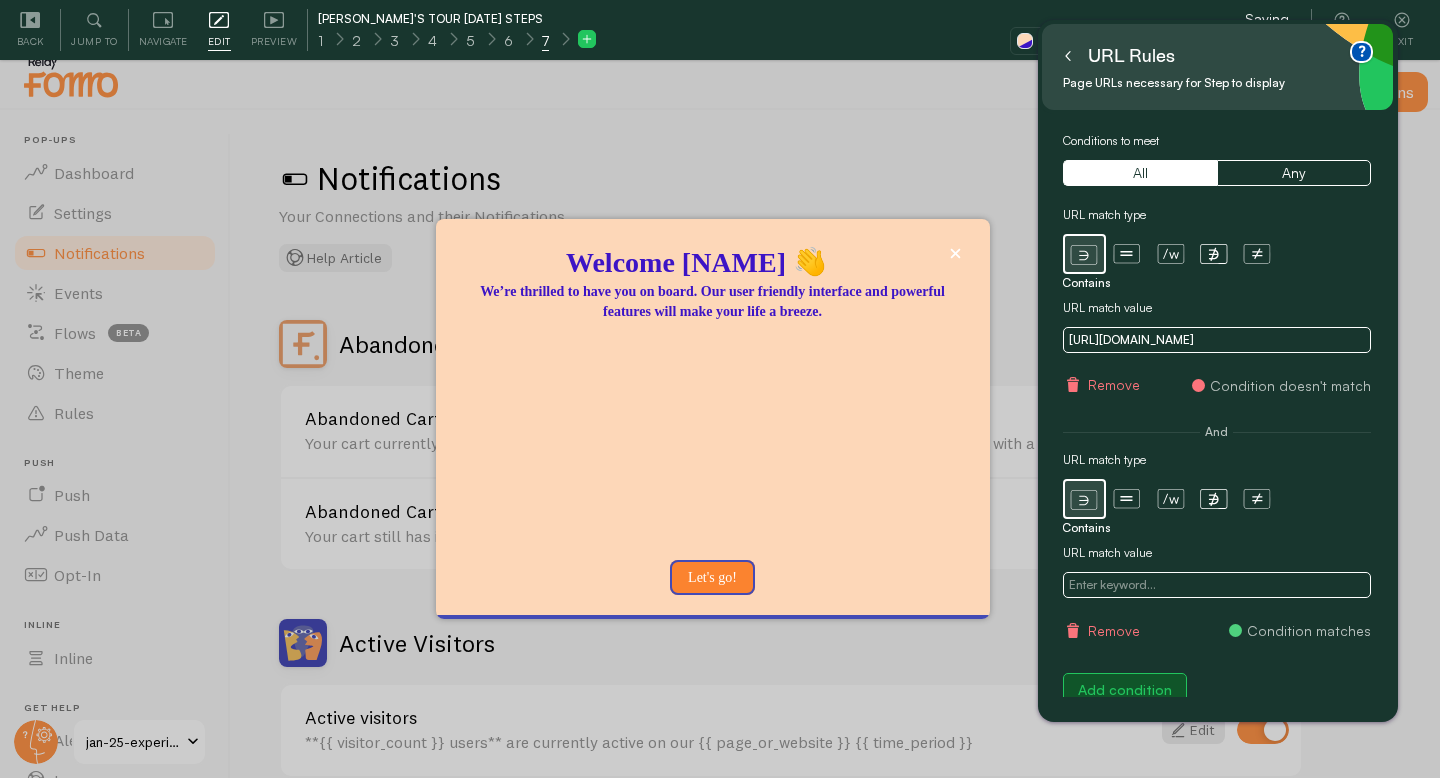scroll, scrollTop: 0, scrollLeft: 0, axis: both 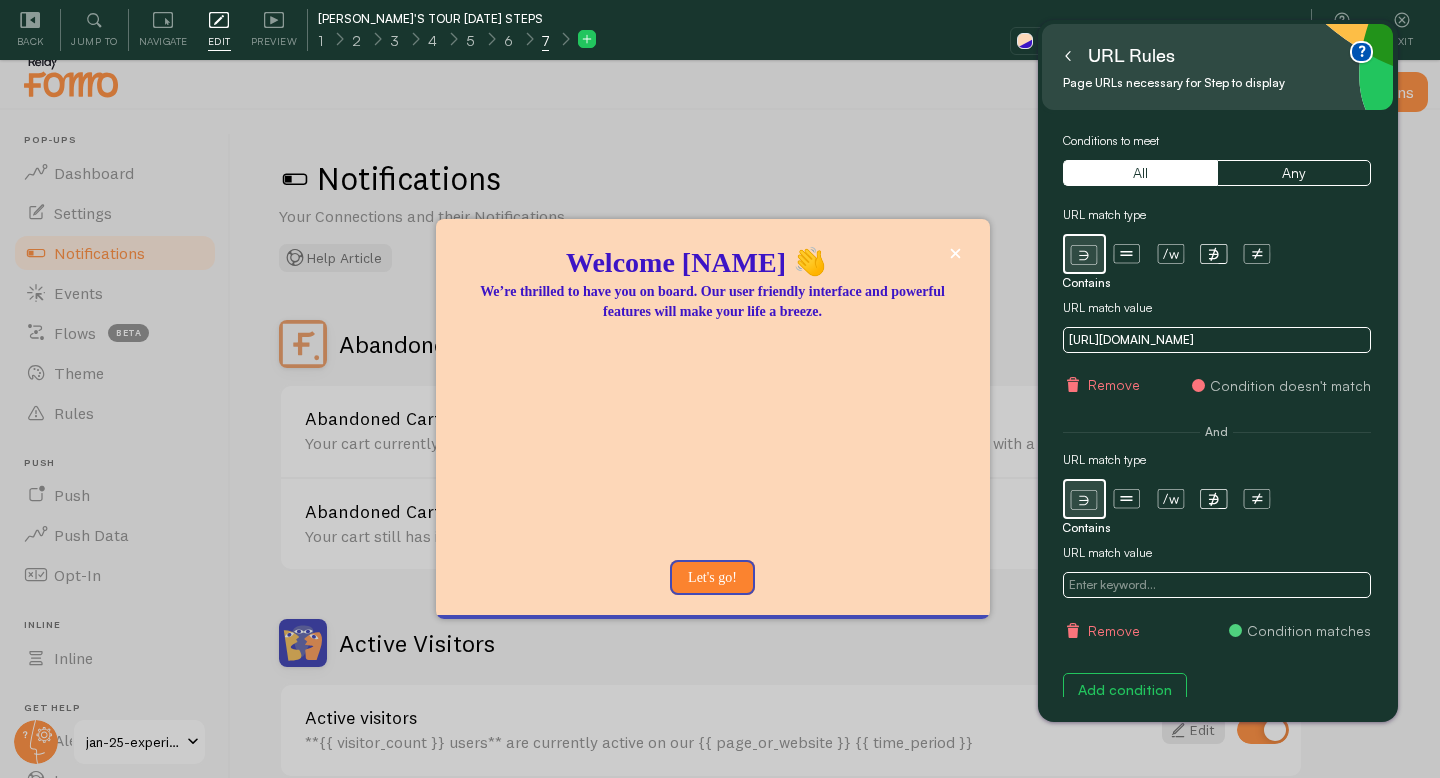 click at bounding box center (1217, 585) 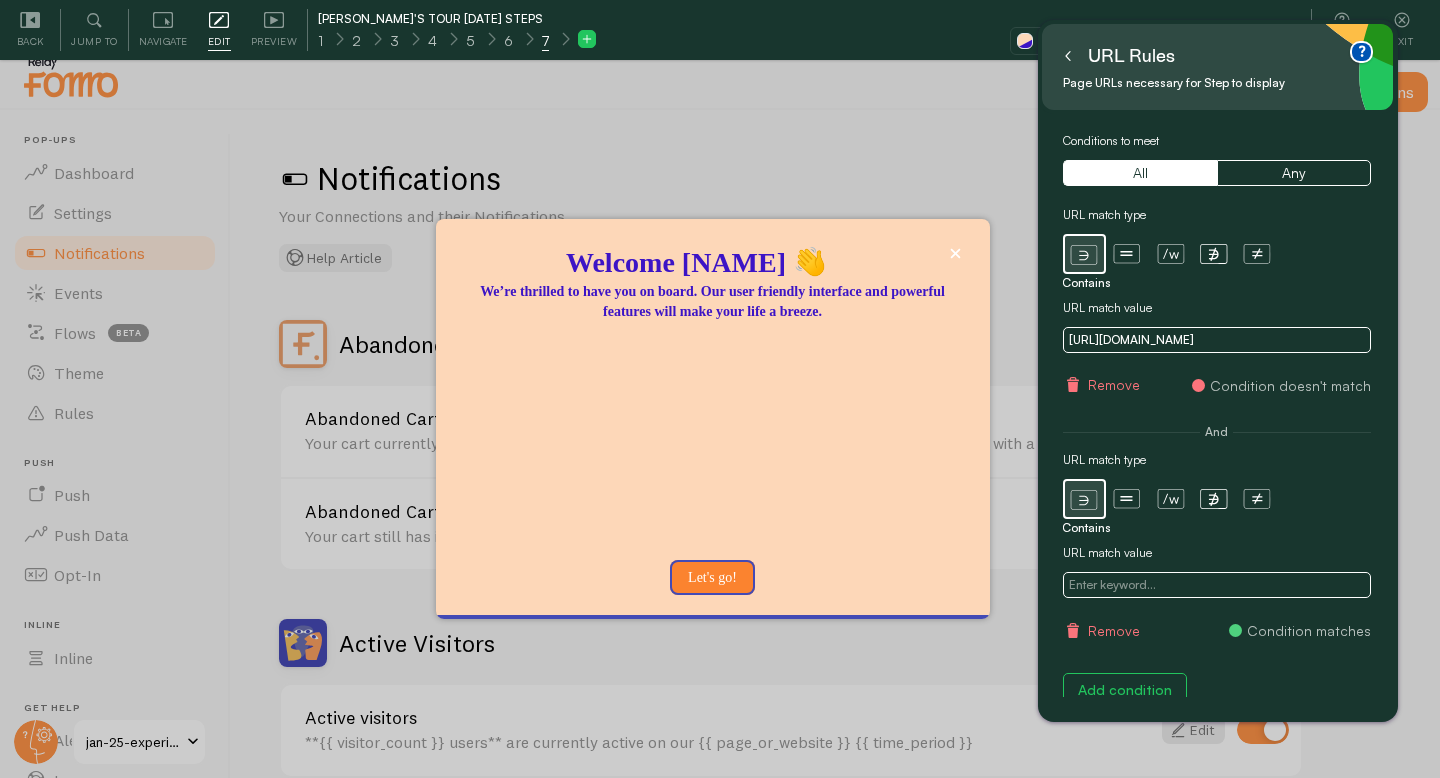 type on "[URL][DOMAIN_NAME]" 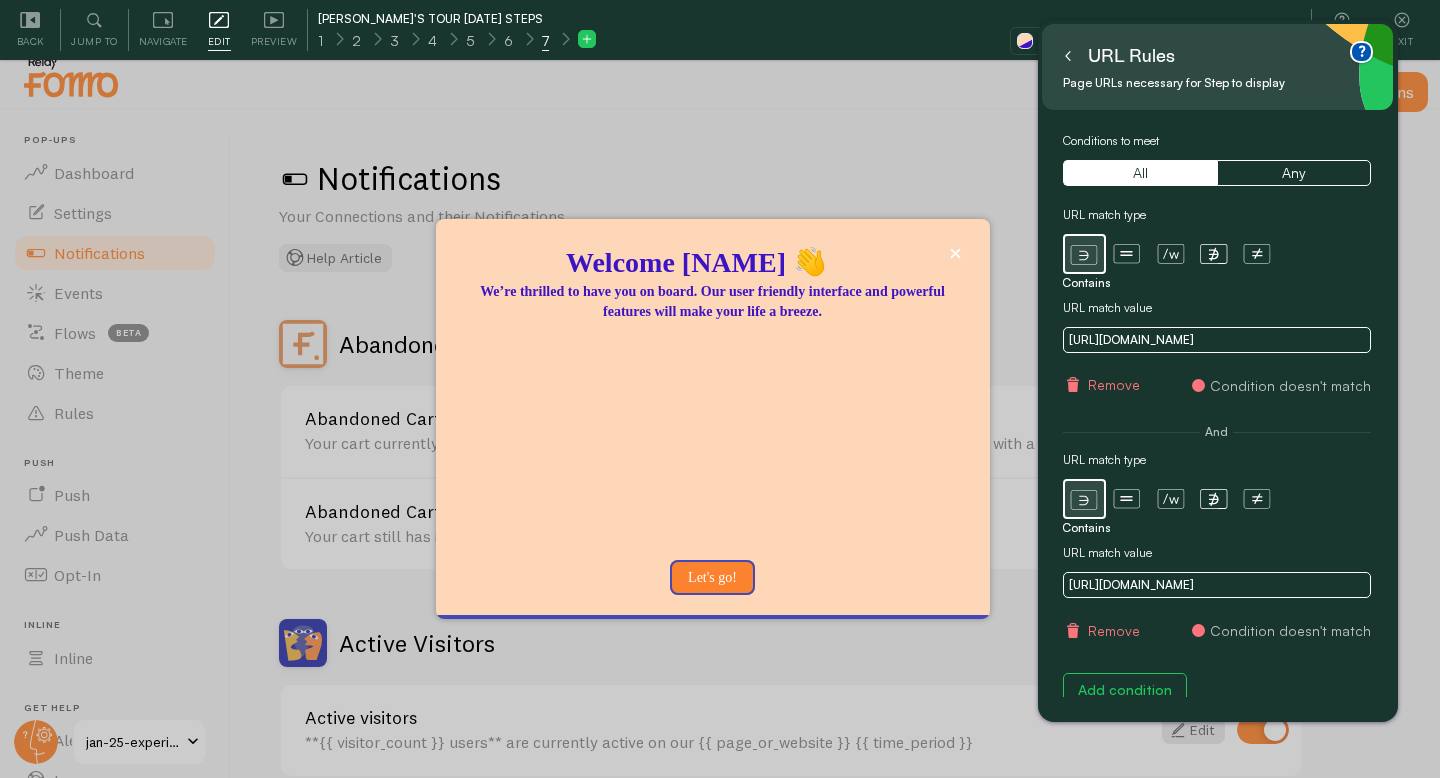 scroll, scrollTop: 0, scrollLeft: 7, axis: horizontal 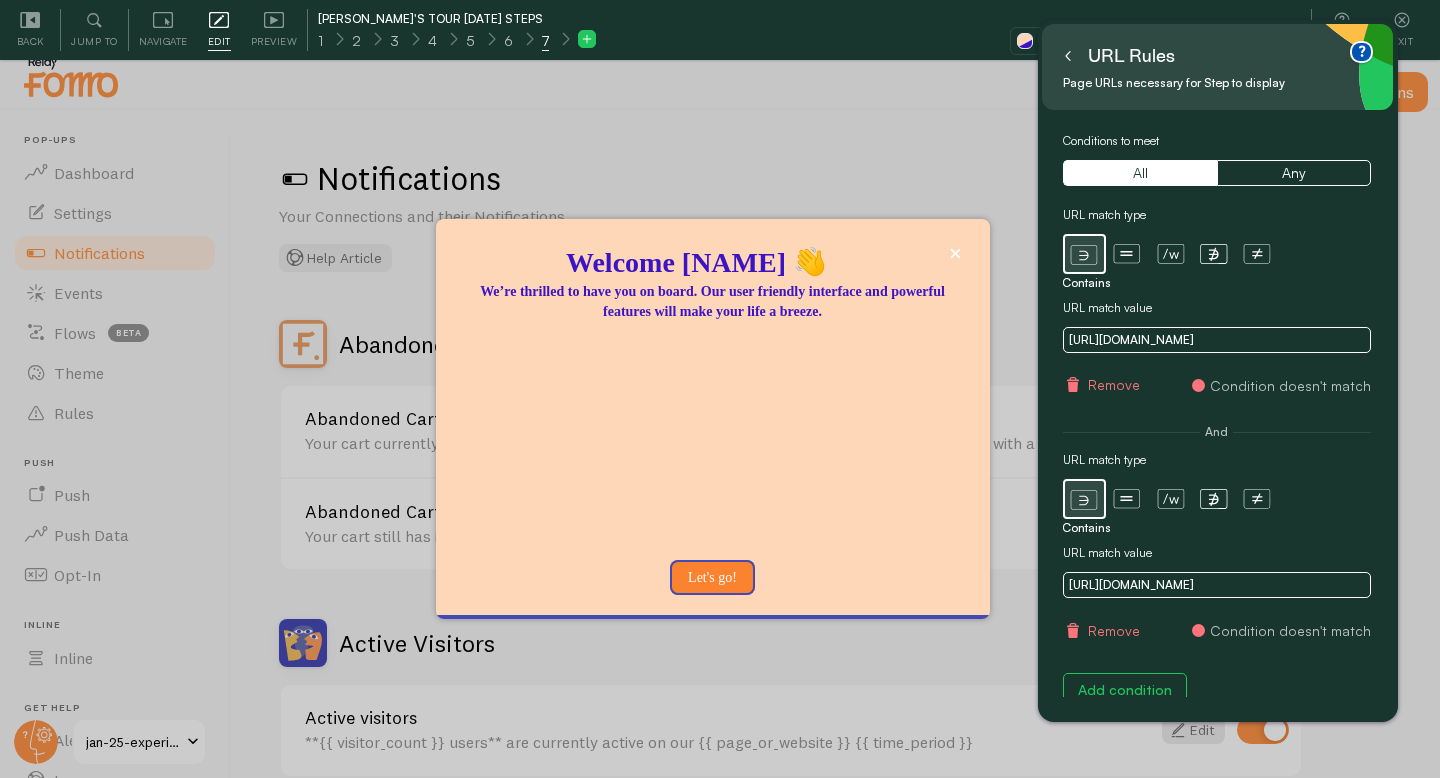 click on "Remove" at bounding box center (1101, 631) 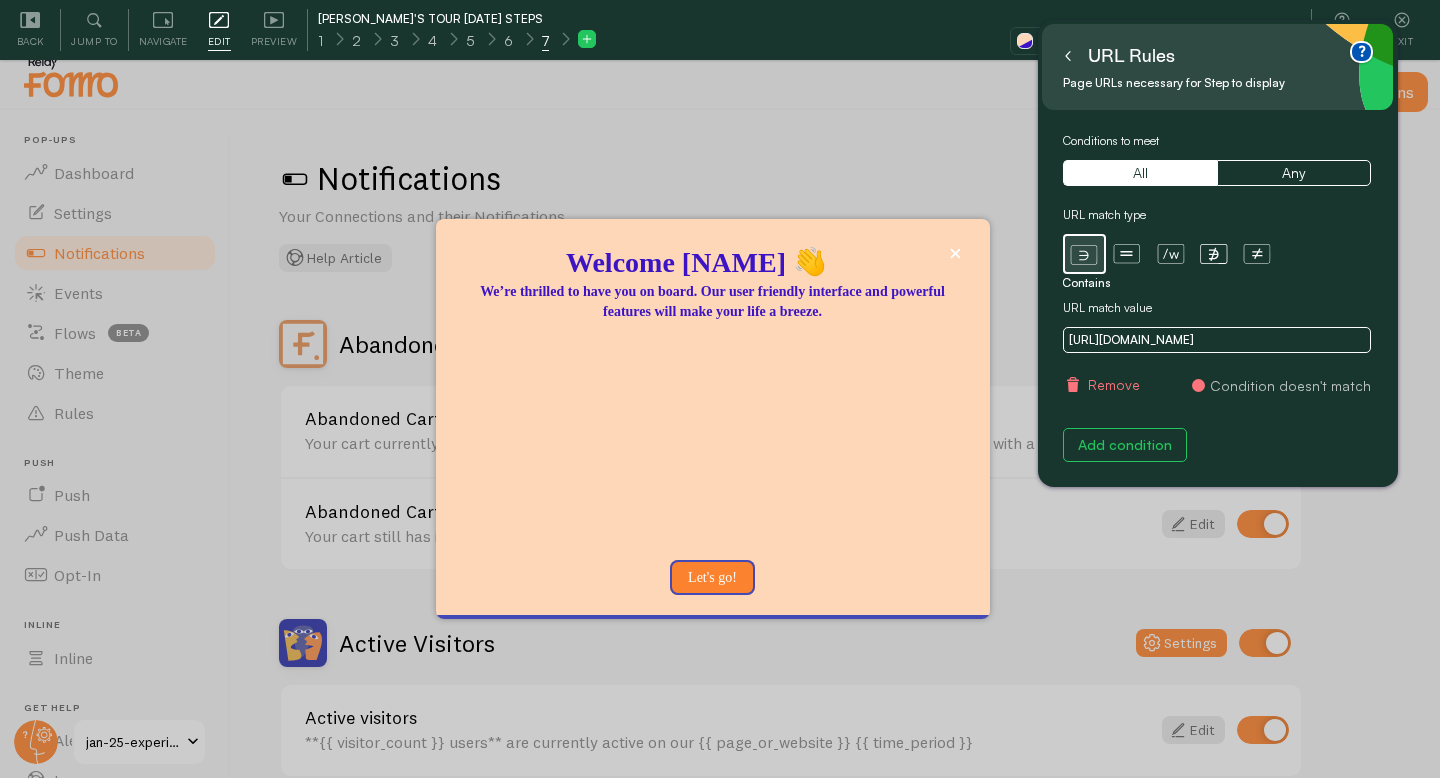 click 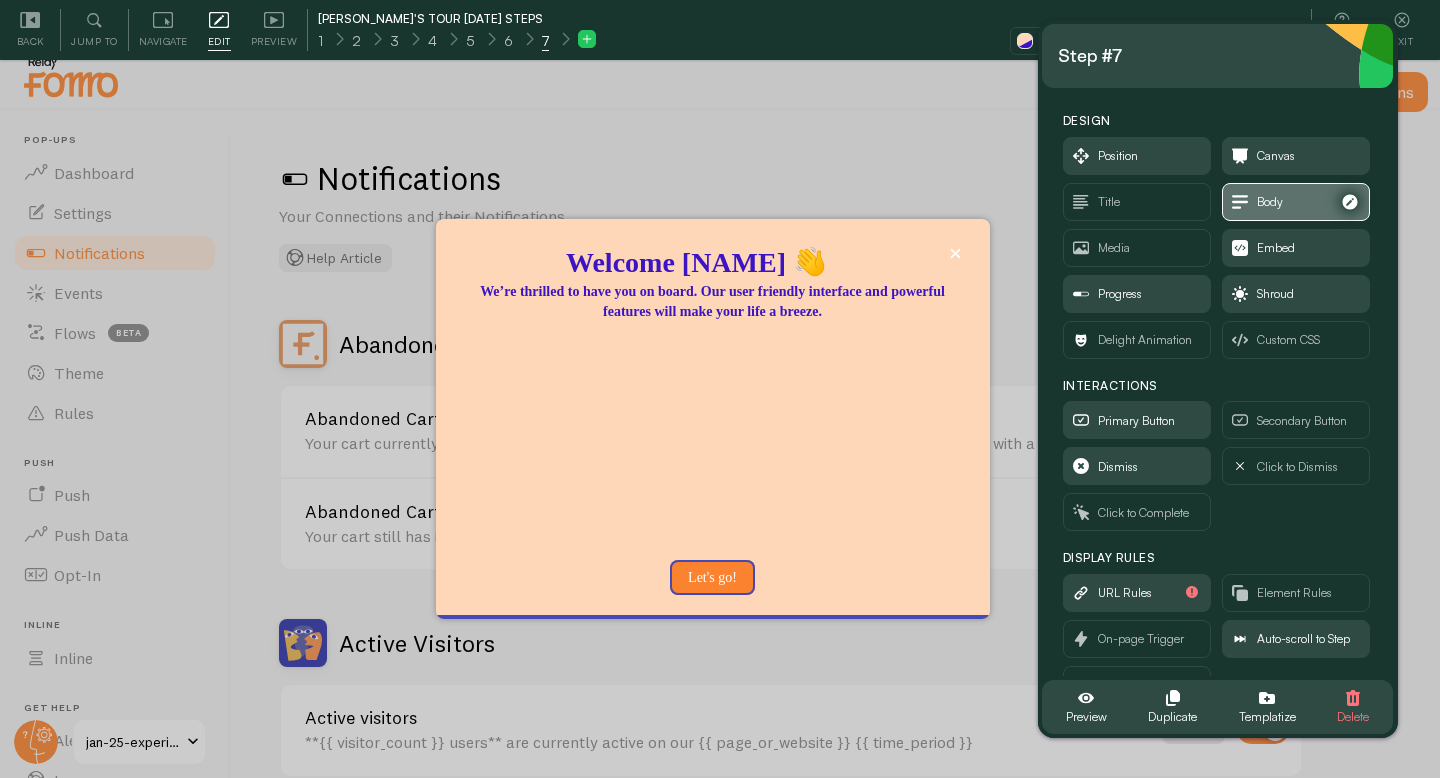 click on "Body" at bounding box center (1296, 202) 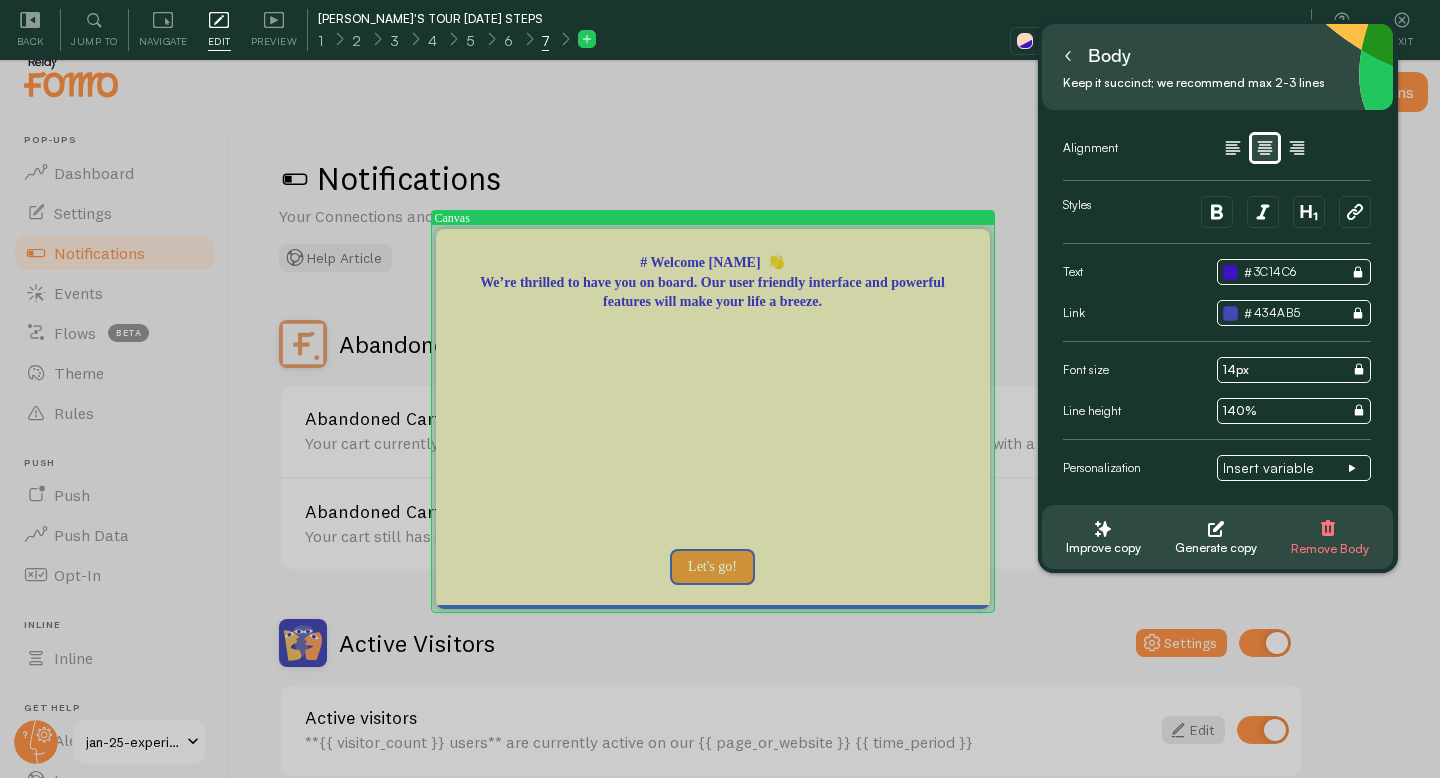 click at bounding box center [713, 541] 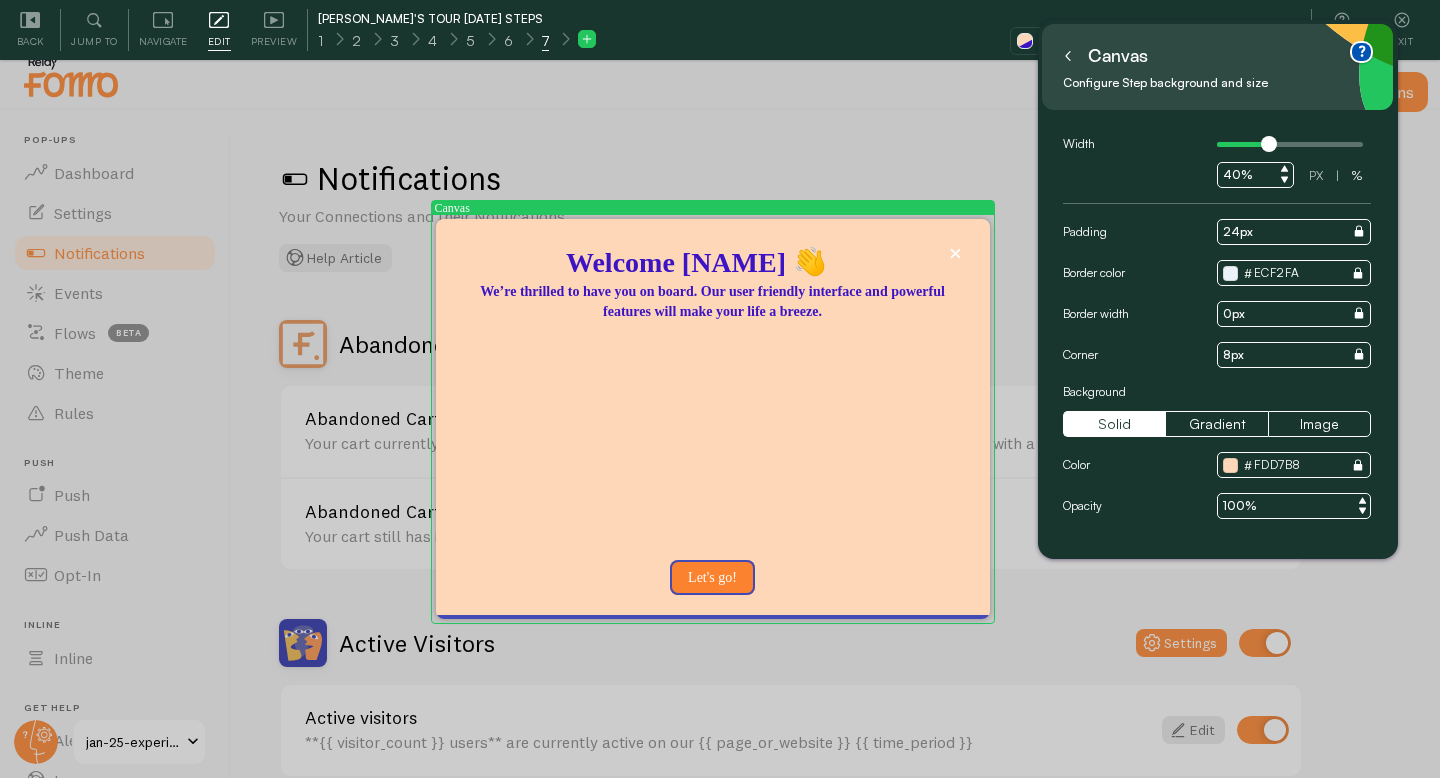 click at bounding box center (1068, 56) 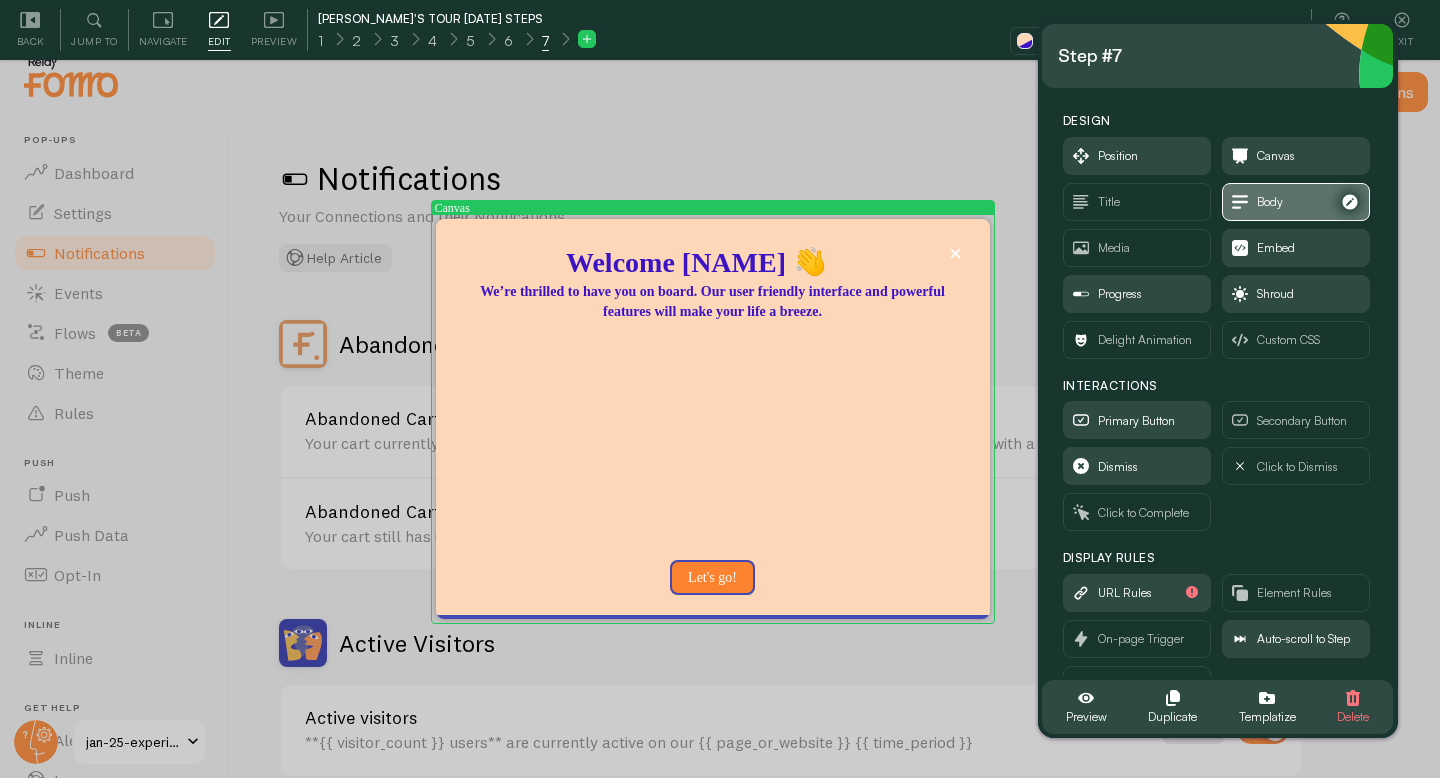 click on "Body" at bounding box center [1270, 202] 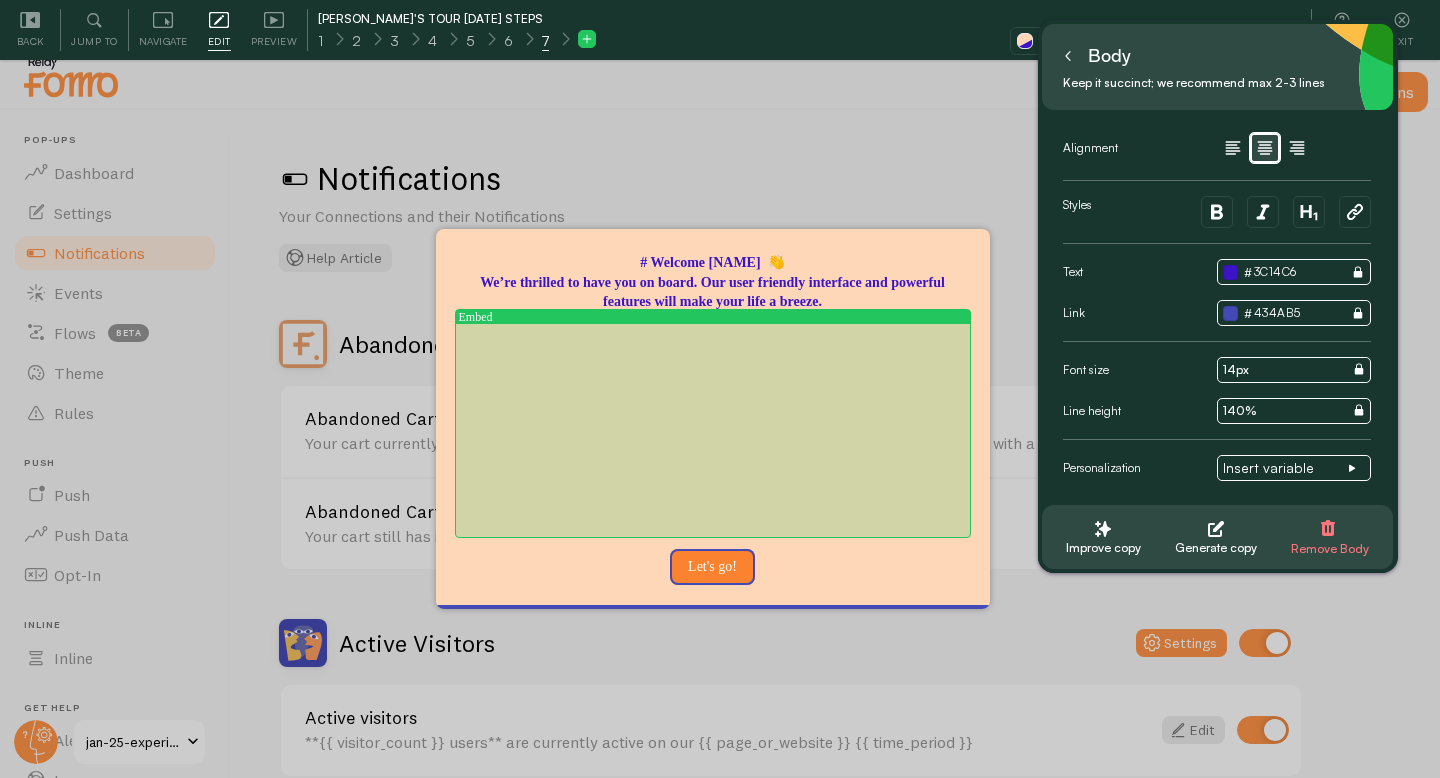 click at bounding box center [713, 431] 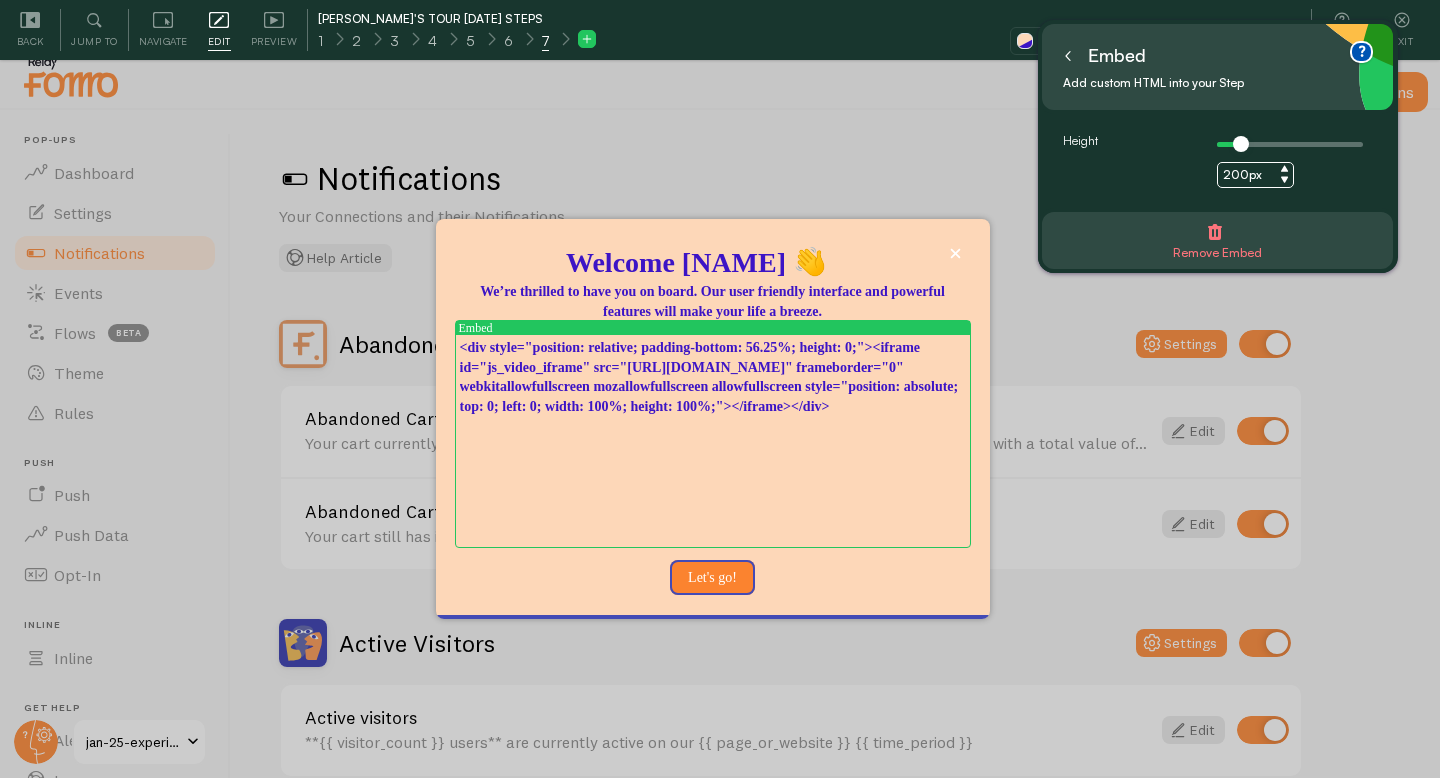 click 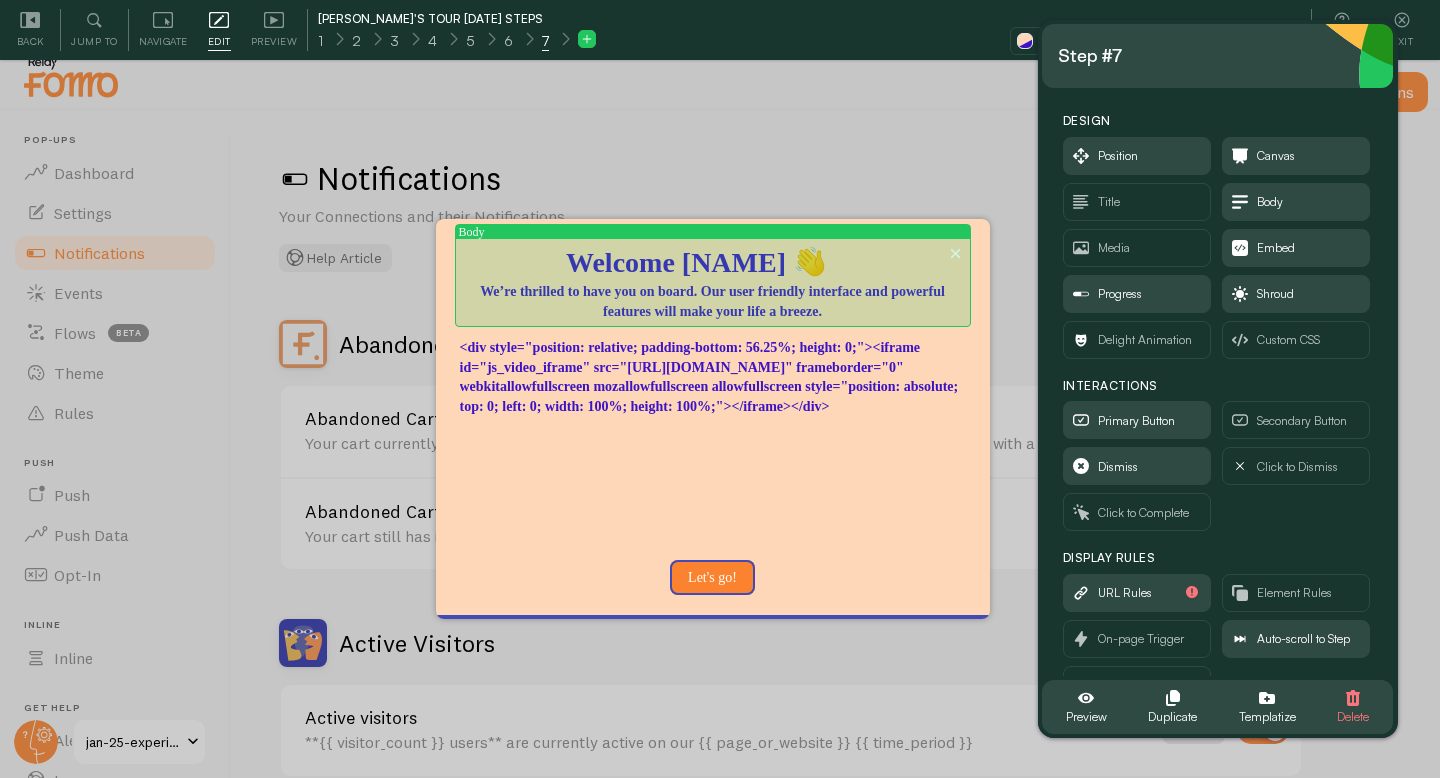 click on "We’re thrilled to have you on board. Our user friendly interface and powerful features will make your life a breeze." at bounding box center [713, 302] 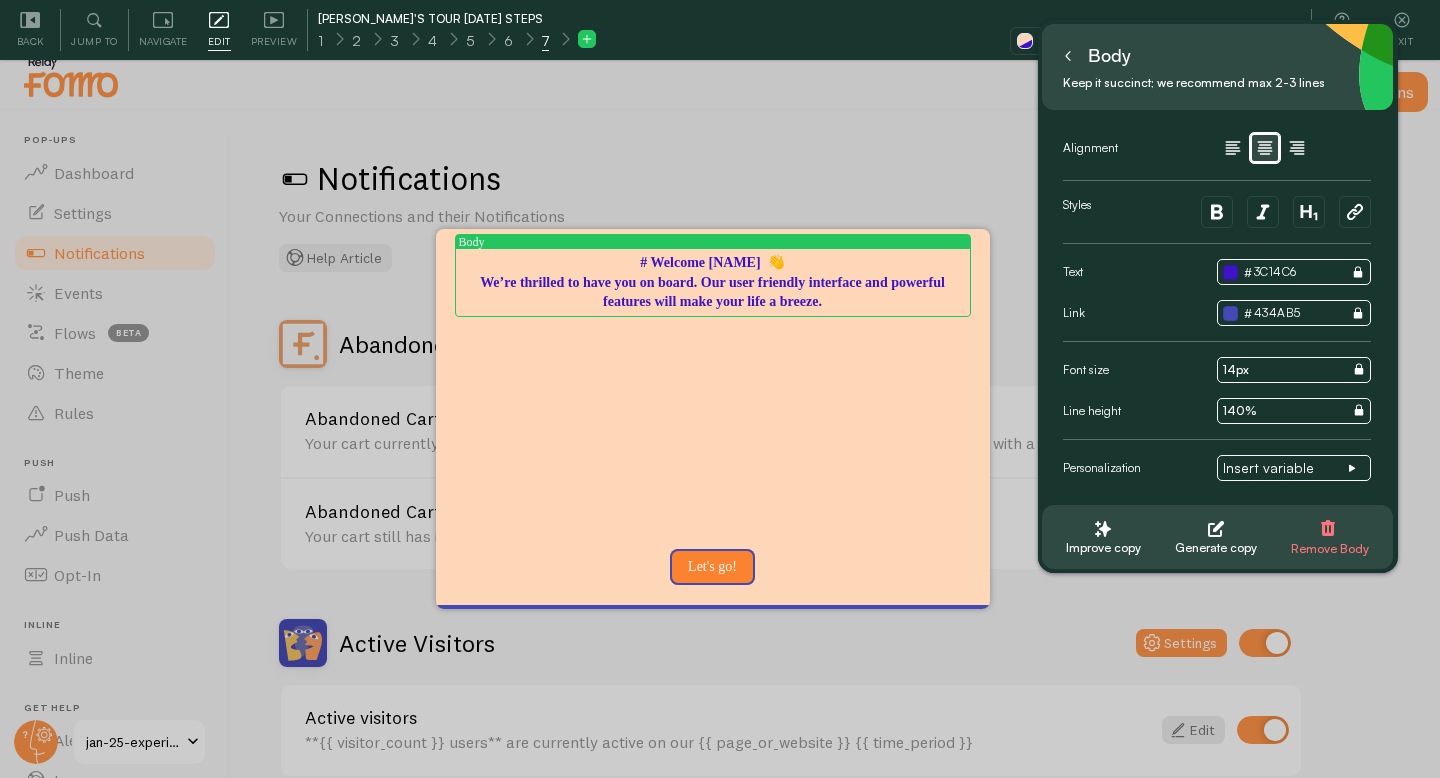 click on "# Welcome [NAME]  👋
We’re thrilled to have you on board. Our user friendly interface and powerful features will make your life a breeze." at bounding box center (713, 282) 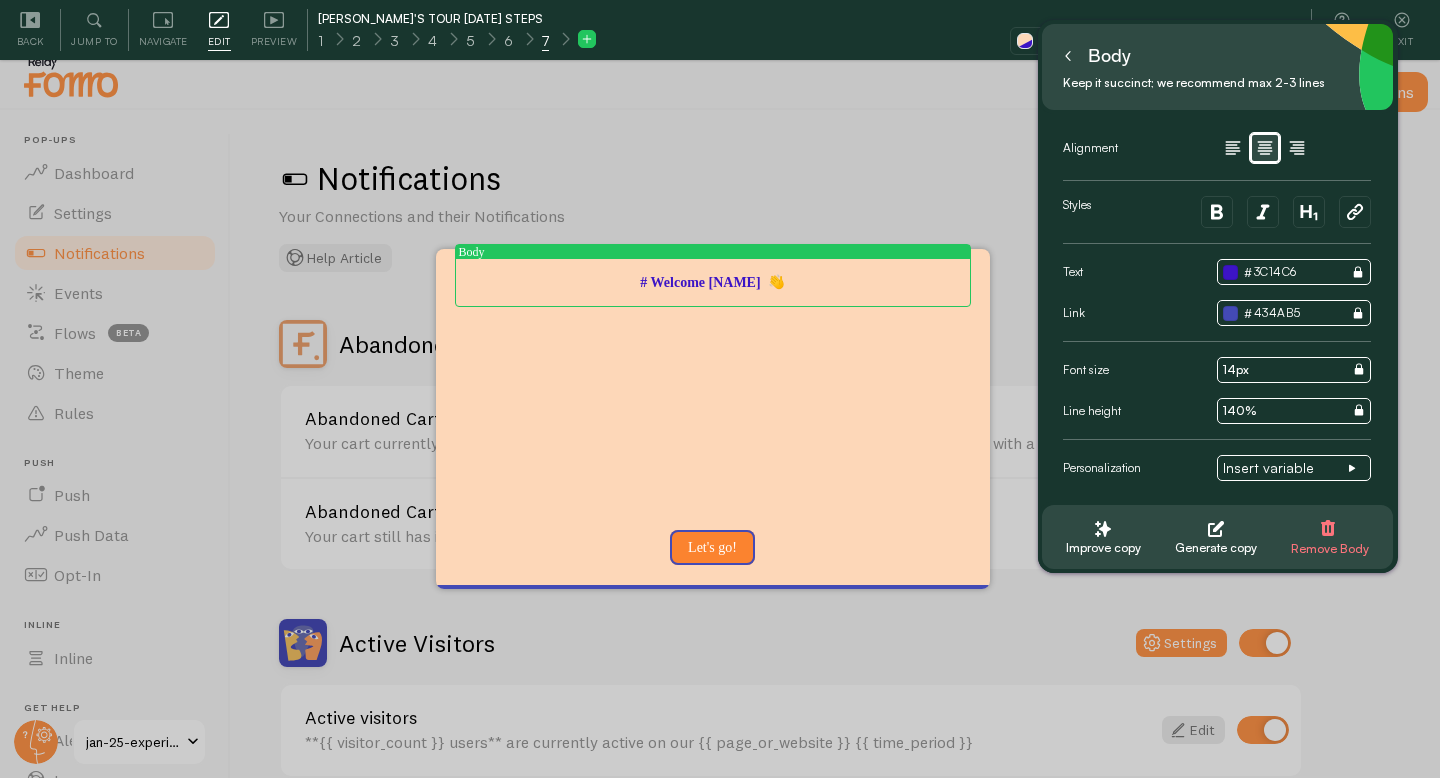 click on "# Welcome [NAME]  👋" at bounding box center [713, 283] 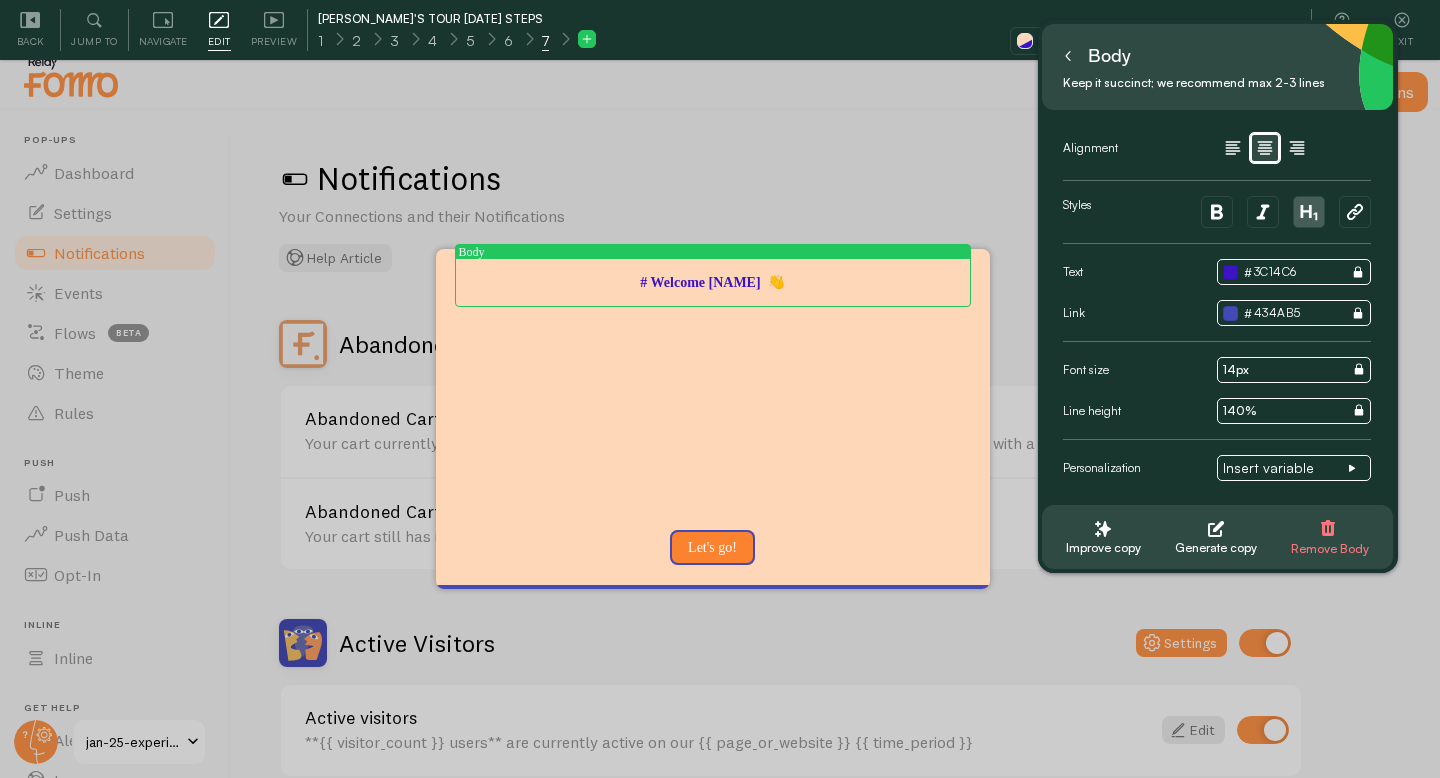click on "# Welcome [NAME]  👋" at bounding box center (713, 283) 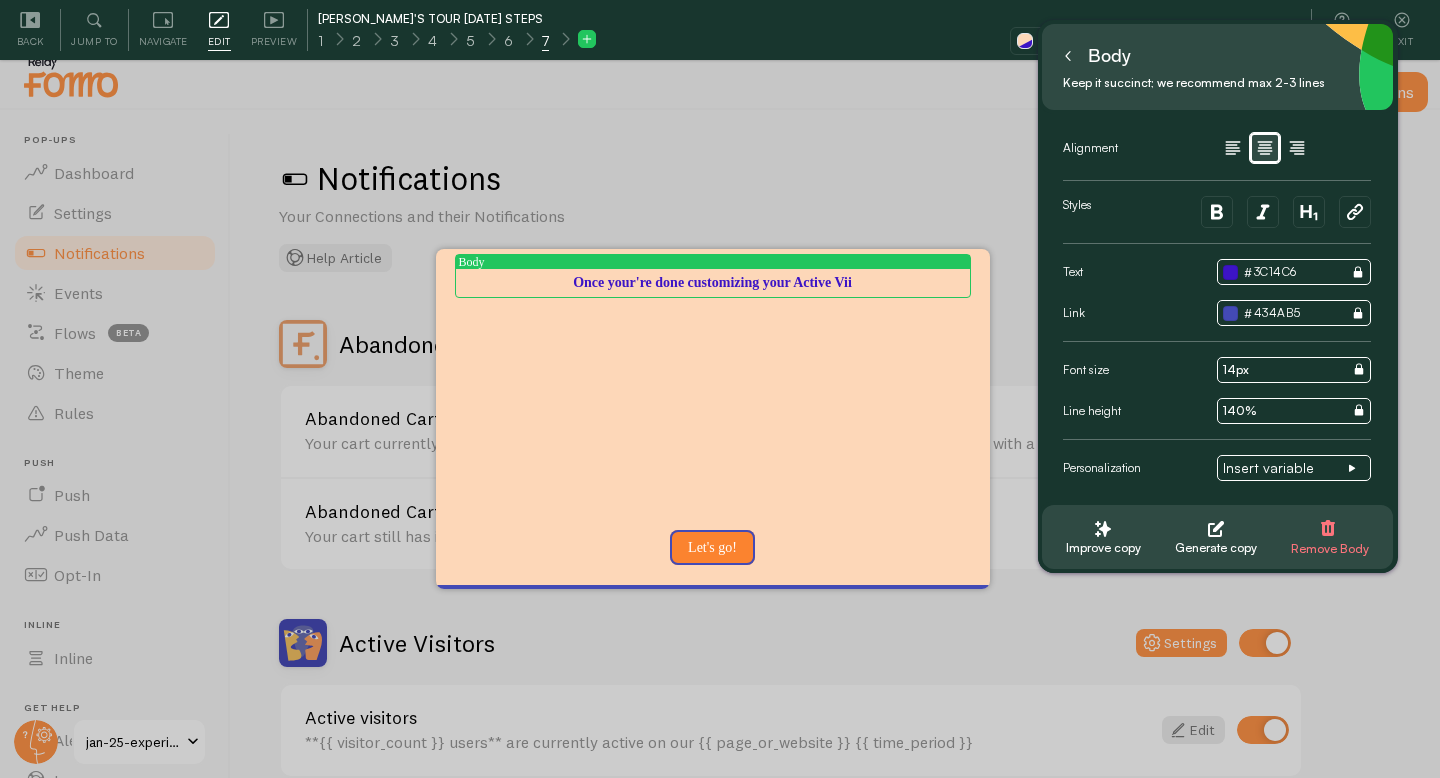 click on "Once your're done customizing your Active Vii" at bounding box center [713, 283] 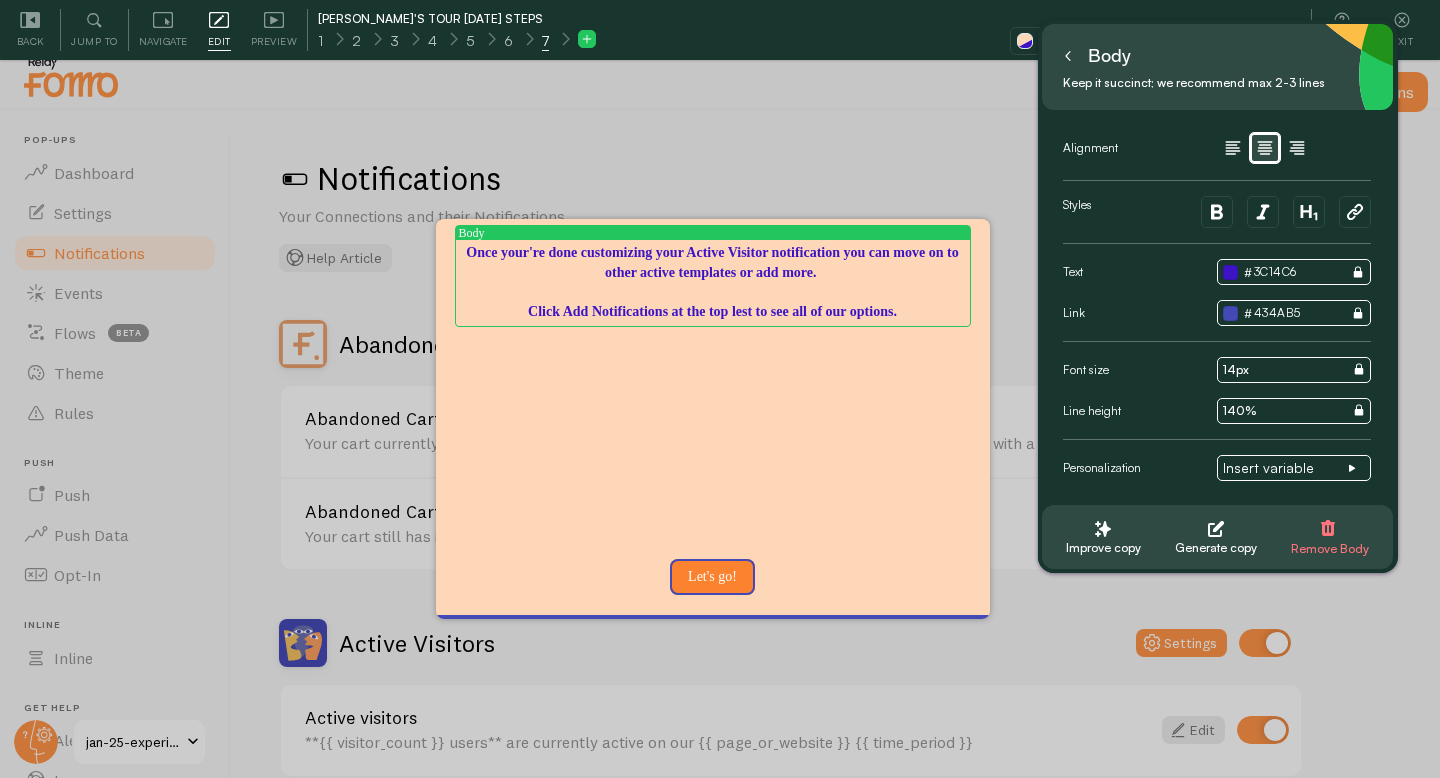 click on "Once your're done customizing your Active Visitor notification you can move on to other active templates or add more.
Click Add Notifications at the top lest to see all of our options." at bounding box center [713, 282] 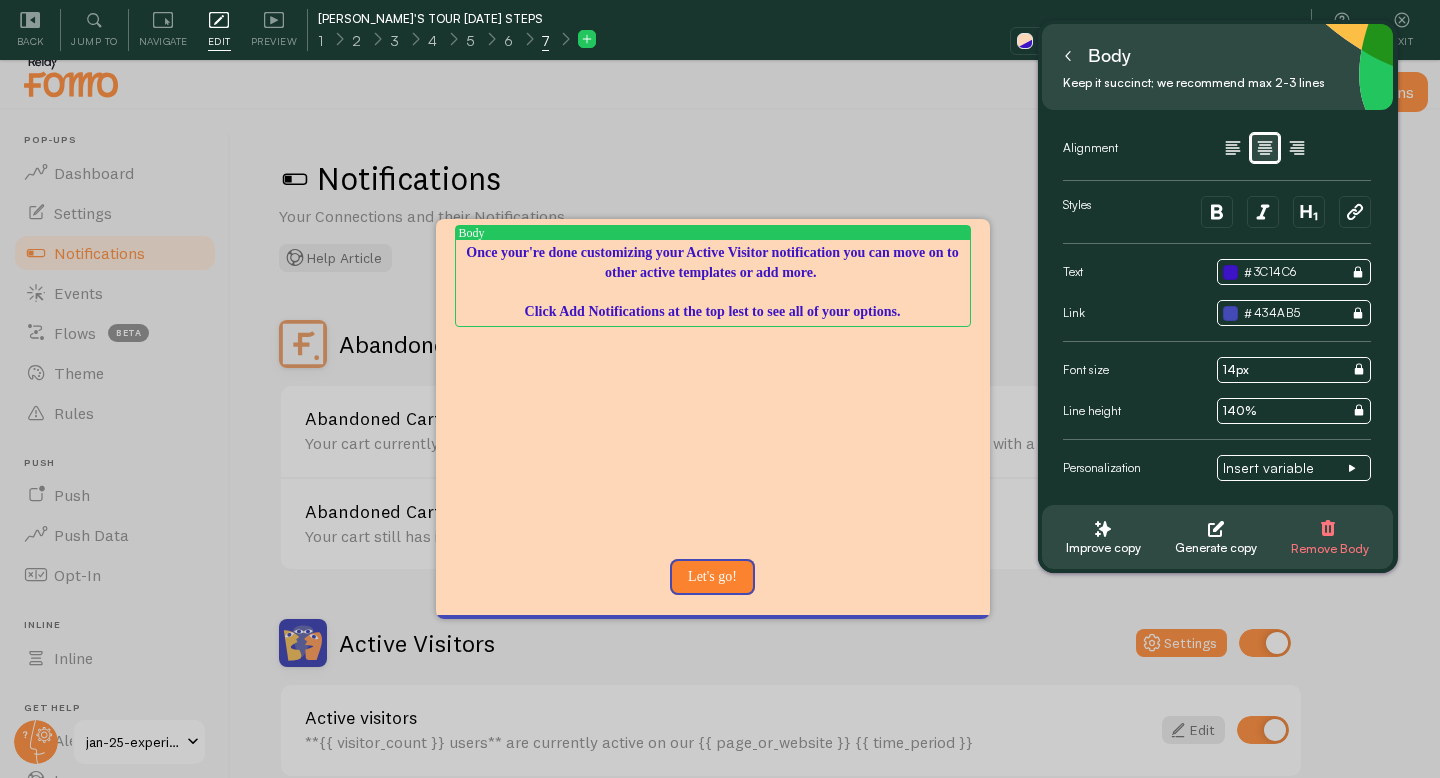 click on "Once your're done customizing your Active Visitor notification you can move on to other active templates or add more.
Click Add Notifications at the top lest to see all of your options." at bounding box center [713, 282] 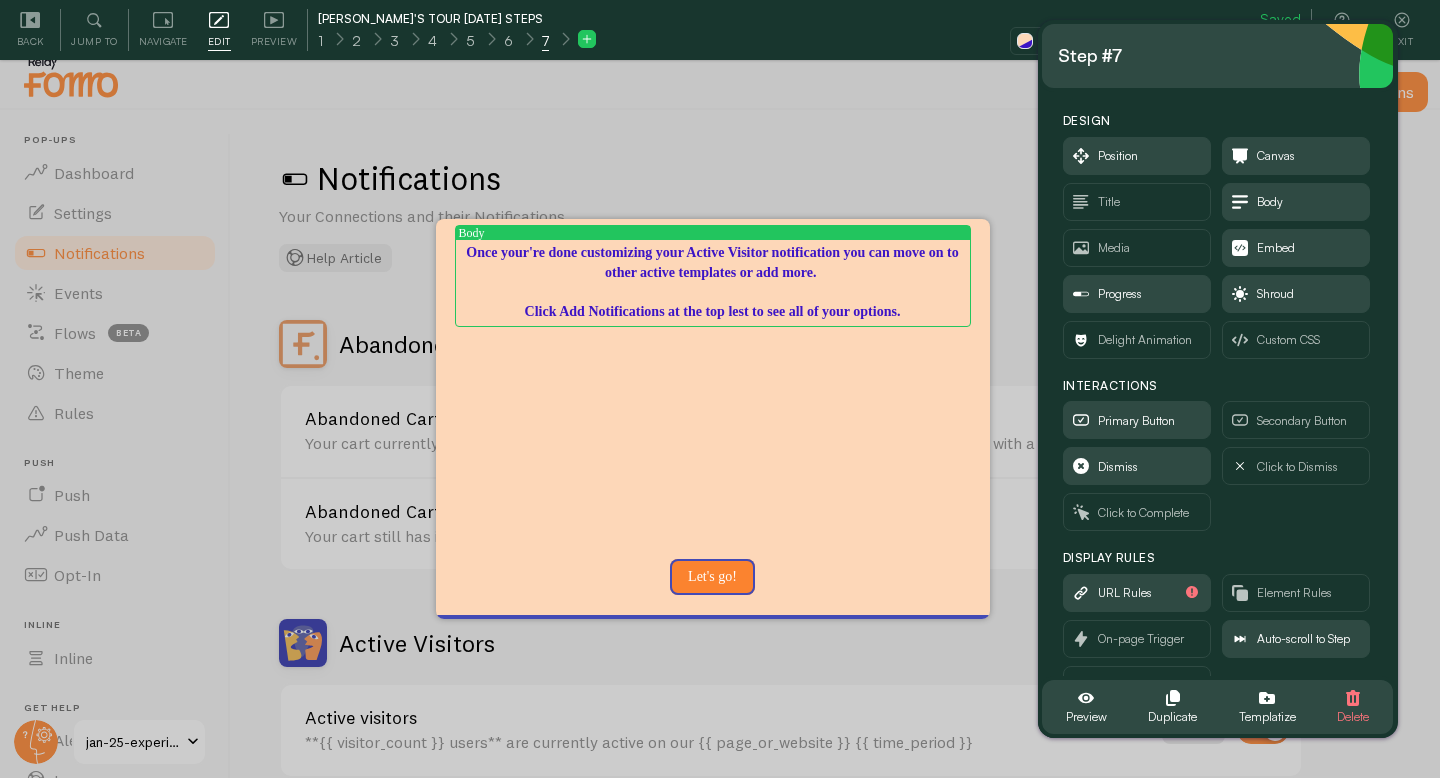 click on "Once your're done customizing your Active Visitor notification you can move on to other active templates or add more.
Click Add Notifications at the top lest to see all of your options." at bounding box center (713, 282) 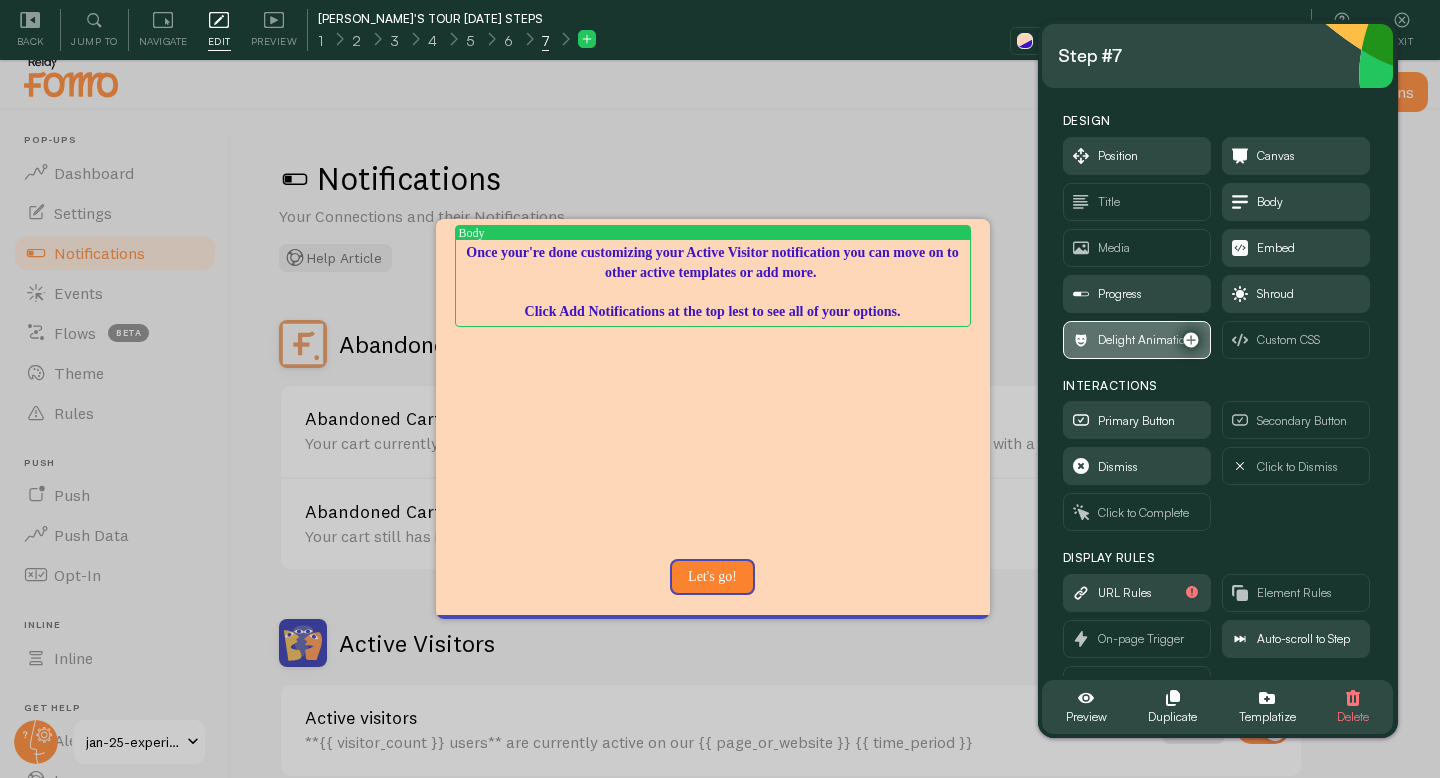 scroll, scrollTop: 51, scrollLeft: 0, axis: vertical 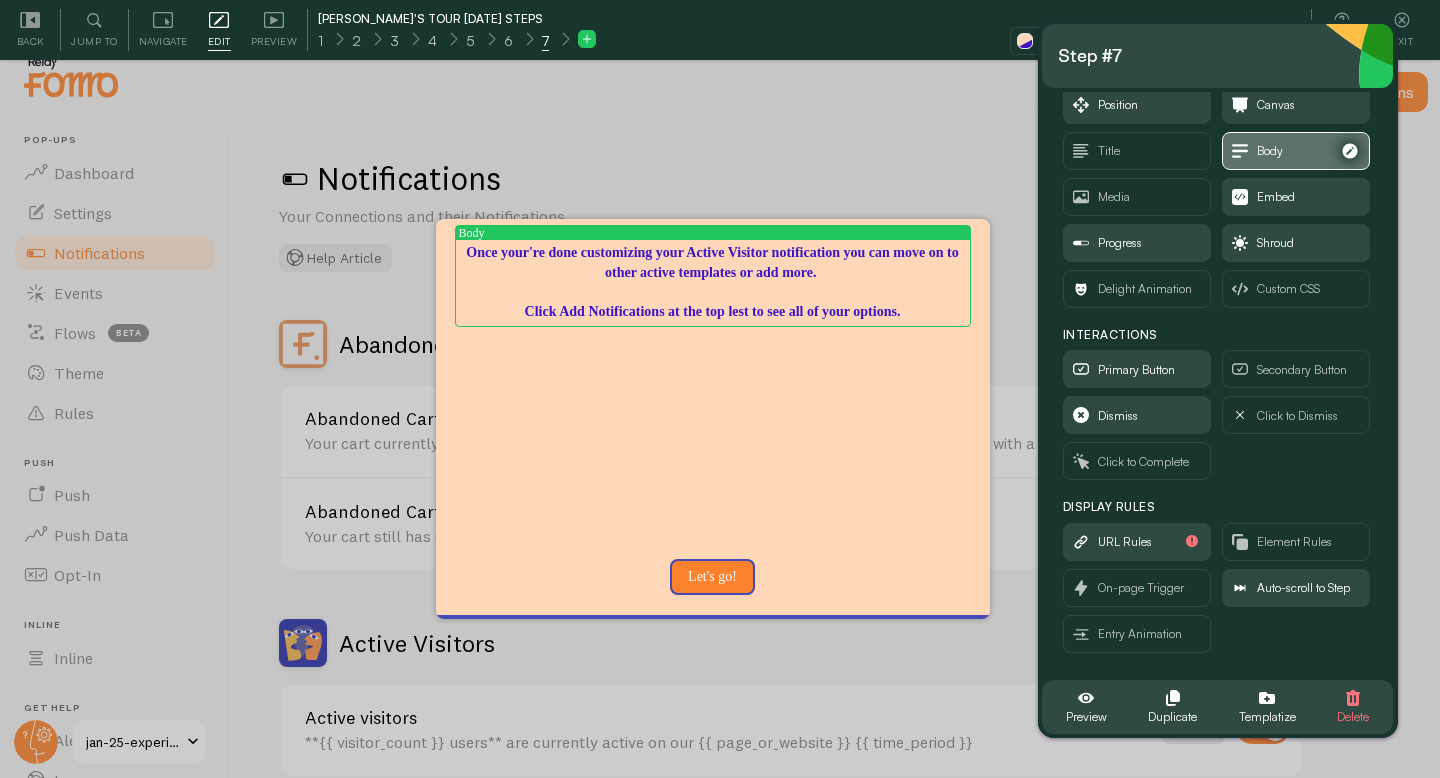 click on "Body" at bounding box center (1270, 151) 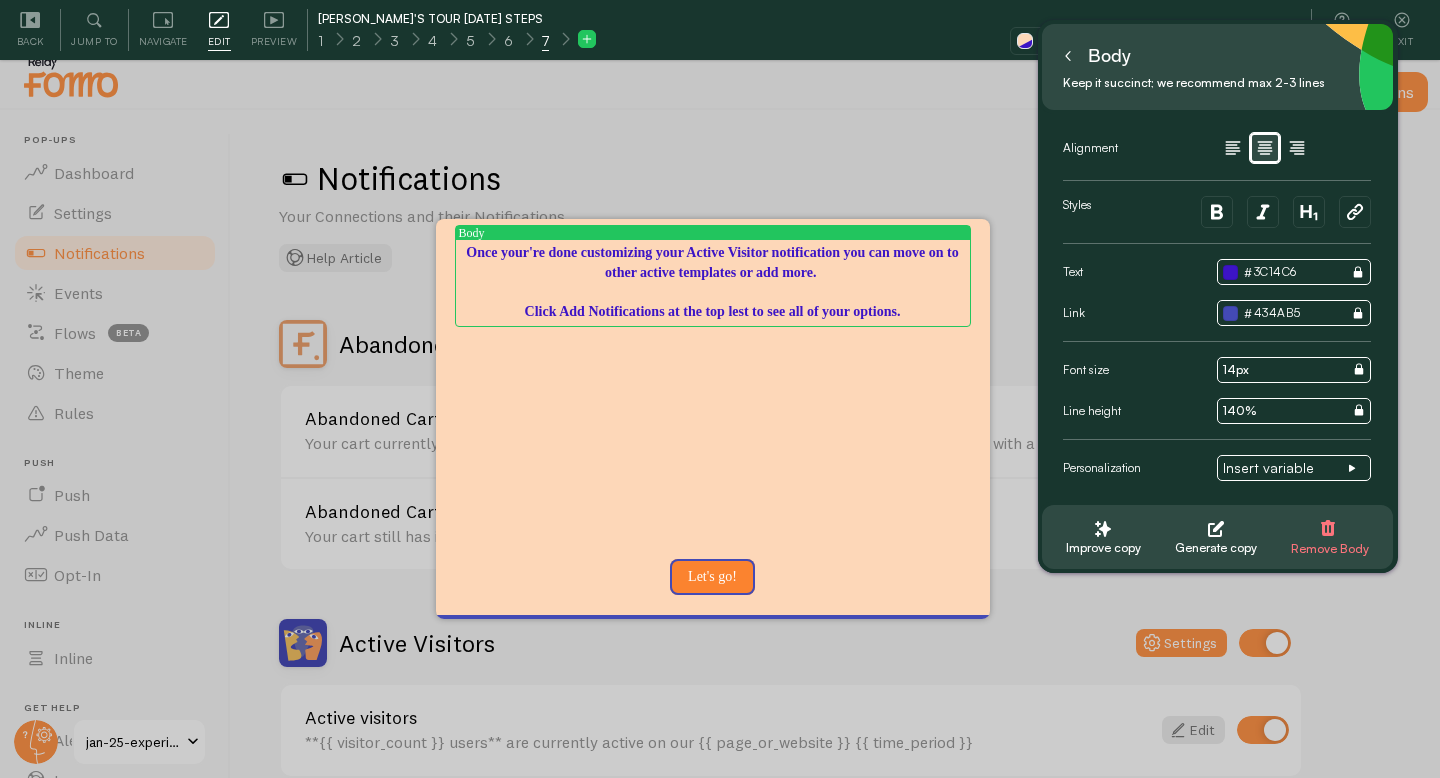 scroll, scrollTop: 0, scrollLeft: 0, axis: both 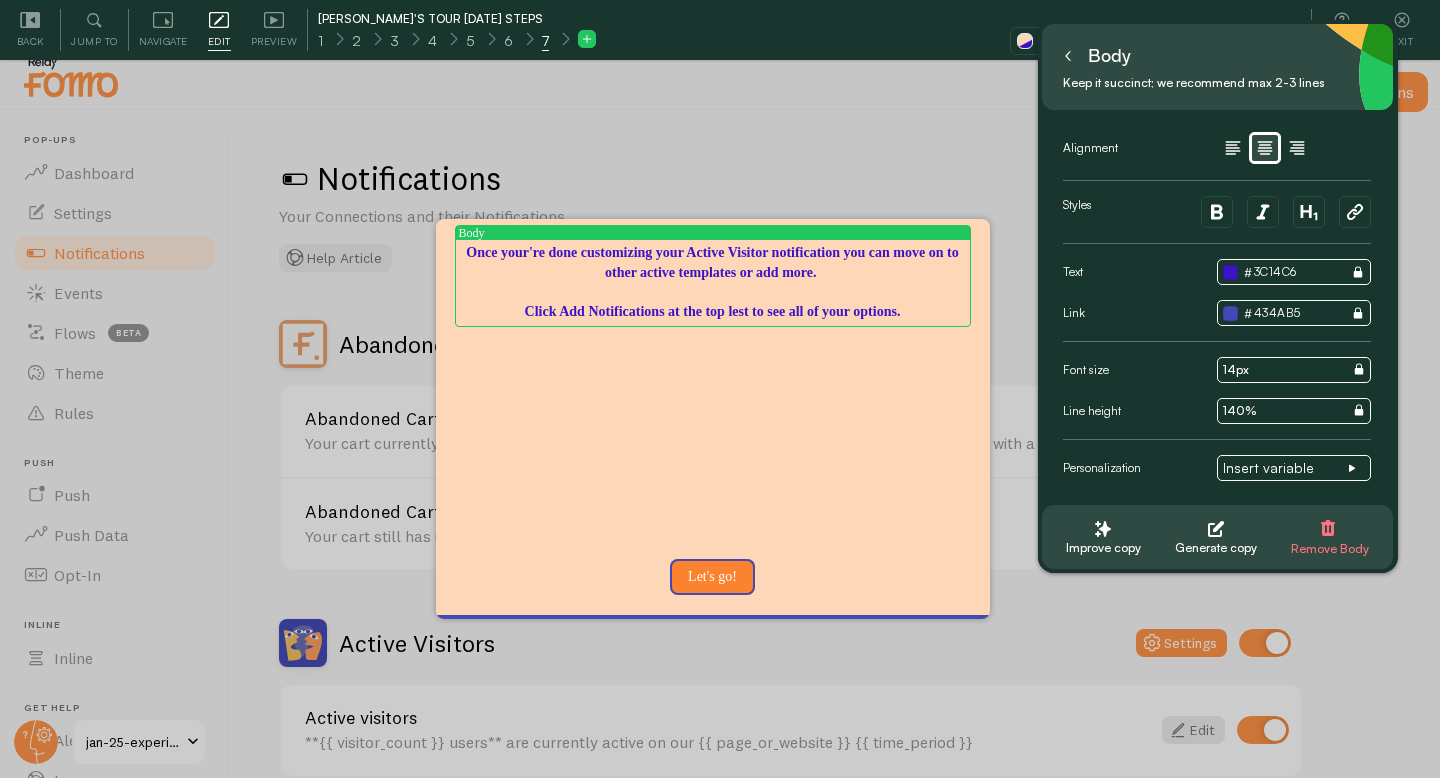 click 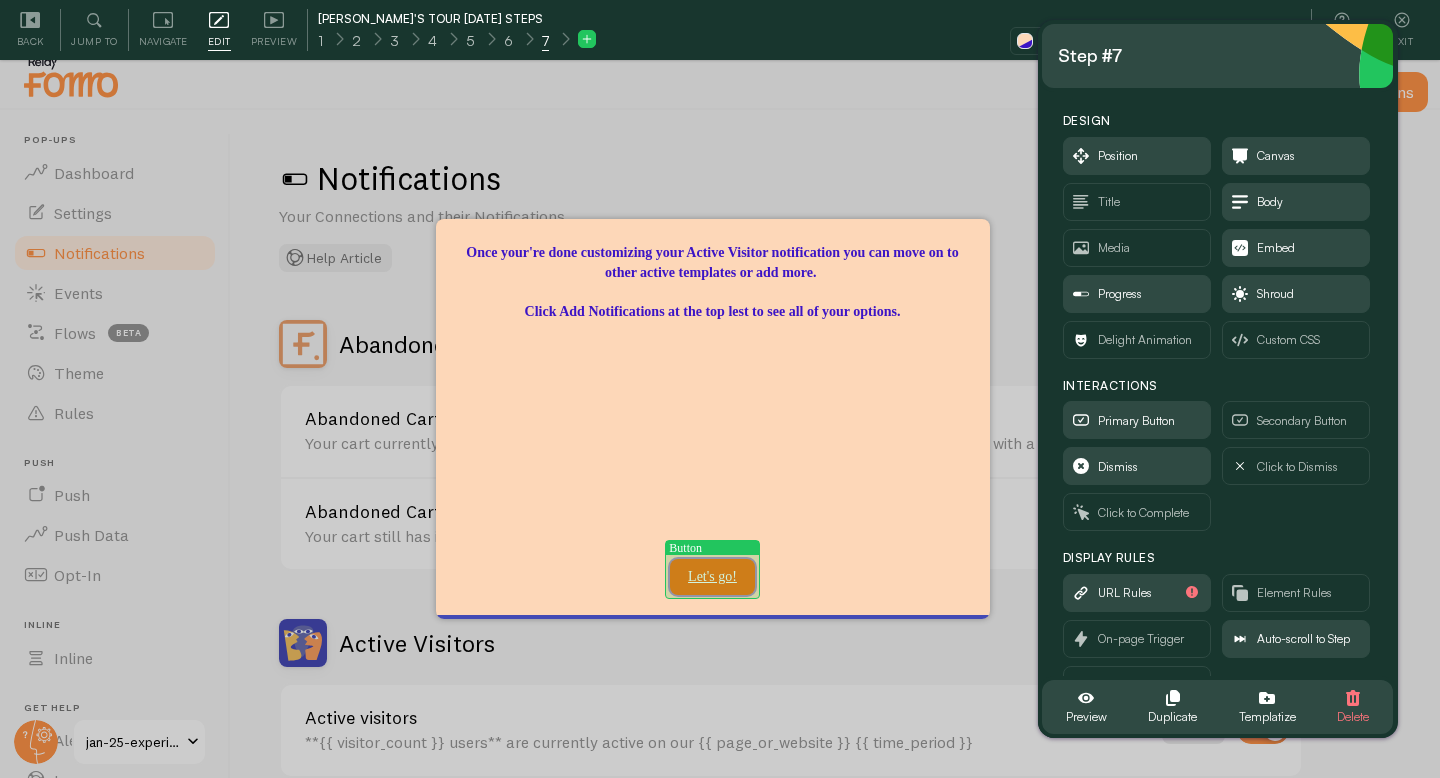 click on "Let's go!" at bounding box center (712, 577) 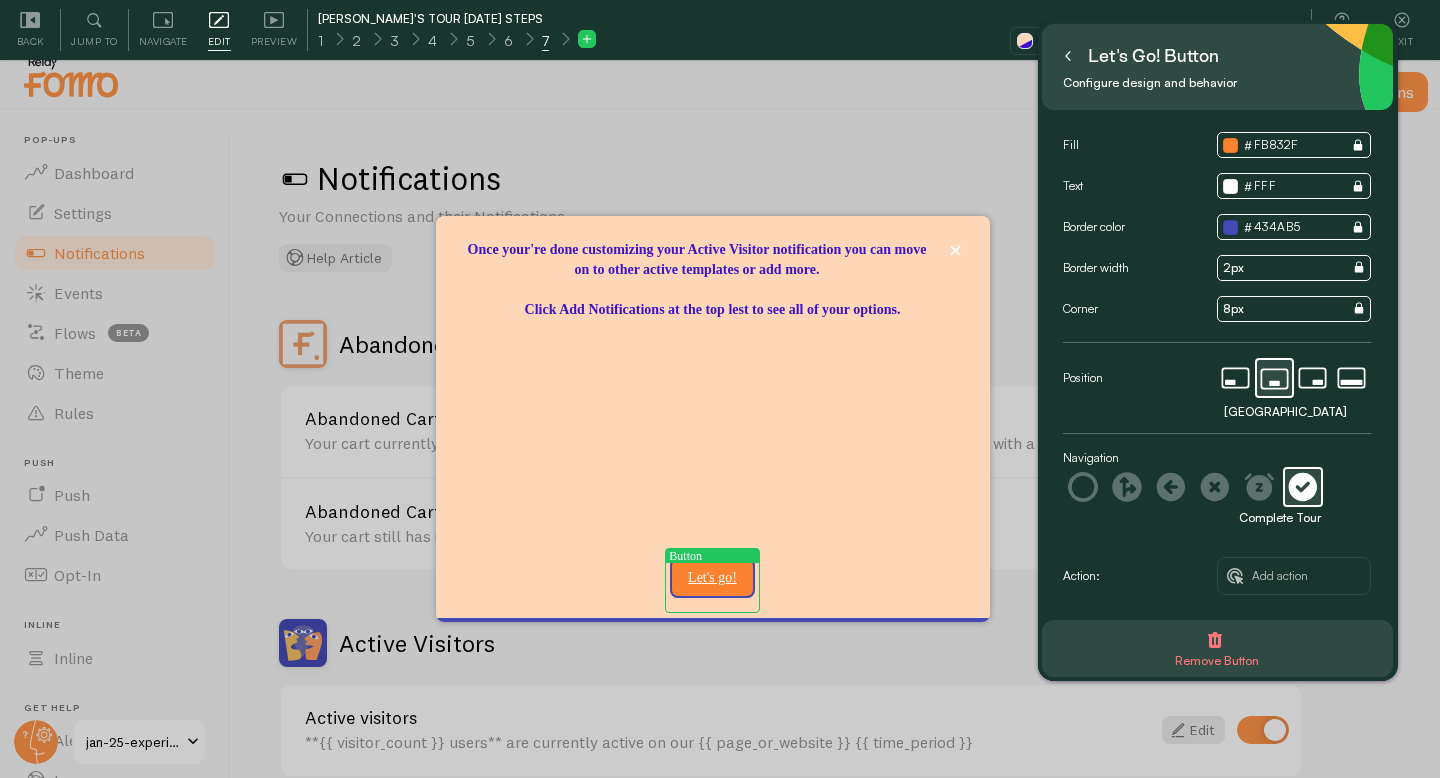 click 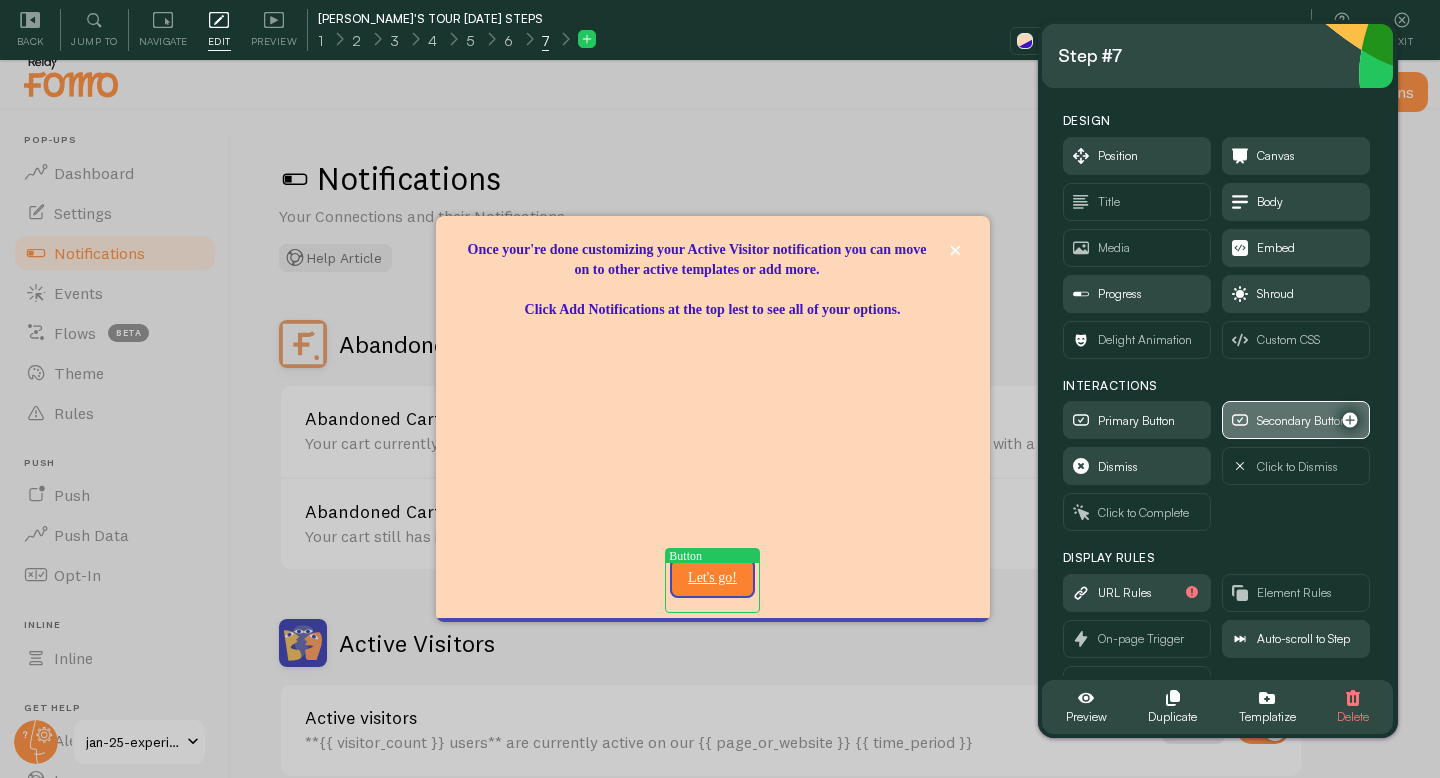 click on "Secondary Button" at bounding box center (1302, 421) 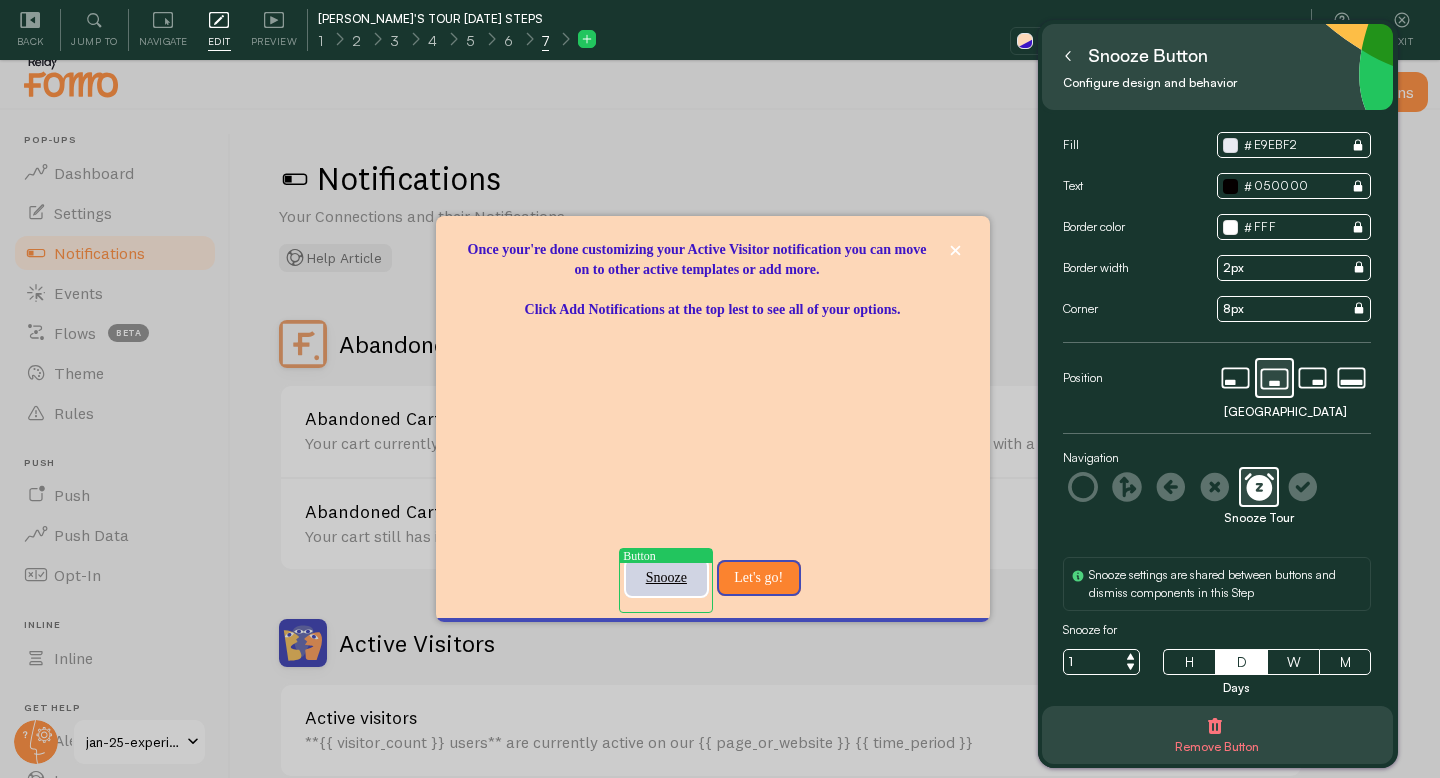 click on "Snooze" at bounding box center [666, 578] 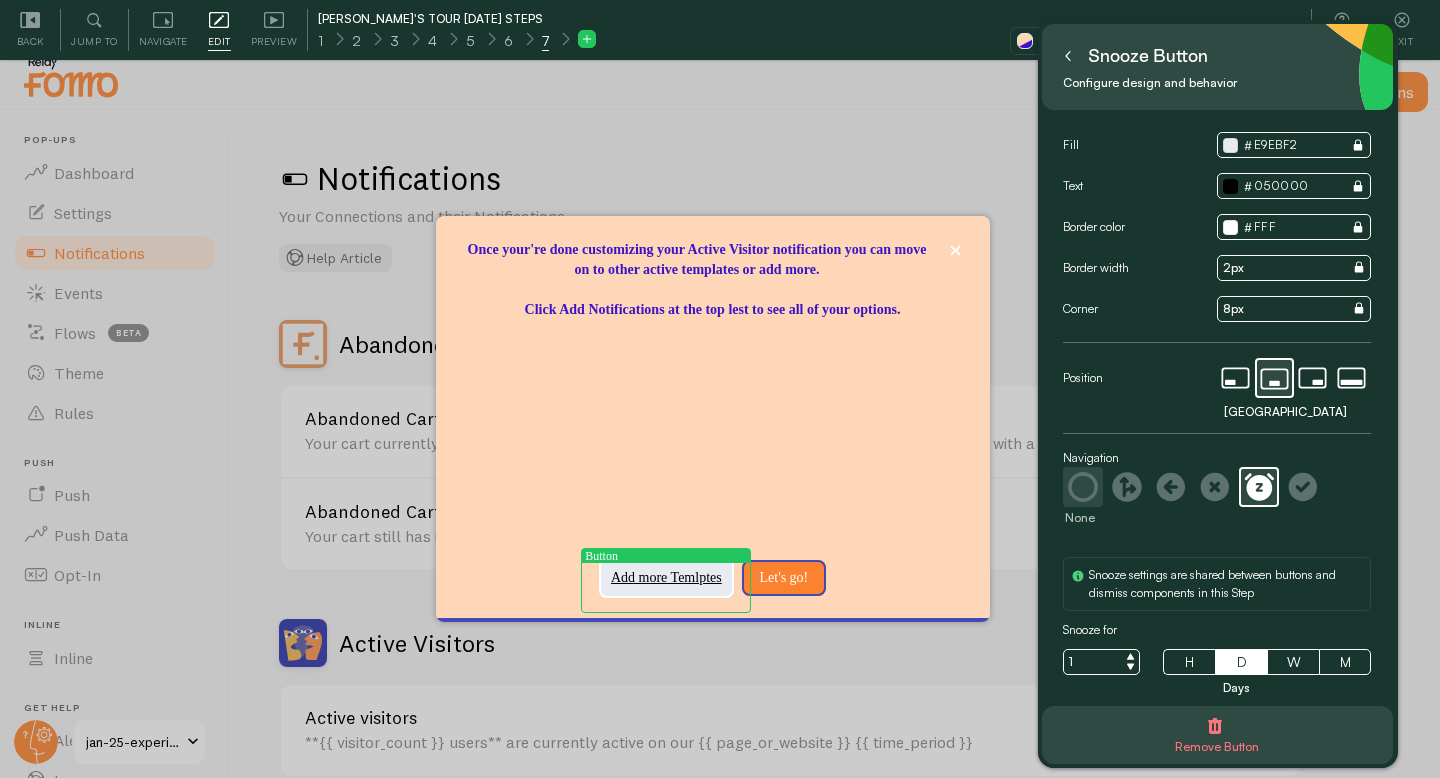 type on "Add more Temlptes" 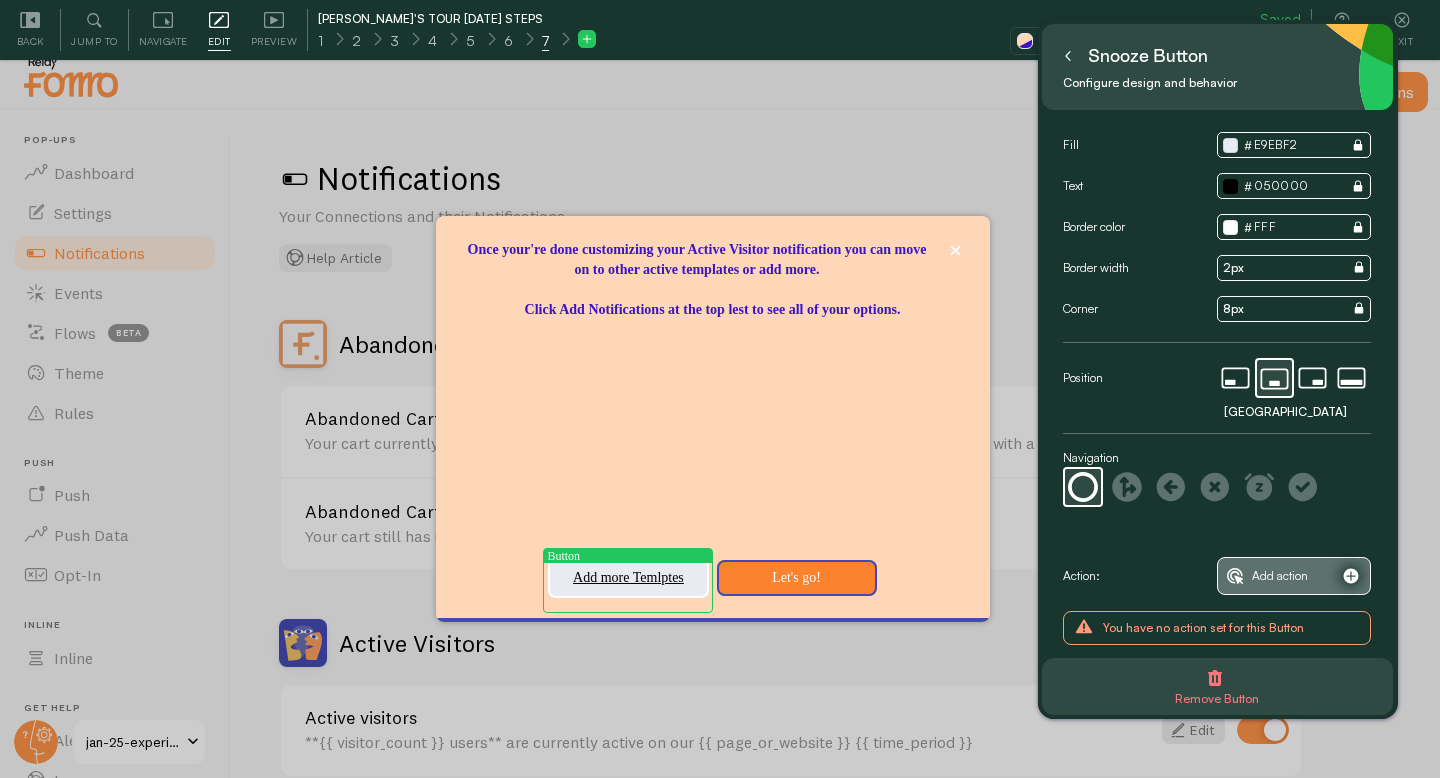 click on "Add action" at bounding box center (1280, 576) 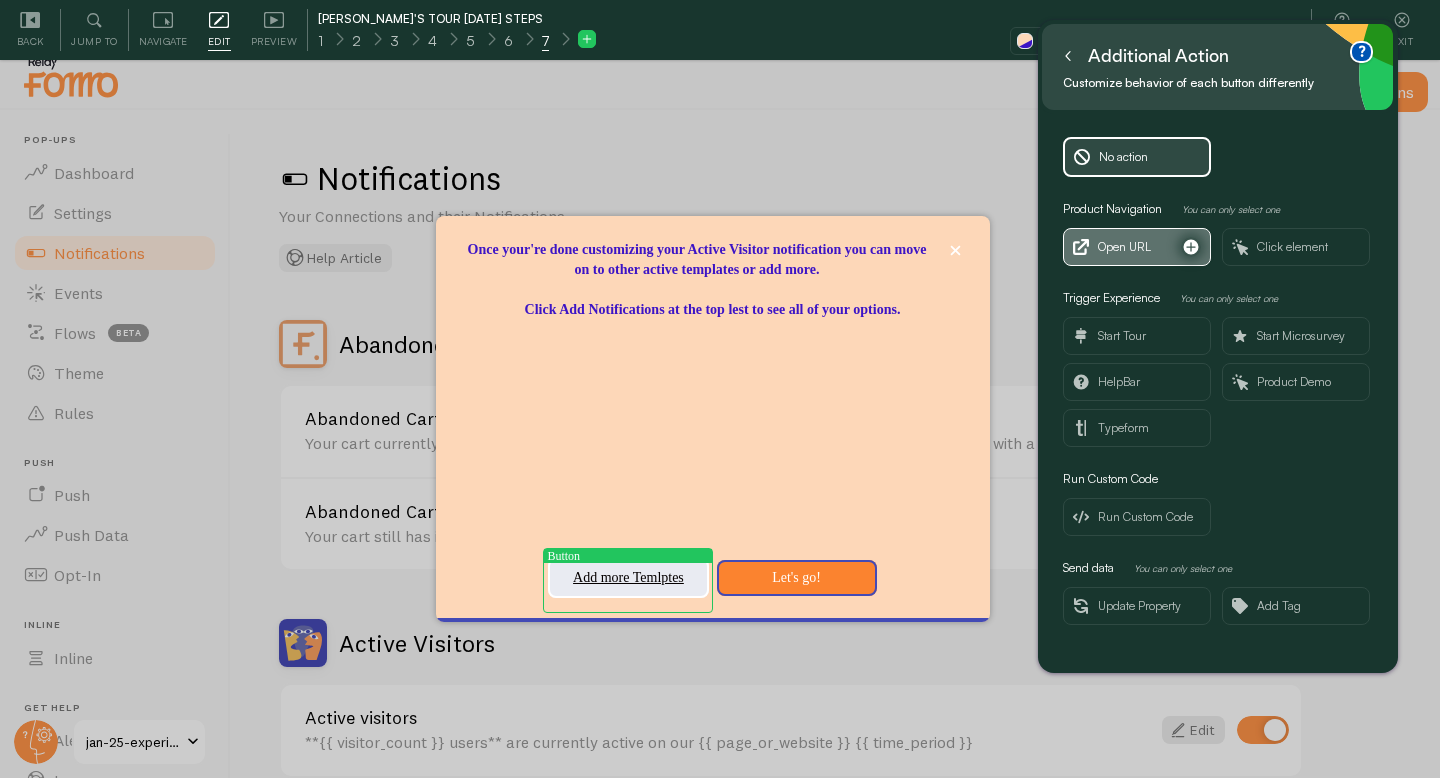 click on "Open URL" at bounding box center (1124, 247) 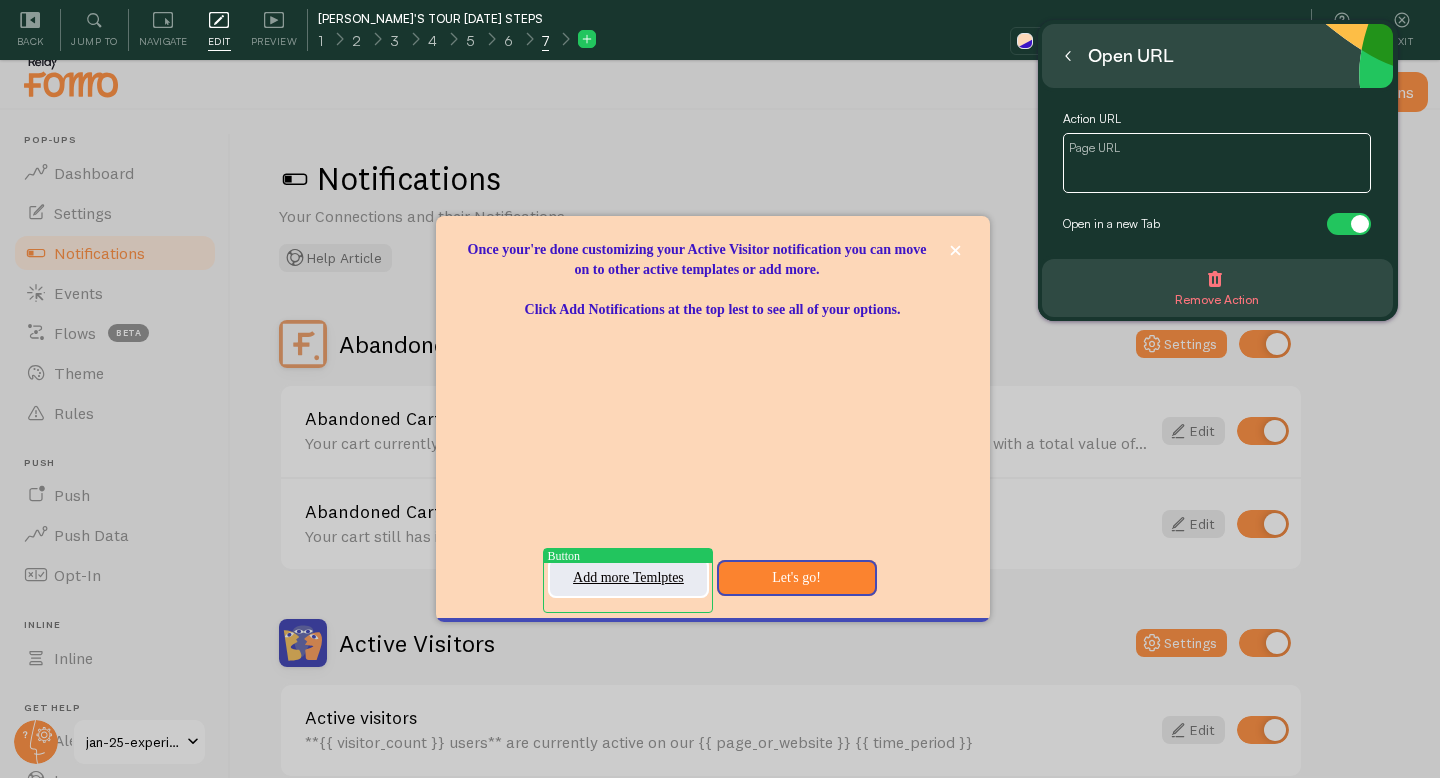 click at bounding box center (1217, 163) 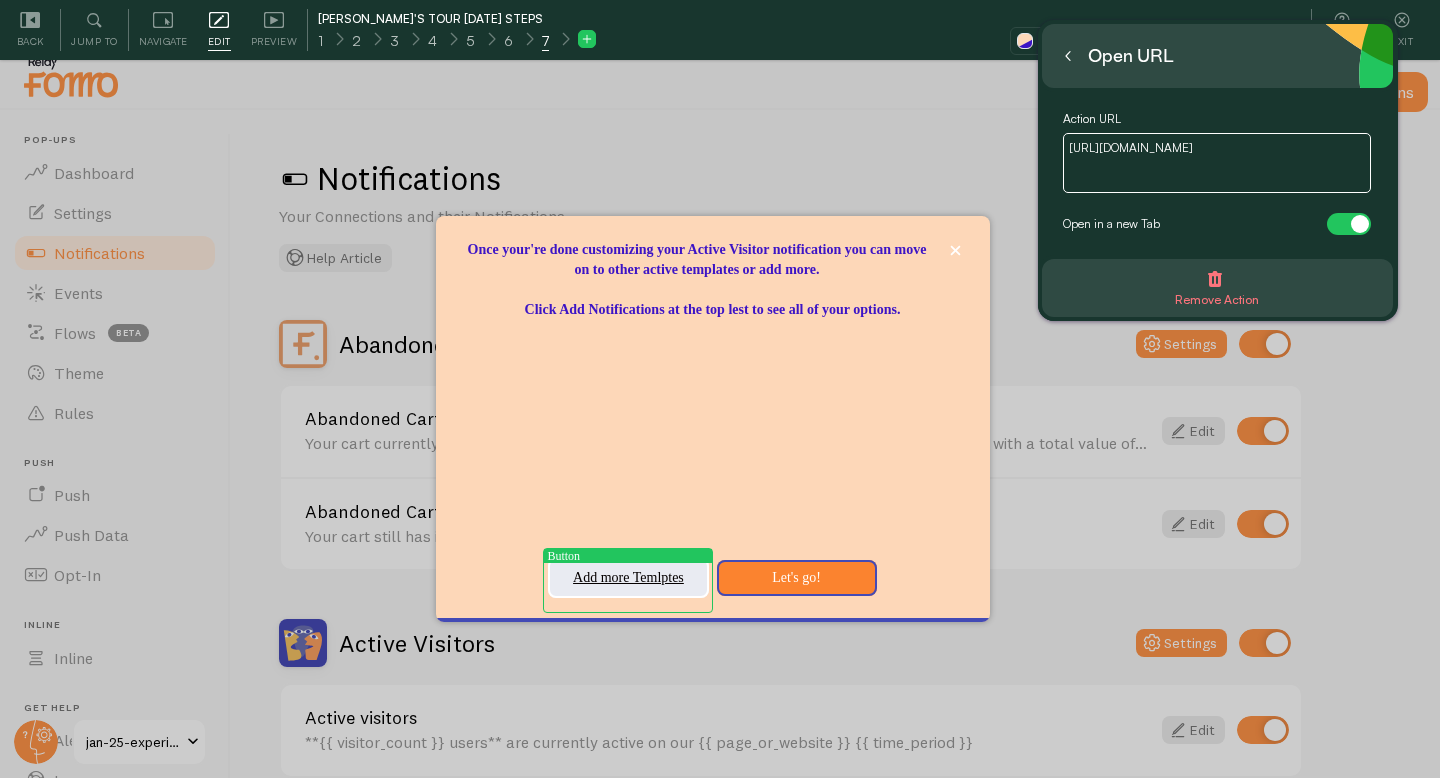 type on "[URL][DOMAIN_NAME]" 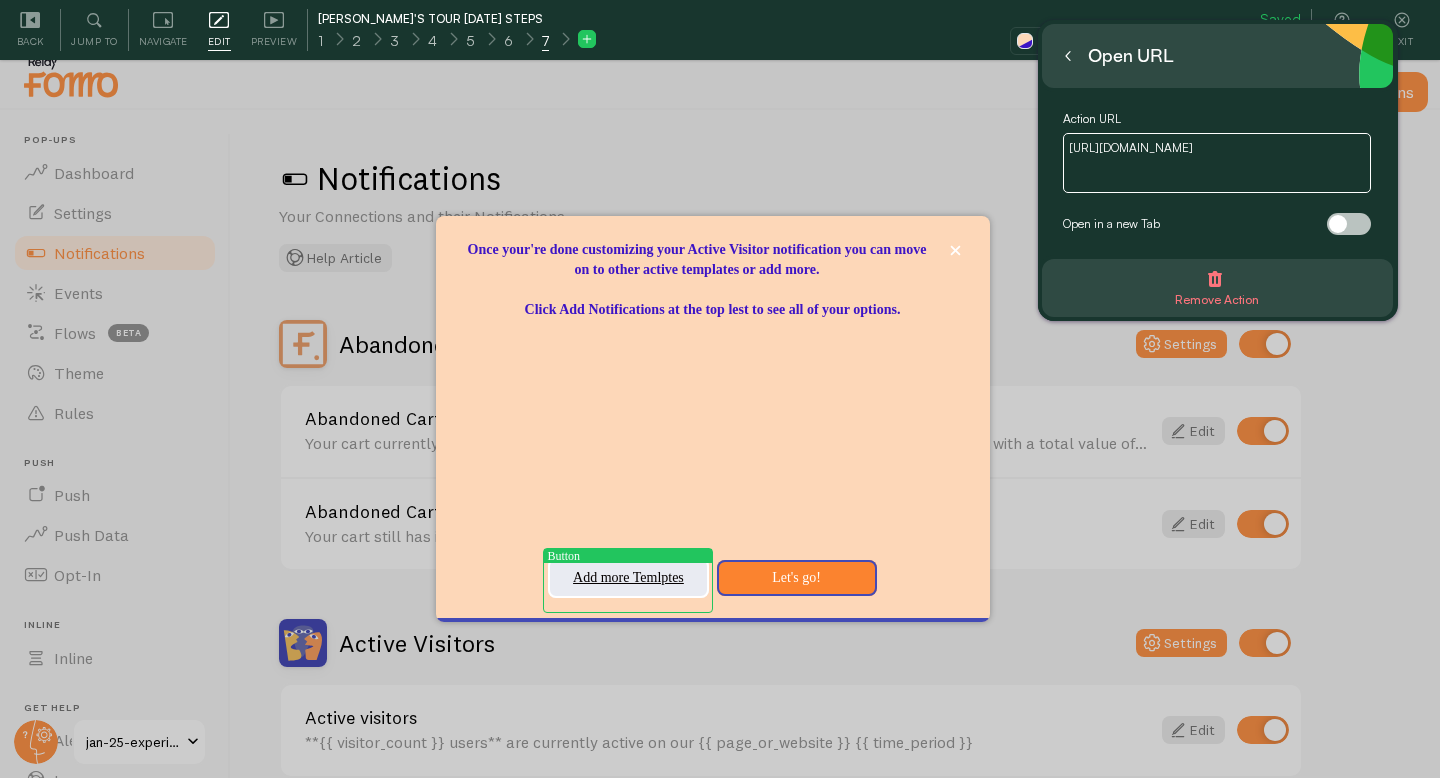 click at bounding box center [1068, 56] 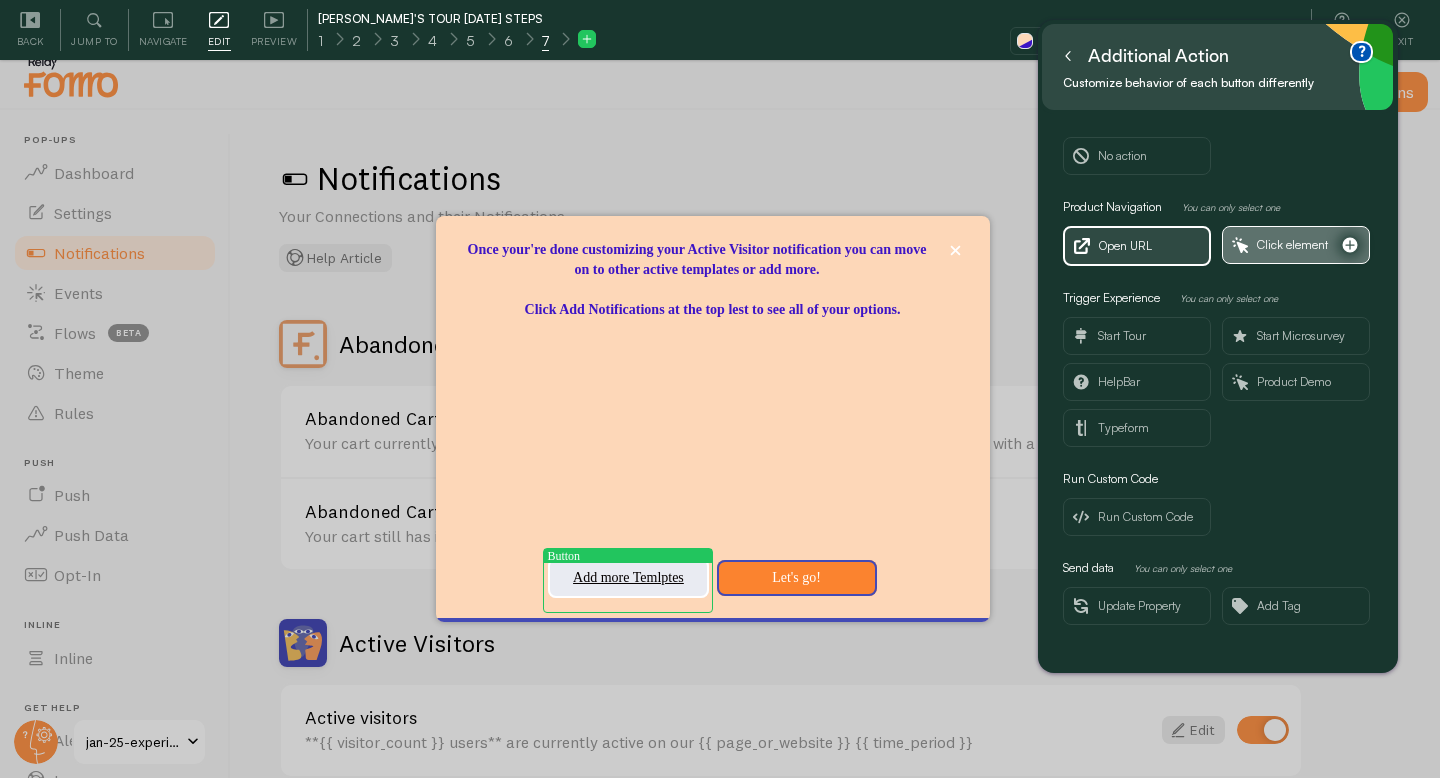 click on "Click element" at bounding box center [1292, 245] 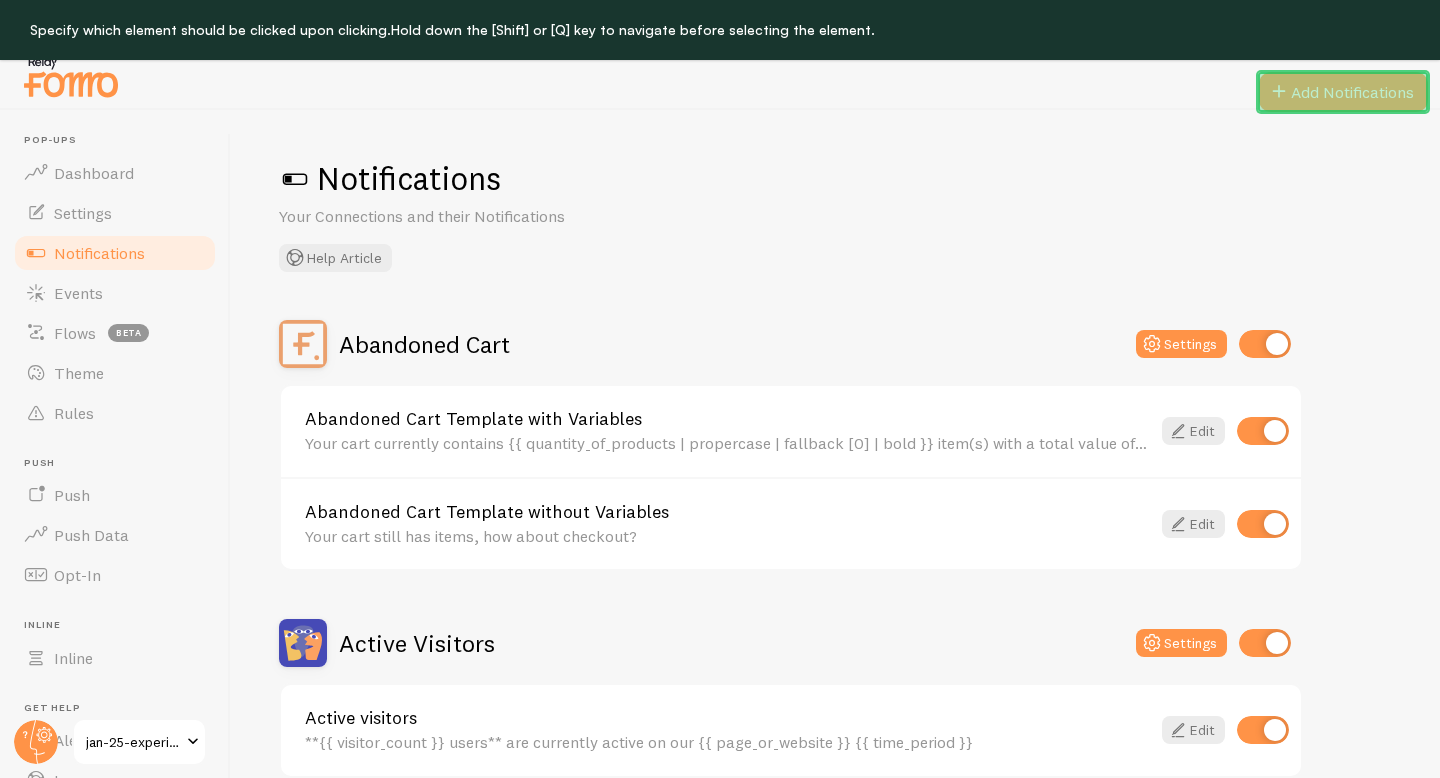 click on "Add Notifications" at bounding box center (1343, 92) 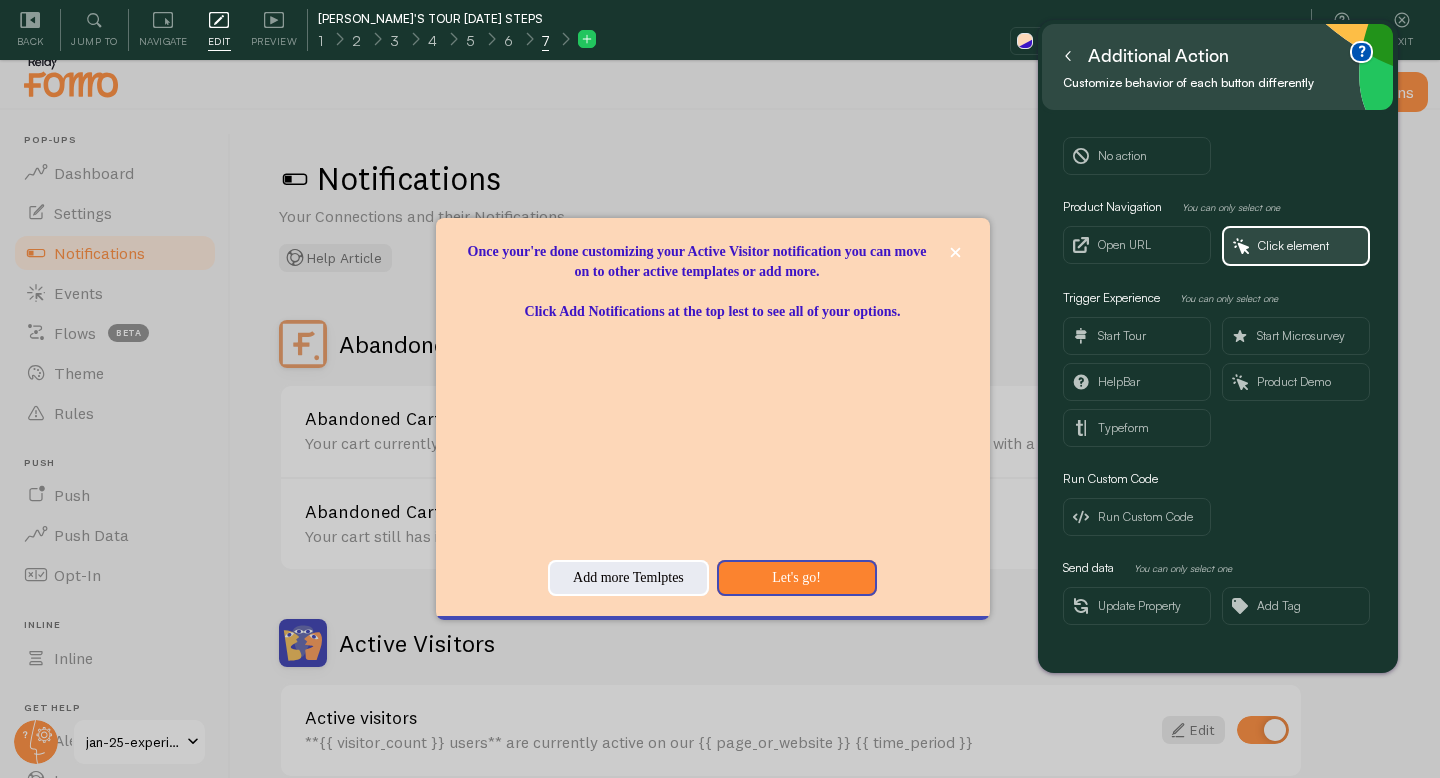 click 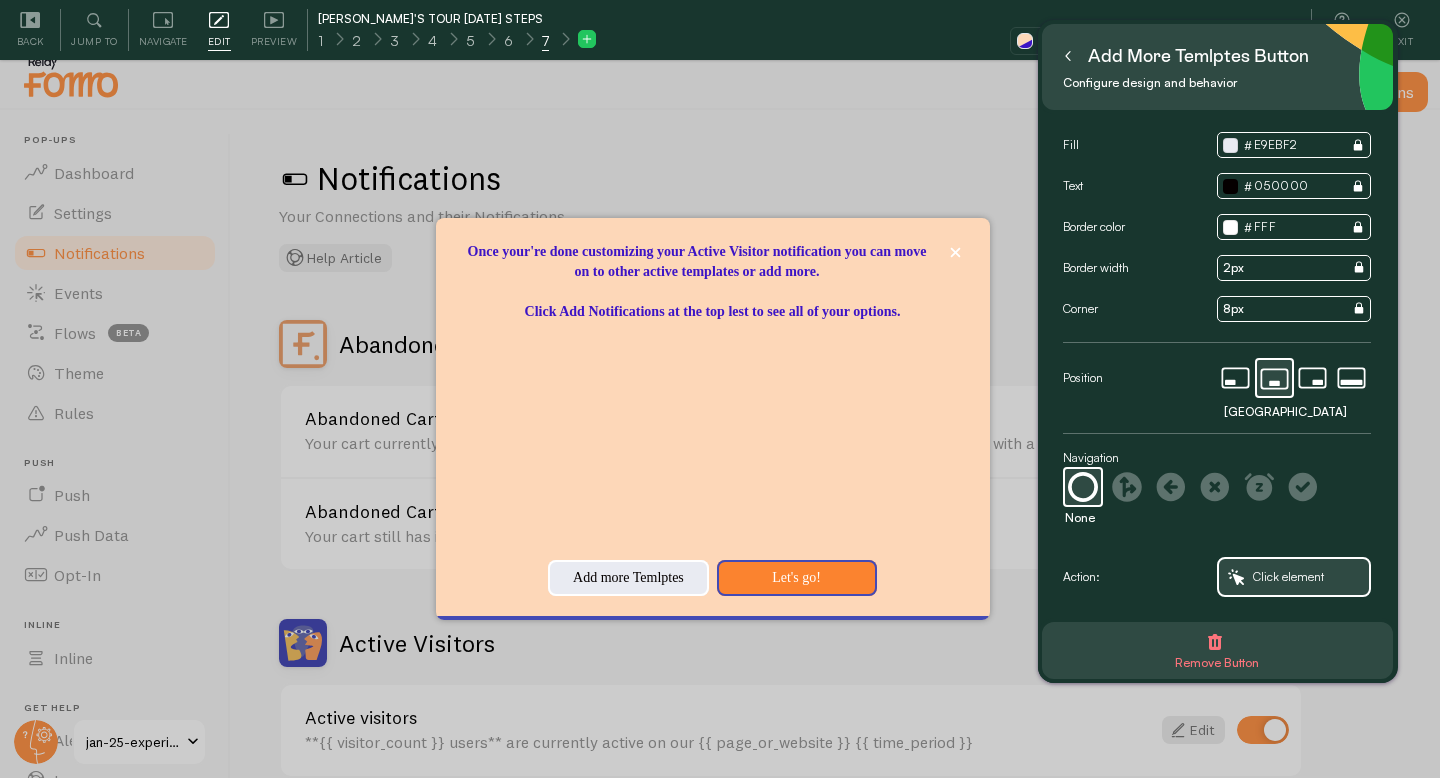 click at bounding box center [1068, 56] 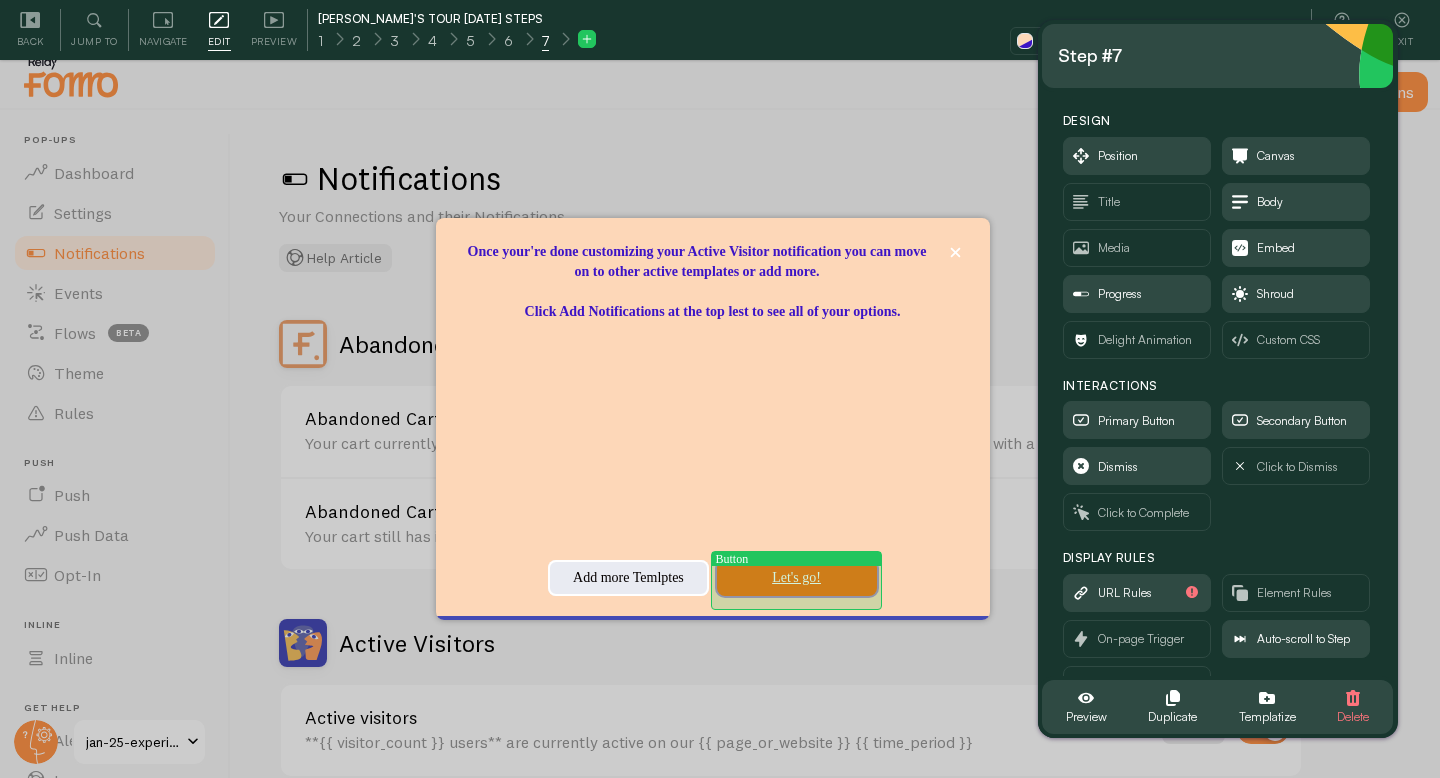 click on "Let's go!" at bounding box center (797, 578) 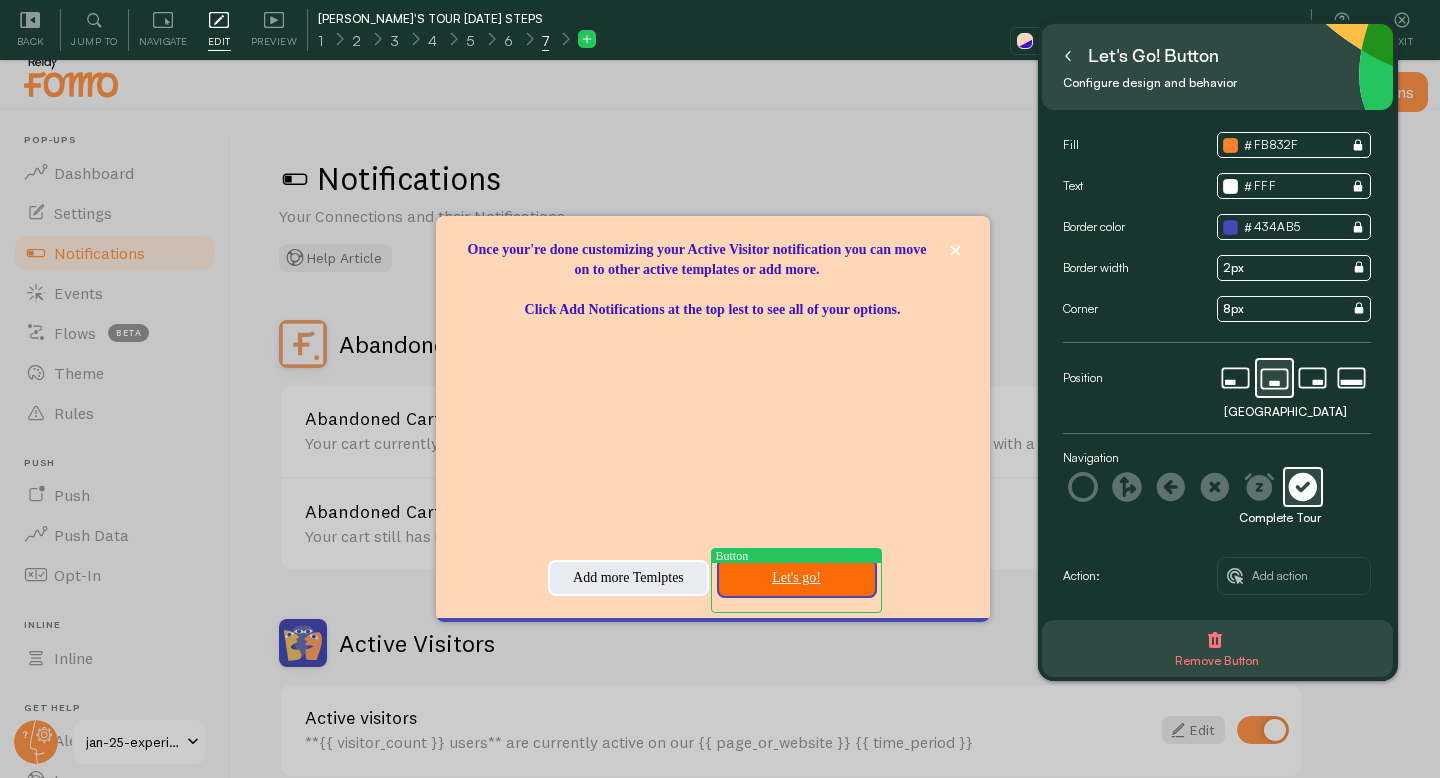 click on "Let's go!" at bounding box center (797, 578) 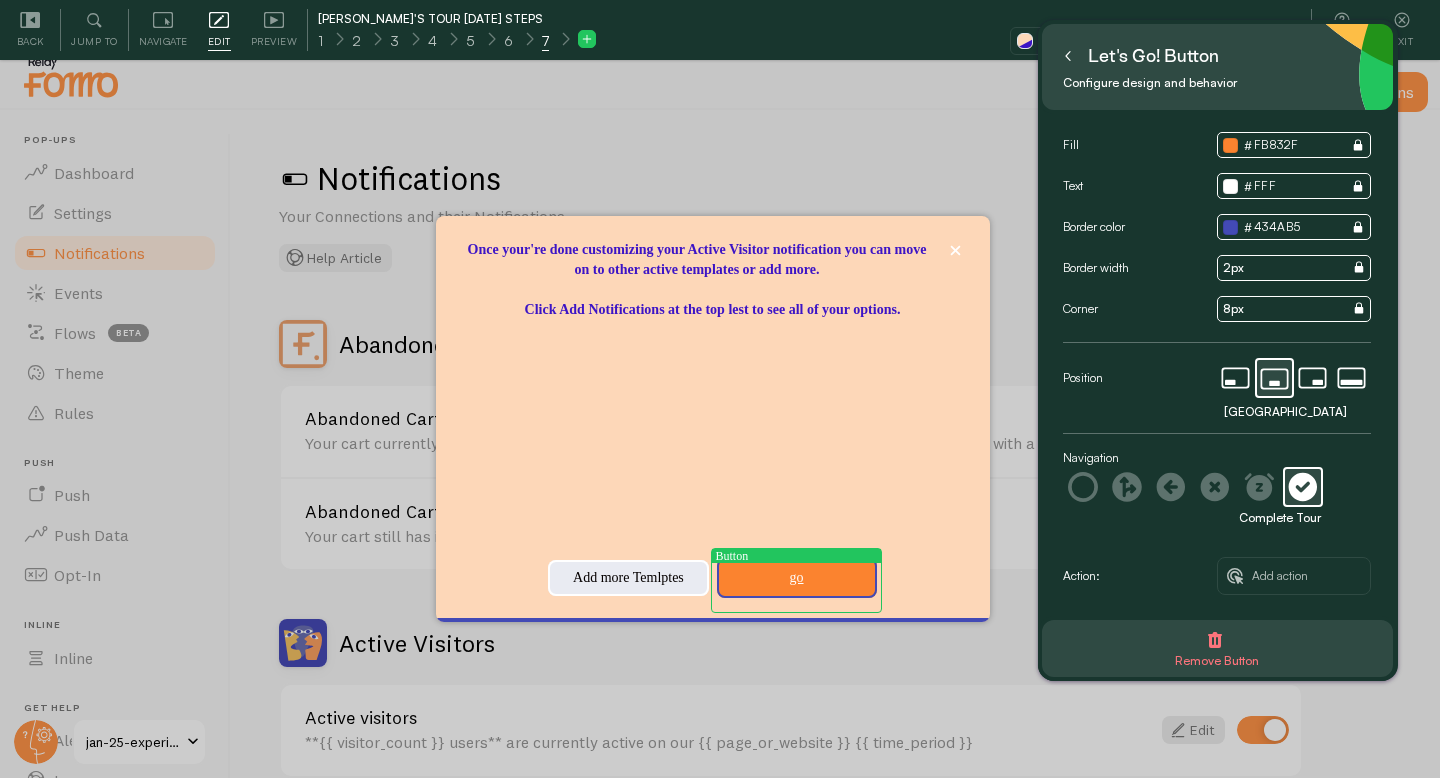 type on "g" 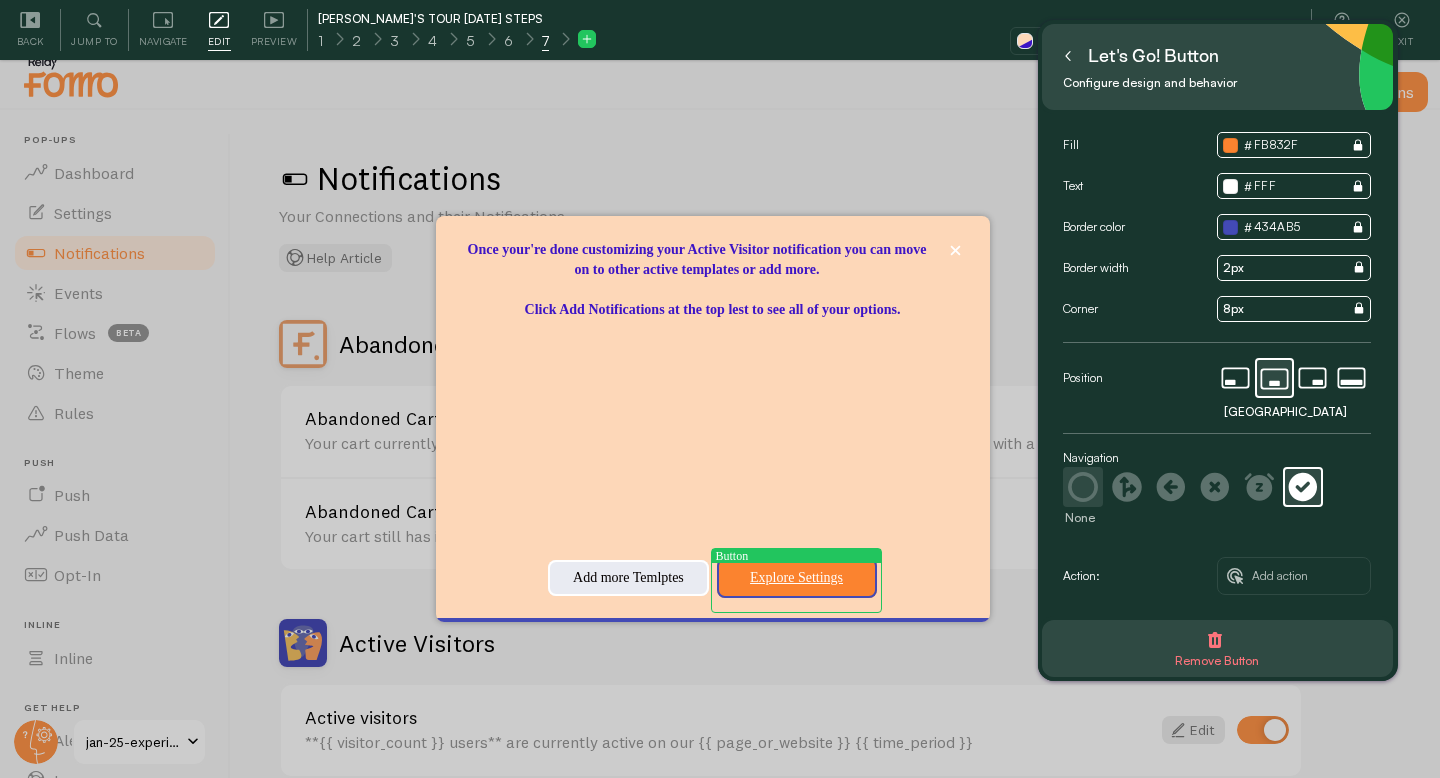 type on "Explore Settings" 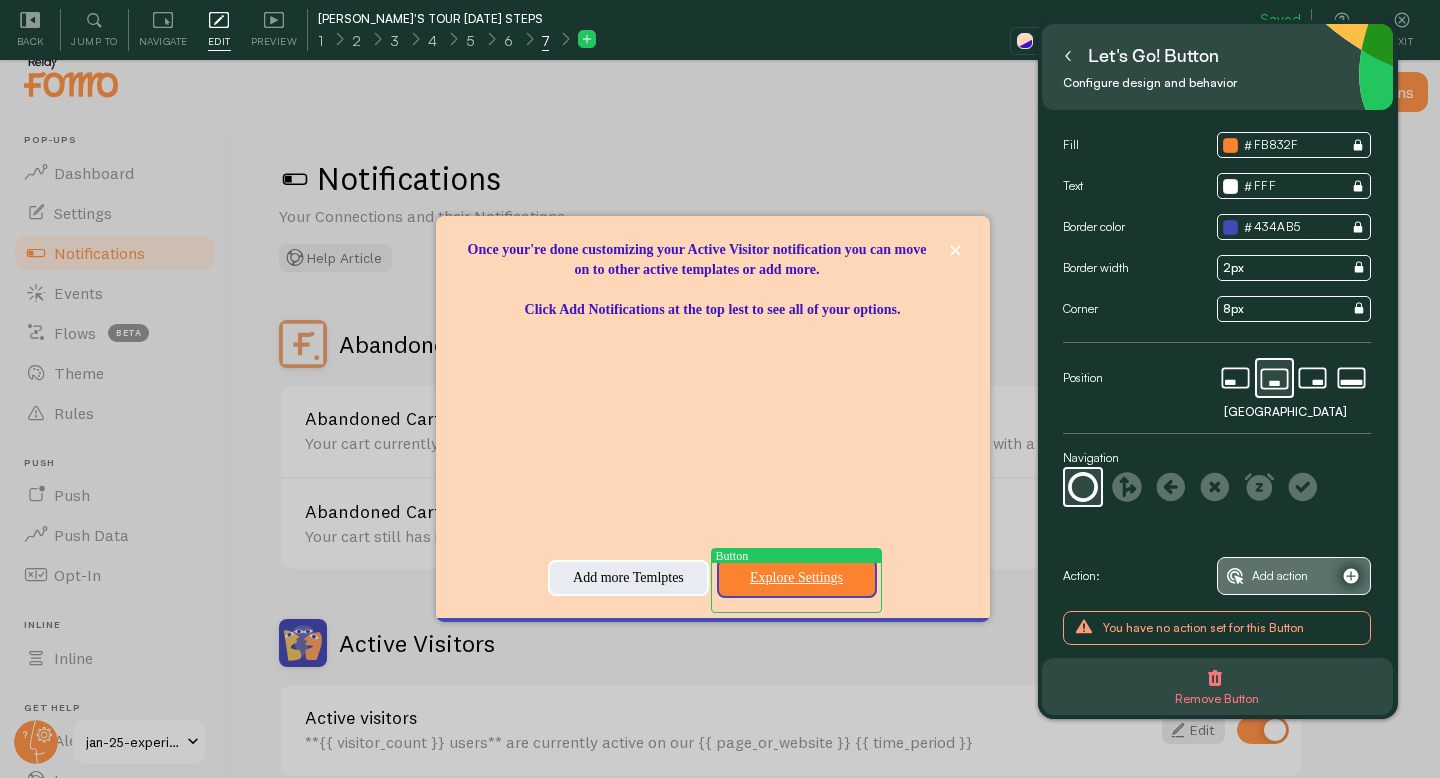 click on "Add action" at bounding box center (1280, 576) 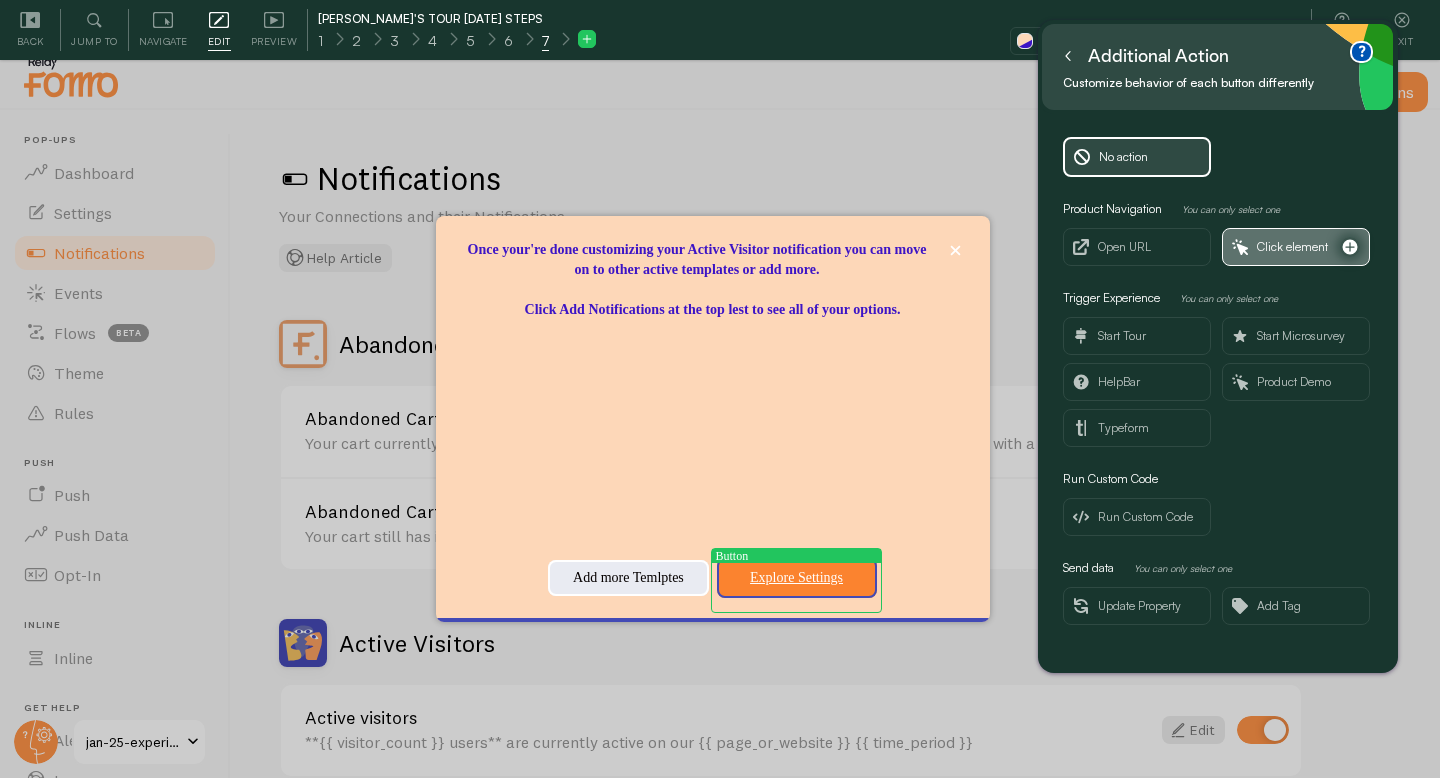 click on "Click element" at bounding box center [1296, 247] 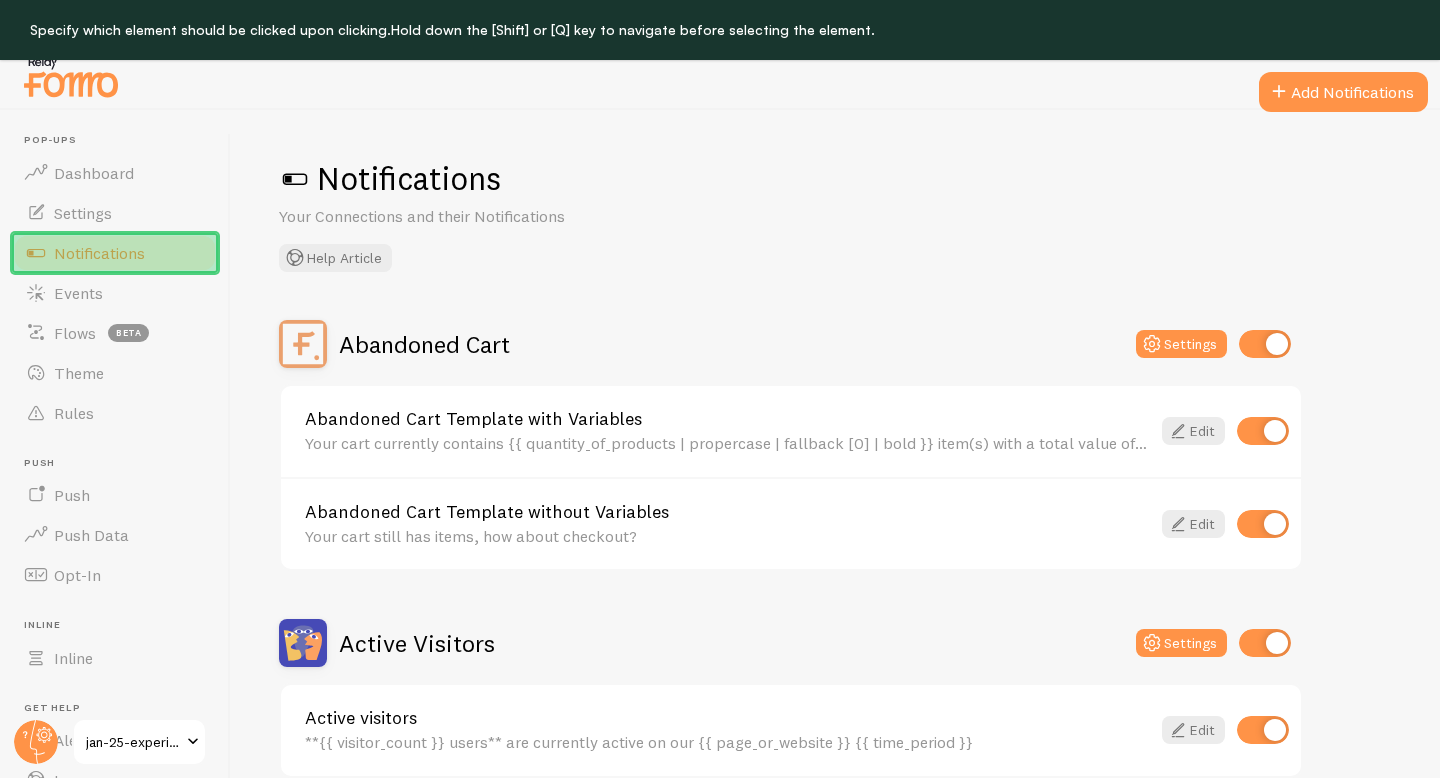 click on "Notifications" at bounding box center [115, 253] 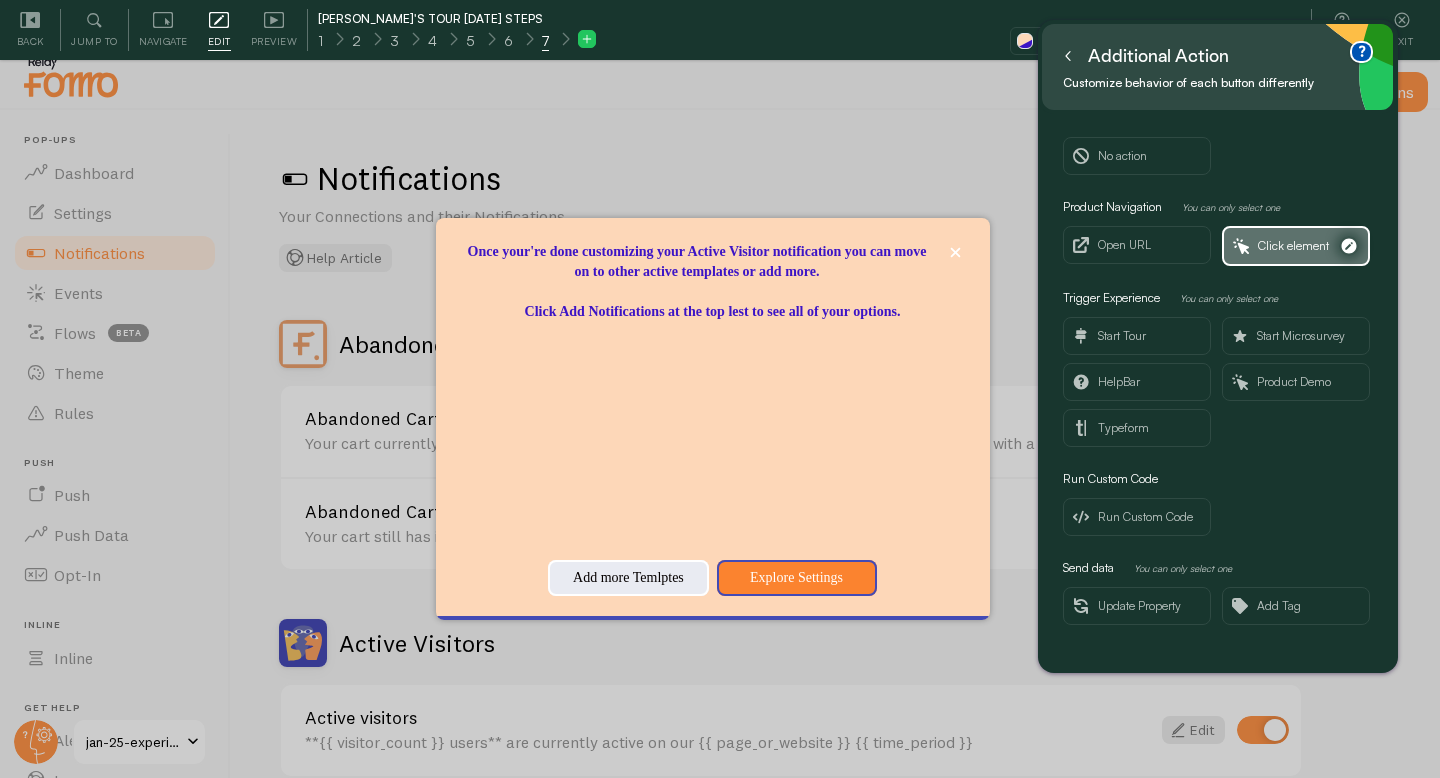 click on "Click element" at bounding box center (1296, 246) 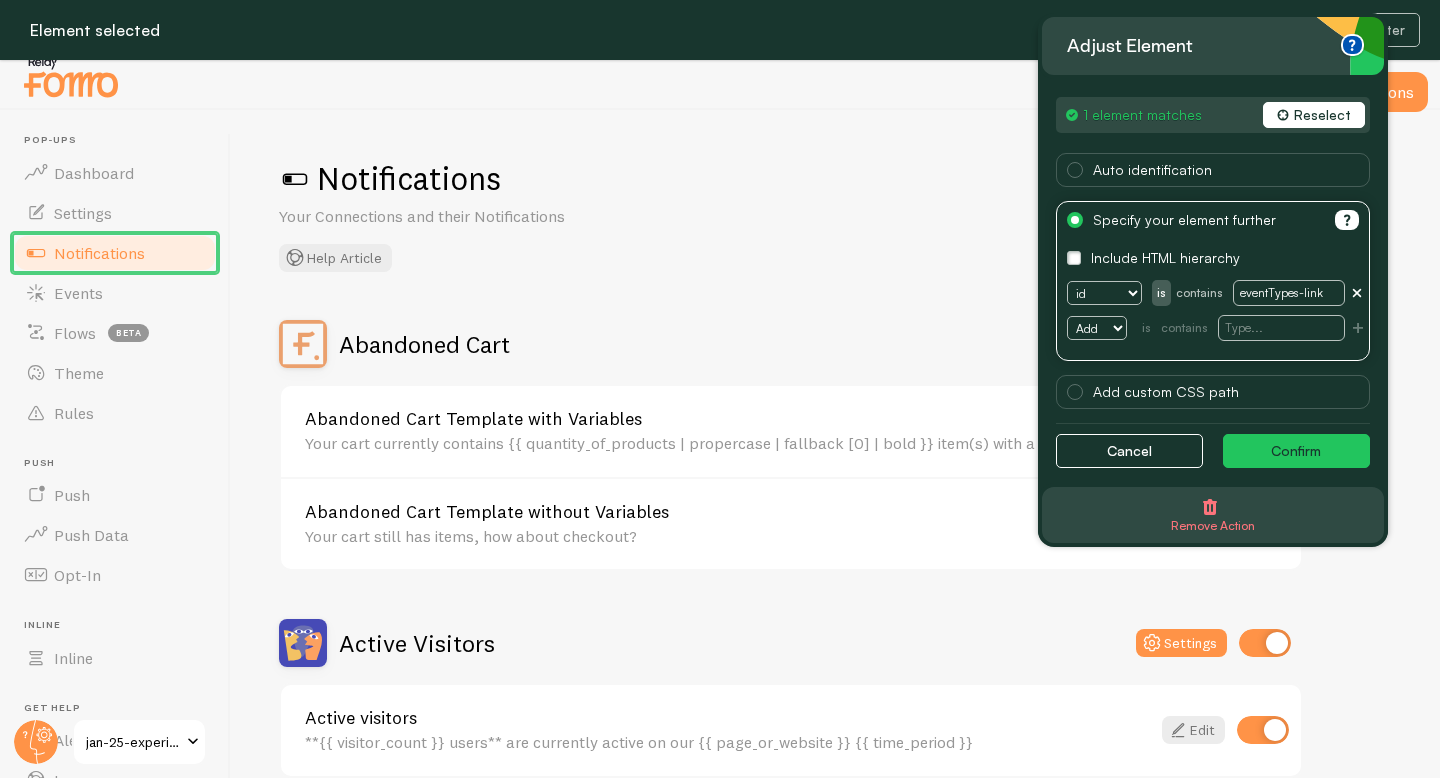click on "Auto identification" at bounding box center [1152, 169] 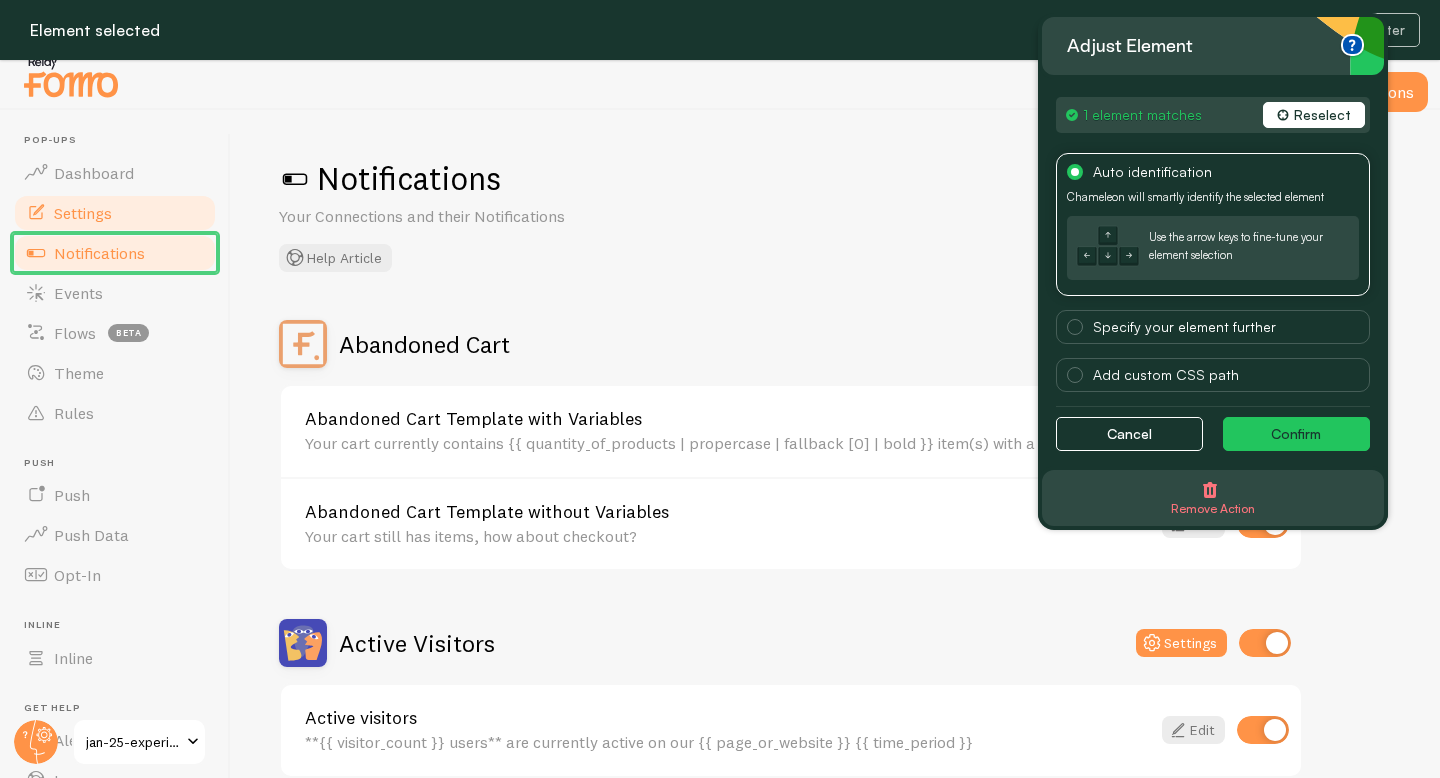 click on "Settings" at bounding box center [83, 213] 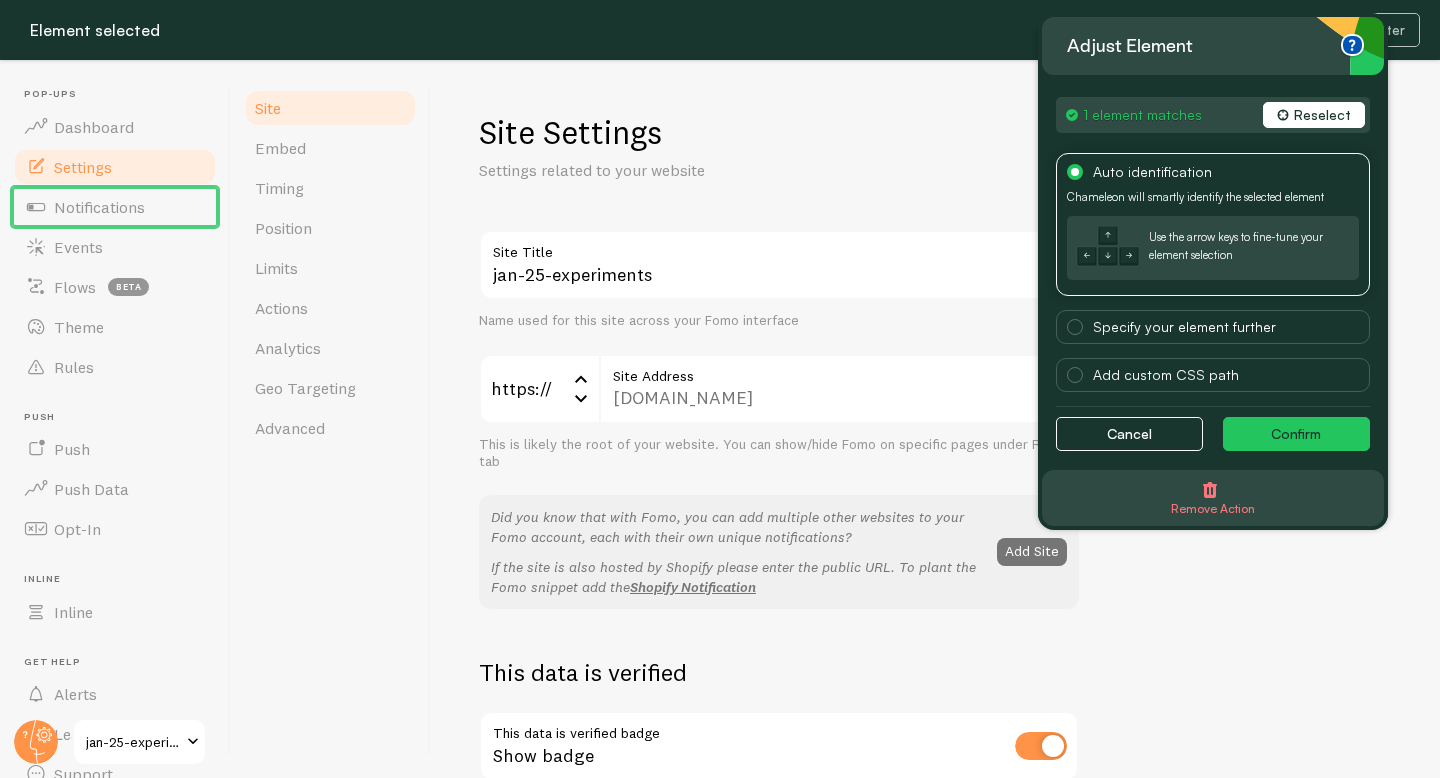 scroll, scrollTop: 0, scrollLeft: 0, axis: both 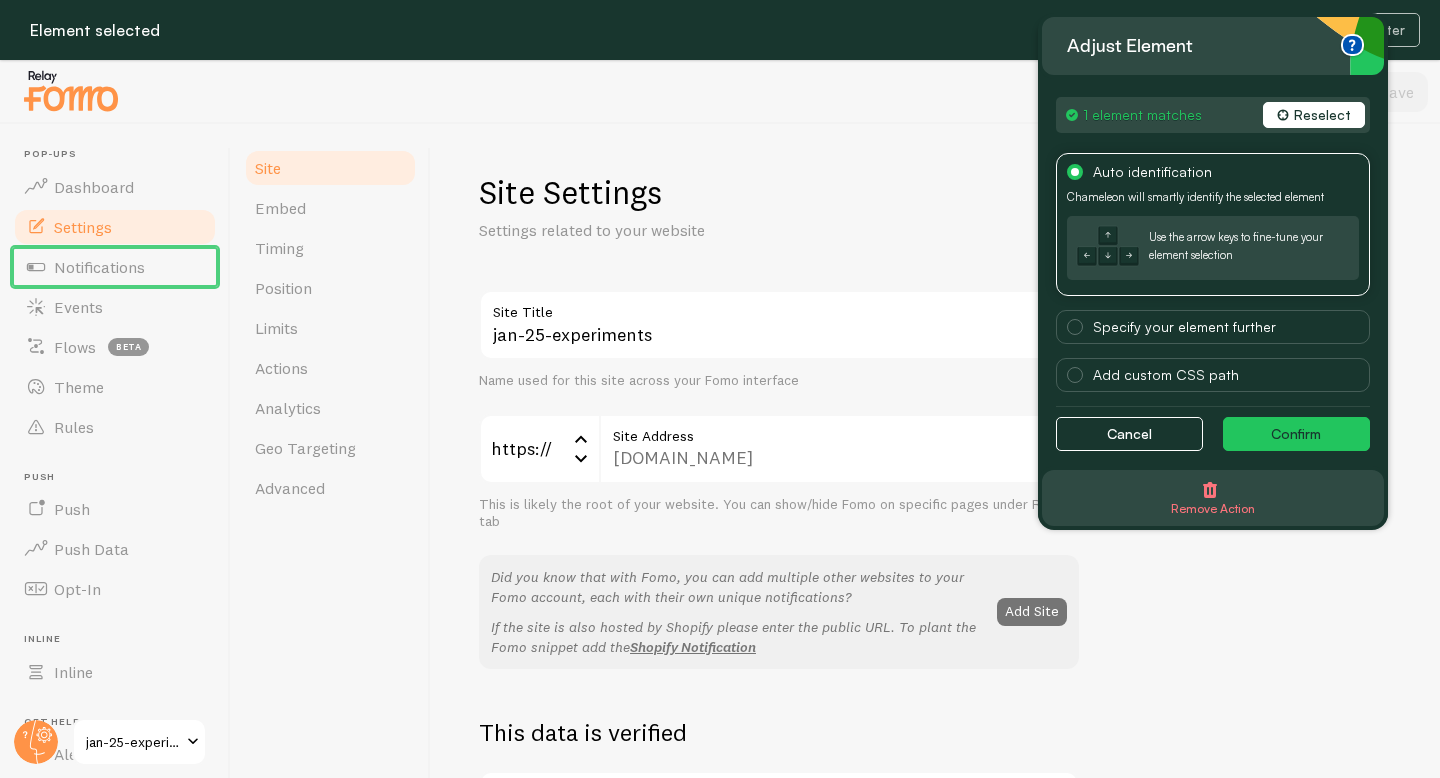 click on "Confirm" at bounding box center [1296, 434] 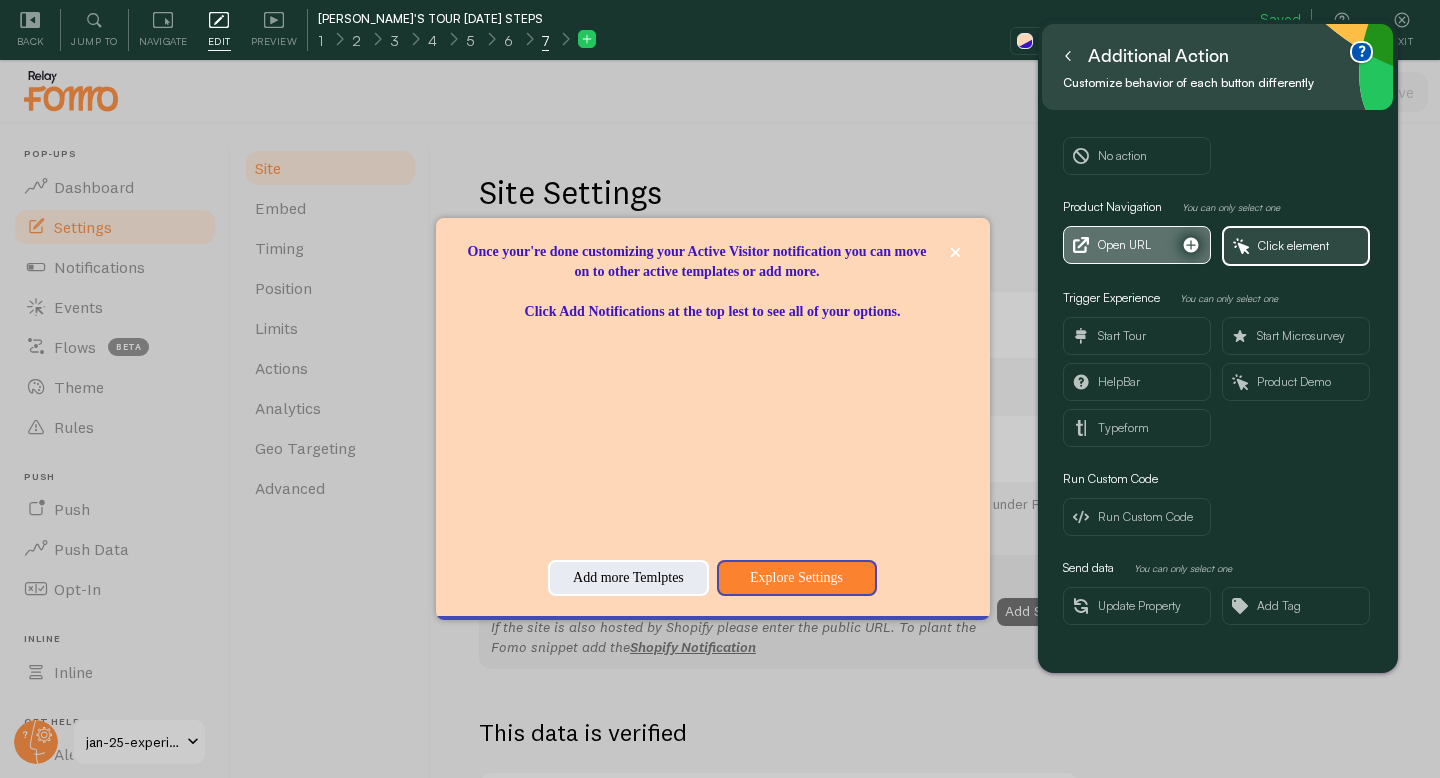 click on "Open URL" at bounding box center (1124, 245) 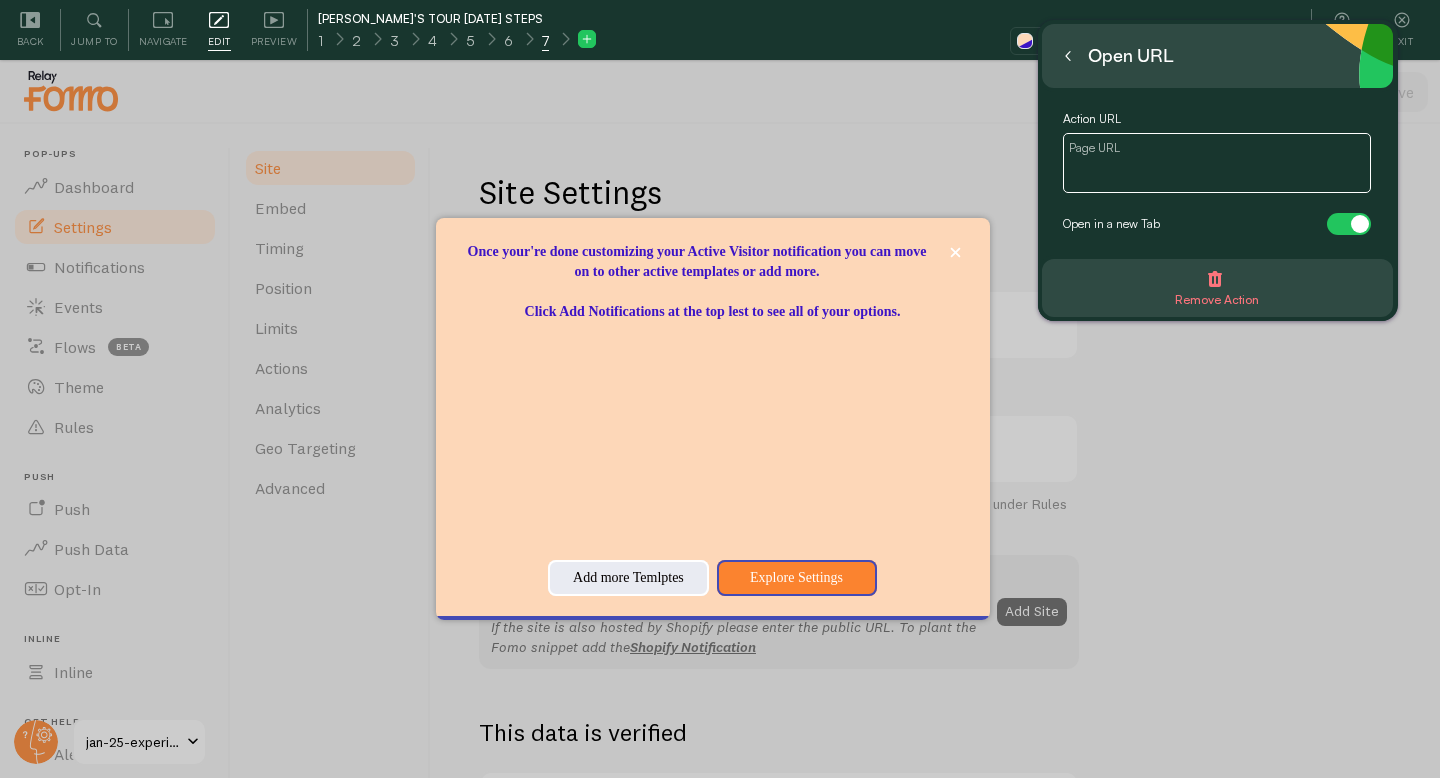 click at bounding box center [1217, 163] 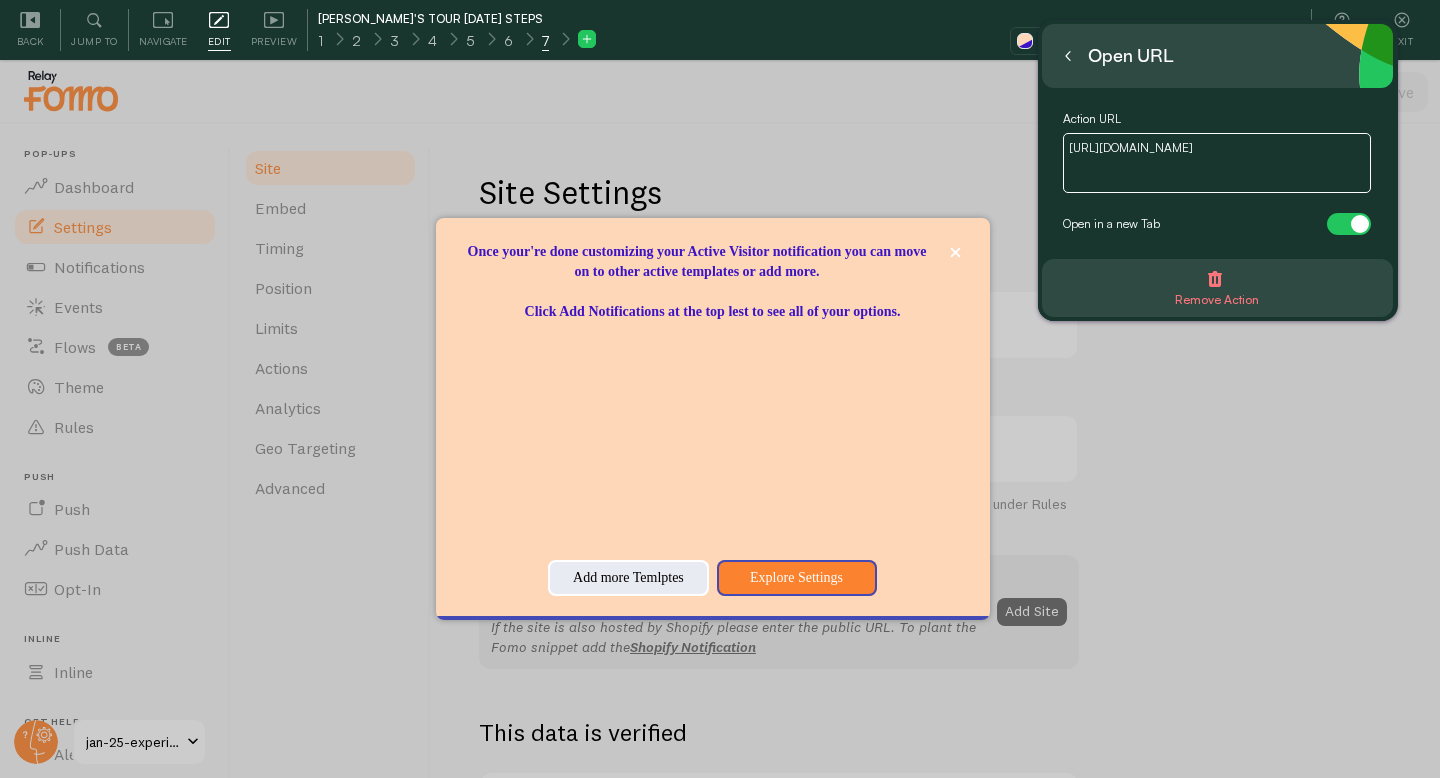 type on "[URL][DOMAIN_NAME]" 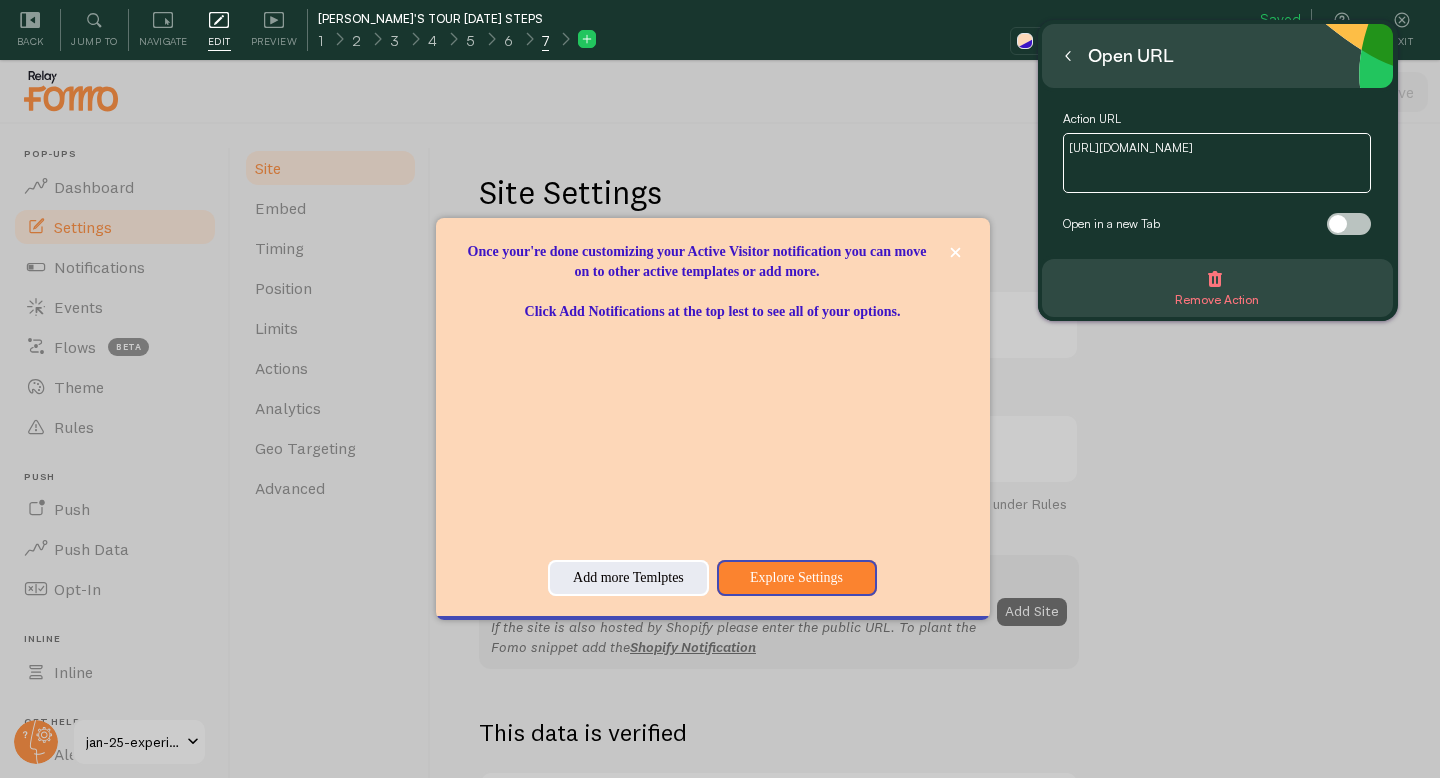 click 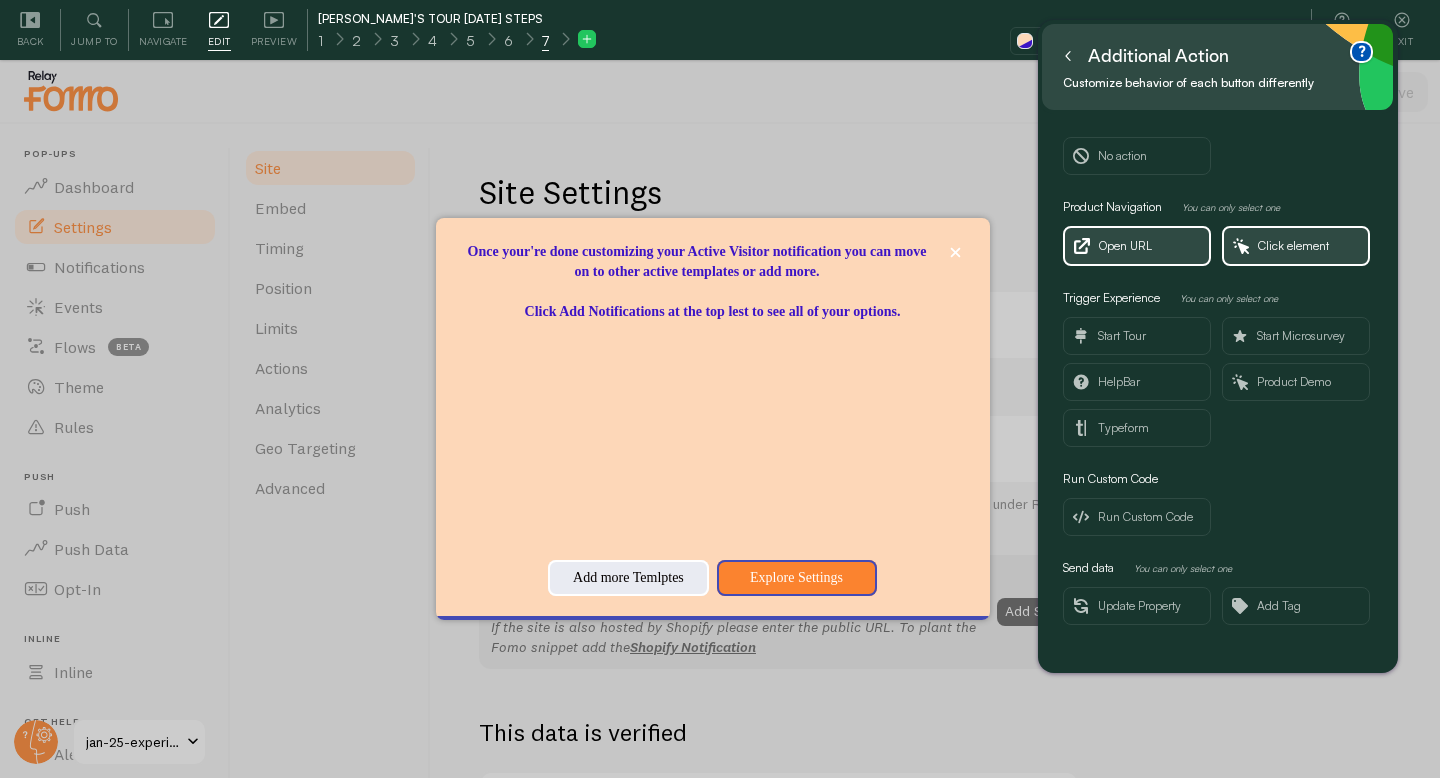 click at bounding box center [1068, 56] 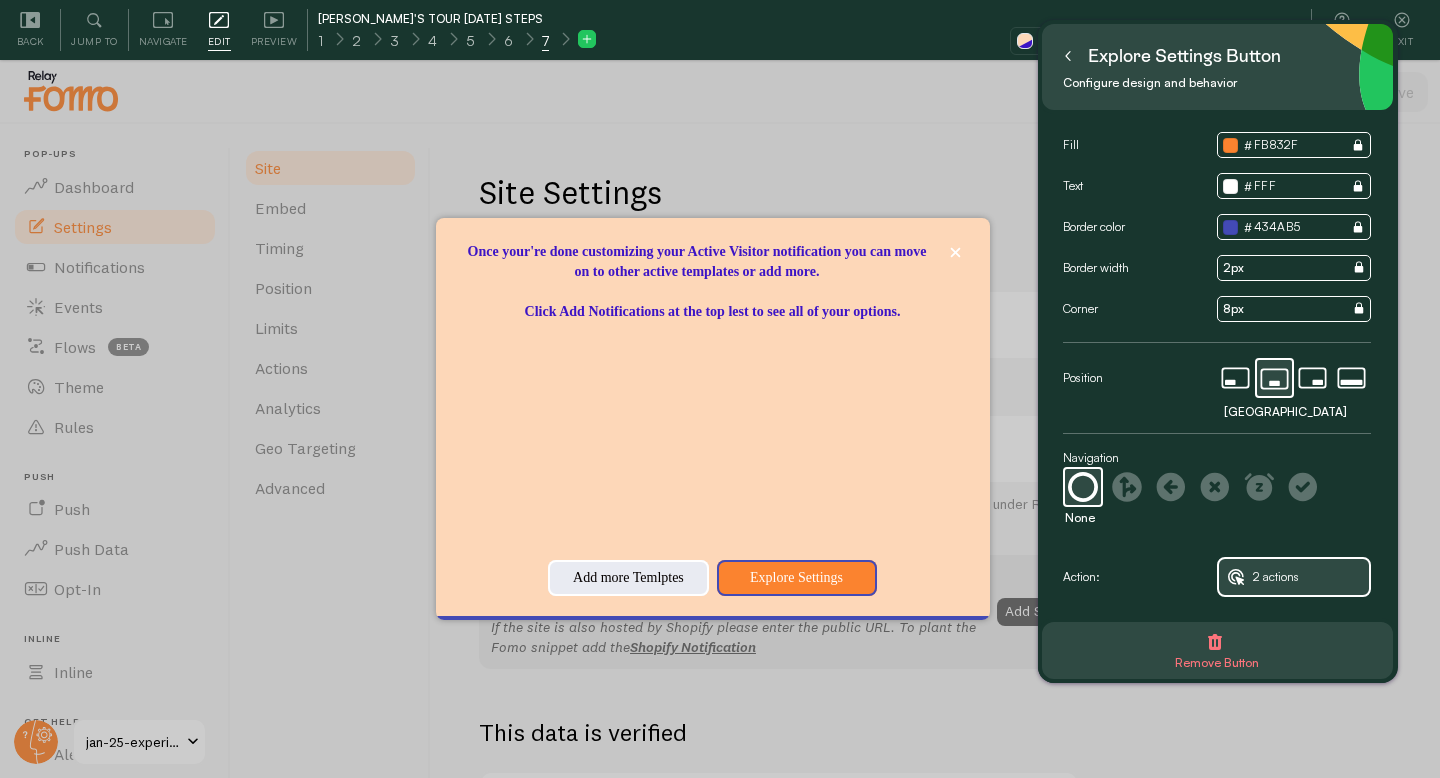 click 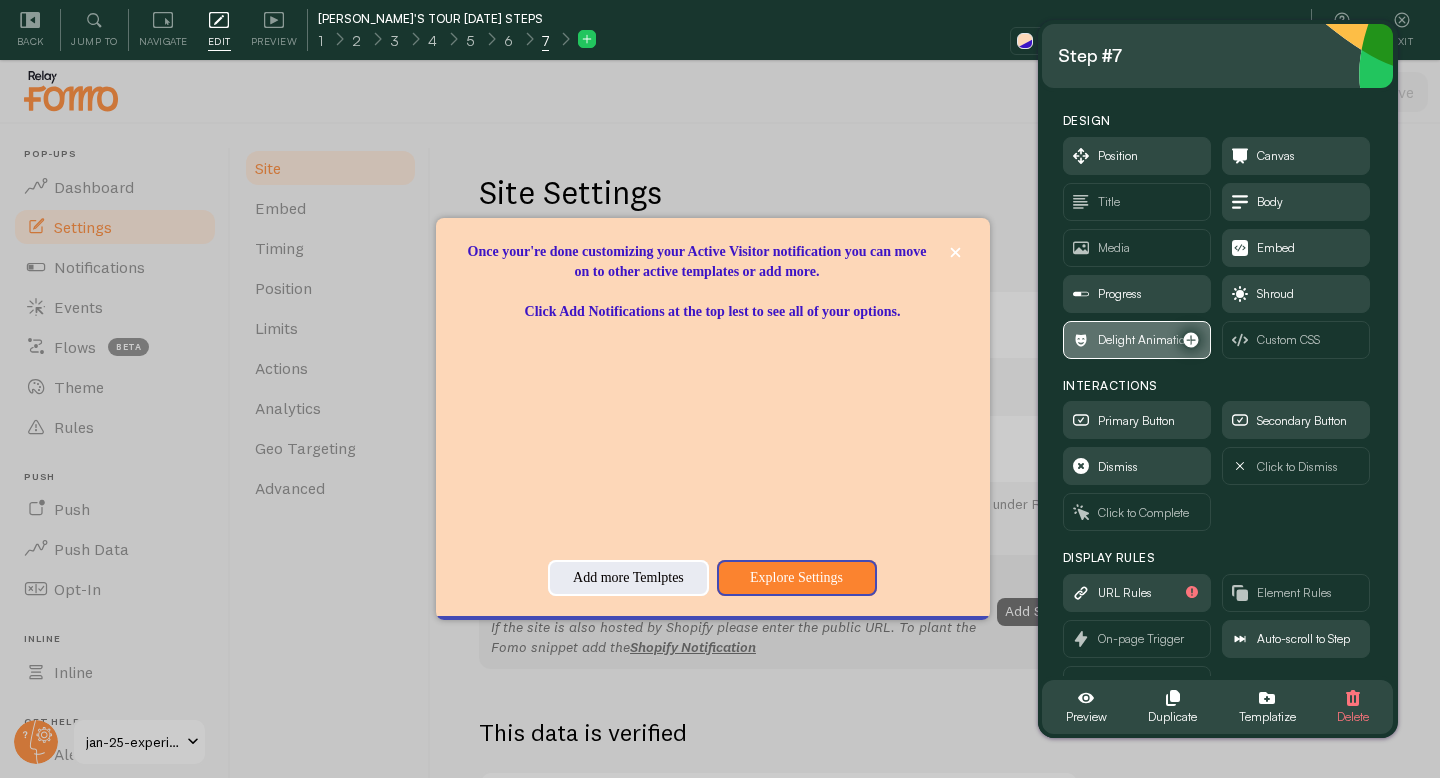 click 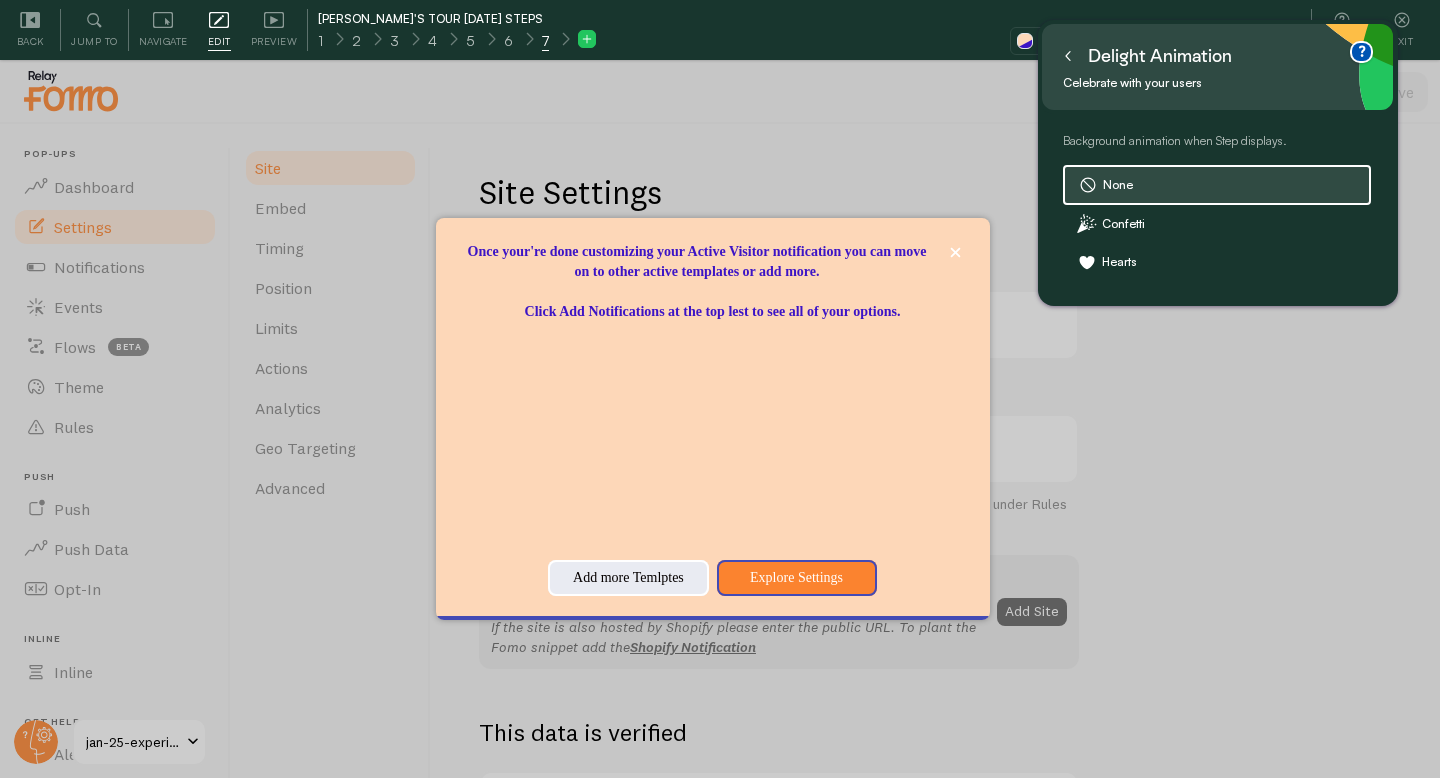 click at bounding box center [1068, 56] 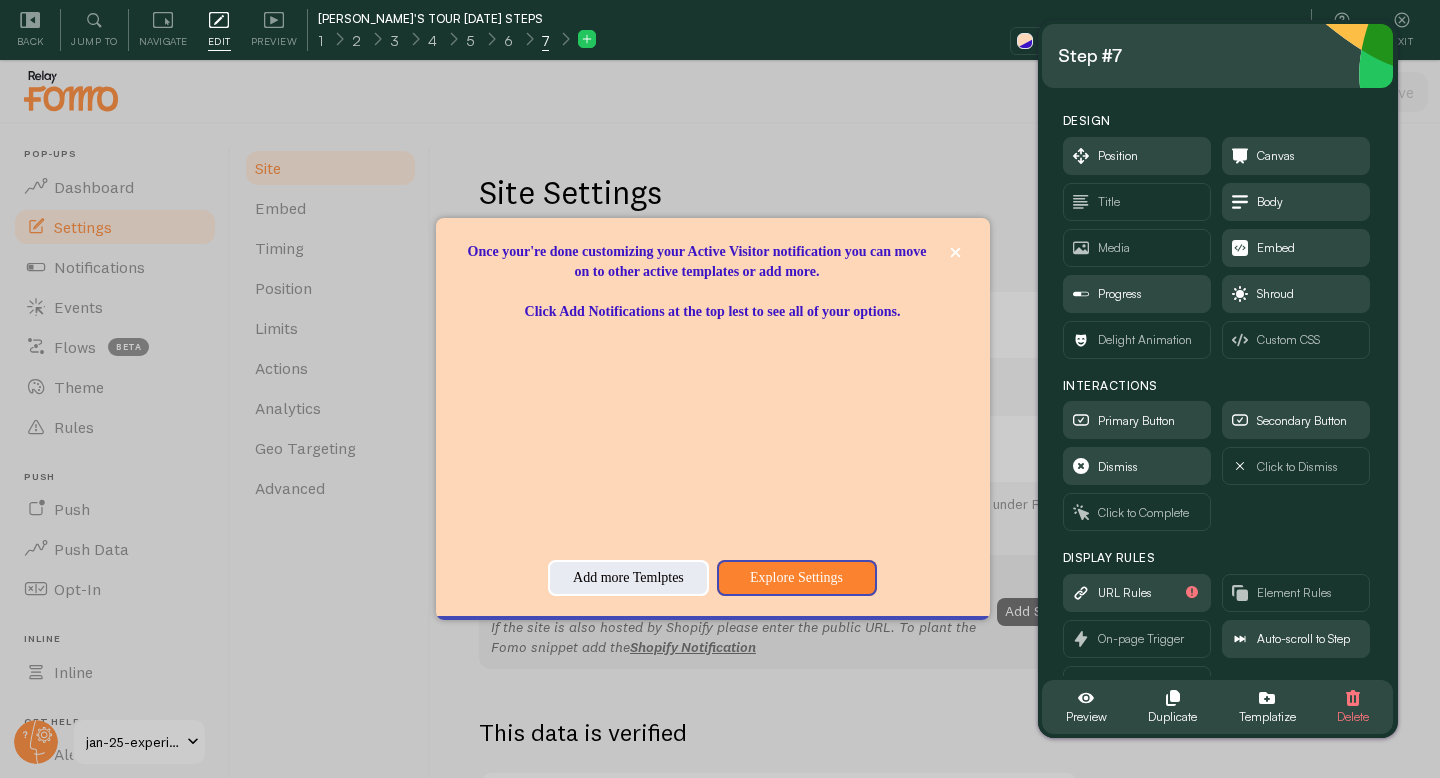 scroll, scrollTop: 49, scrollLeft: 0, axis: vertical 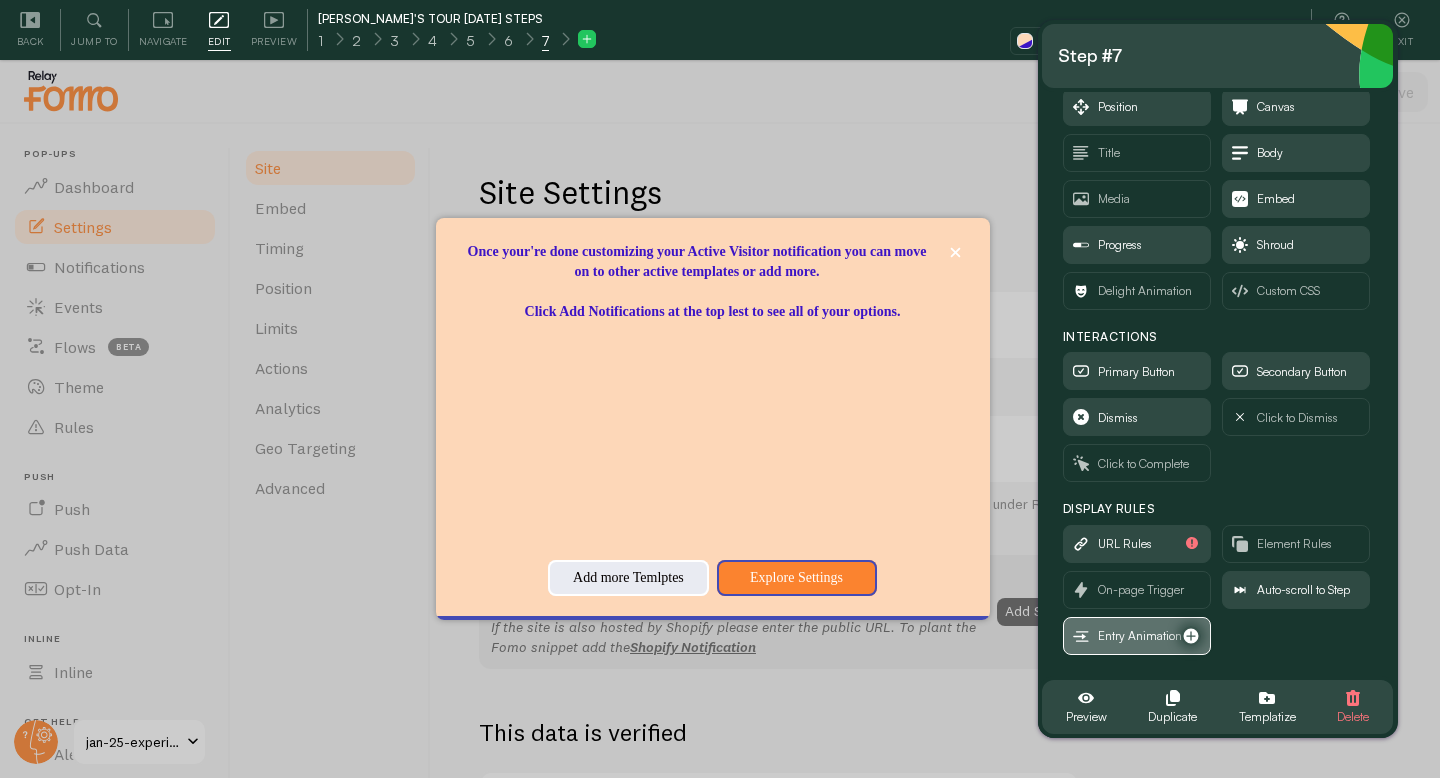 click on "Entry Animation" at bounding box center (1140, 636) 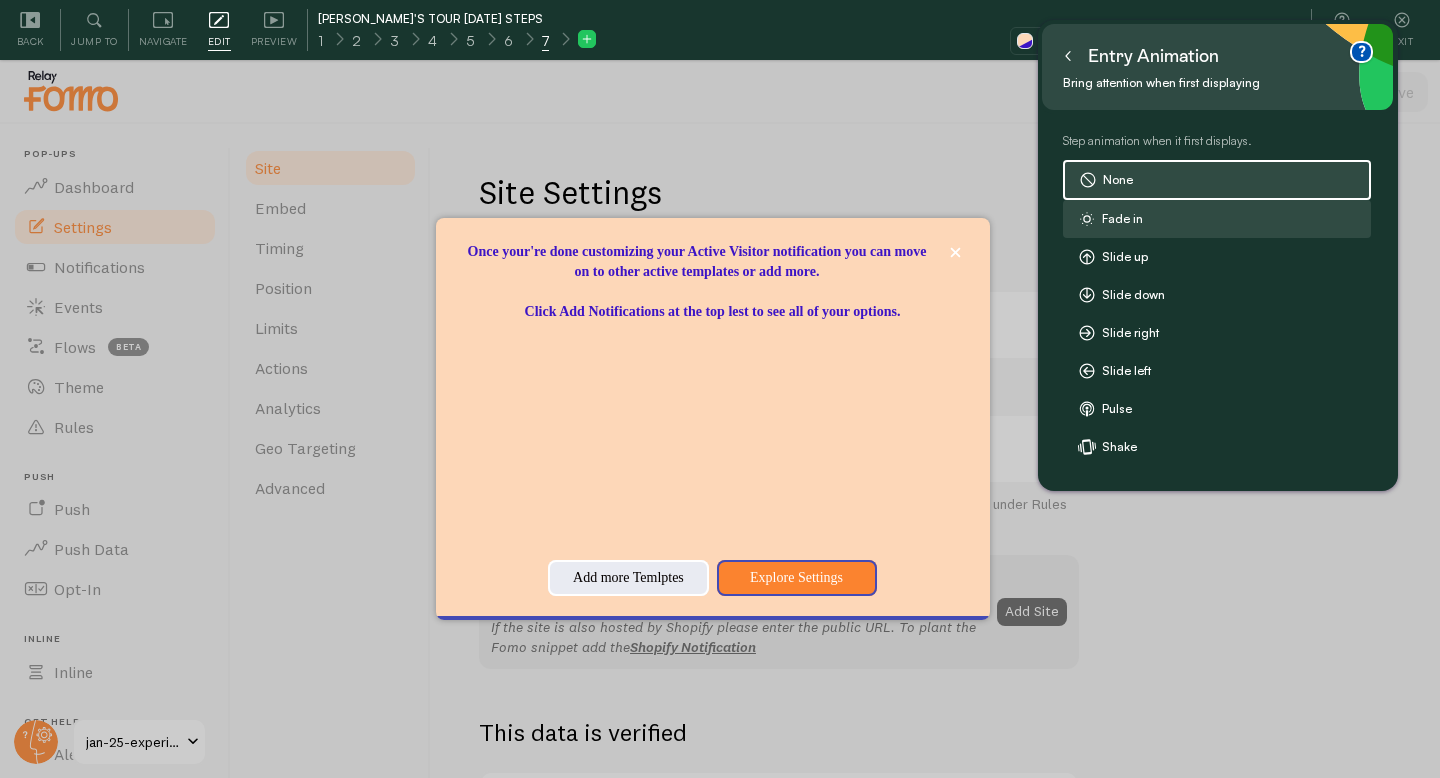 click on "Fade in" at bounding box center (1217, 219) 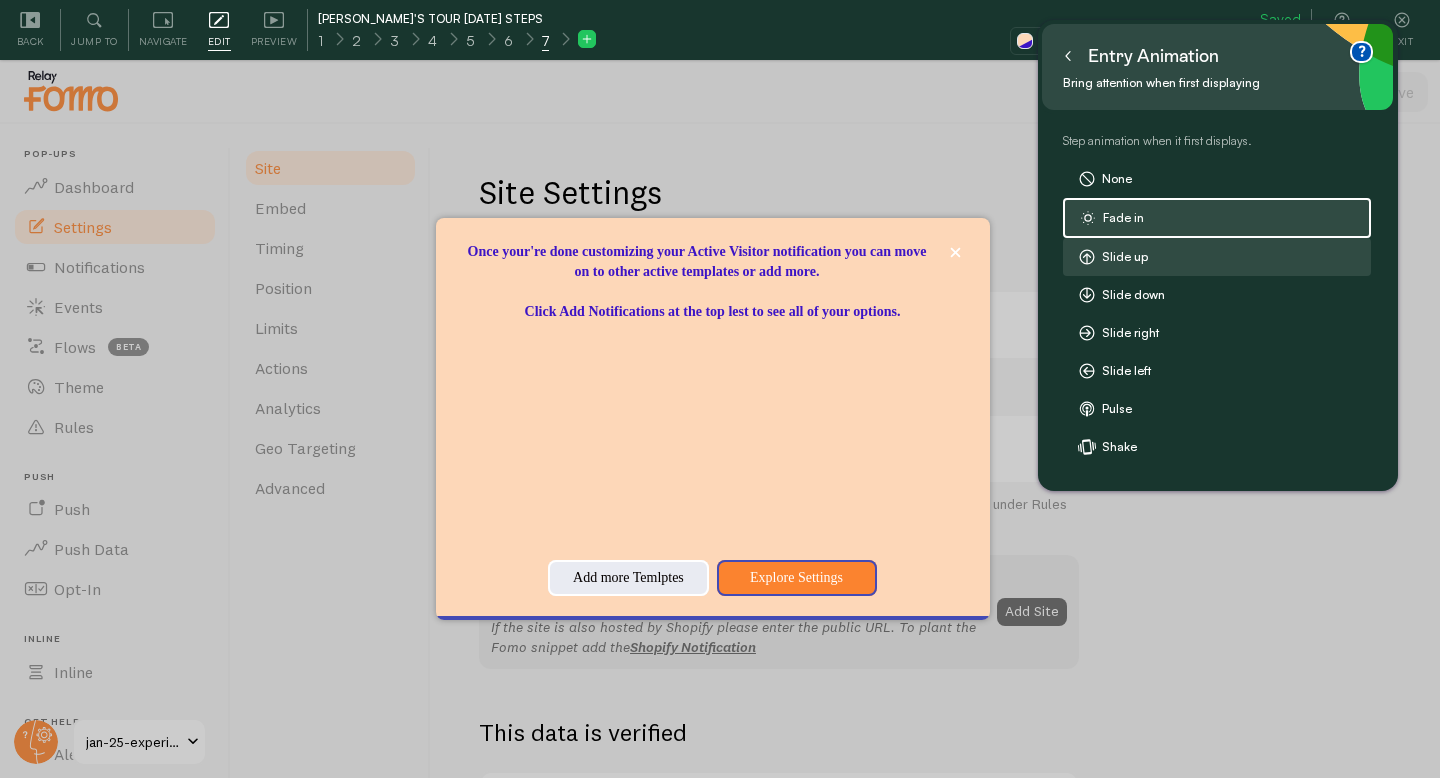 click on "Slide up" at bounding box center (1217, 257) 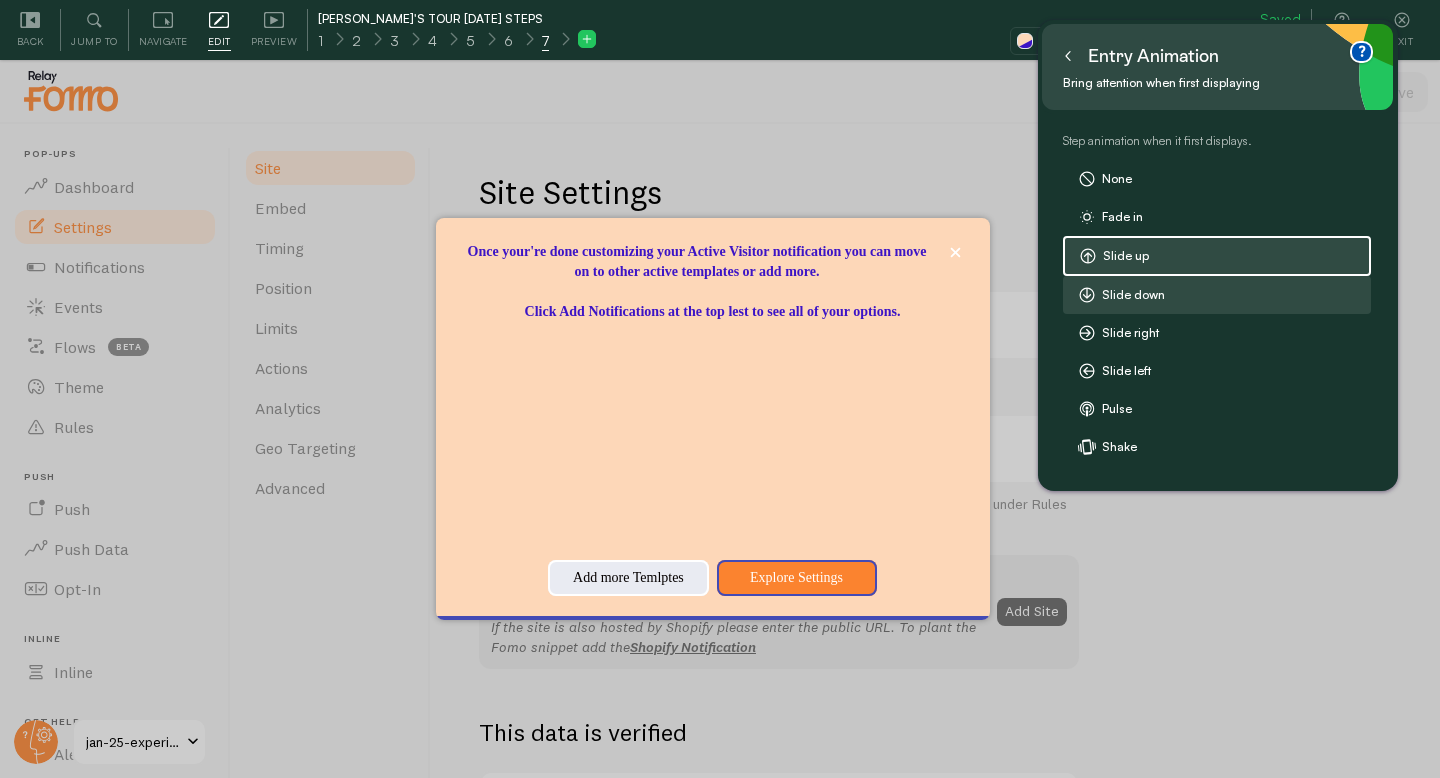 click on "Slide down" at bounding box center [1217, 295] 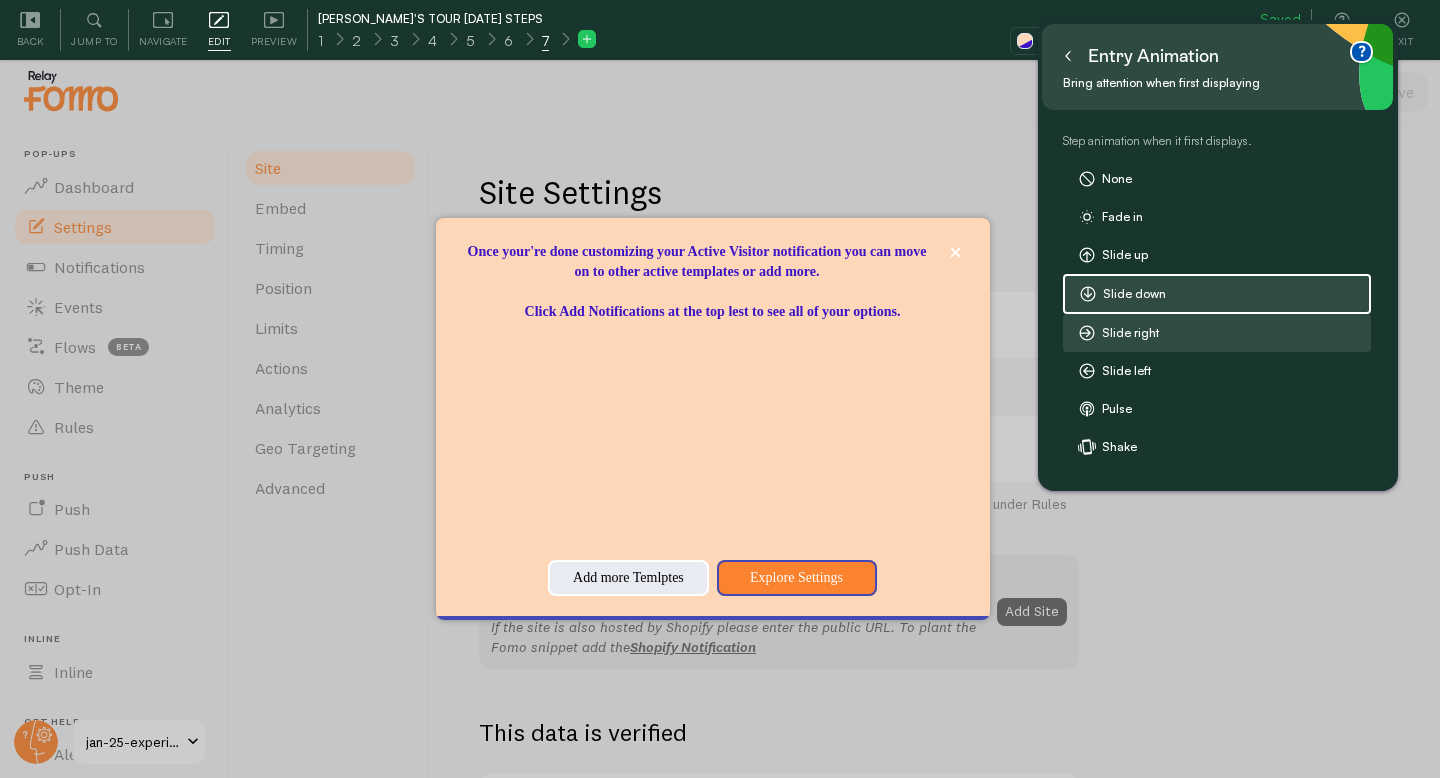 click on "Slide right" at bounding box center [1217, 333] 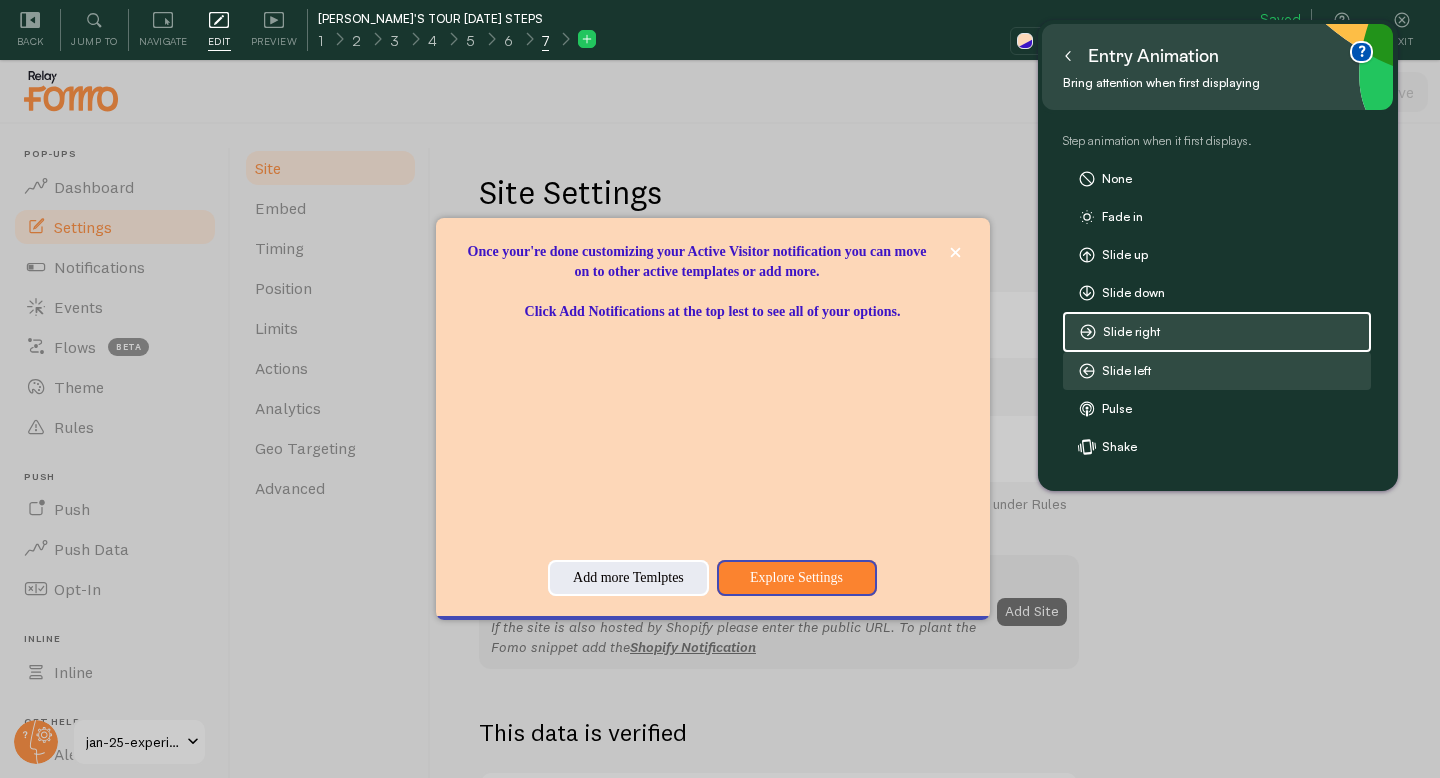 click on "Slide left" at bounding box center [1217, 371] 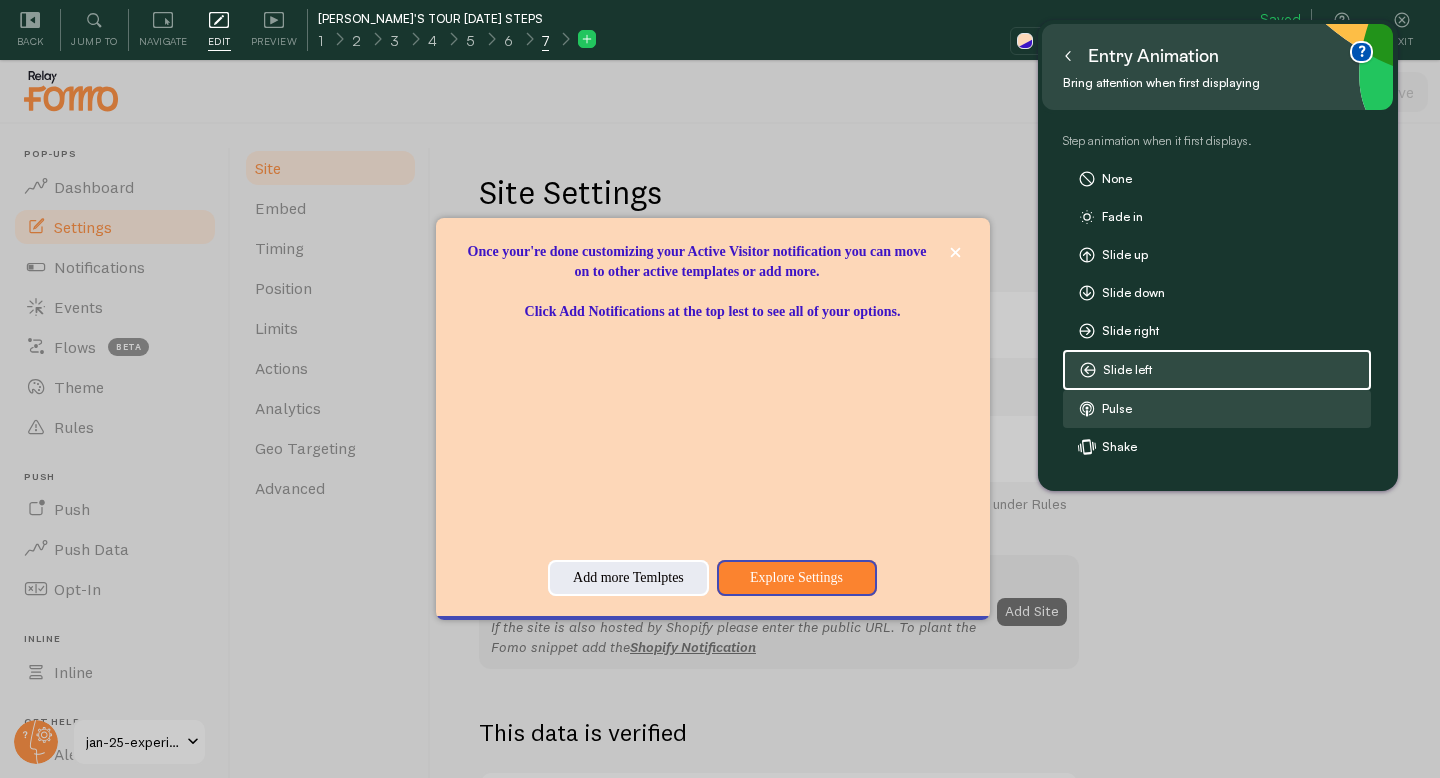 click on "Pulse" at bounding box center [1217, 409] 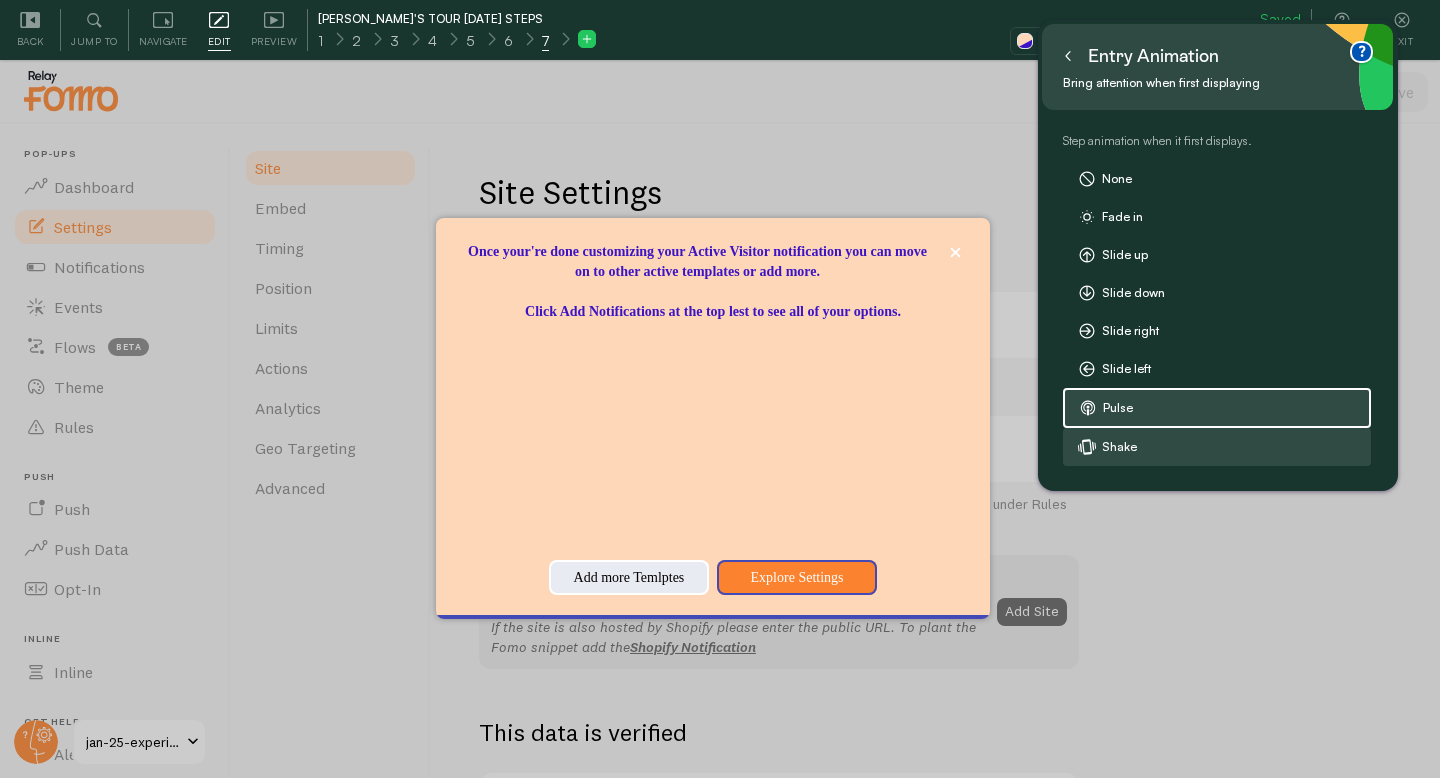 click on "Shake" at bounding box center [1217, 447] 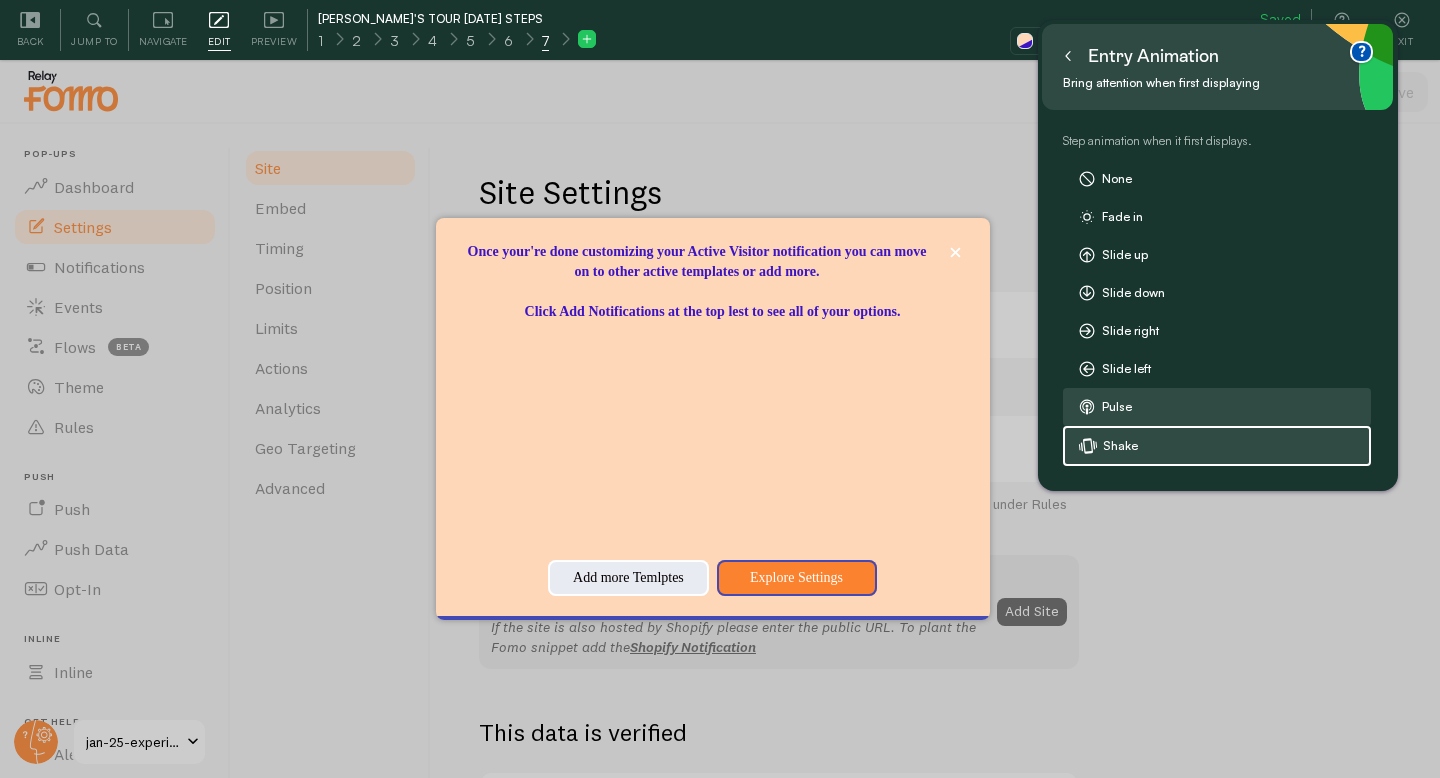 click on "Pulse" at bounding box center [1217, 407] 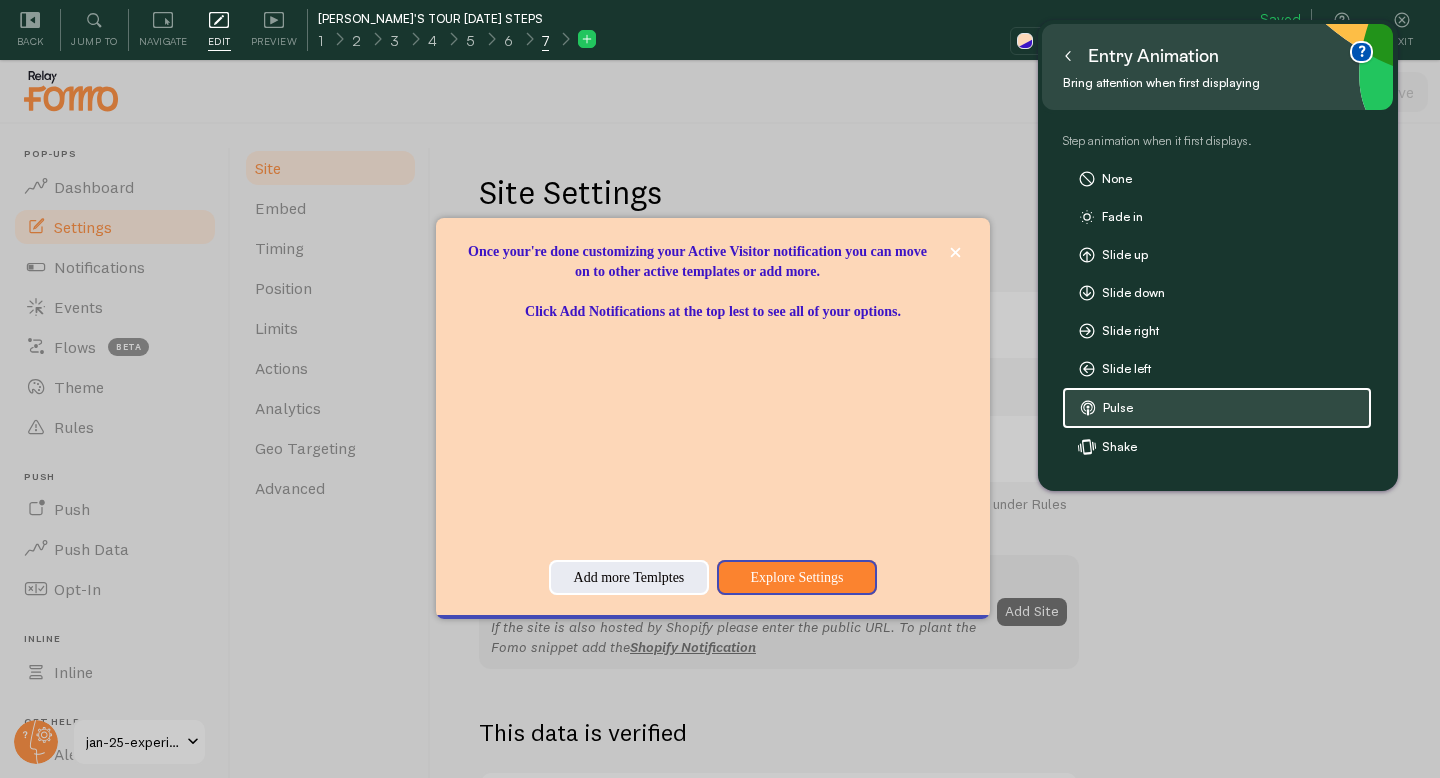 click 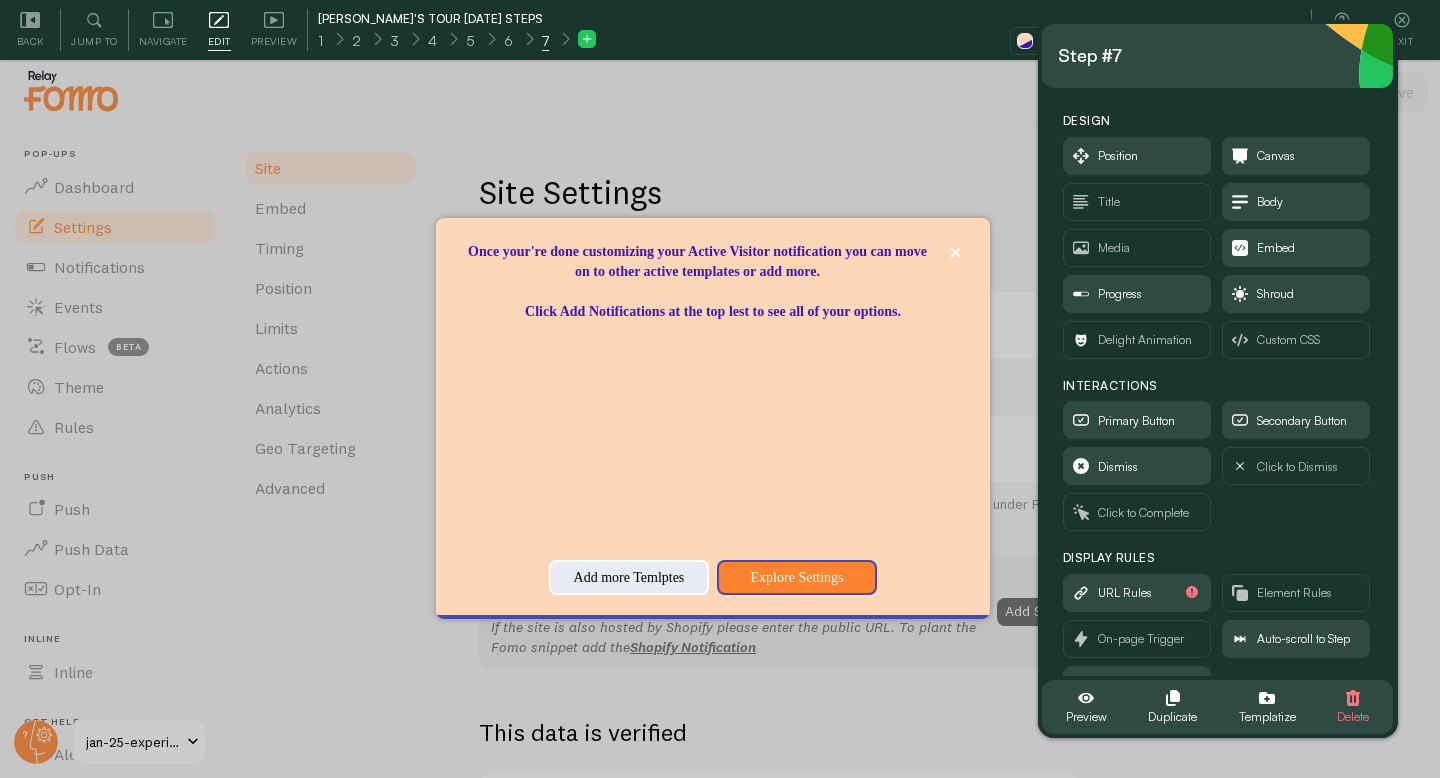click at bounding box center [720, 389] 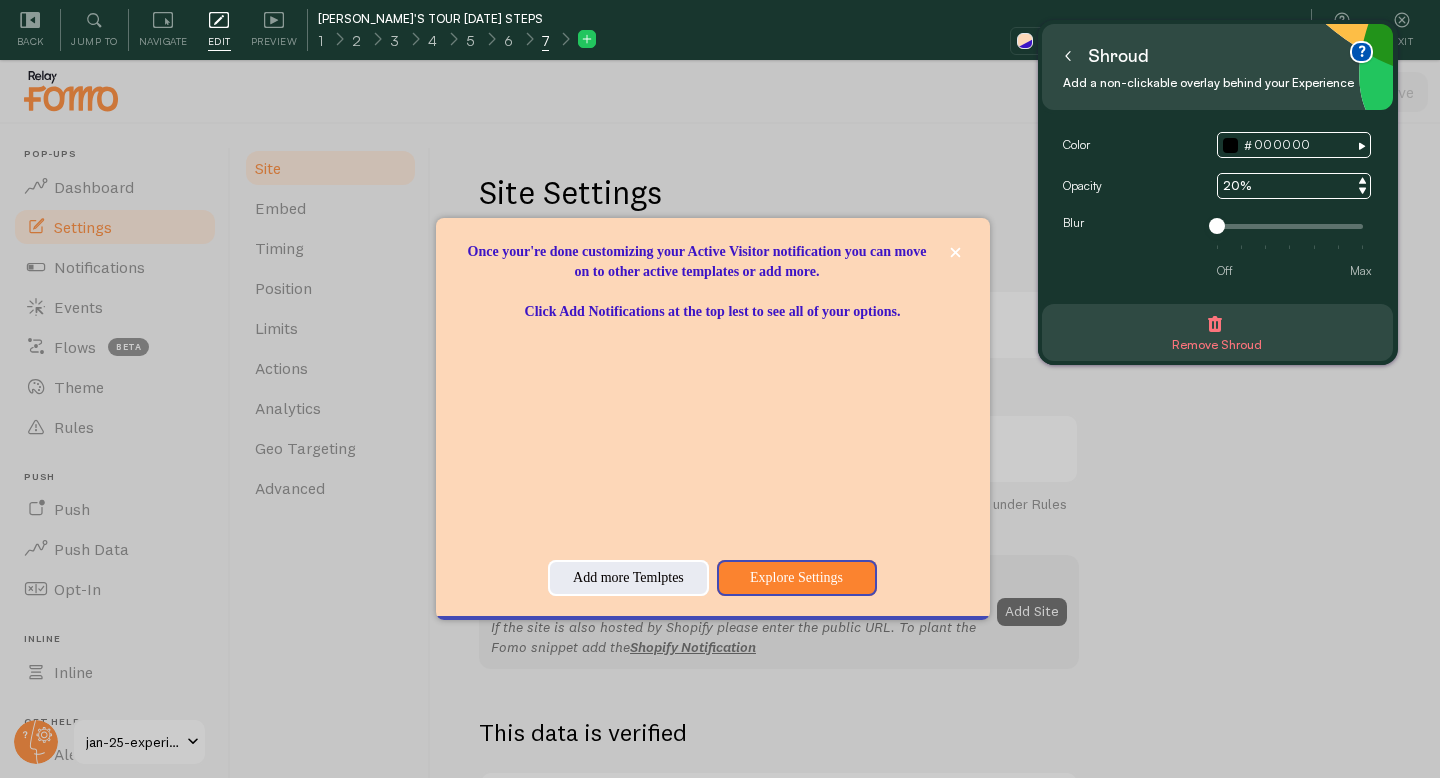 click at bounding box center (720, 389) 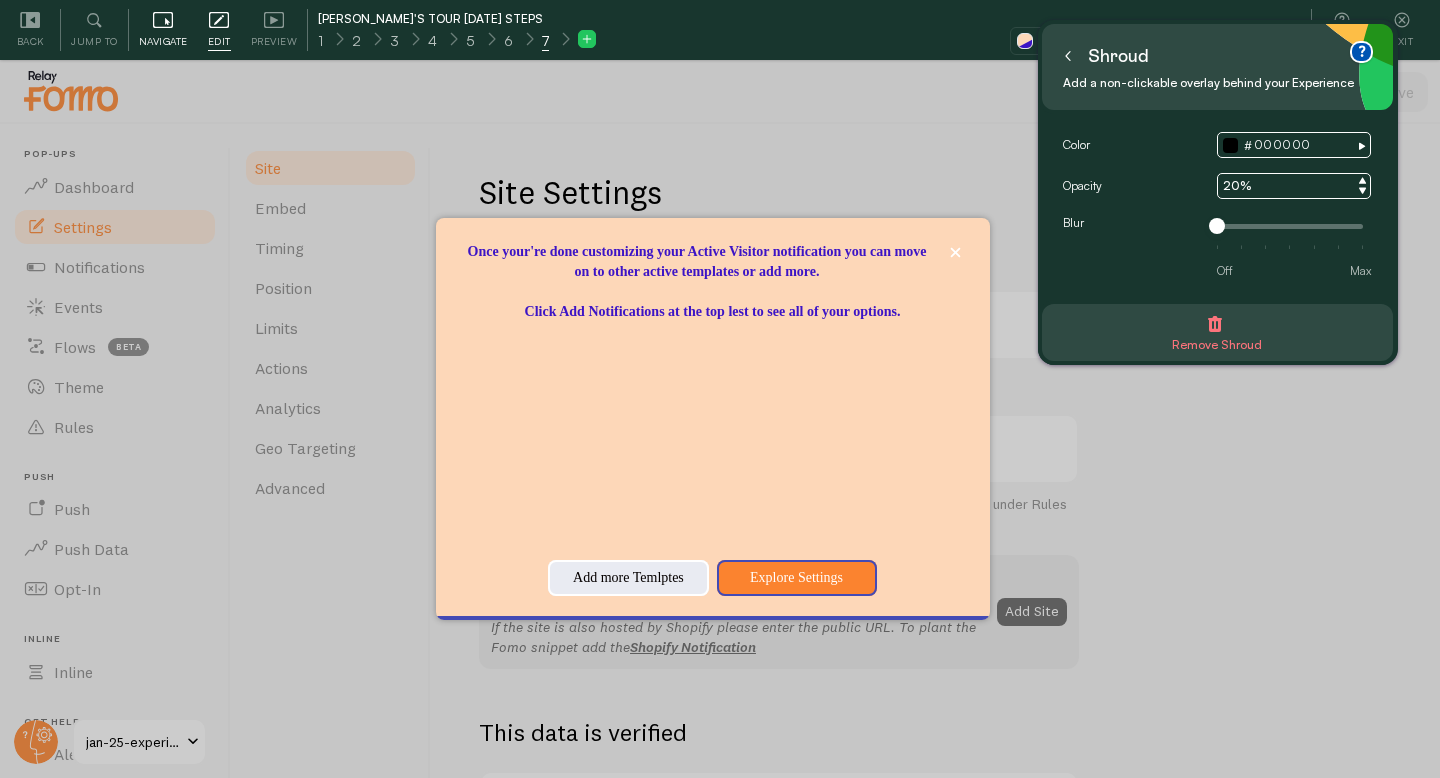 click on "Navigate" at bounding box center [163, 41] 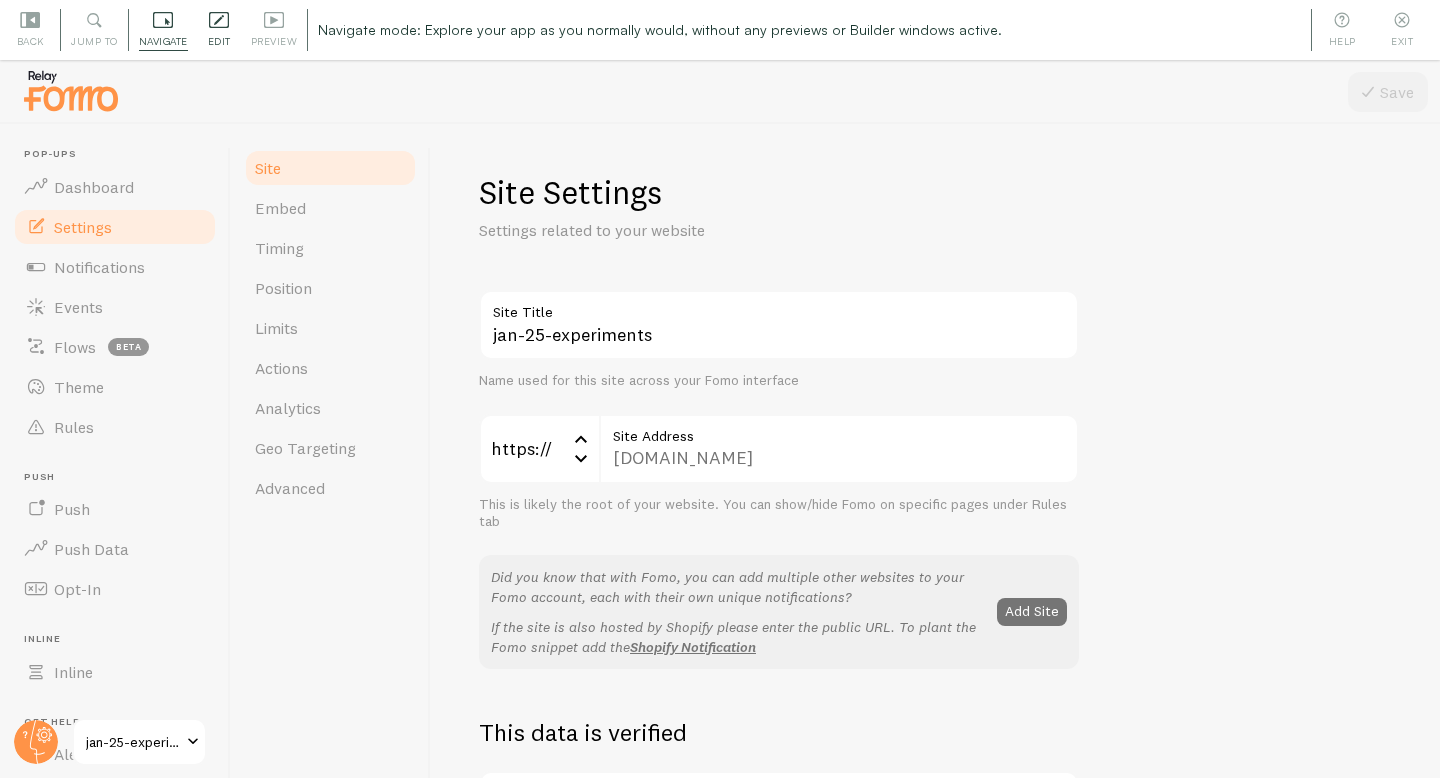 click on "Edit" at bounding box center [219, 41] 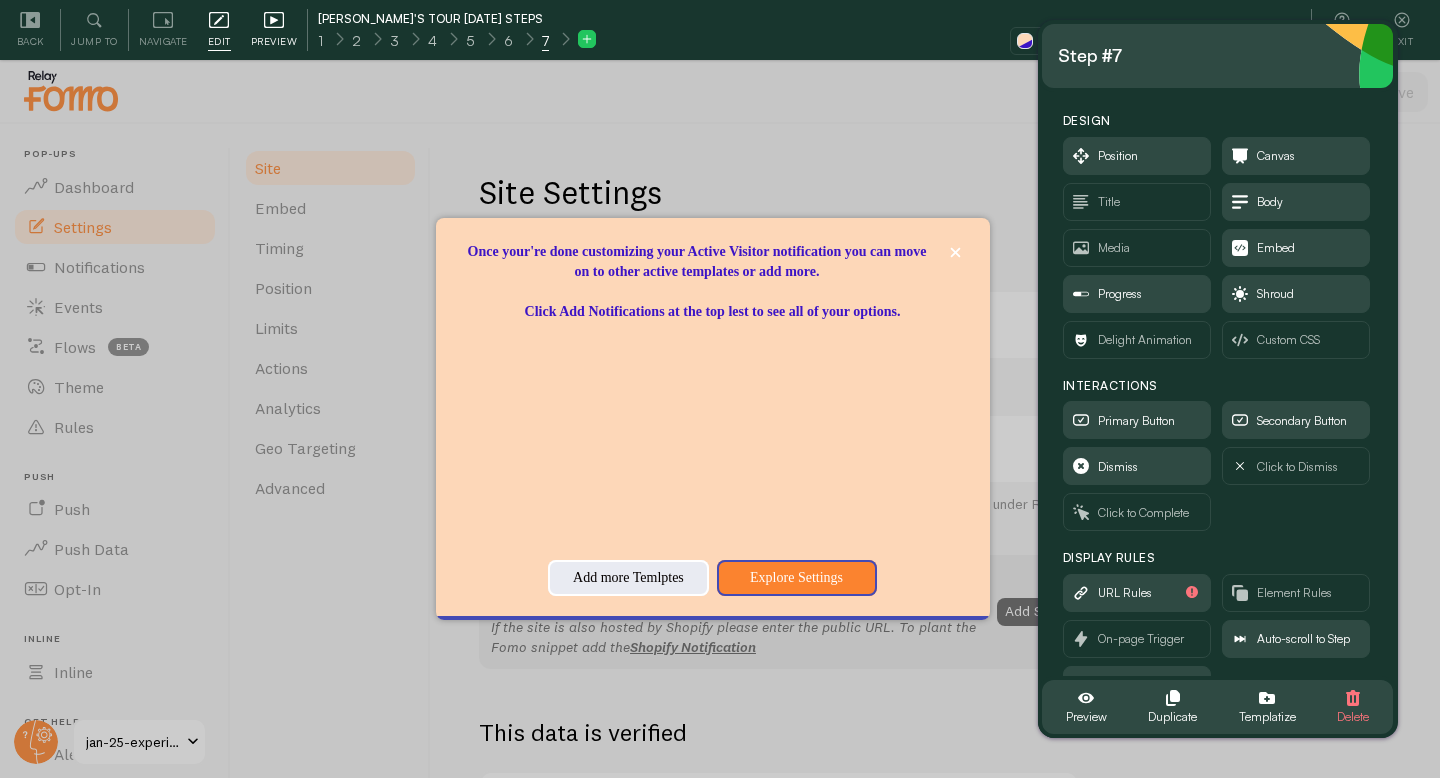 click 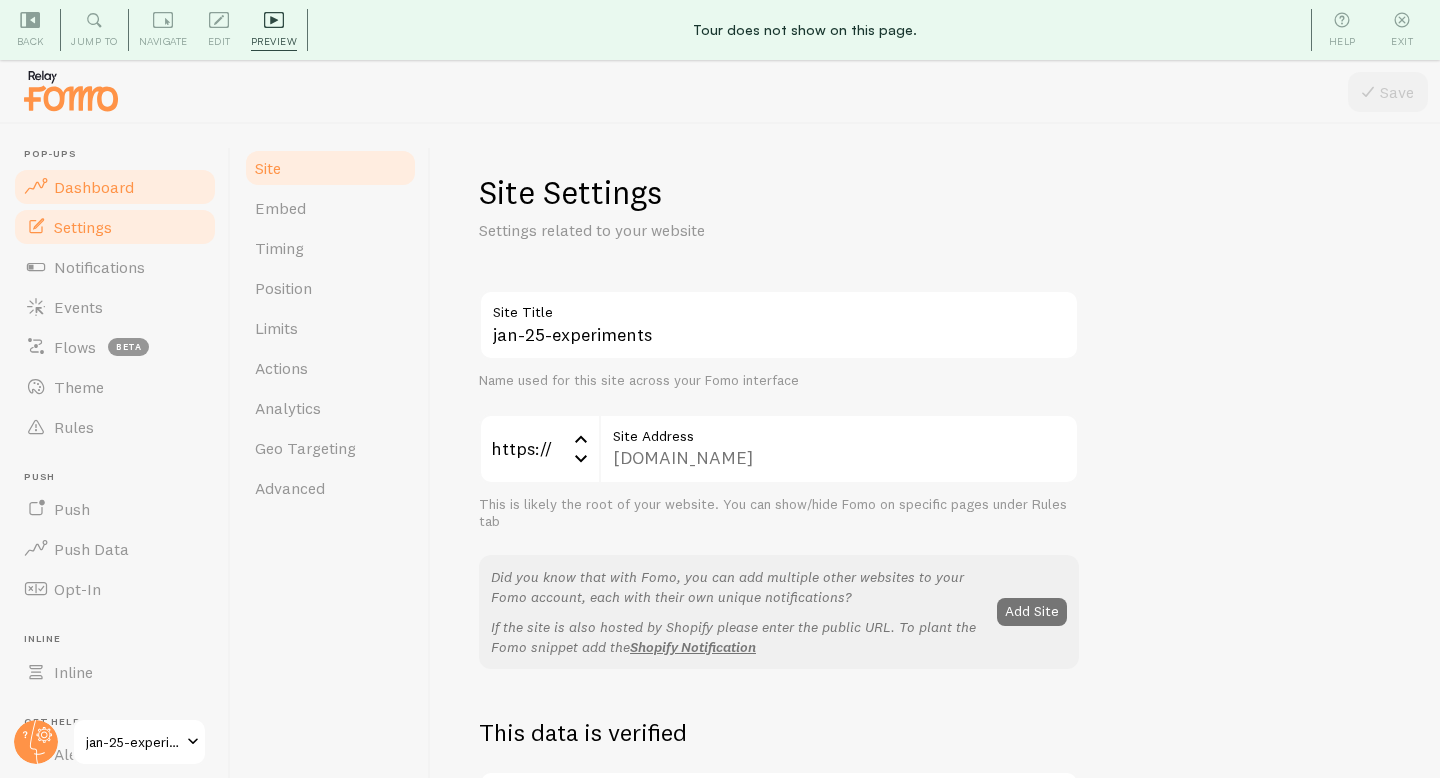 click on "Dashboard" at bounding box center [94, 187] 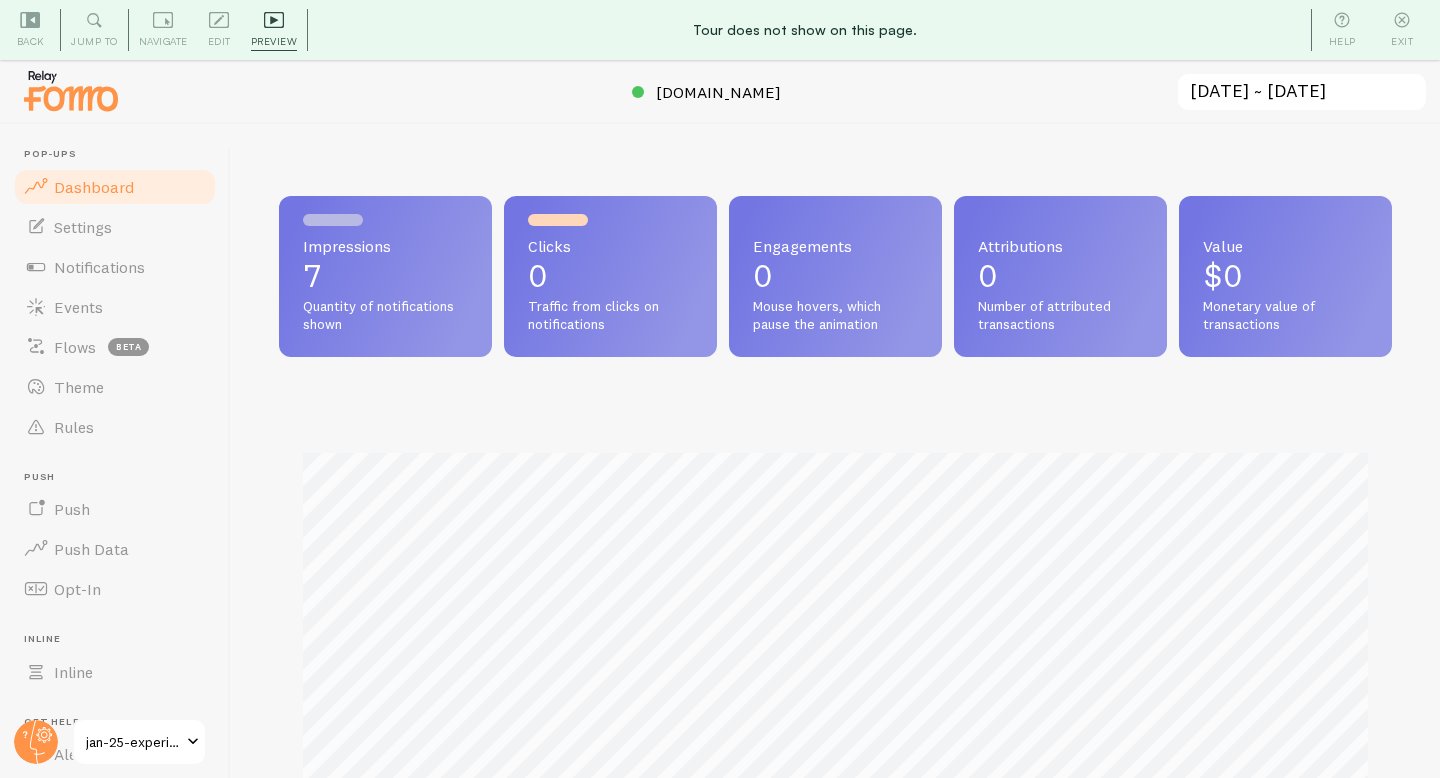 scroll, scrollTop: 999474, scrollLeft: 998887, axis: both 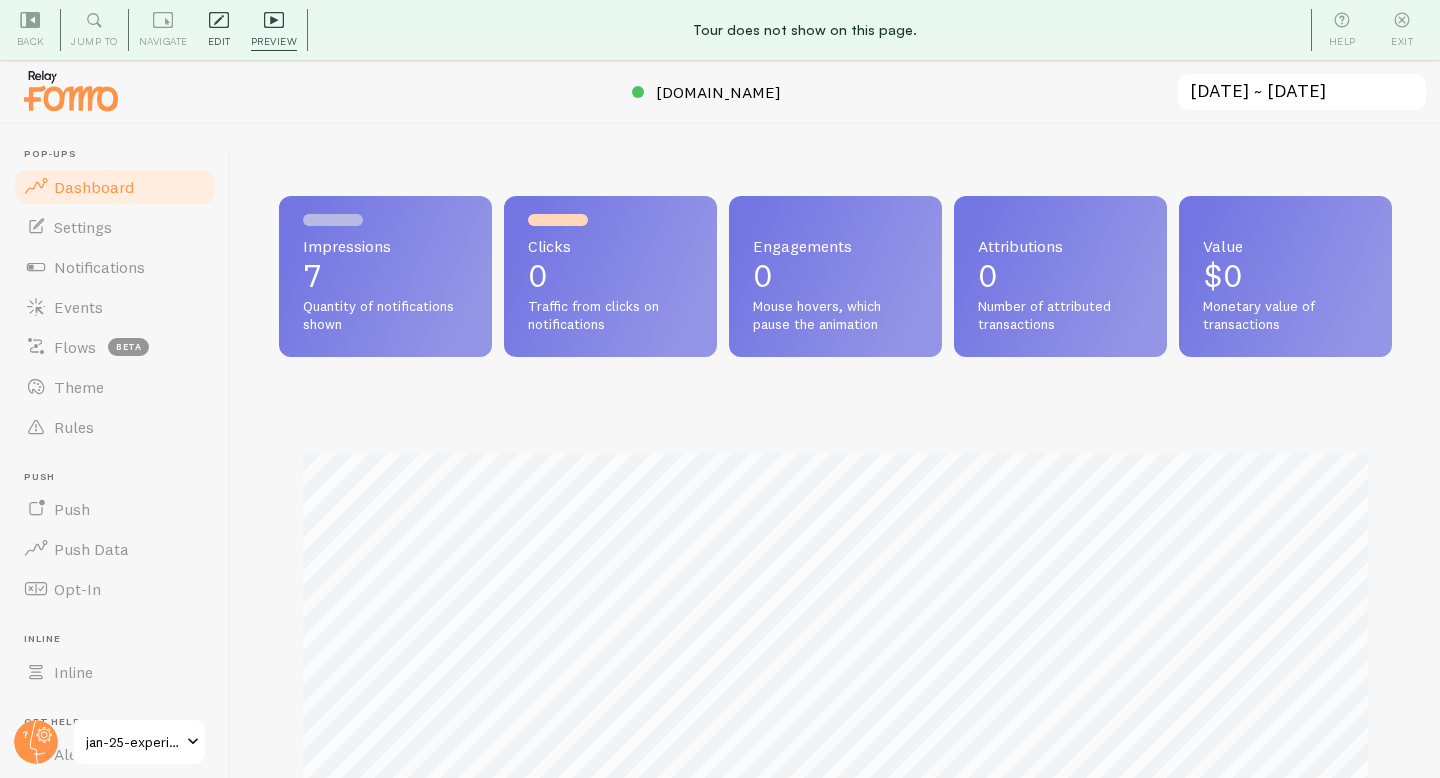 click 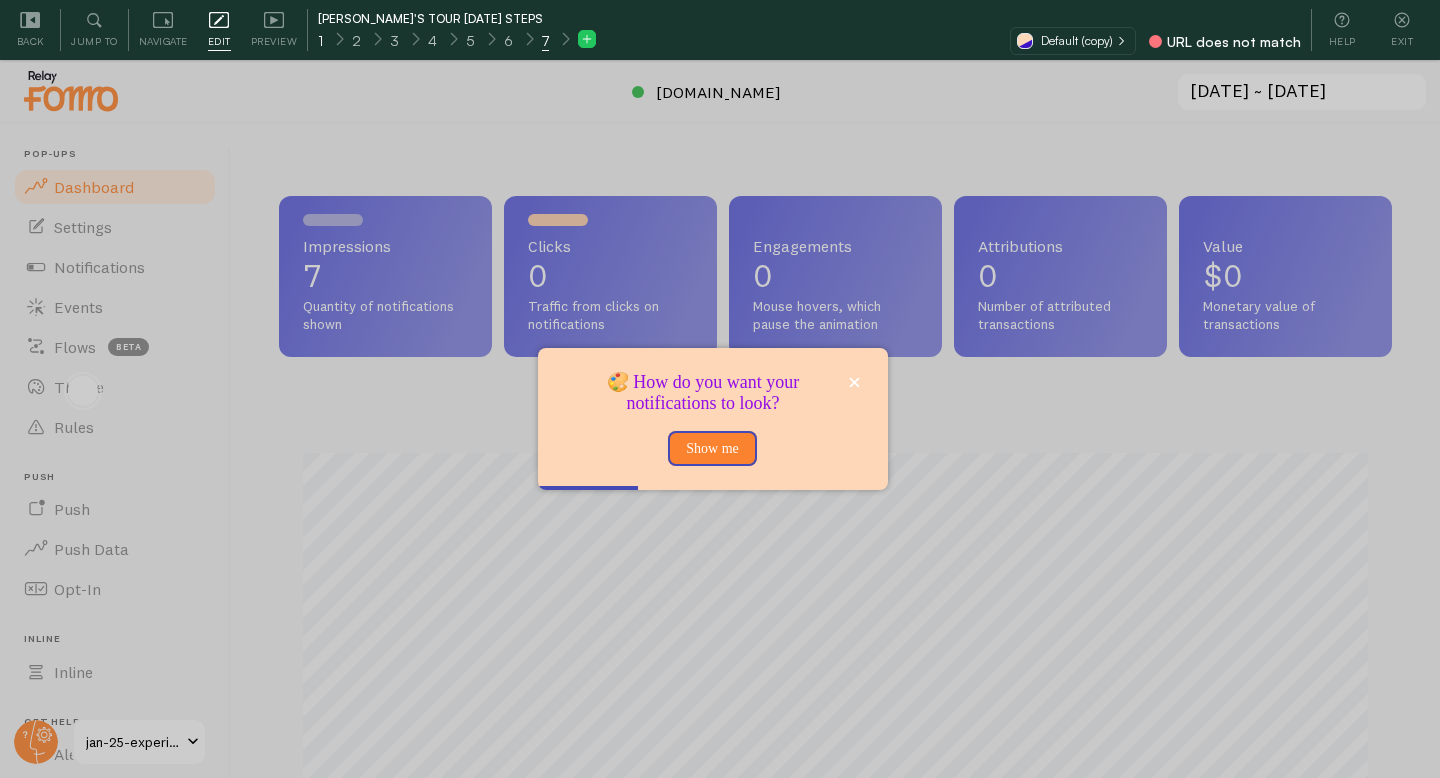 click on "1" at bounding box center [320, 39] 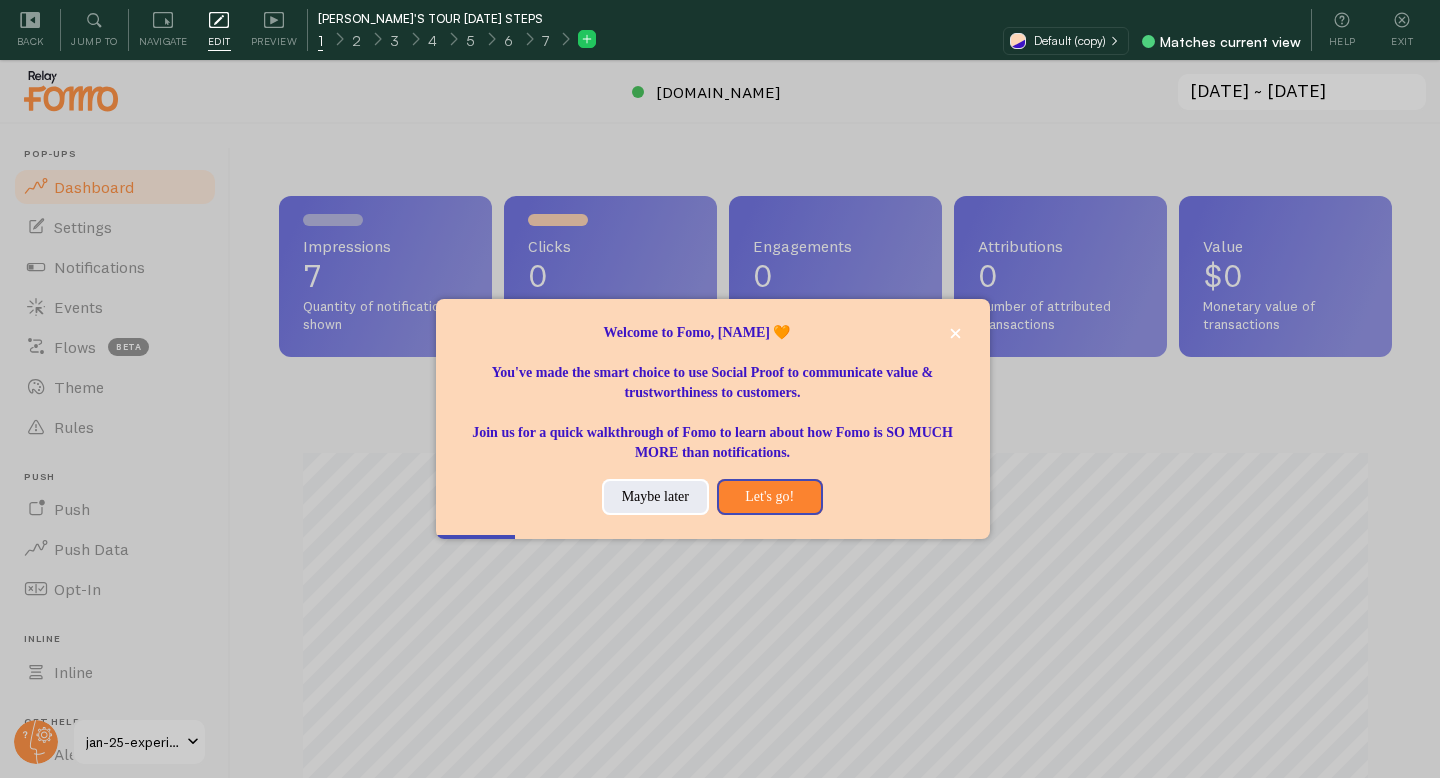click on "You've made the smart choice to use Social Proof to communicate value & trustworthiness to customers." at bounding box center [713, 373] 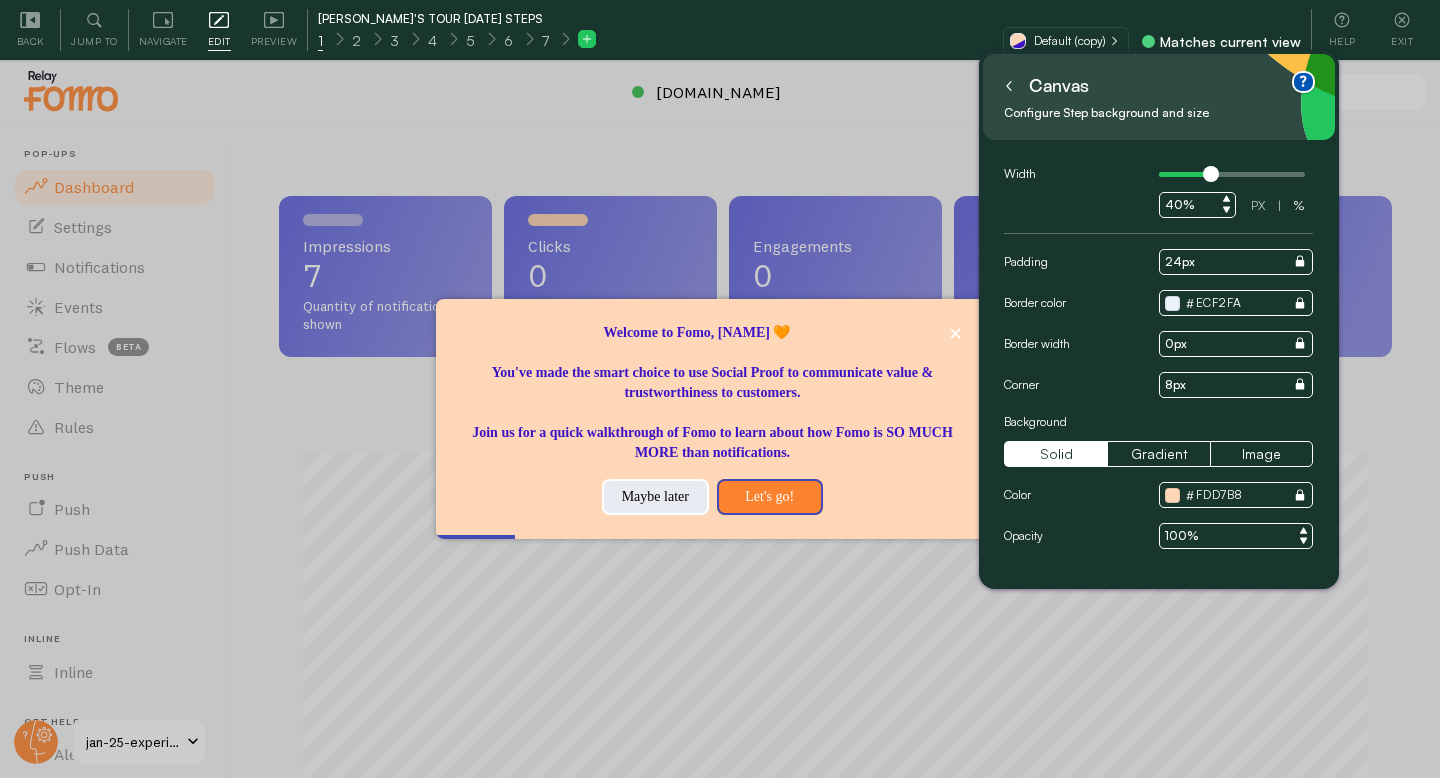 click on "Welcome to Fomo,  [NAME]  🧡" at bounding box center [713, 333] 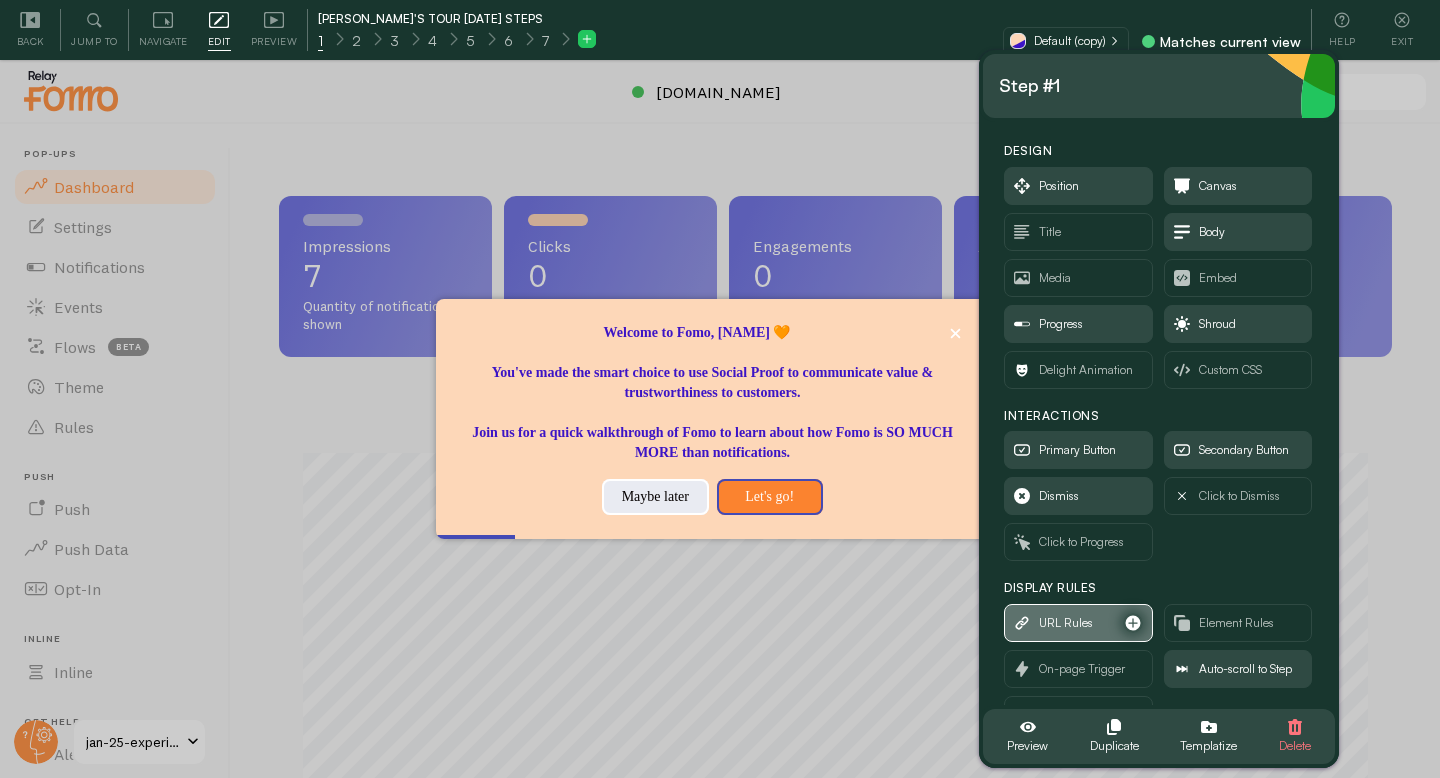 click on "URL Rules" at bounding box center [1066, 623] 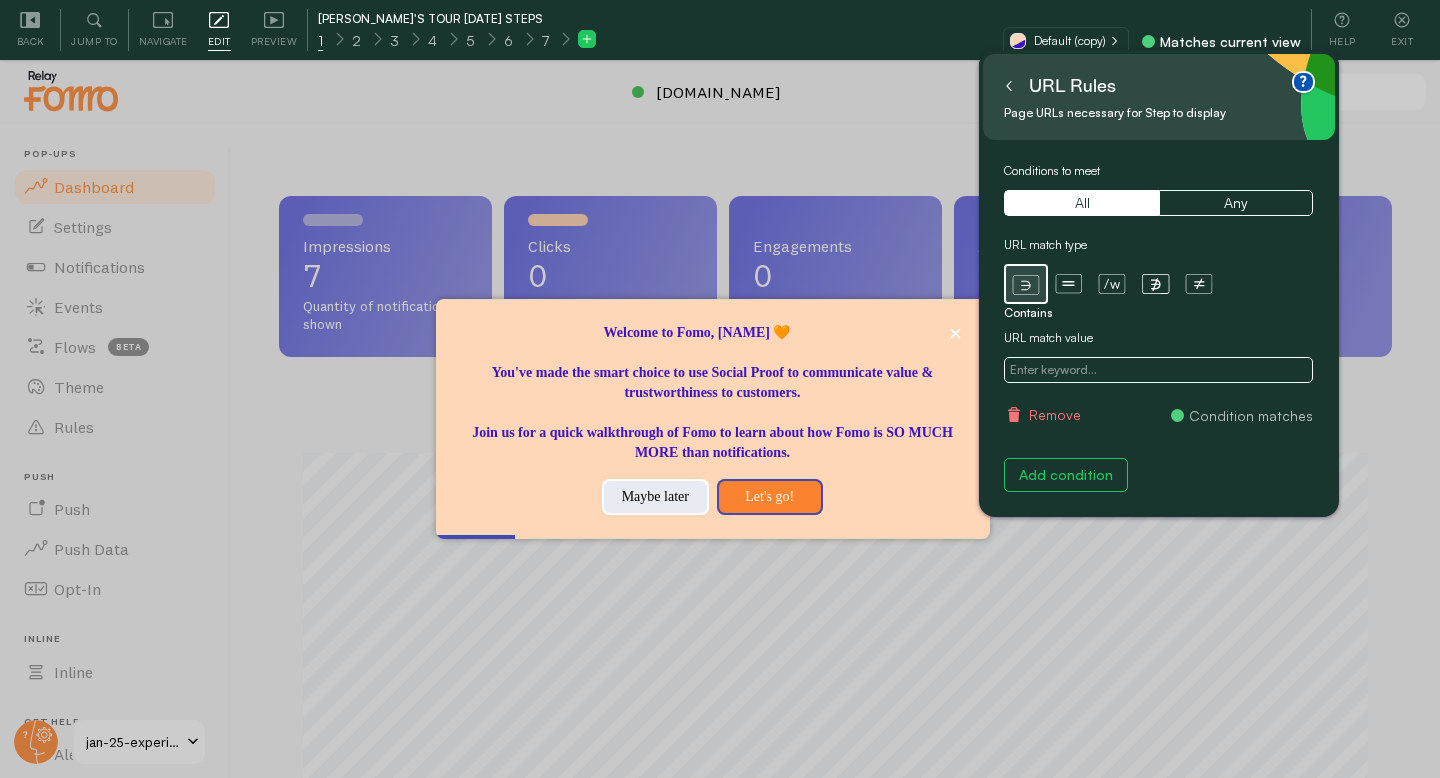 click at bounding box center [1158, 370] 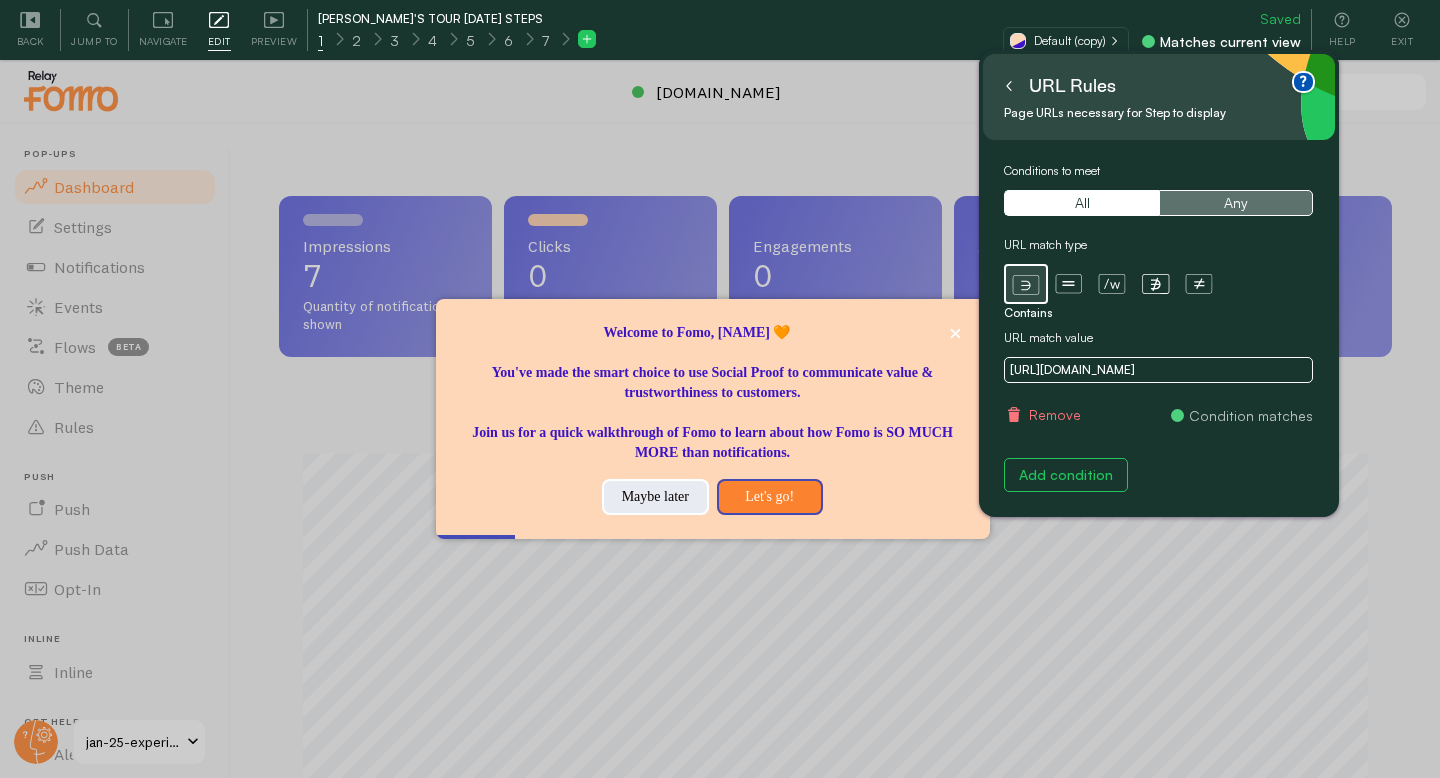 type on "[URL][DOMAIN_NAME]" 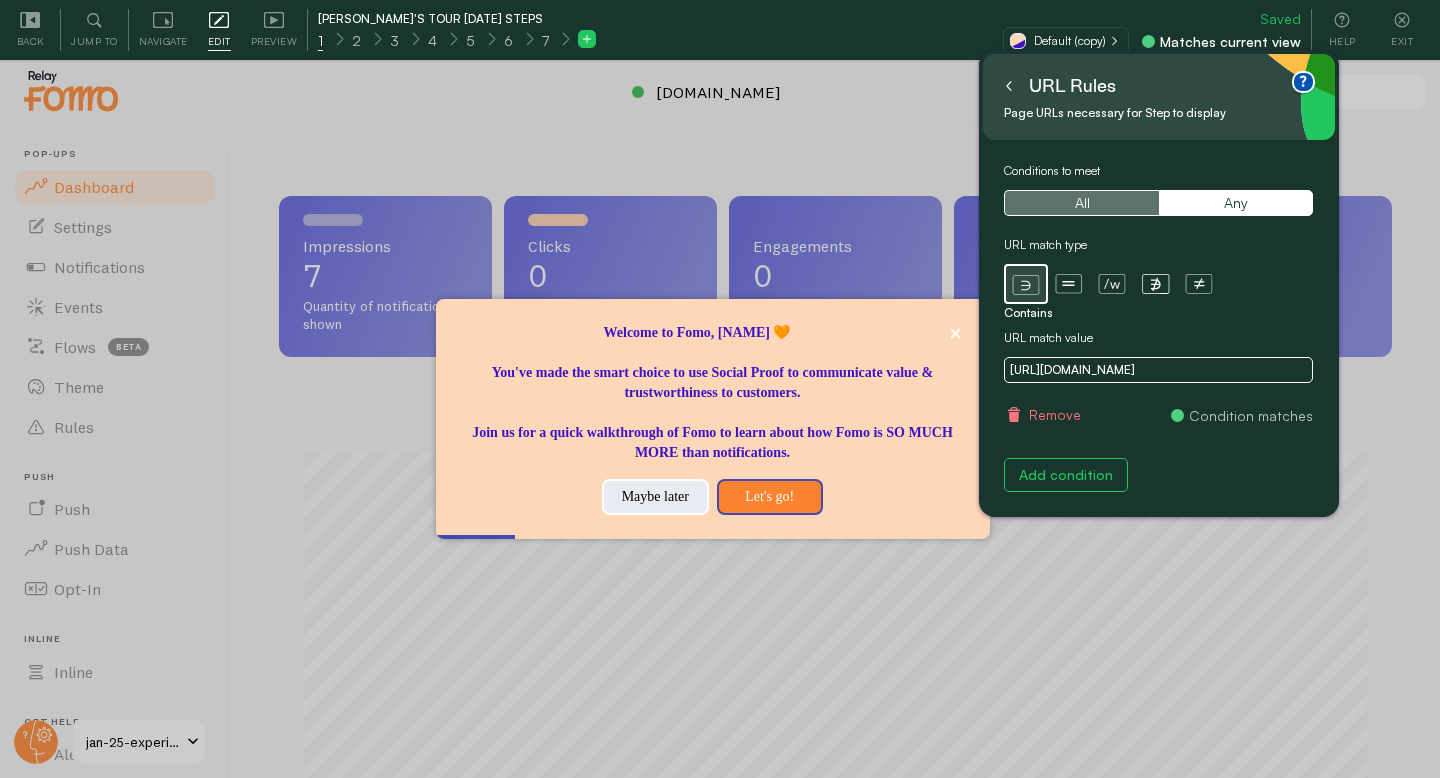 click on "All" at bounding box center (1081, 203) 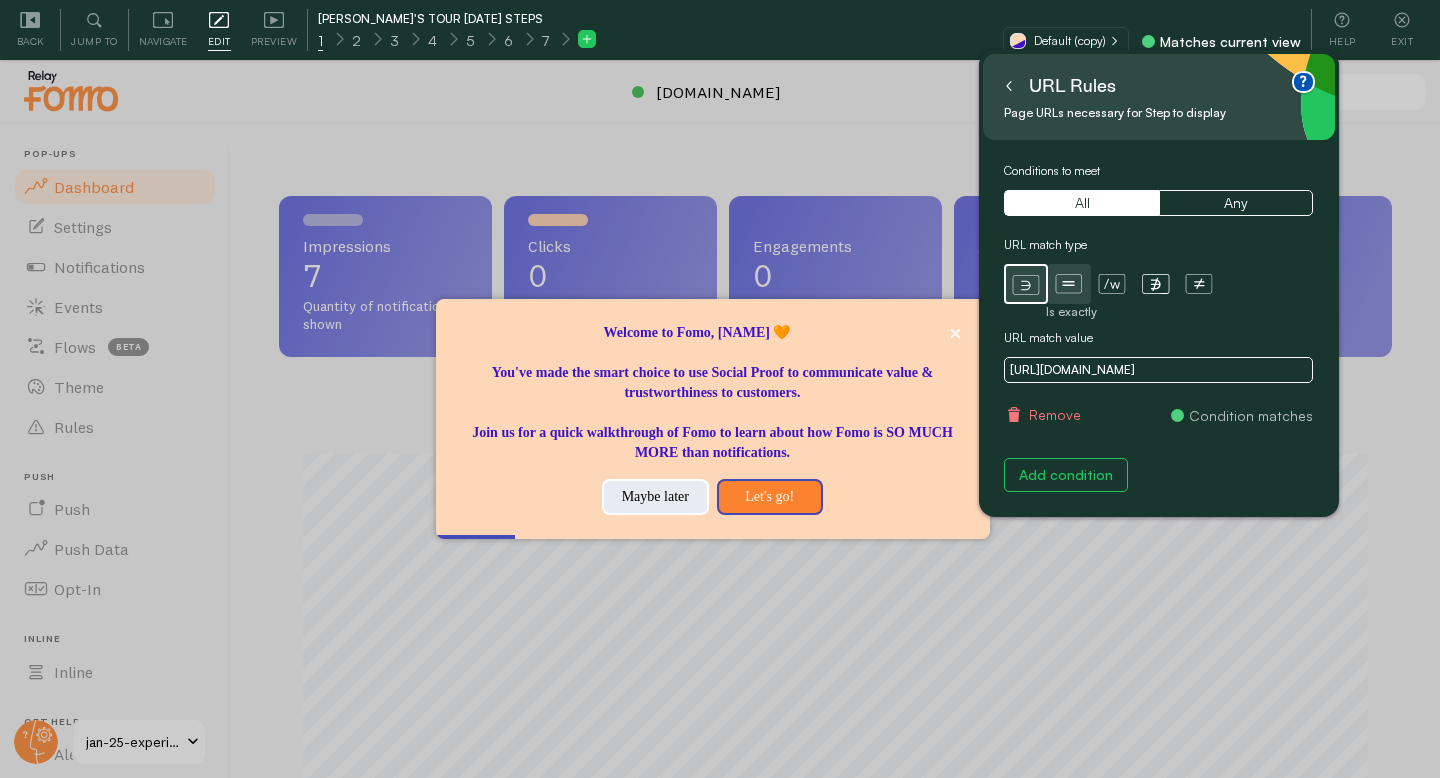 click on "Is exactly" at bounding box center [1069, 284] 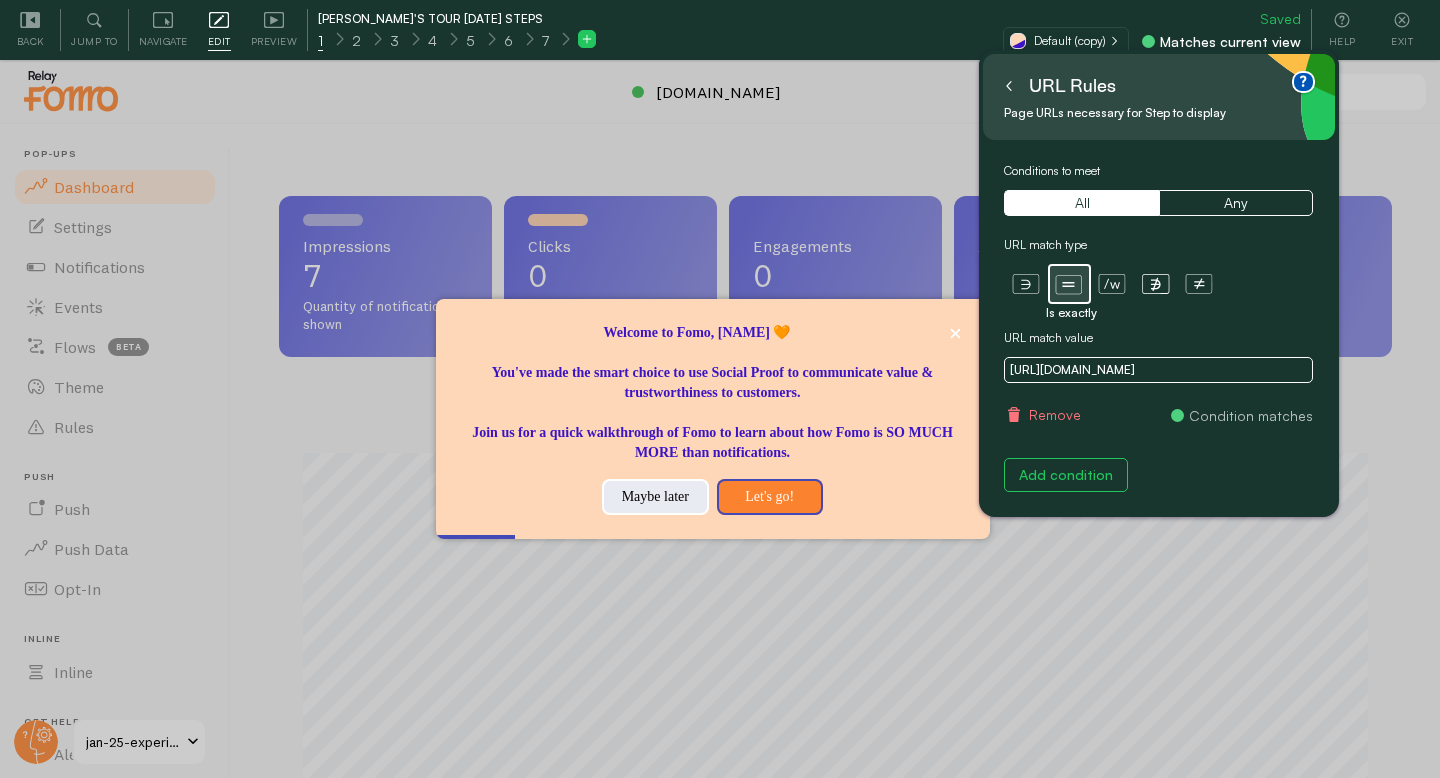 click at bounding box center [720, 389] 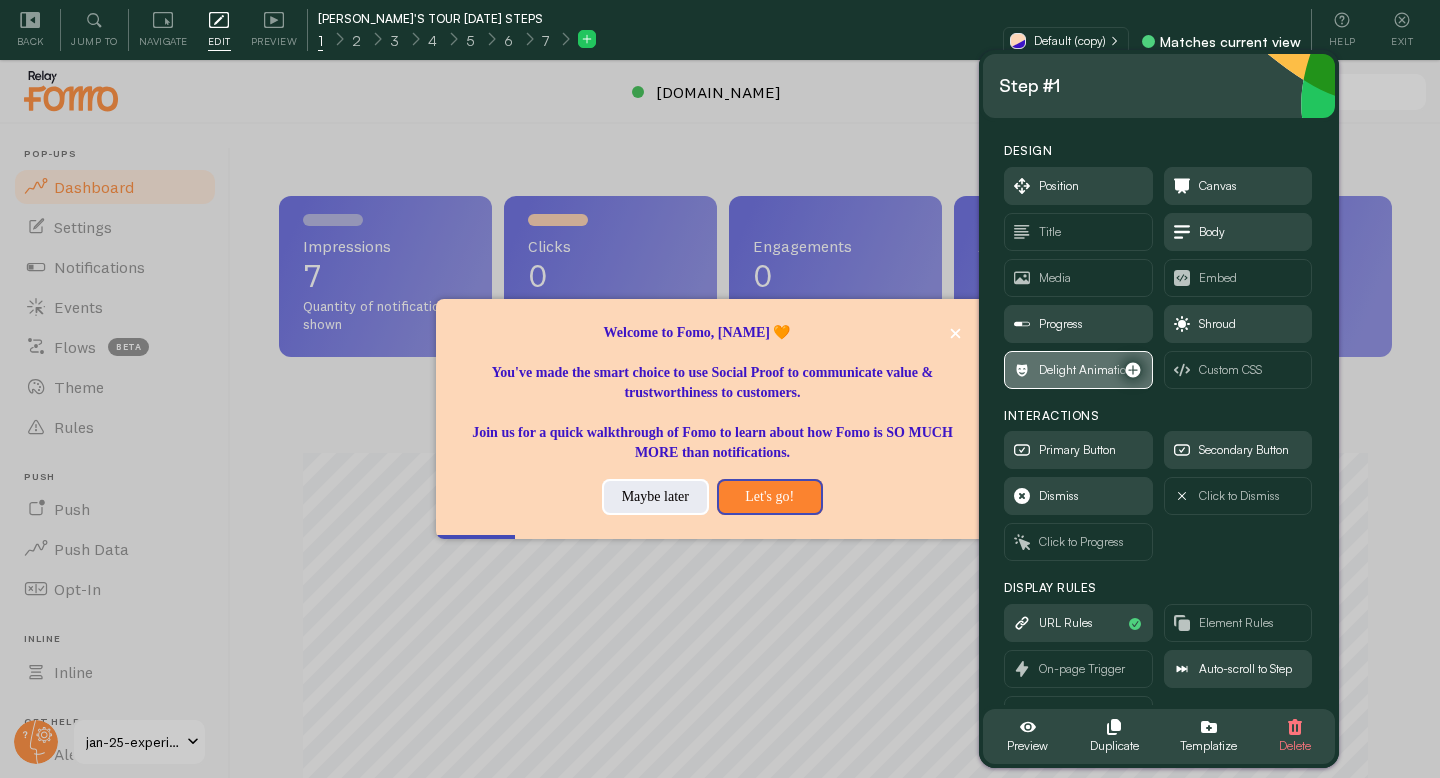 click on "Delight Animation" at bounding box center (1086, 370) 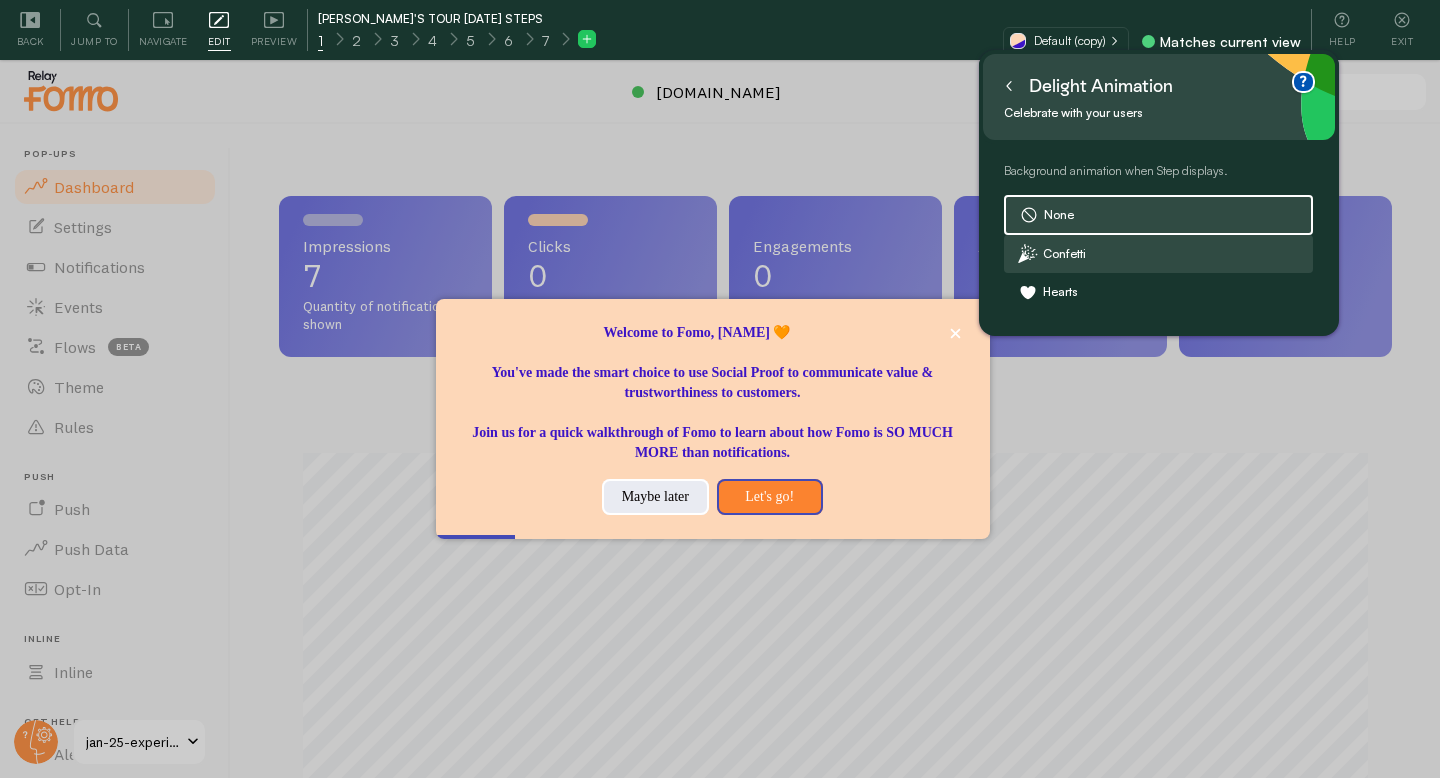 click on "Confetti" at bounding box center [1158, 254] 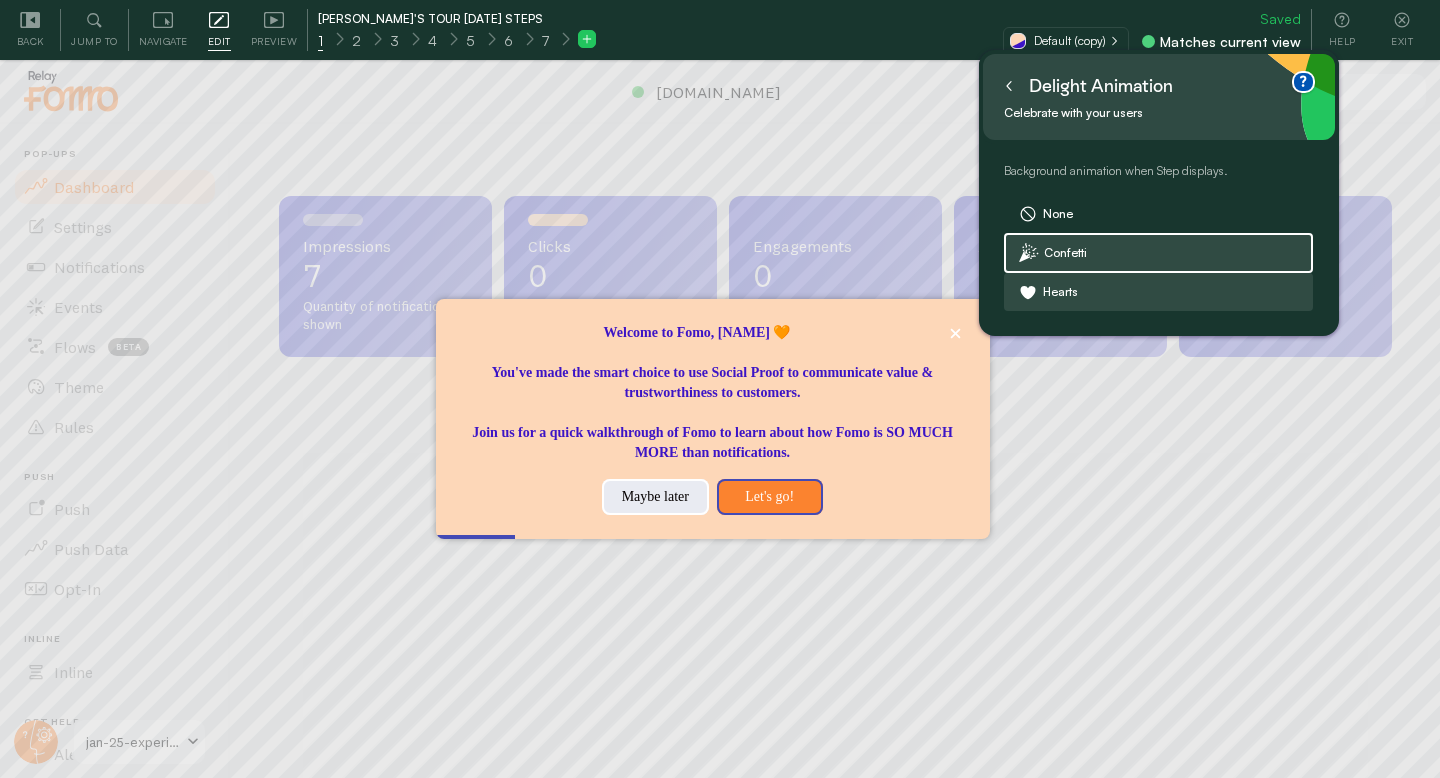 click on "Hearts" at bounding box center [1158, 292] 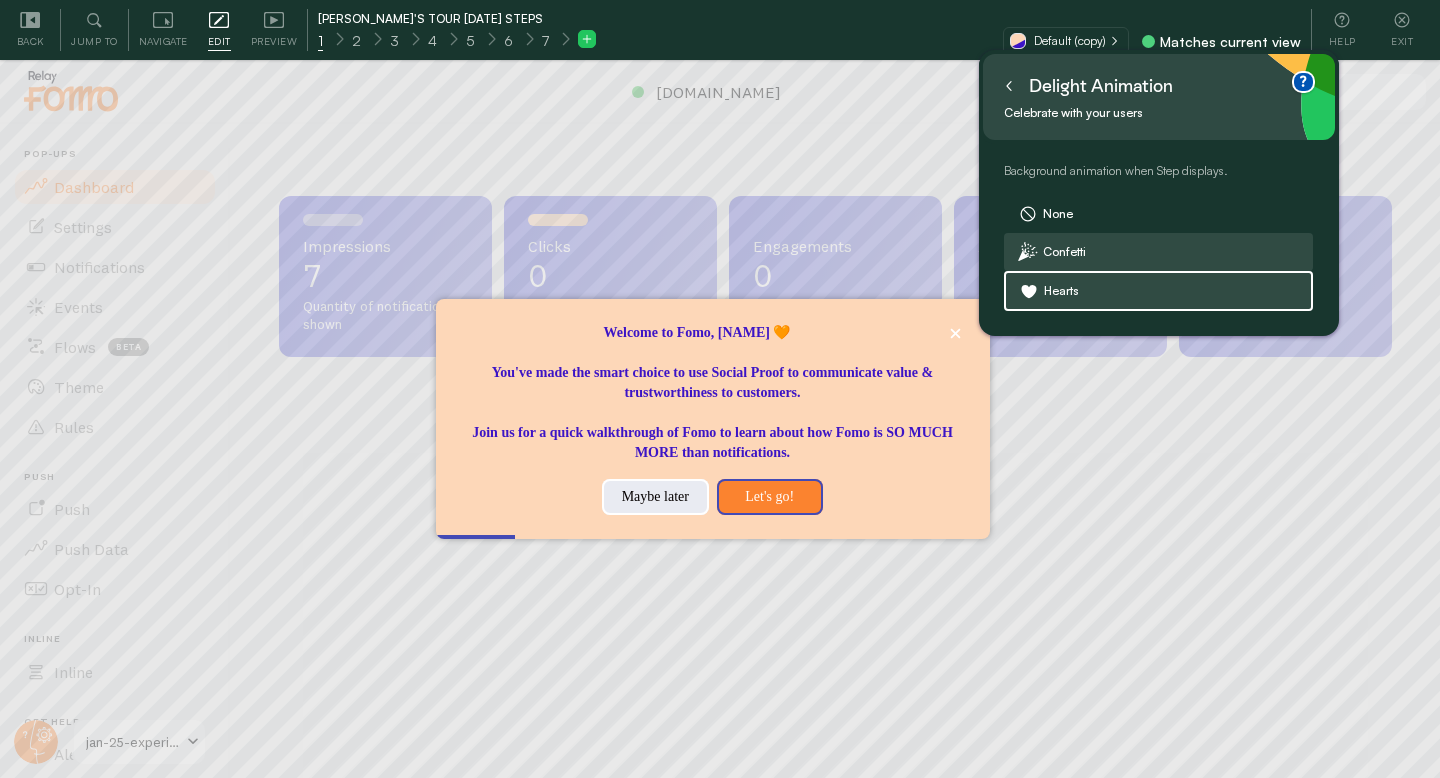 click on "Confetti" at bounding box center (1158, 252) 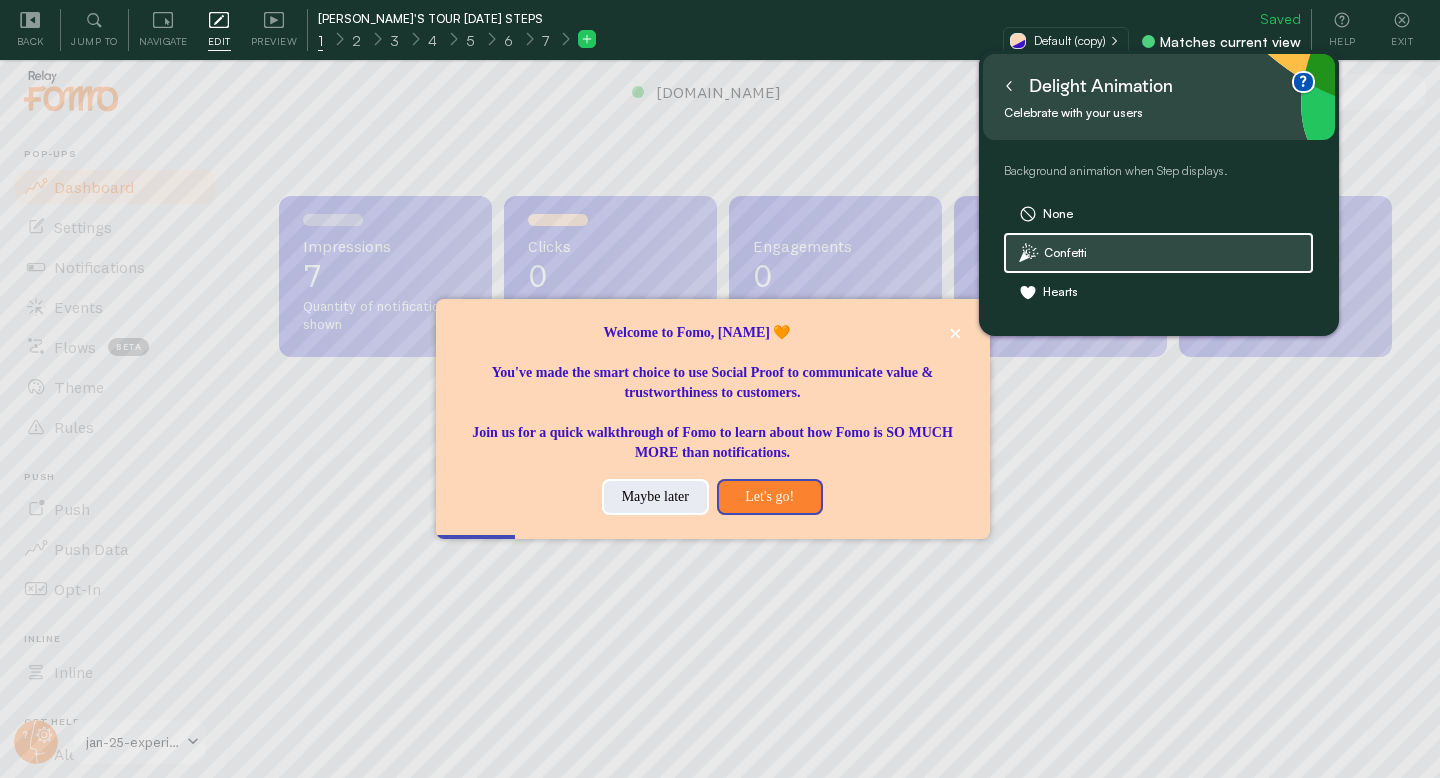 click at bounding box center [1009, 86] 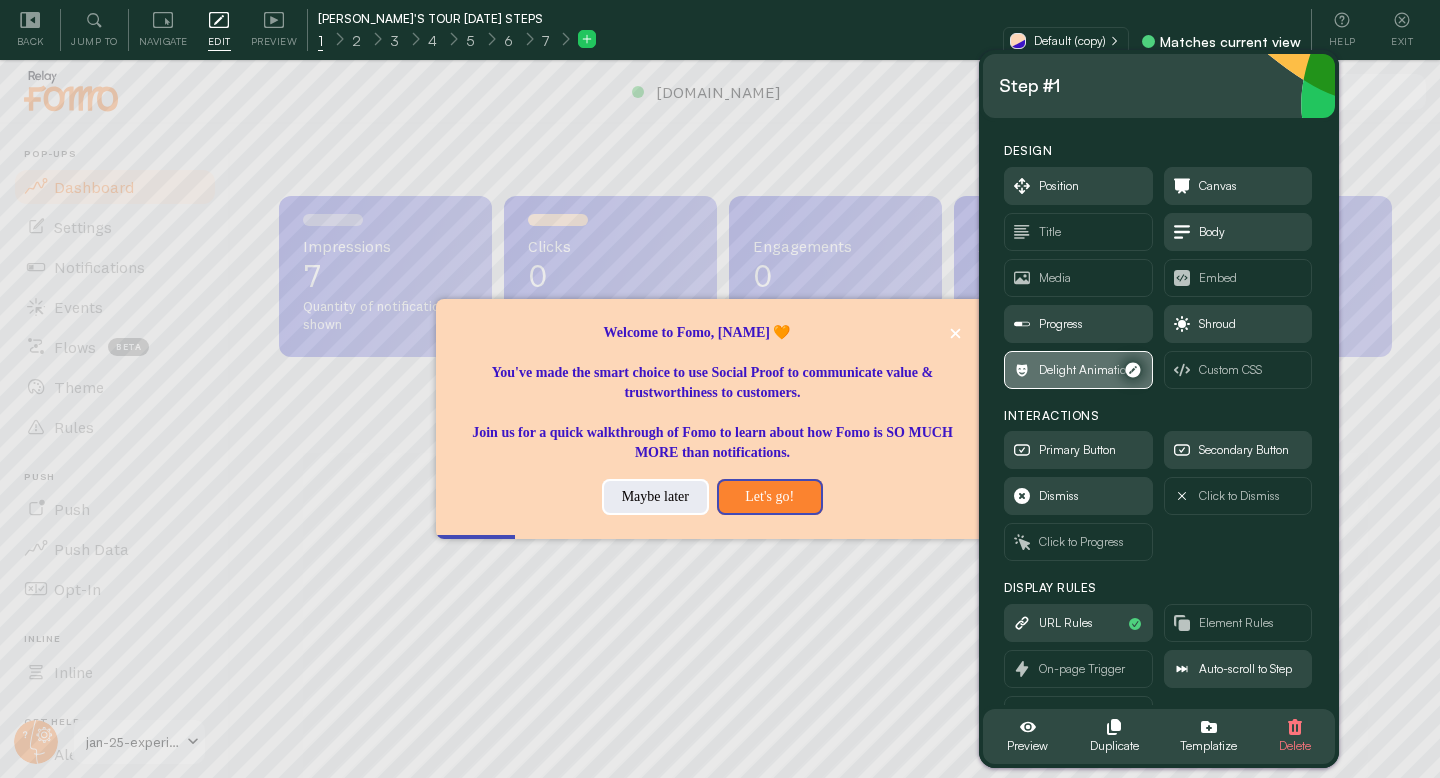 click on "Delight Animation" at bounding box center (1086, 370) 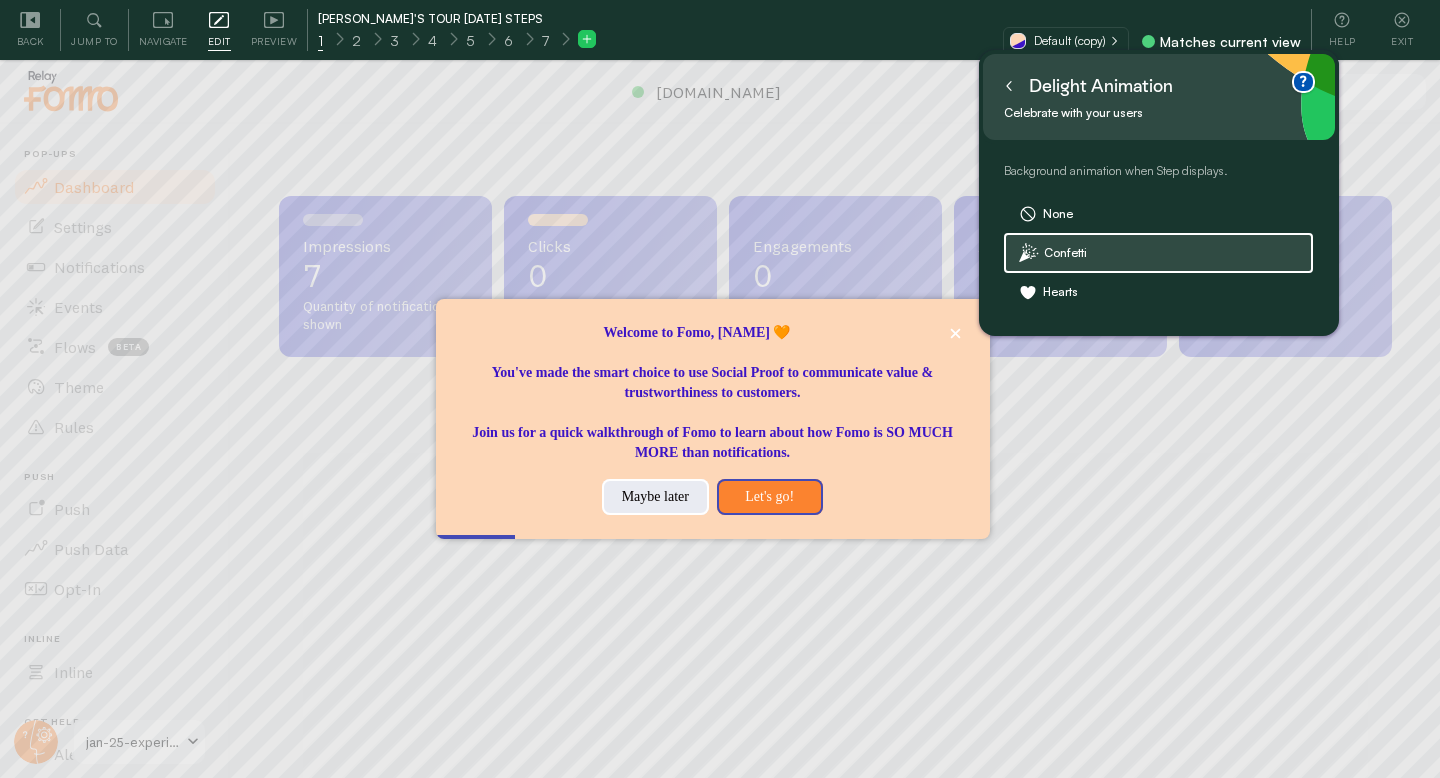 click 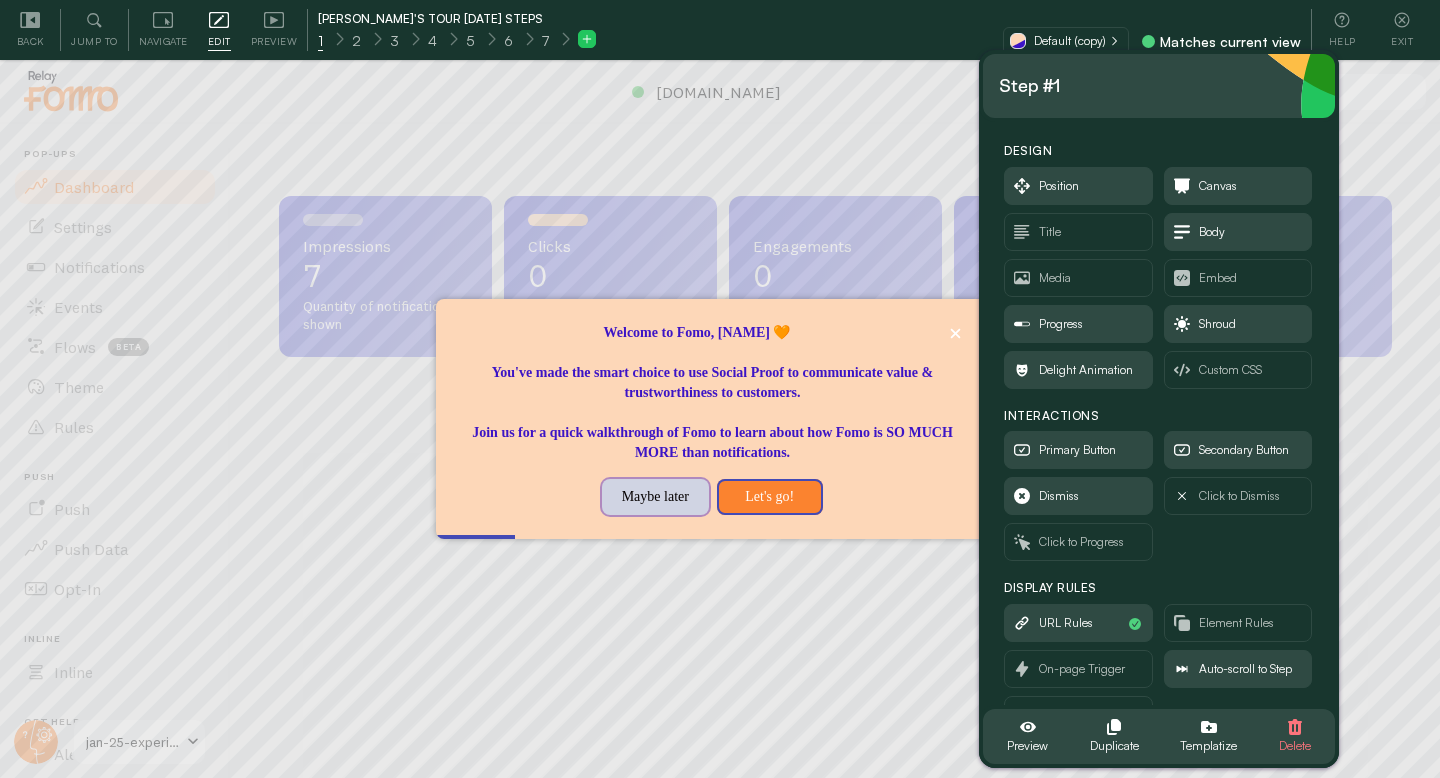 click on "Maybe later" at bounding box center (655, 497) 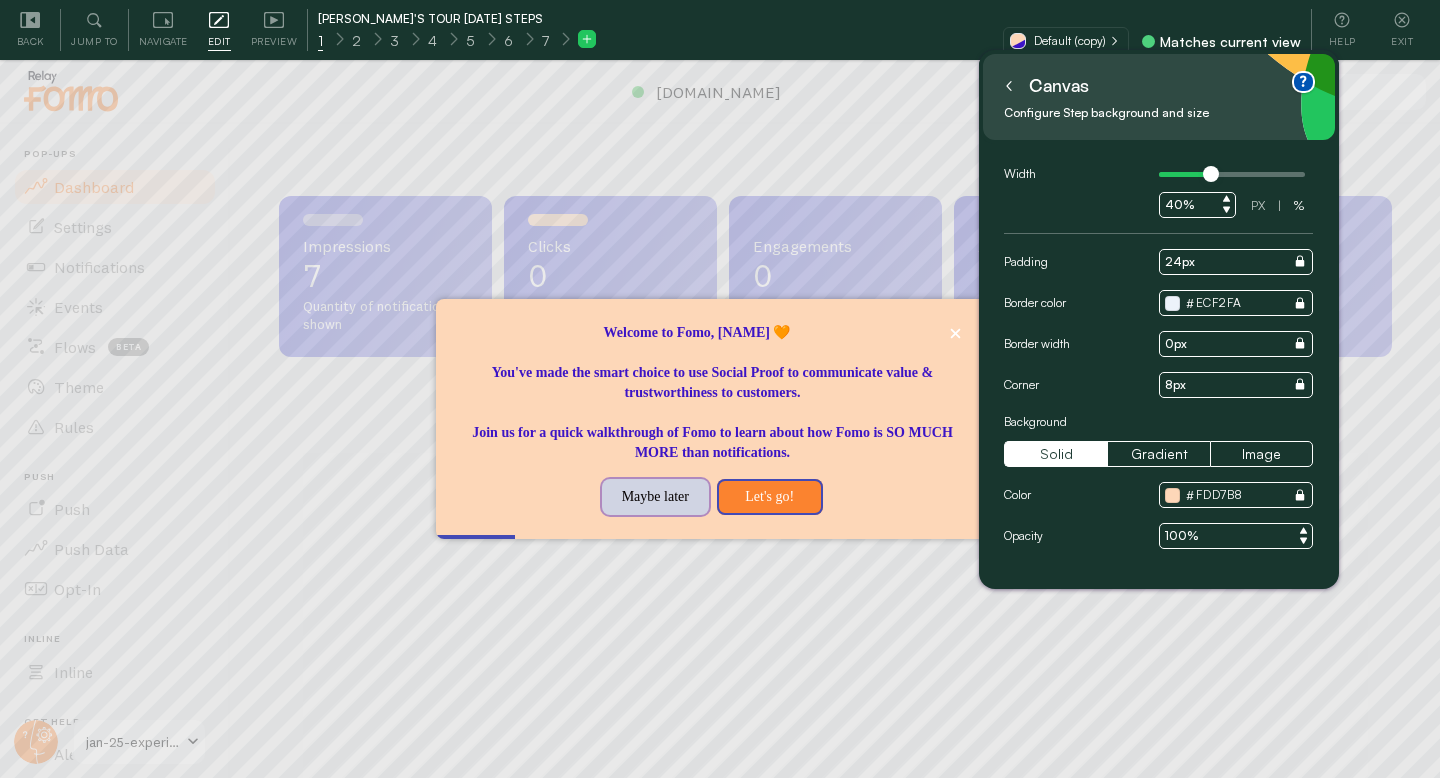 click on "Maybe later" at bounding box center [655, 497] 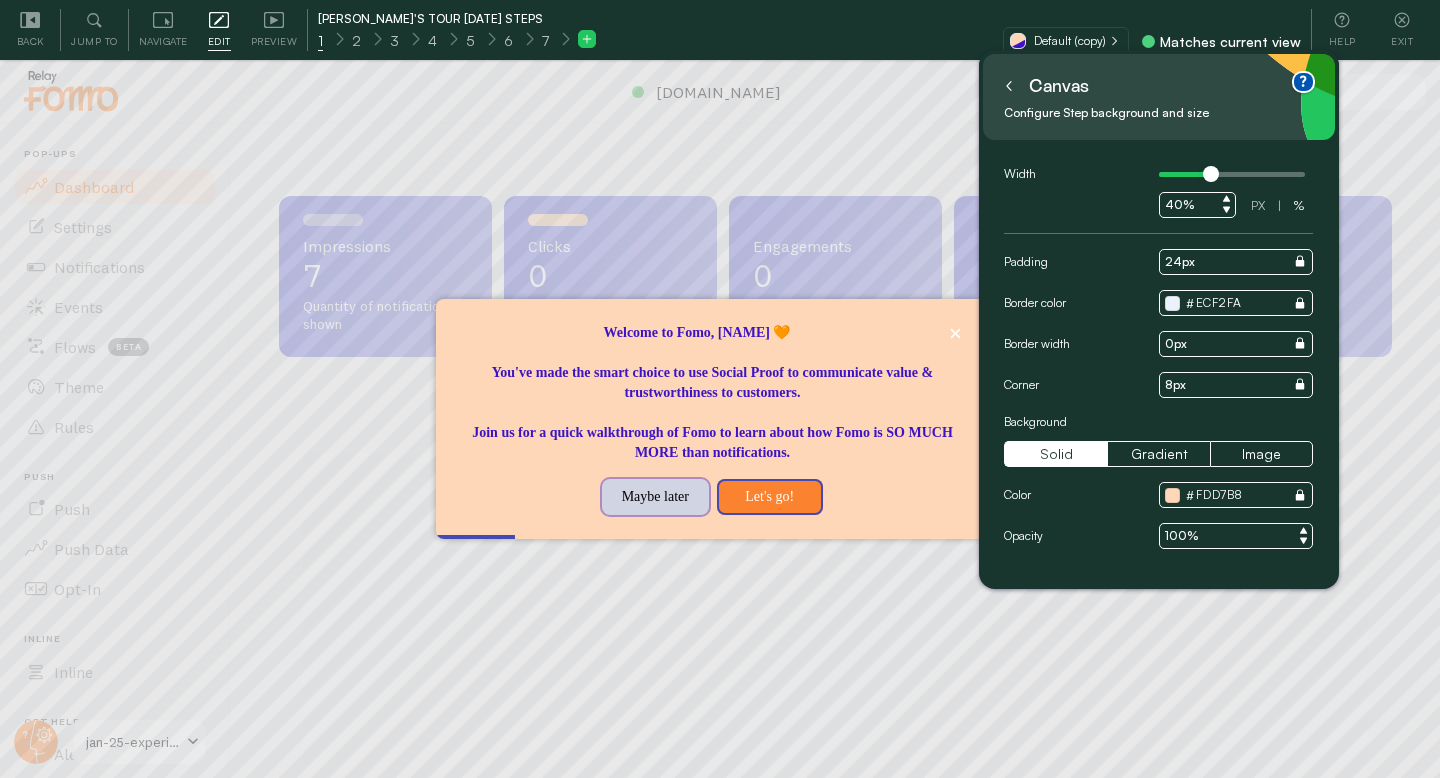 type 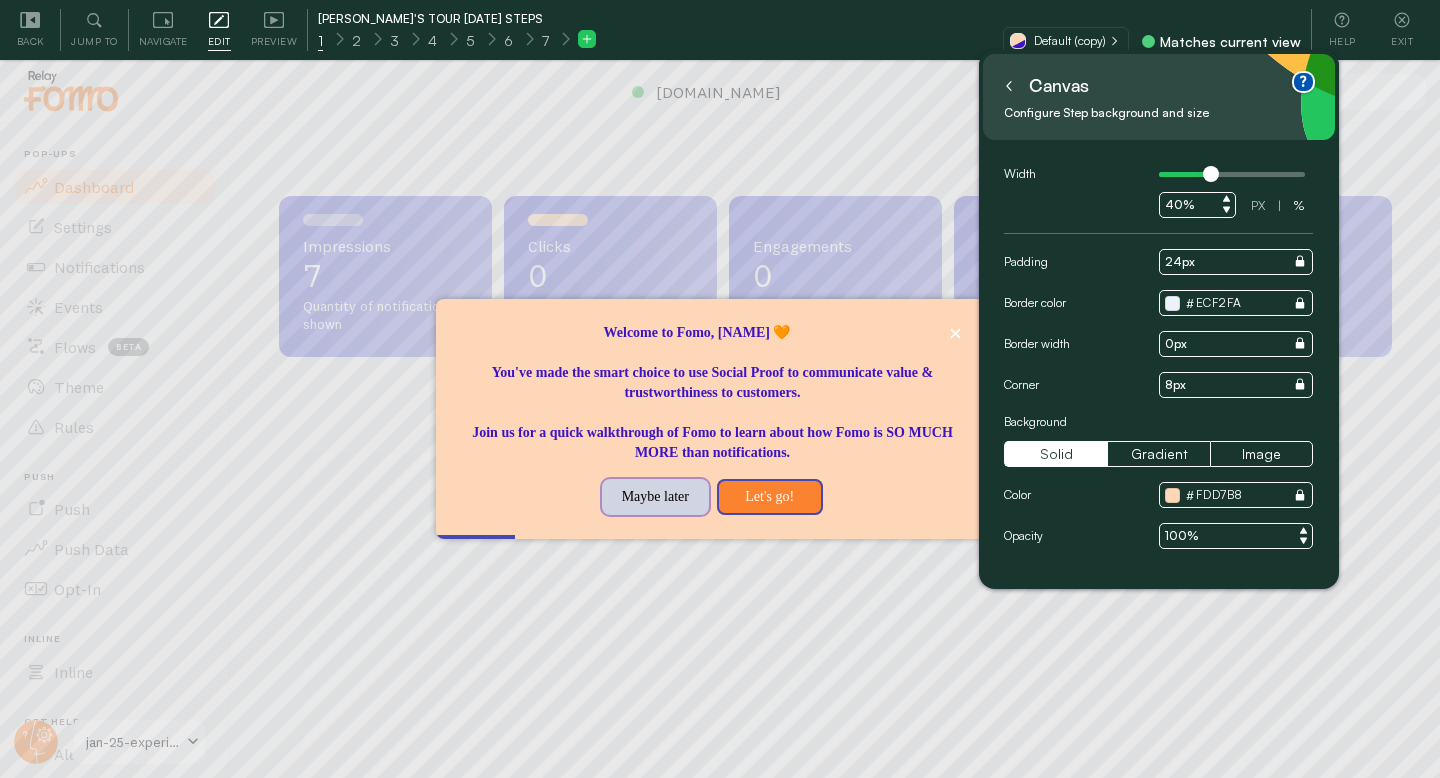 click on "Maybe later" at bounding box center (655, 497) 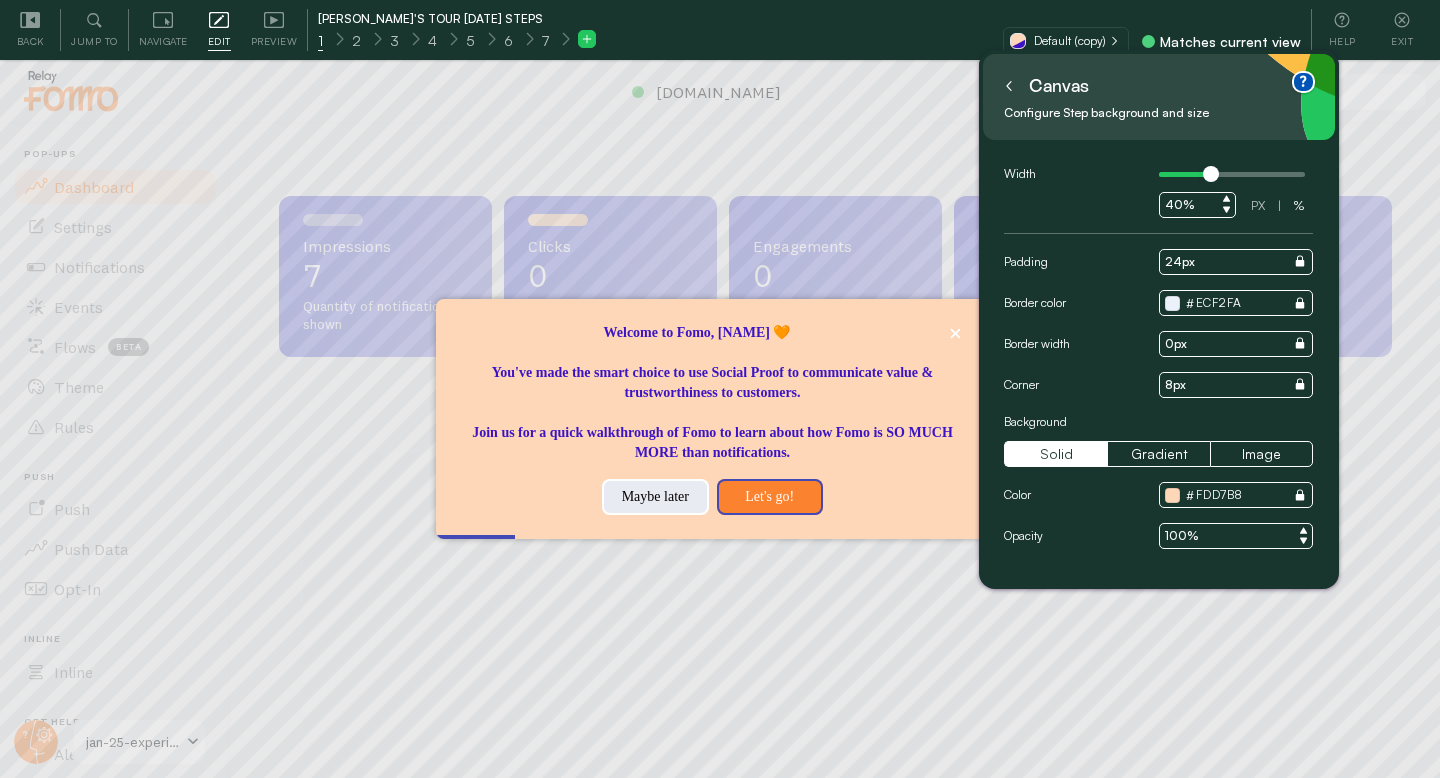 click 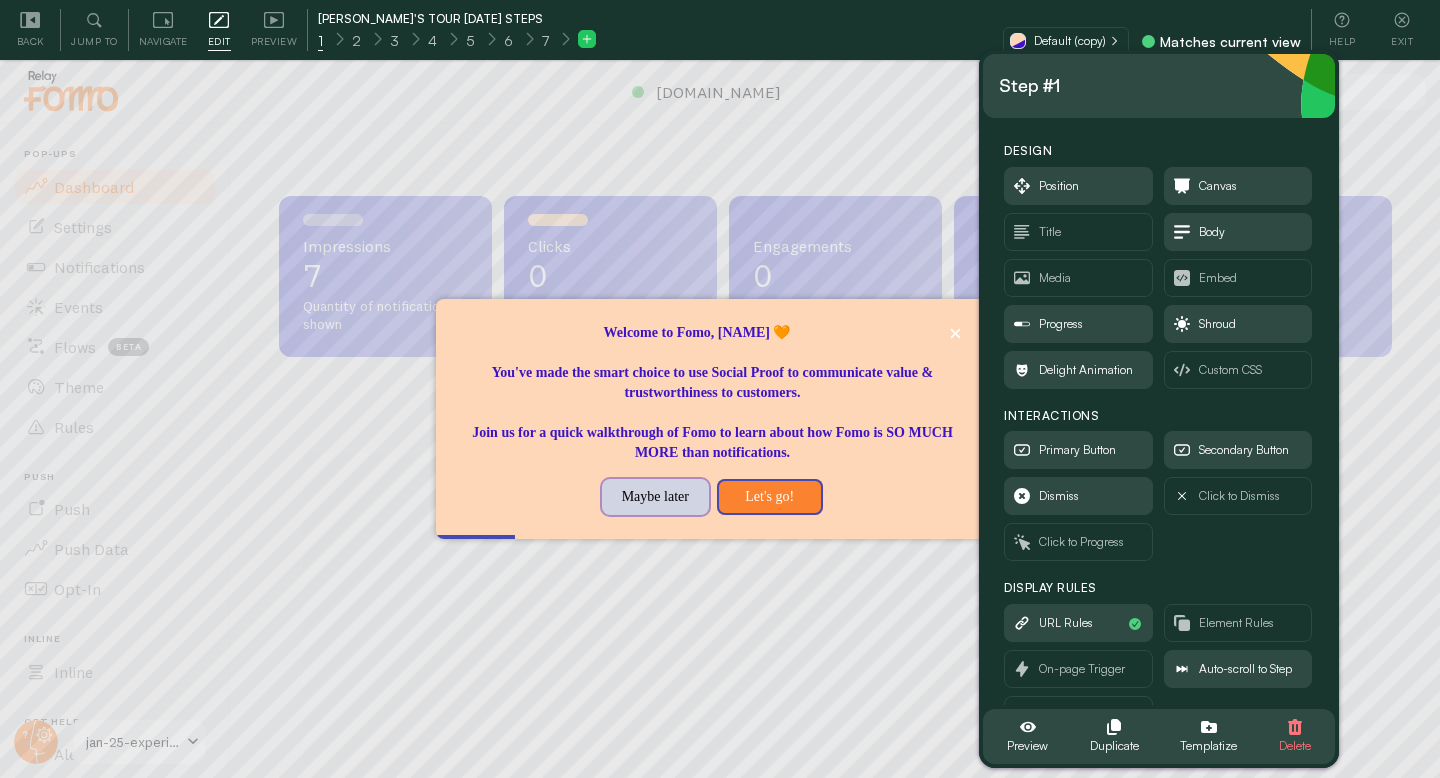 click on "Maybe later" at bounding box center [655, 497] 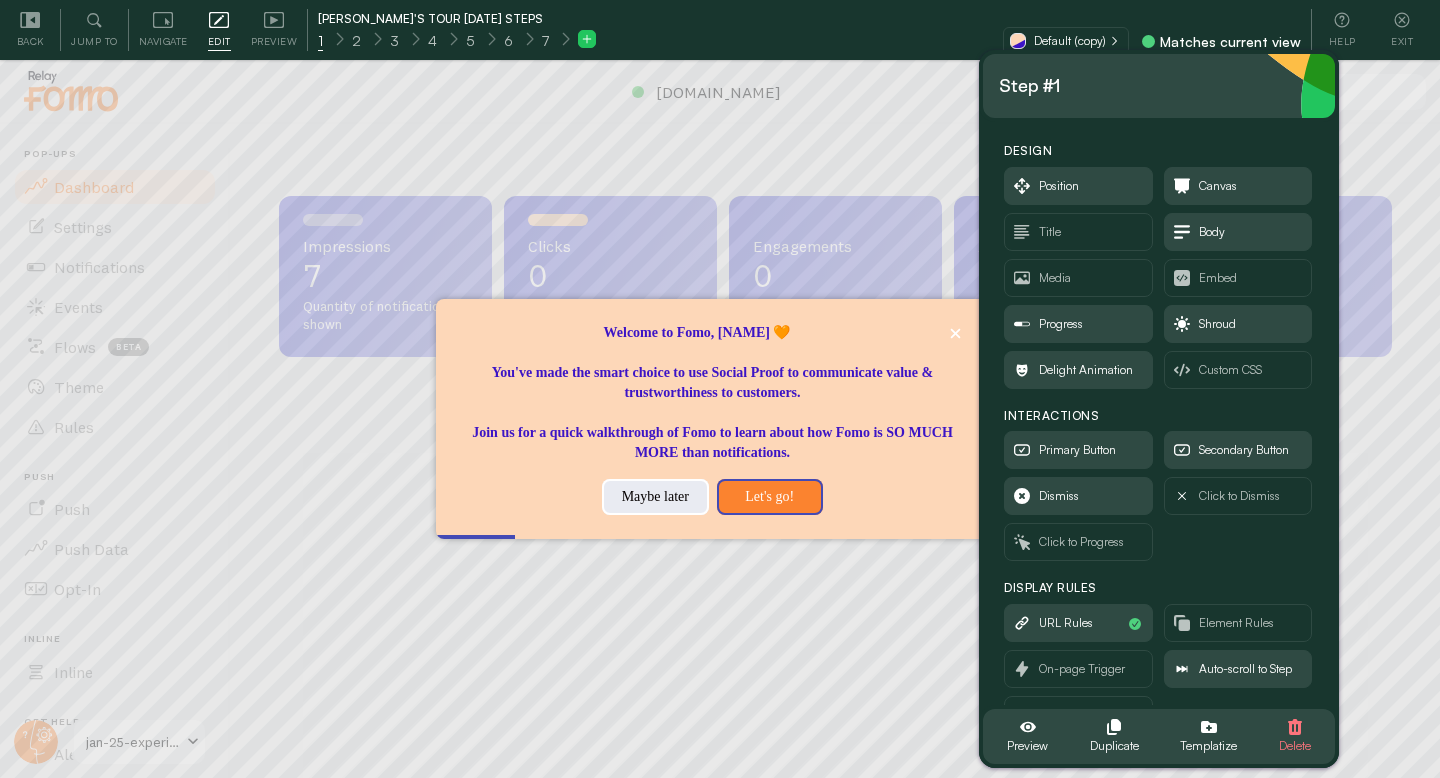 click at bounding box center (713, 471) 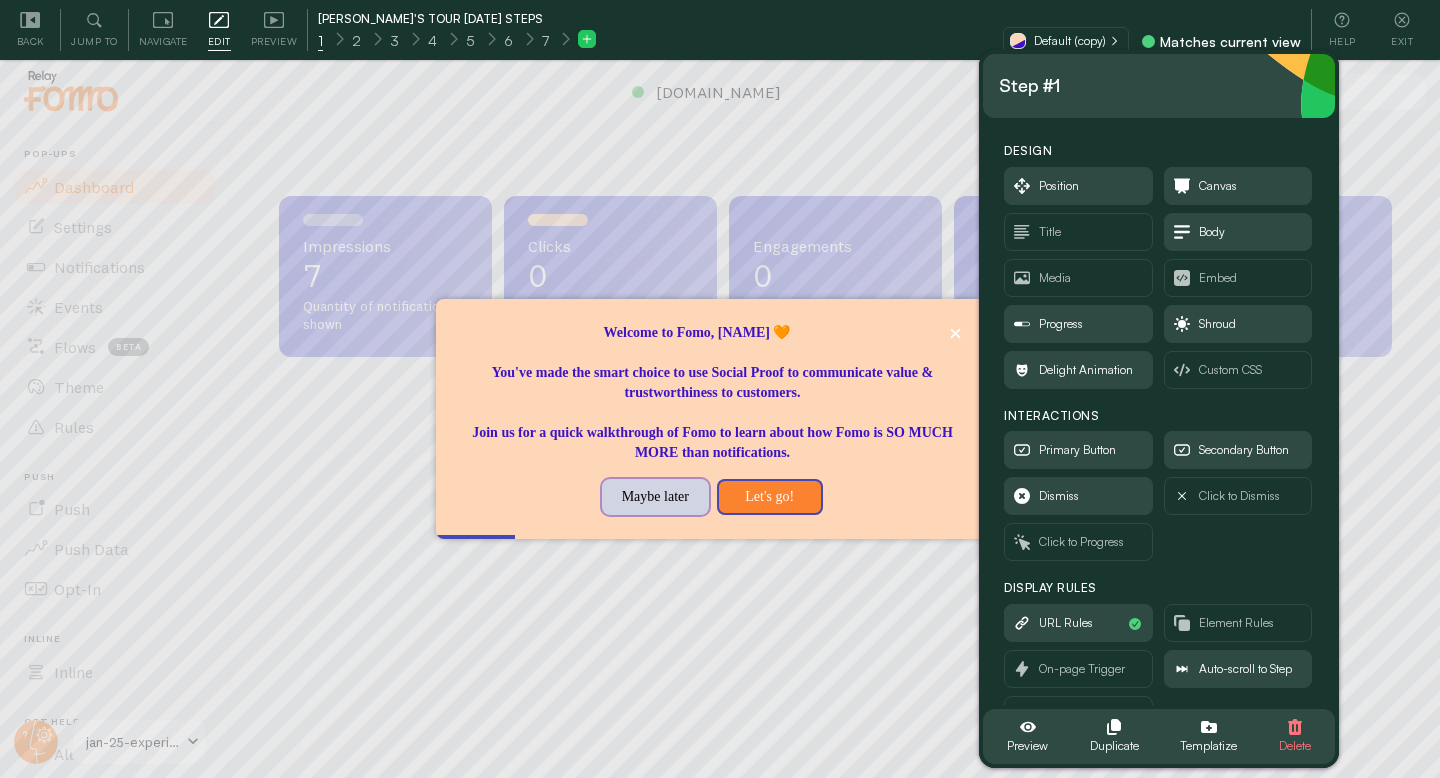 click on "Maybe later" at bounding box center [655, 497] 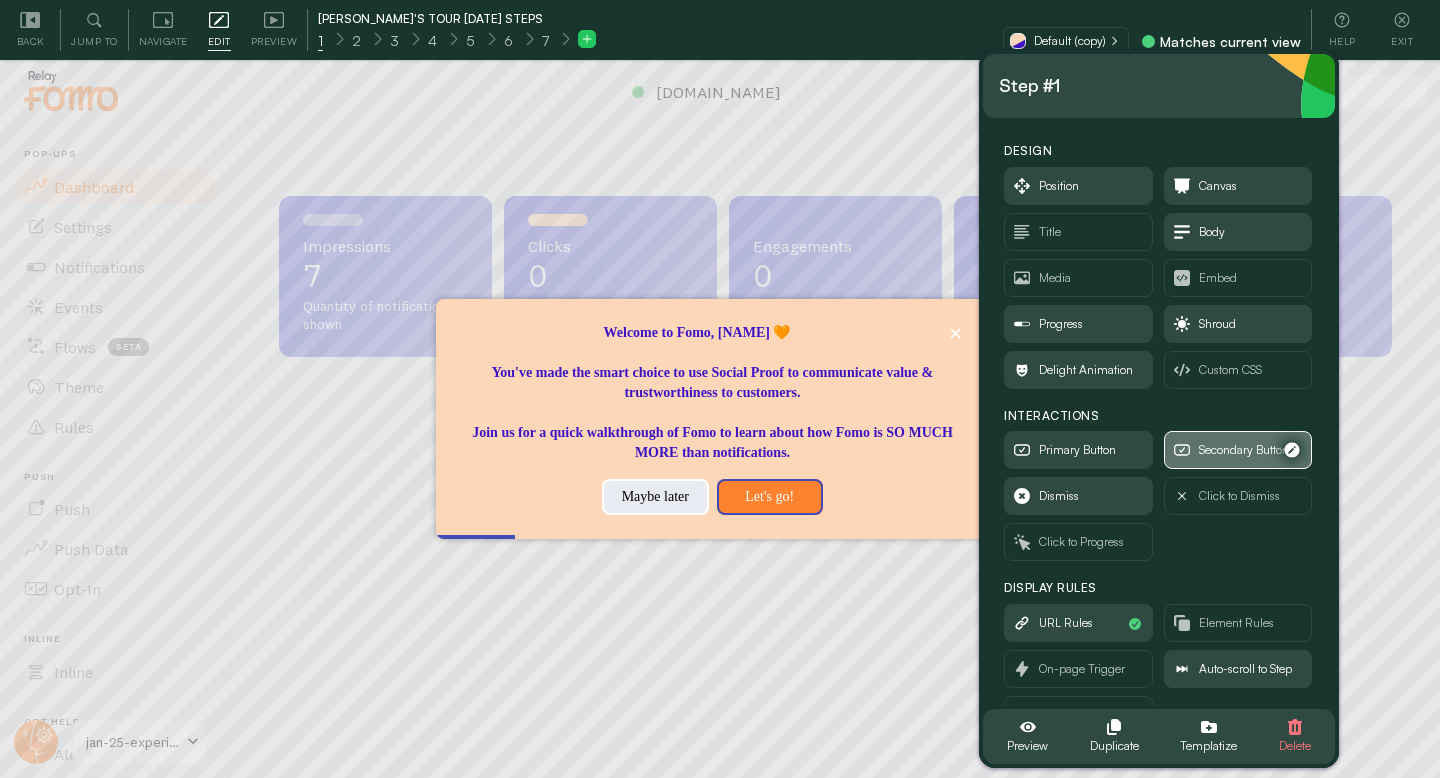 click on "Secondary Button" at bounding box center (1244, 450) 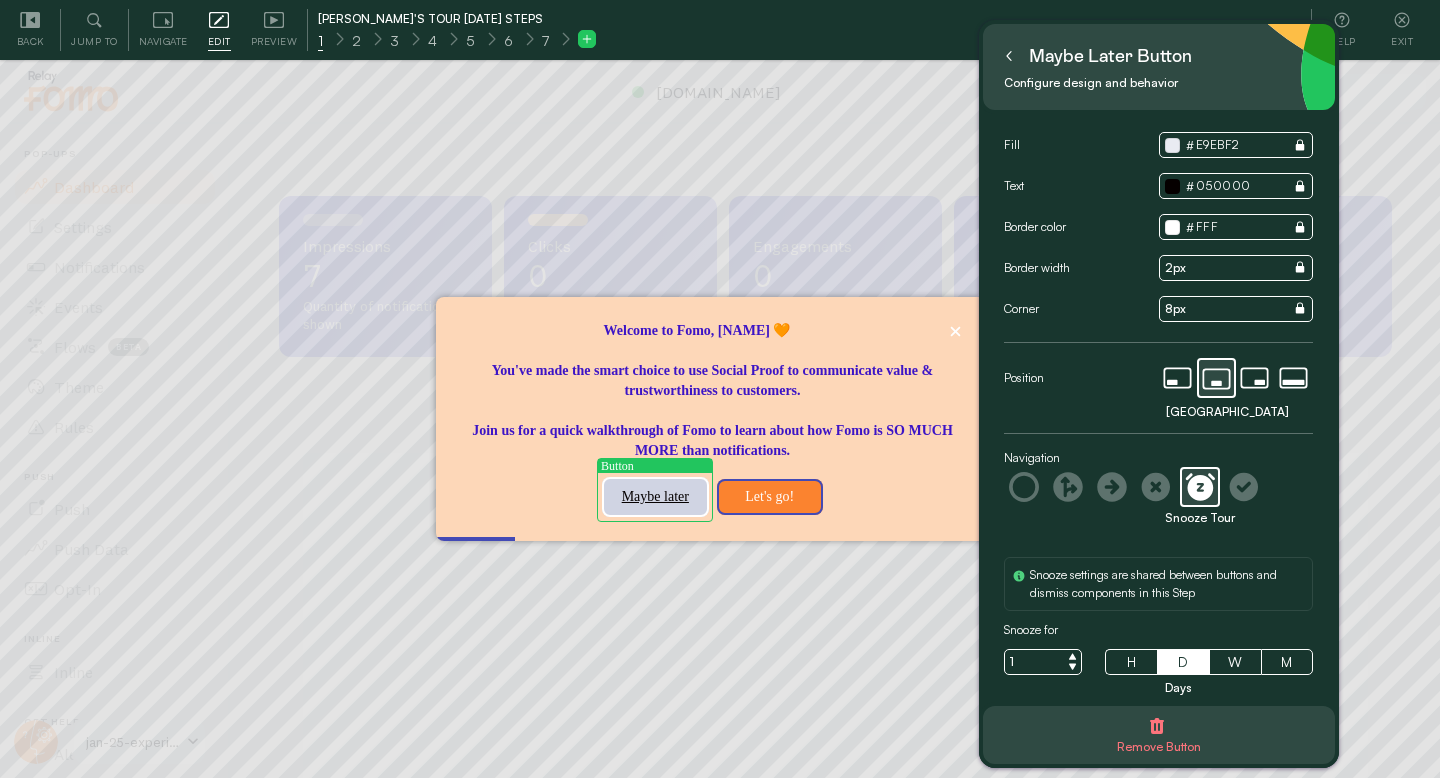 click on "Maybe later" at bounding box center [655, 497] 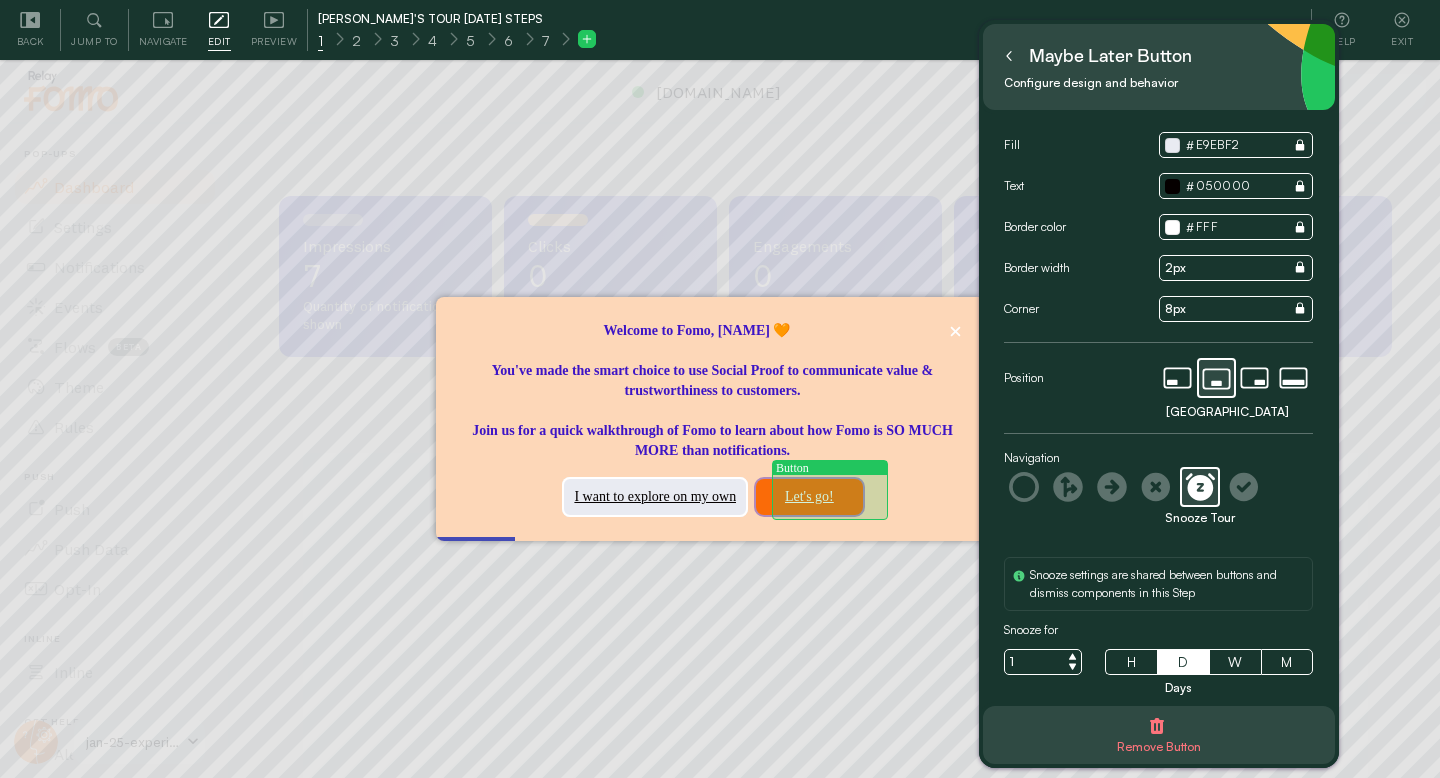 click on "Let's go!" at bounding box center [809, 497] 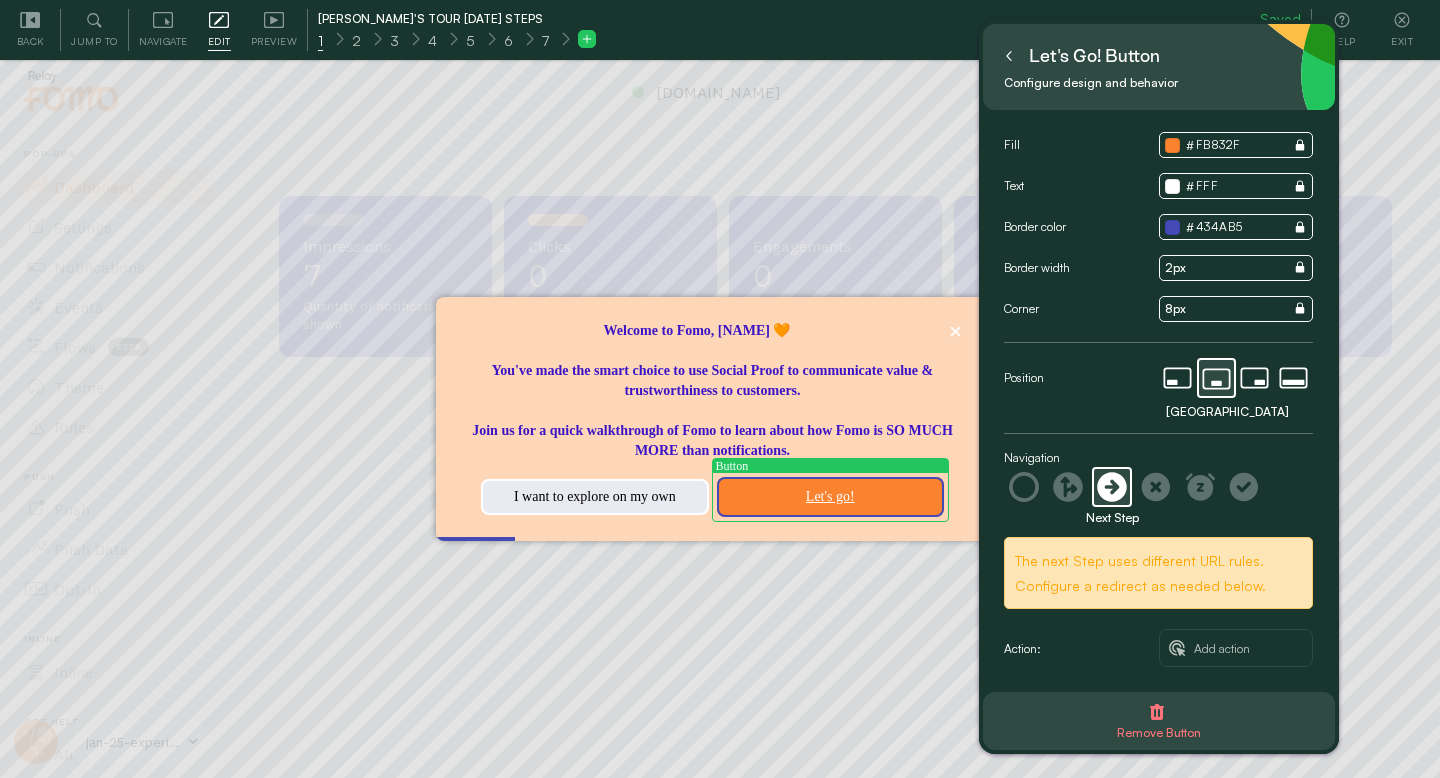 click on "Navigation     None     Specific Step     Next Step     Exit Tour     Snooze Tour     Complete Tour" 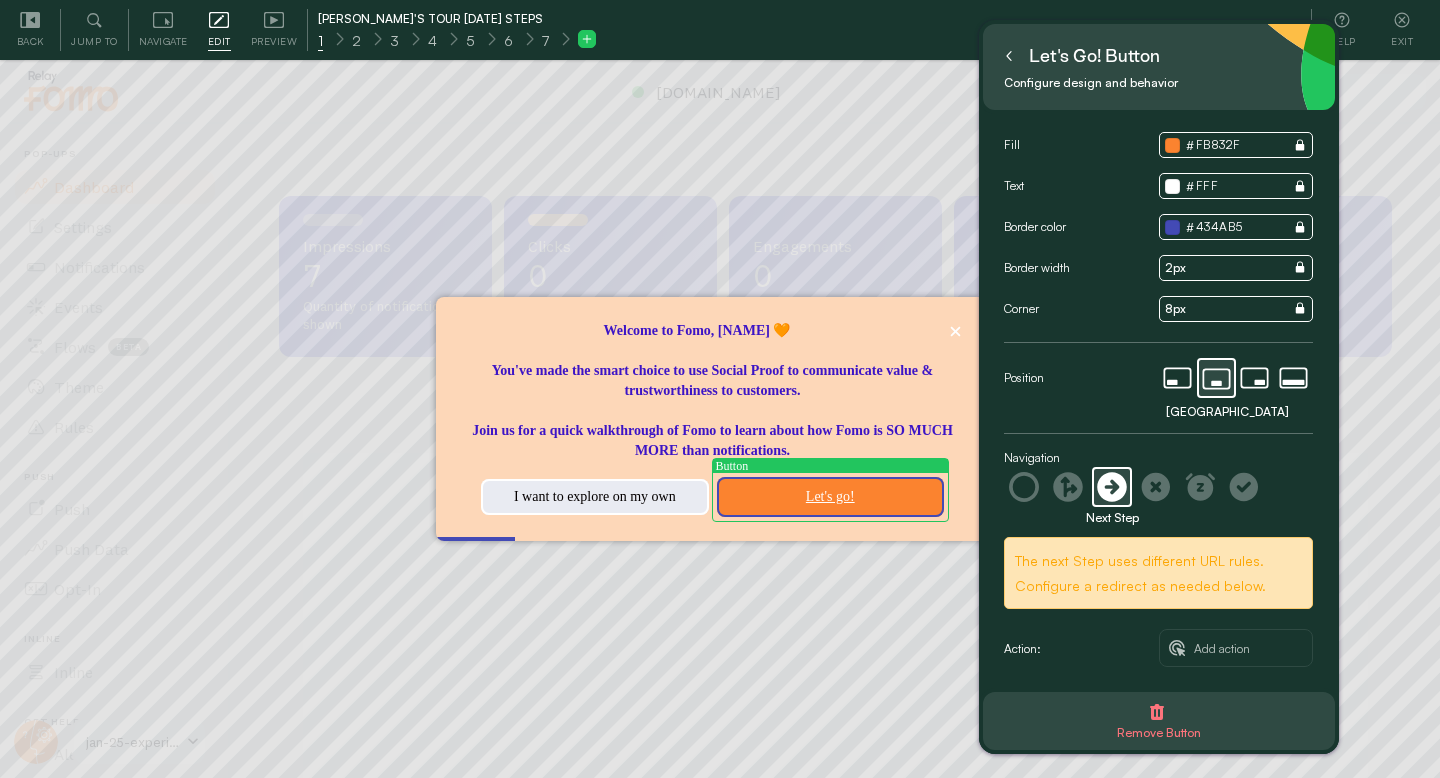 click 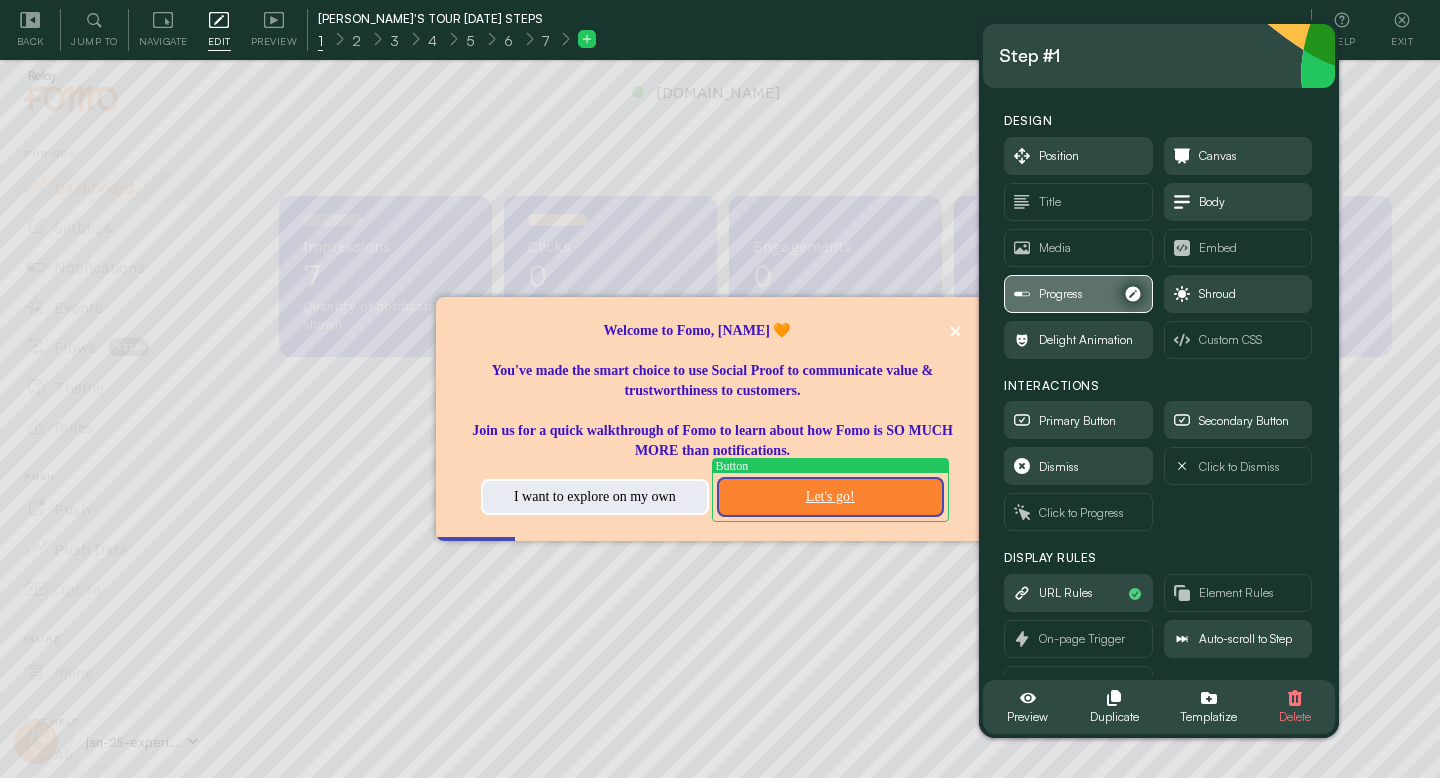 scroll, scrollTop: 46, scrollLeft: 0, axis: vertical 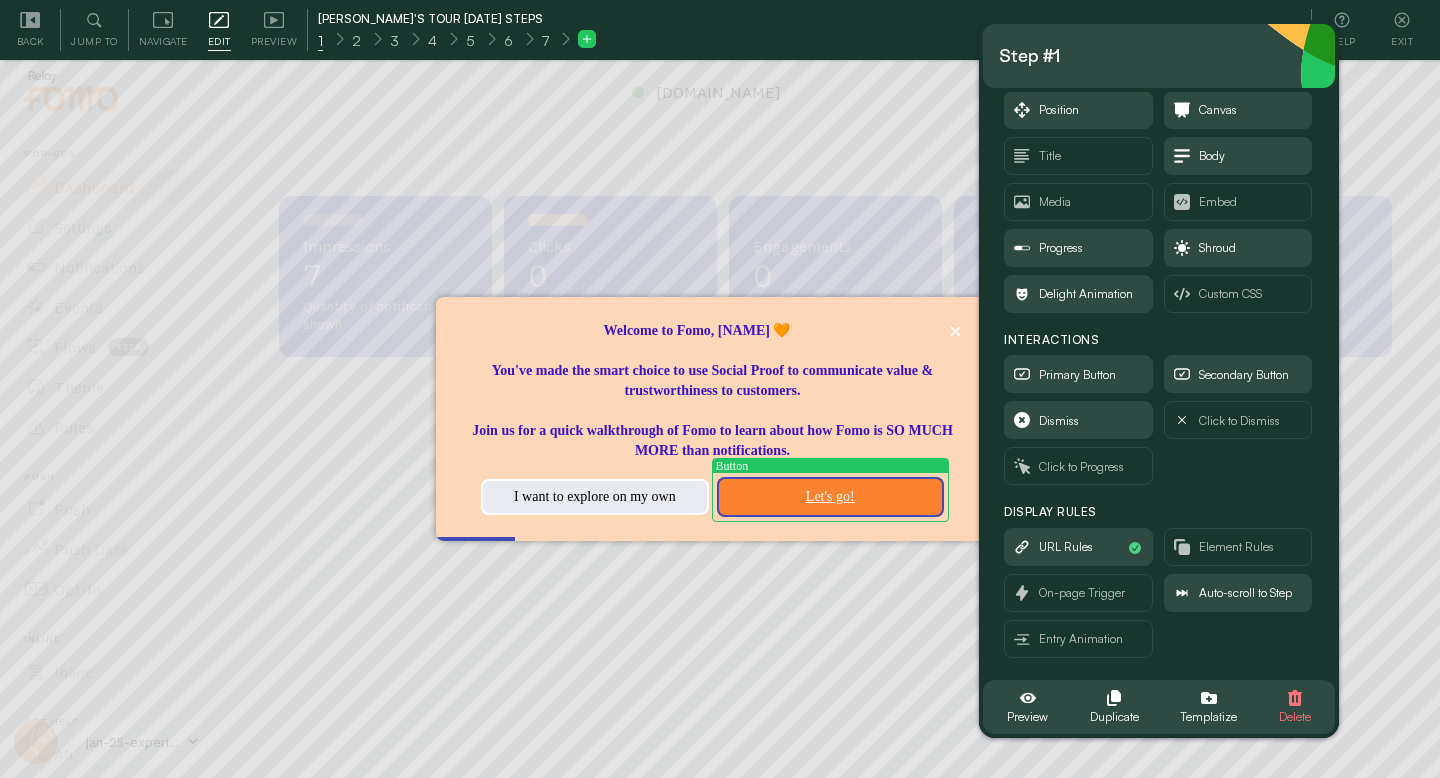 click at bounding box center (720, 389) 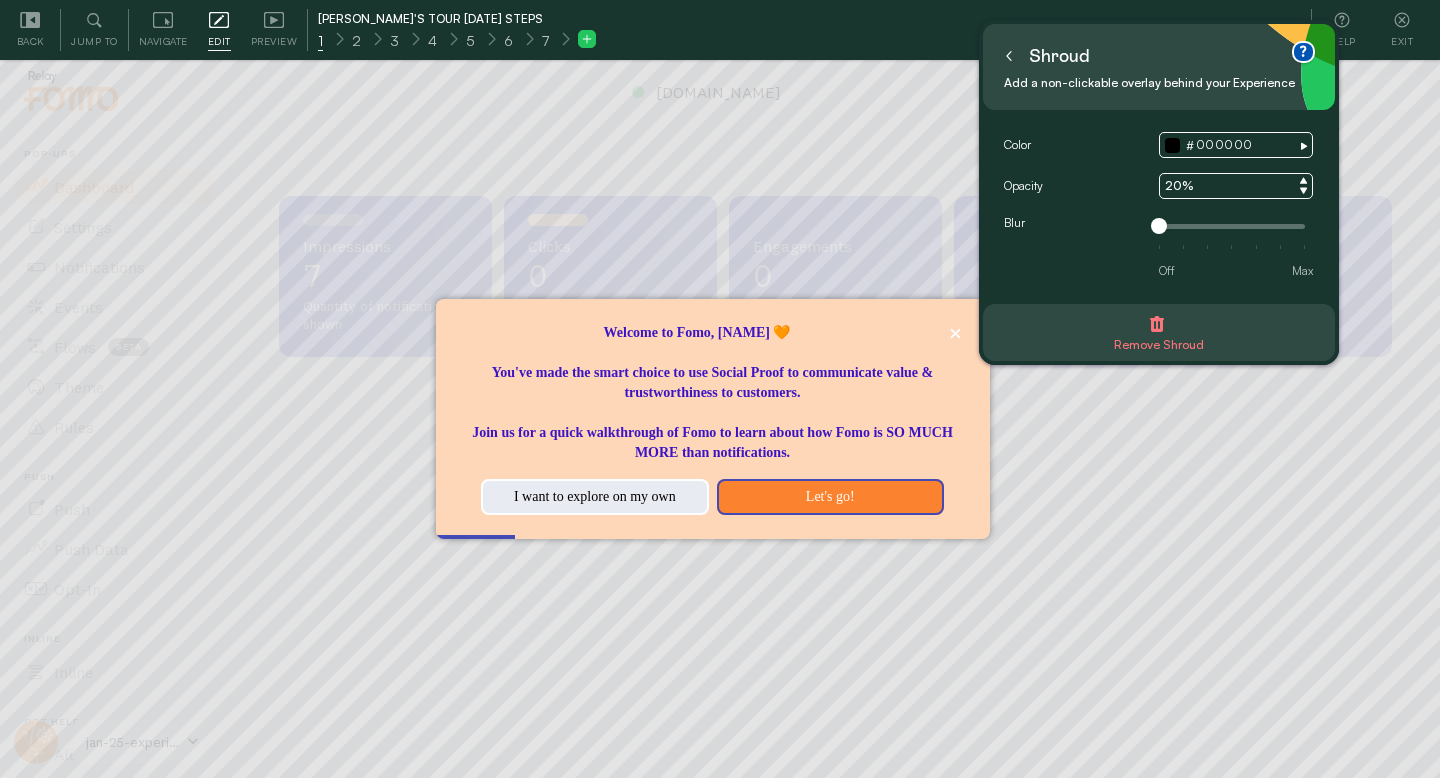 scroll, scrollTop: 0, scrollLeft: 0, axis: both 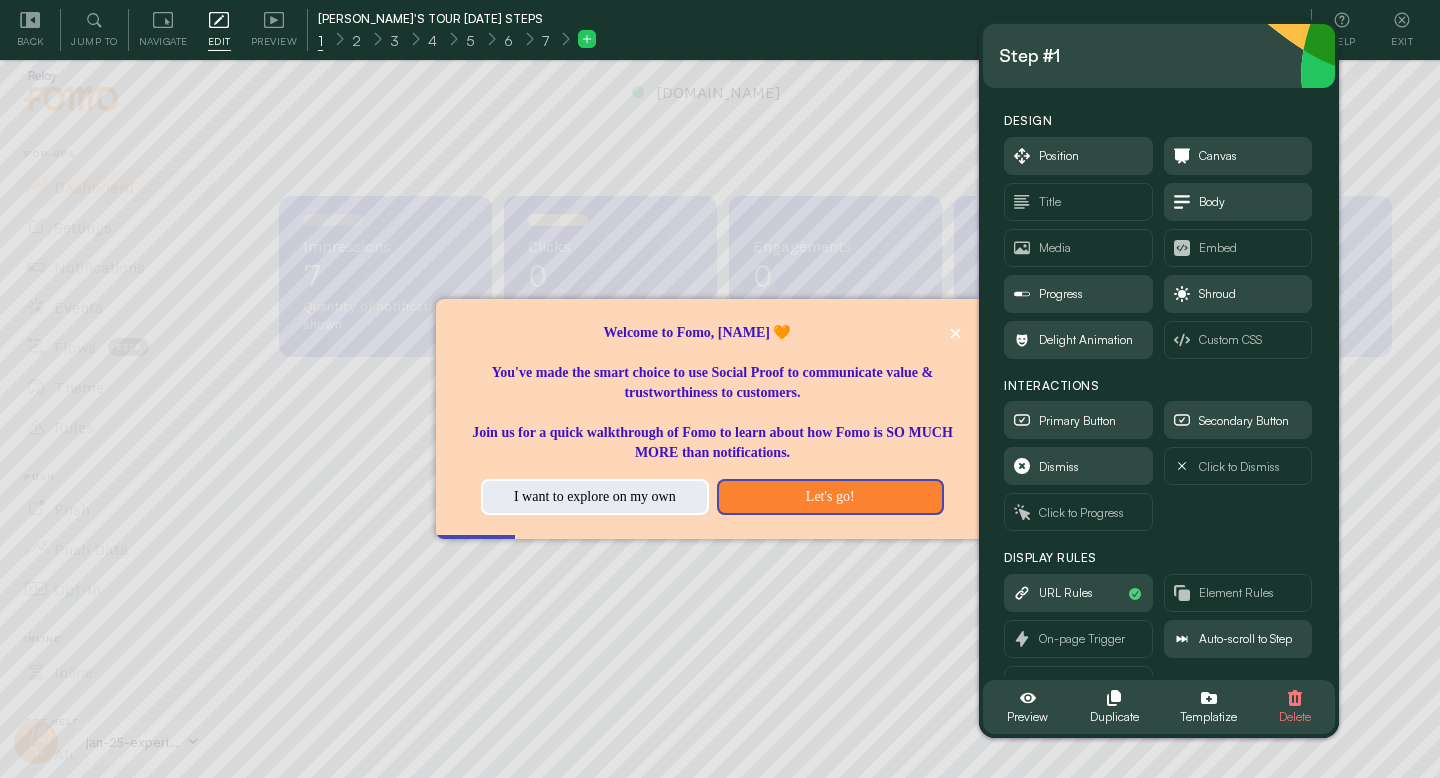 click at bounding box center [720, 389] 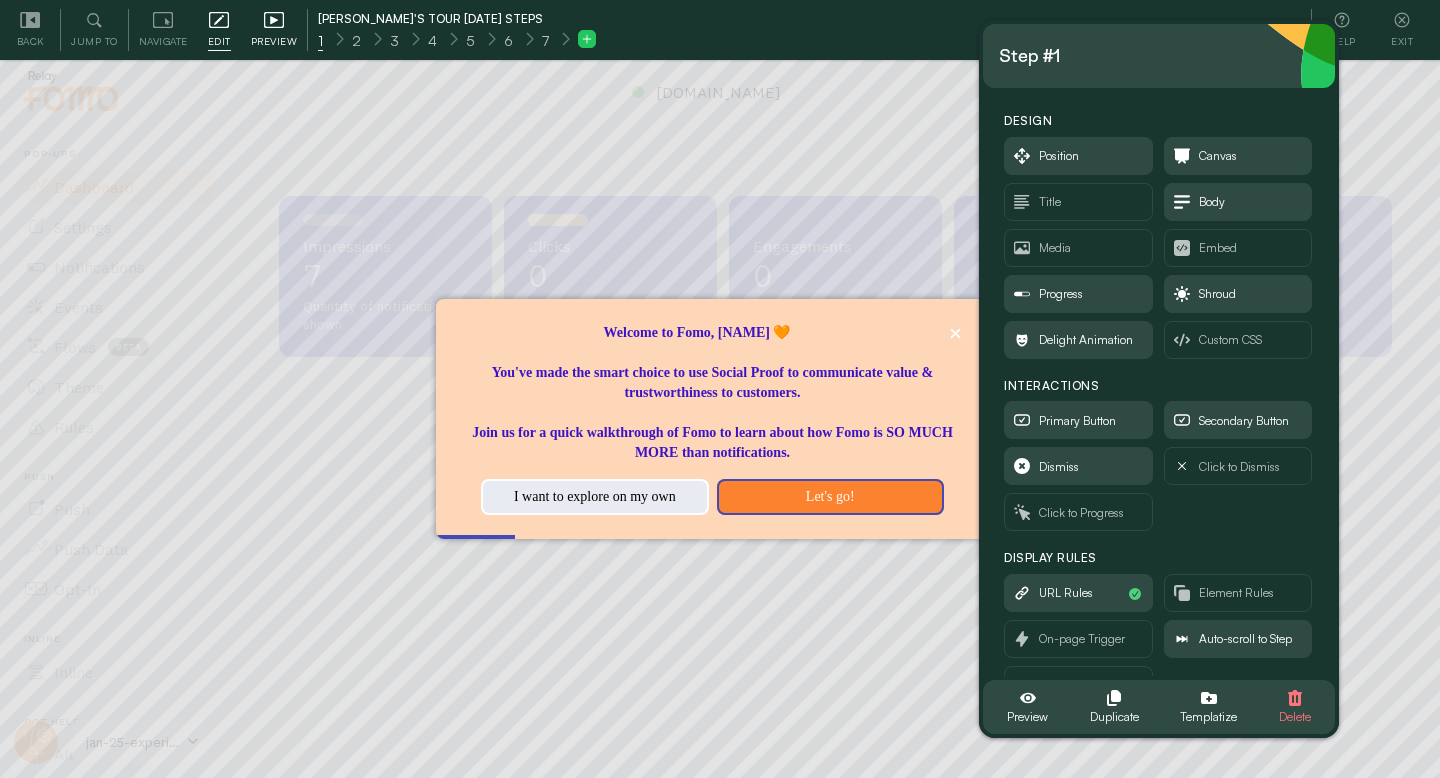 click 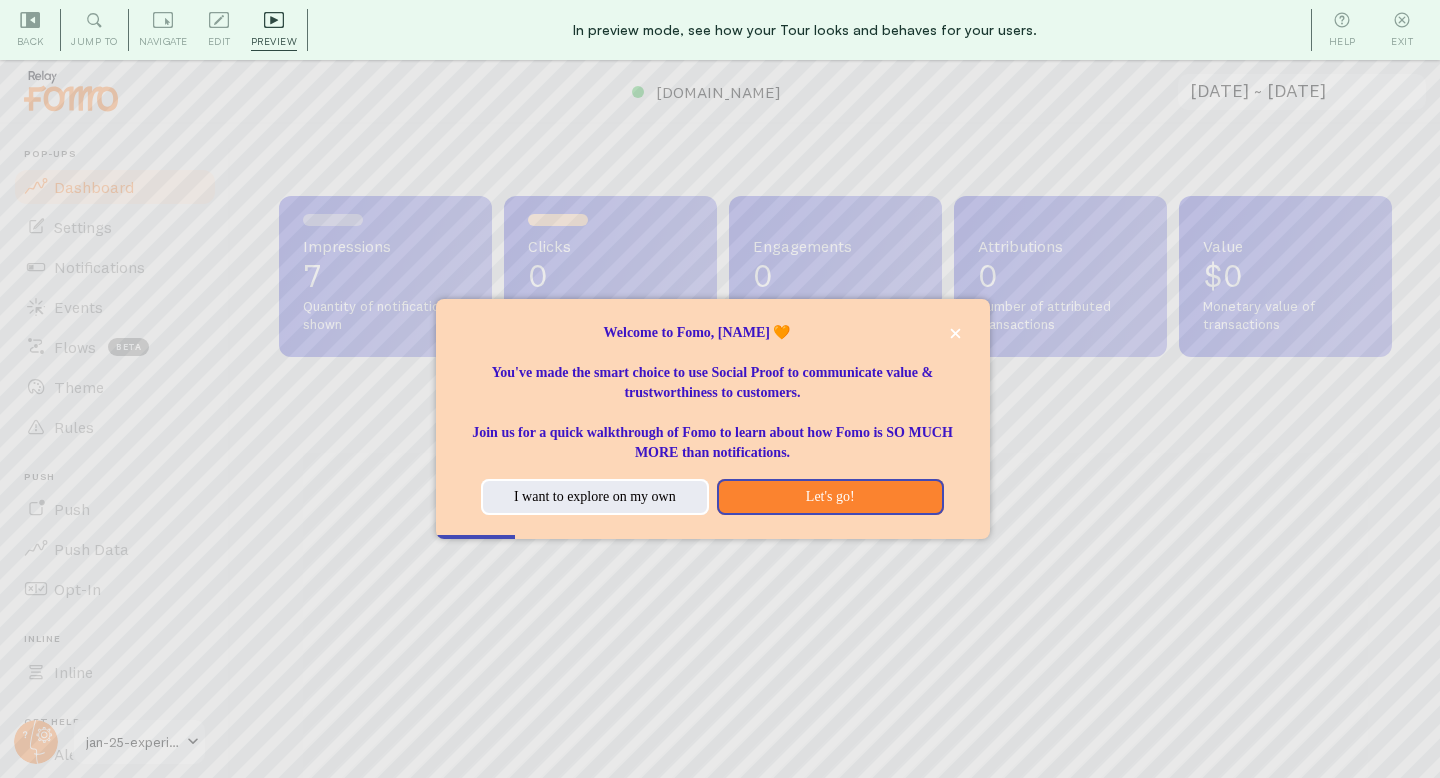 click at bounding box center (720, 389) 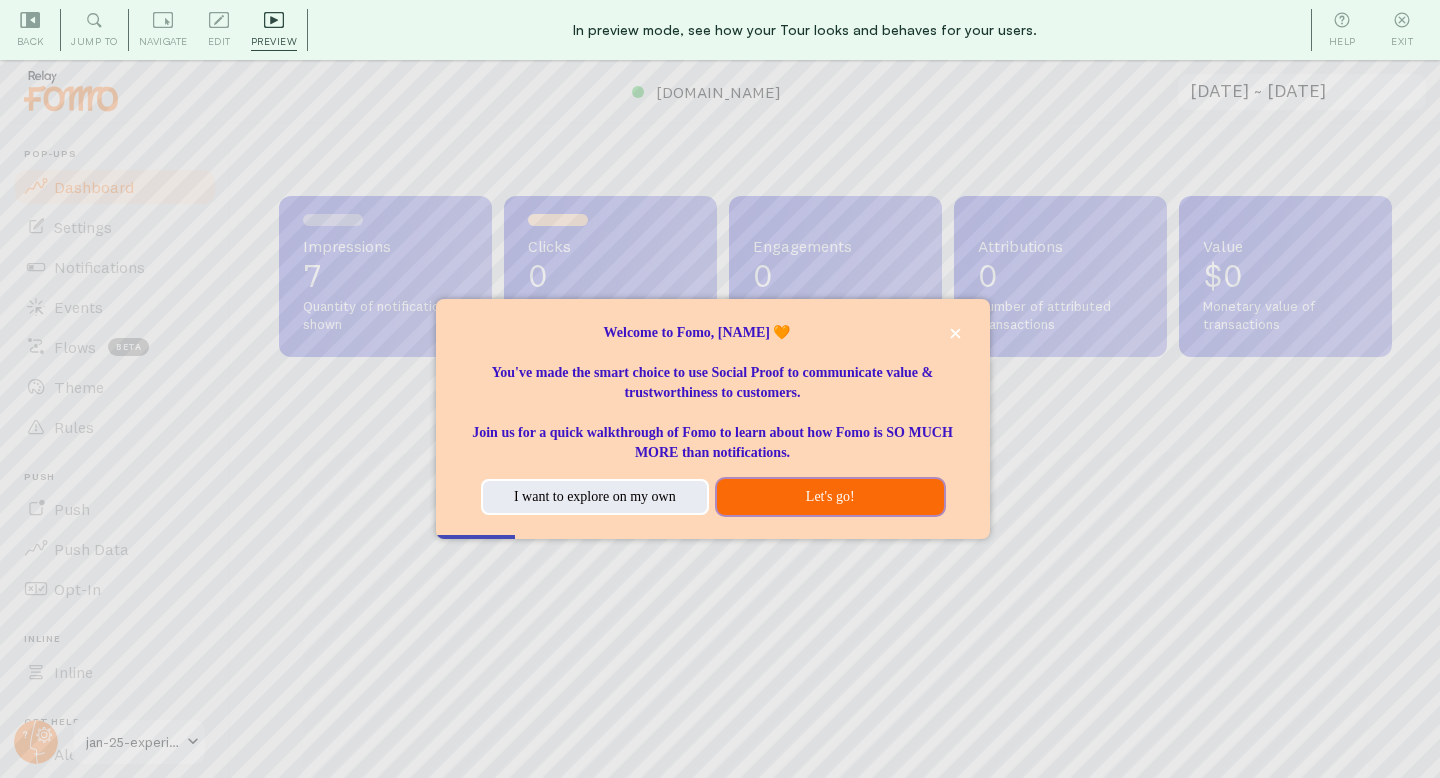 click on "Let's go!" at bounding box center (830, 497) 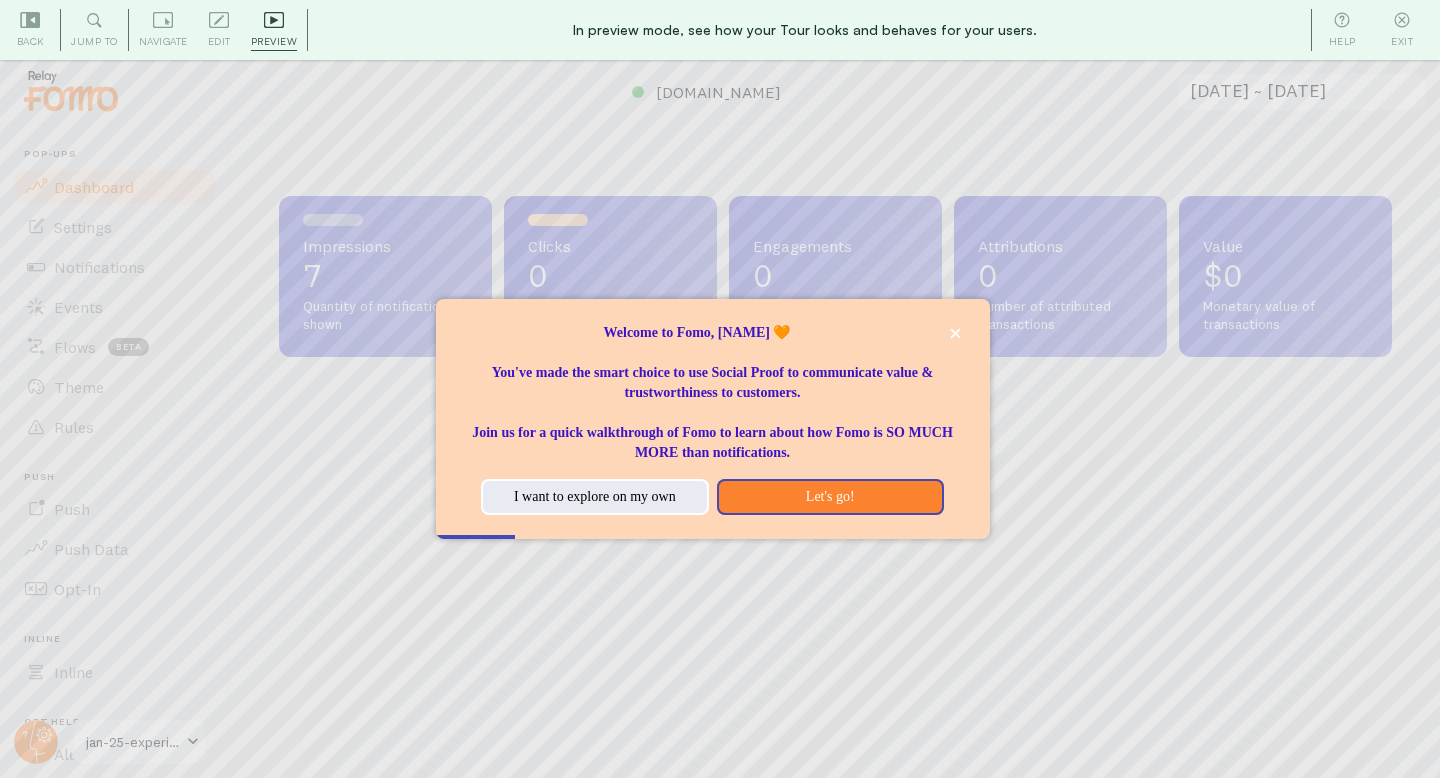 click at bounding box center [720, 389] 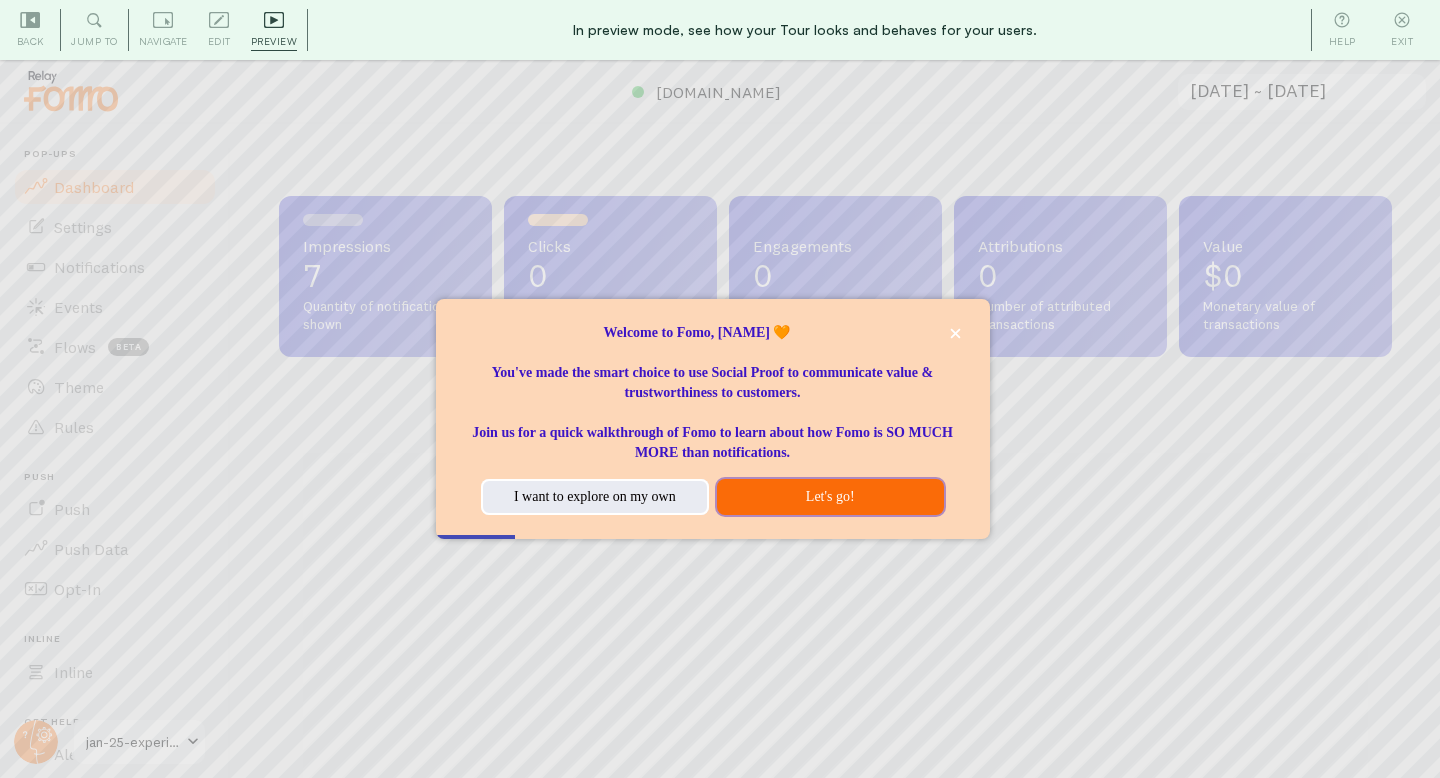 click on "Let's go!" at bounding box center (830, 497) 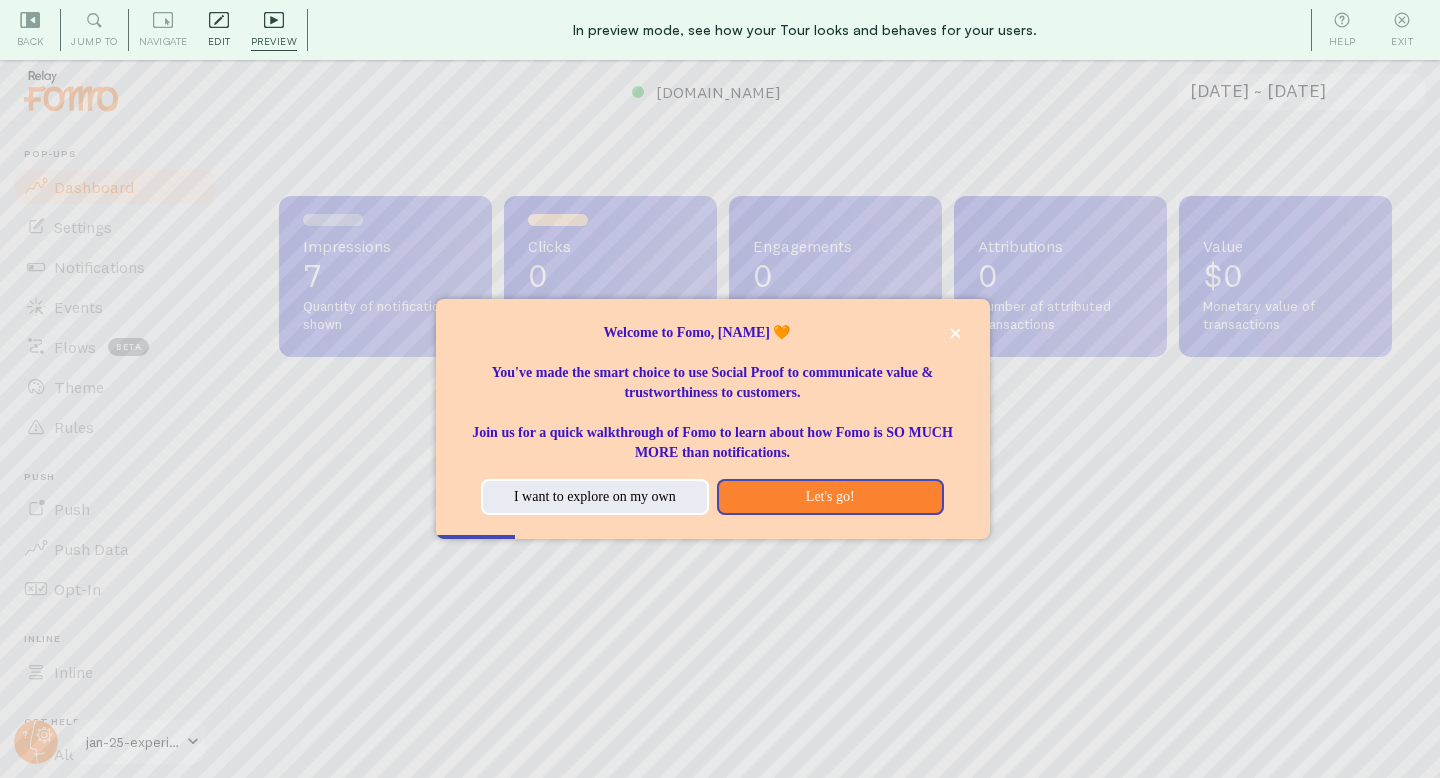 click 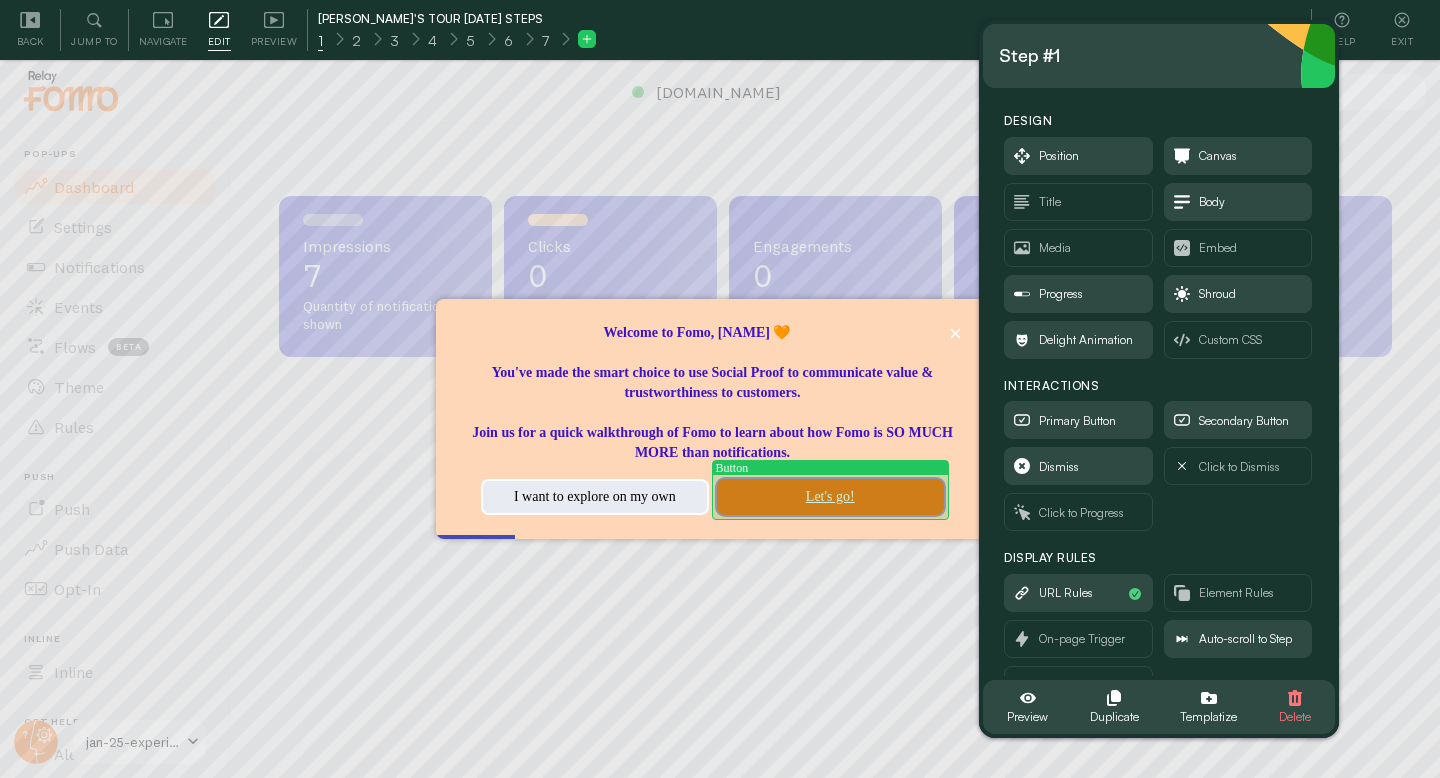click on "Let's go!" at bounding box center (830, 497) 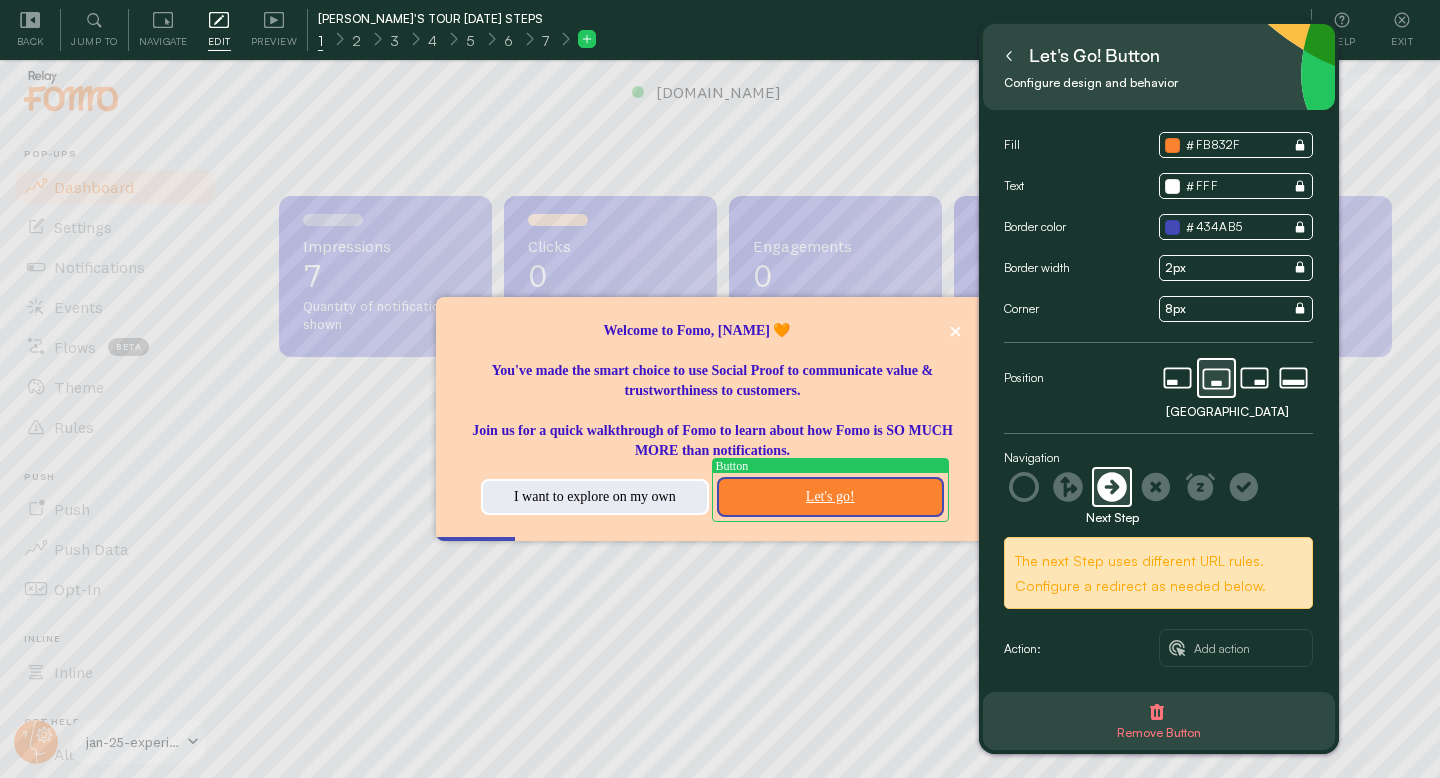 click 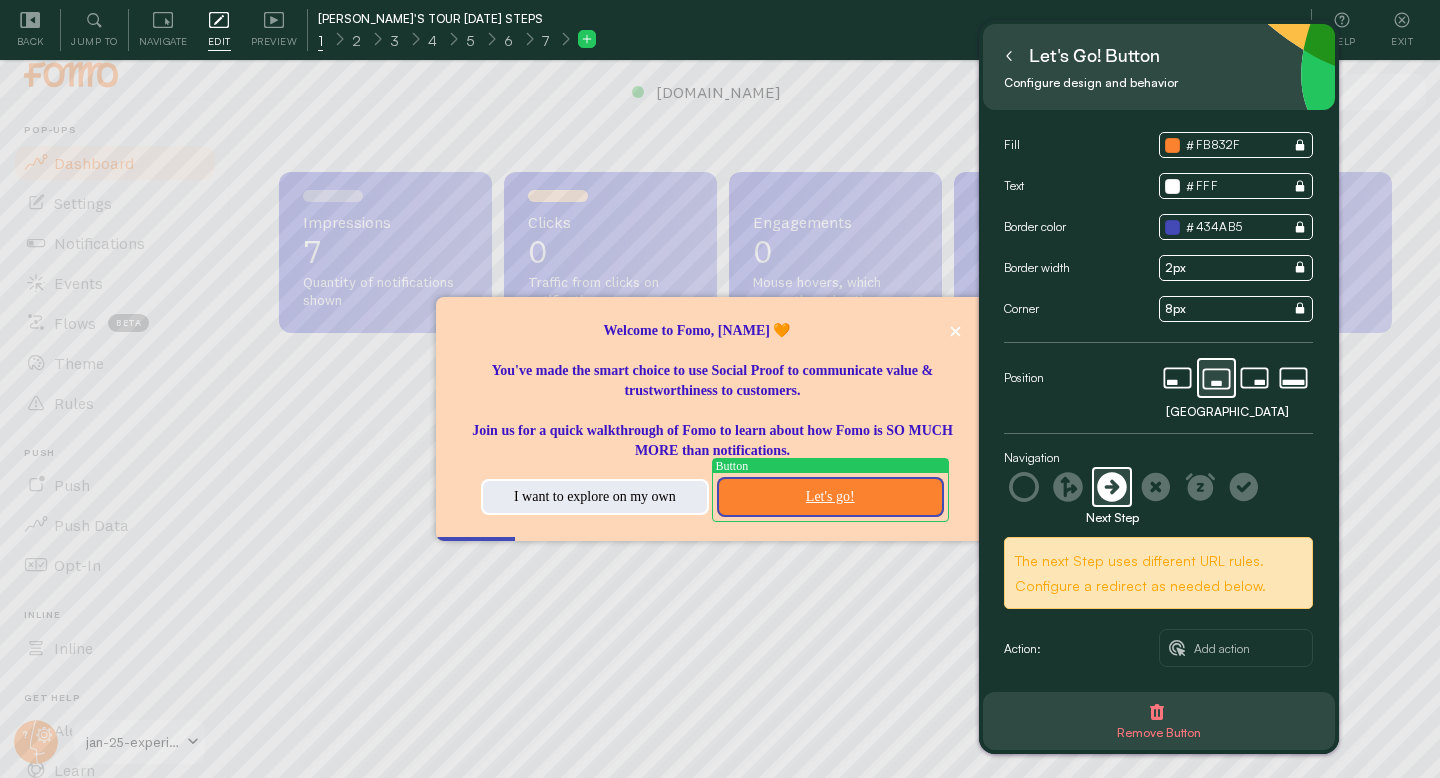 scroll, scrollTop: 31, scrollLeft: 0, axis: vertical 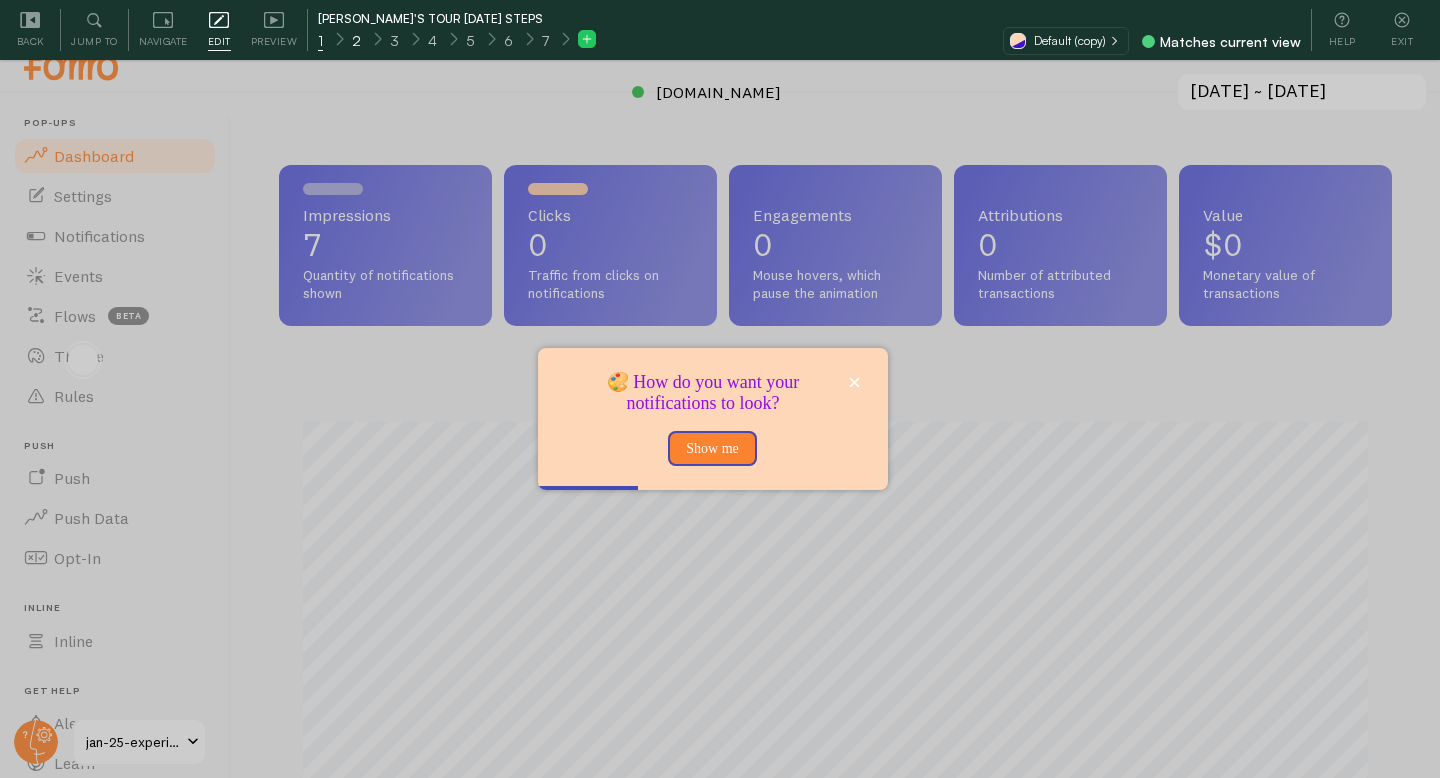 click on "2" at bounding box center [356, 39] 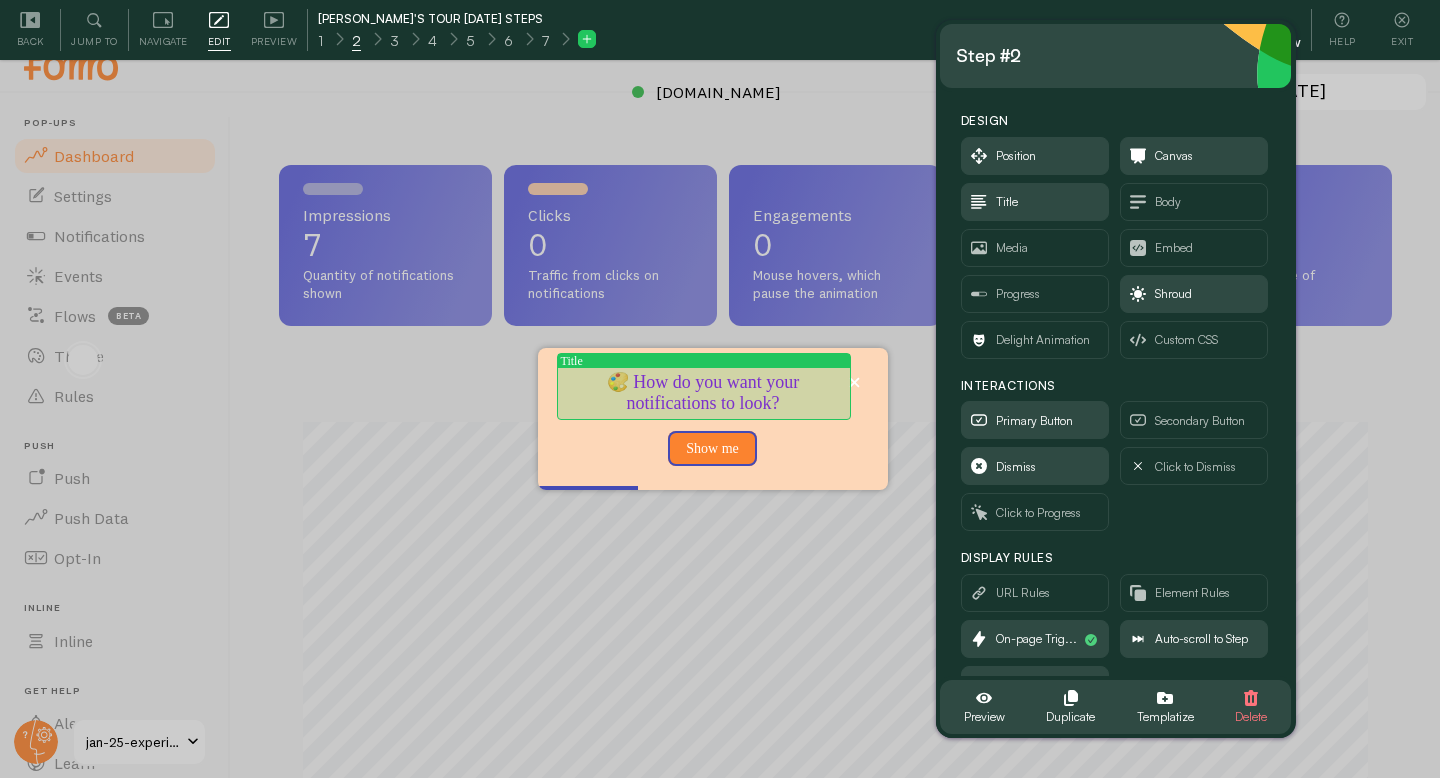 click on "🎨 How do you want your notifications to look?" at bounding box center (703, 393) 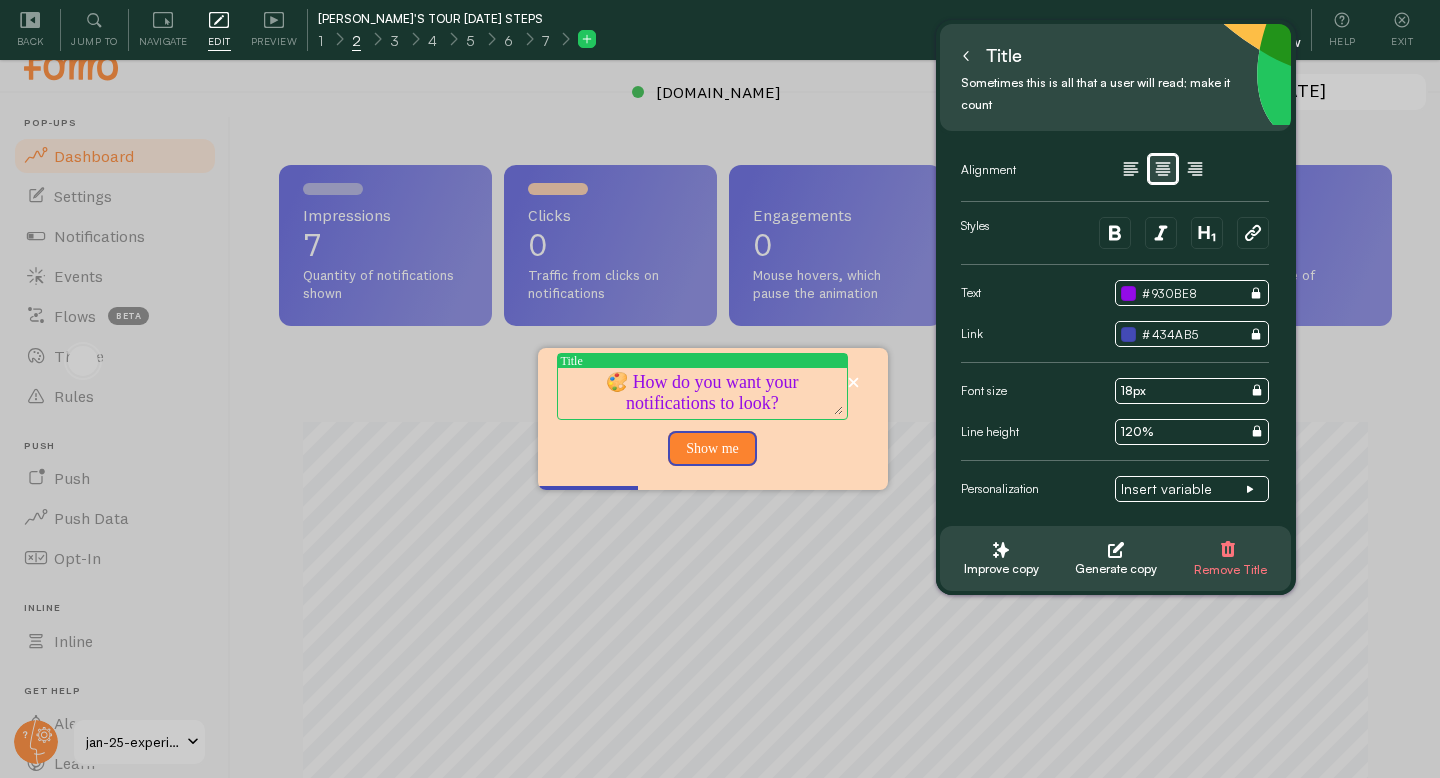scroll, scrollTop: 60, scrollLeft: 0, axis: vertical 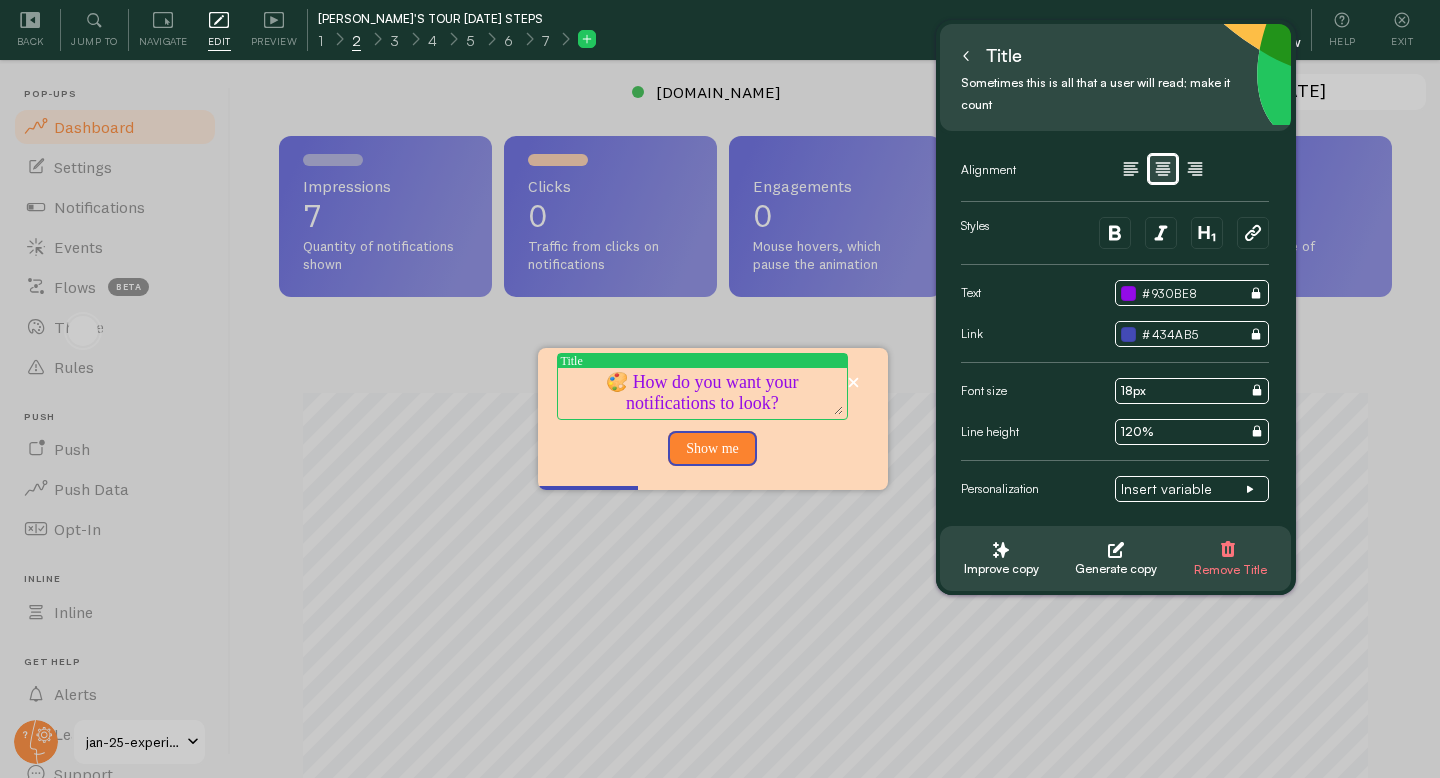 click 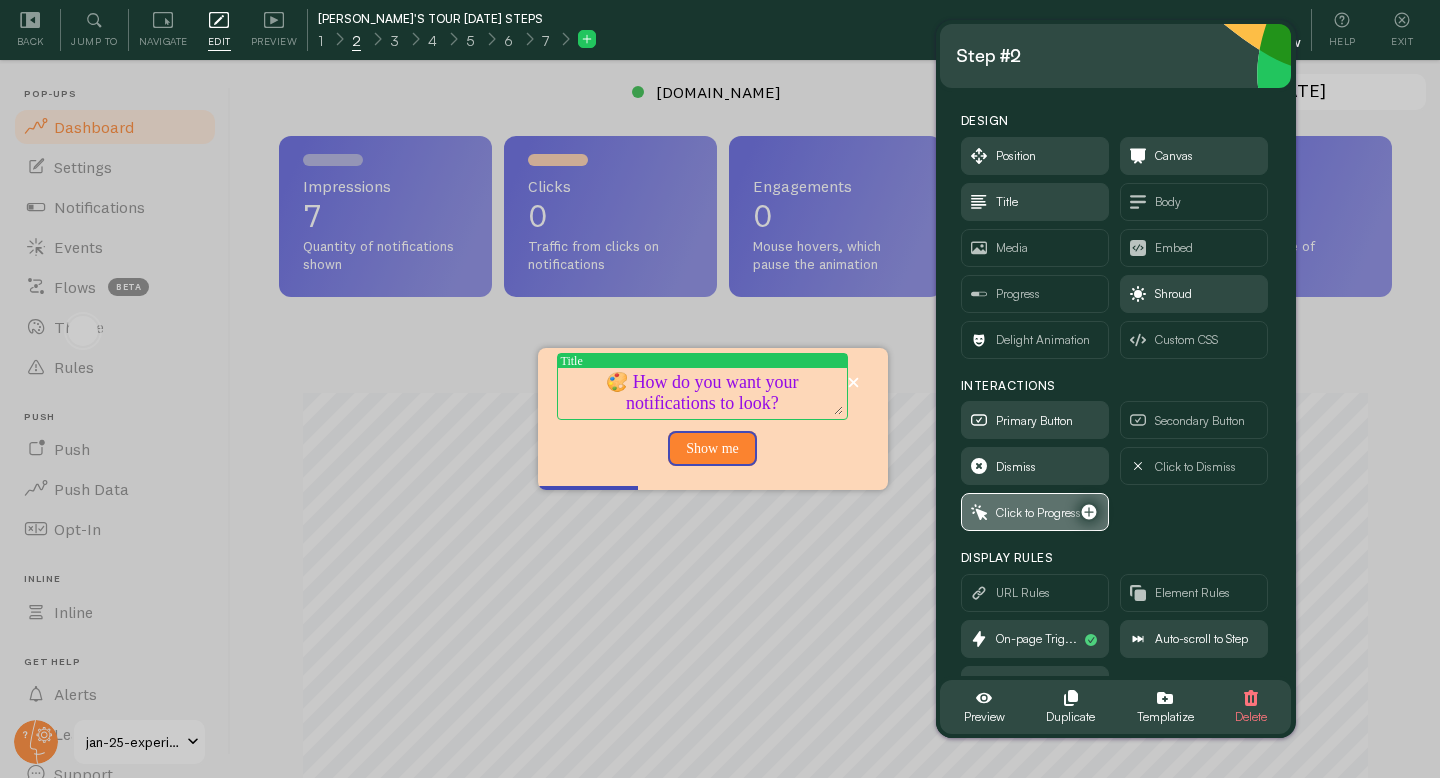 scroll, scrollTop: 51, scrollLeft: 0, axis: vertical 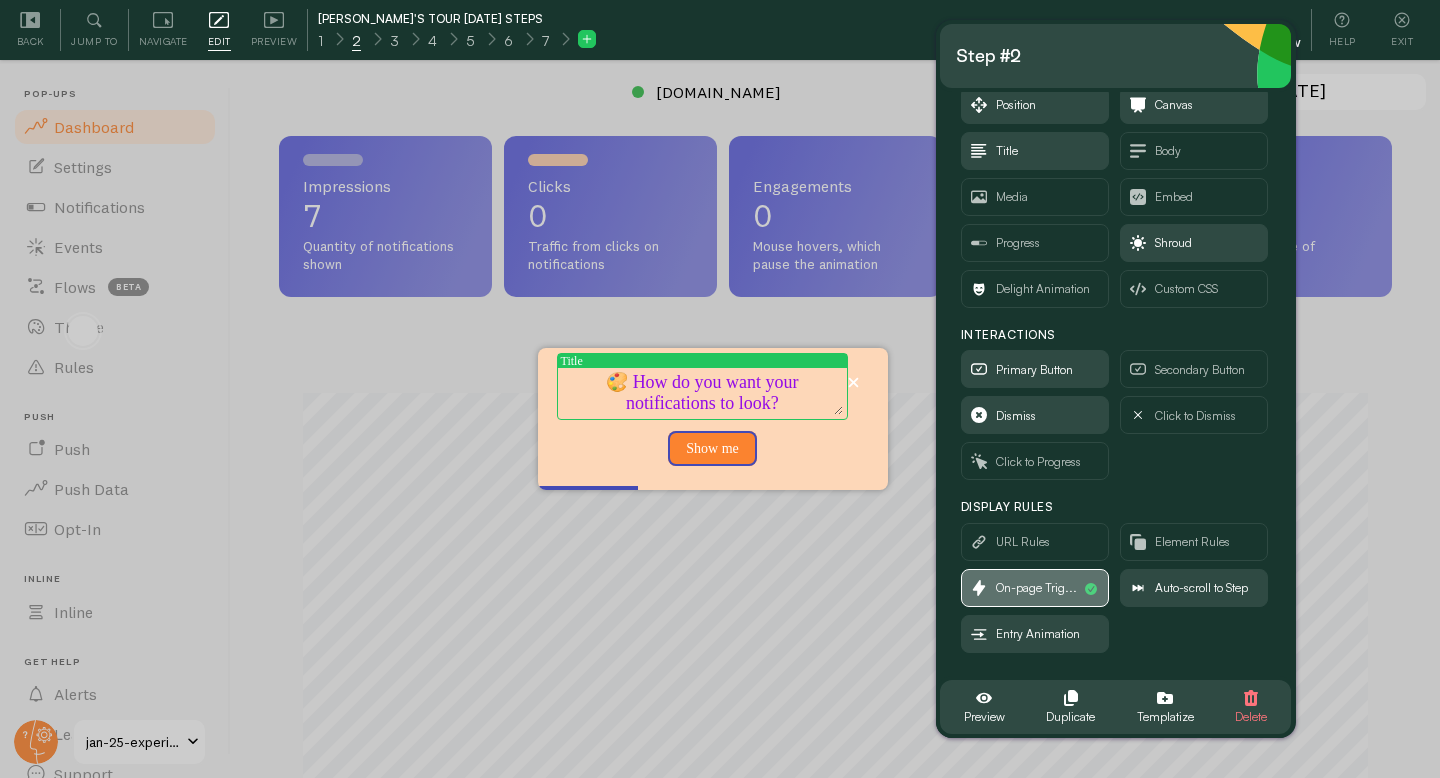 click on "On-page Trig..." at bounding box center (1036, 588) 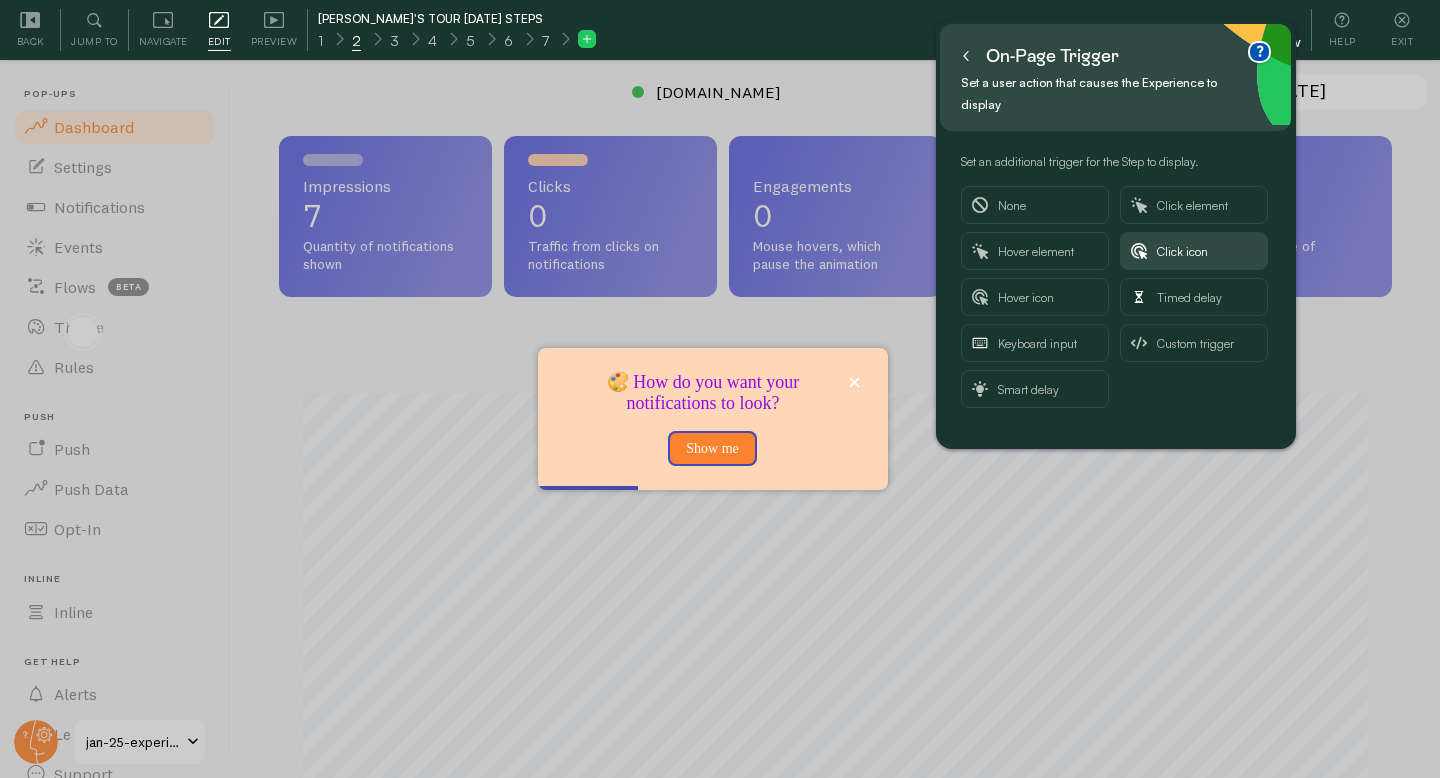 scroll, scrollTop: 0, scrollLeft: 0, axis: both 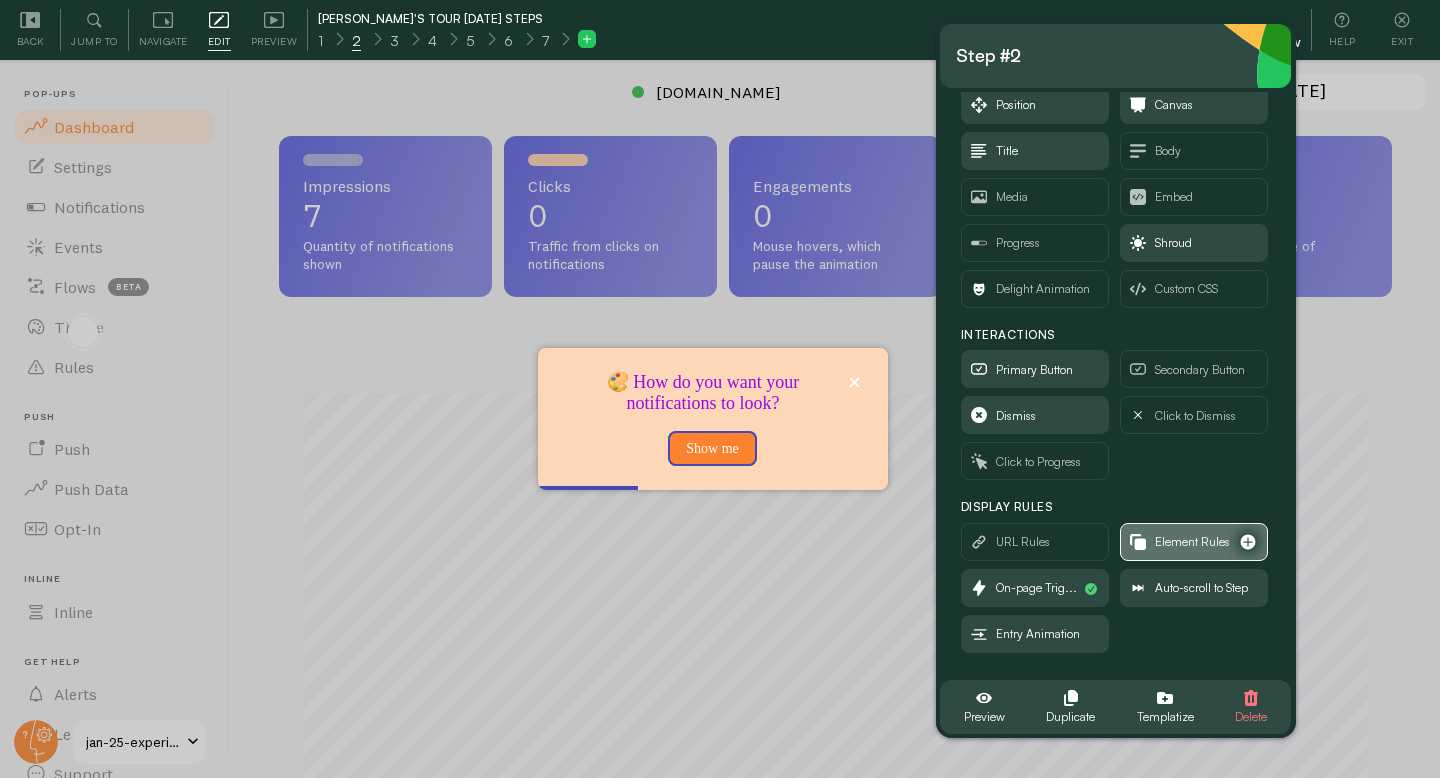 click on "Element Rules" at bounding box center (1194, 542) 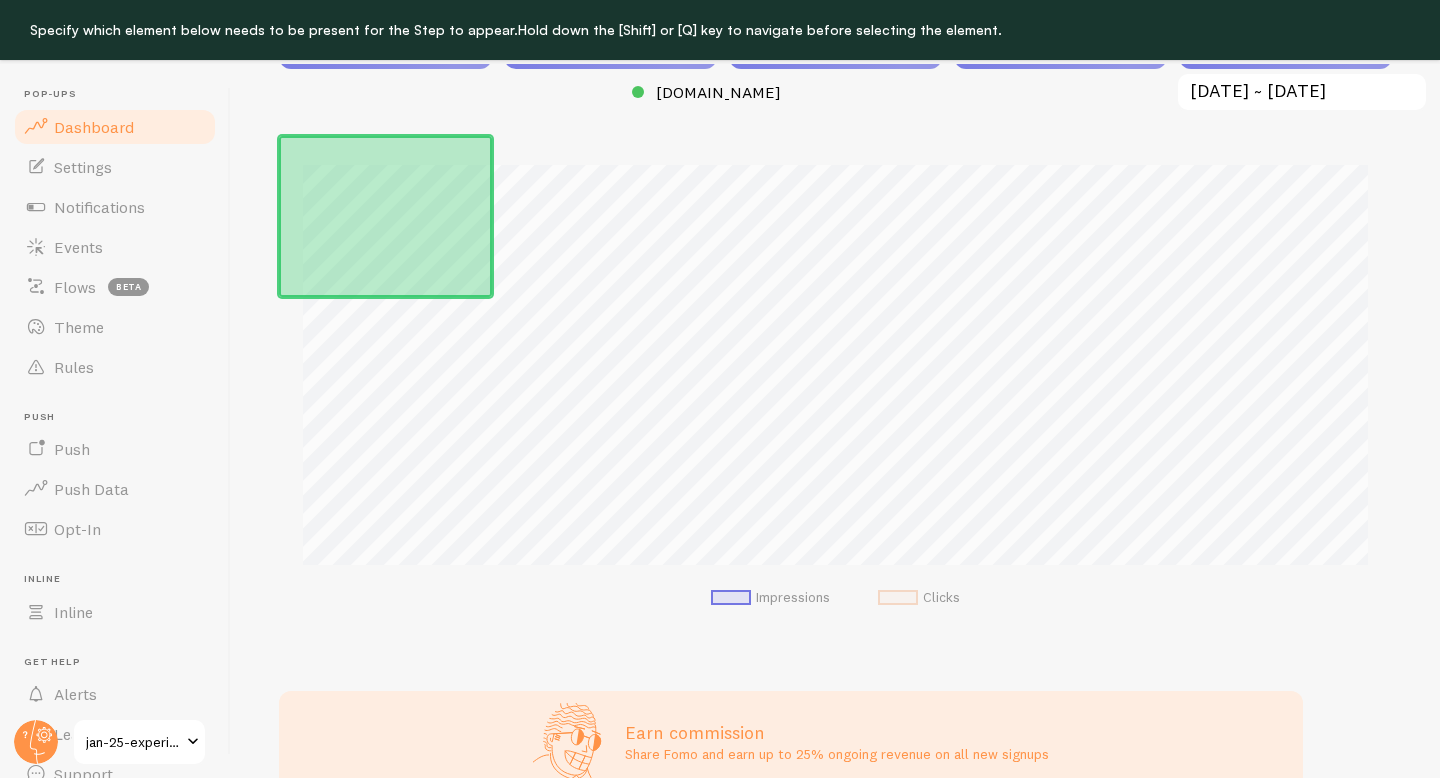 scroll, scrollTop: 340, scrollLeft: 0, axis: vertical 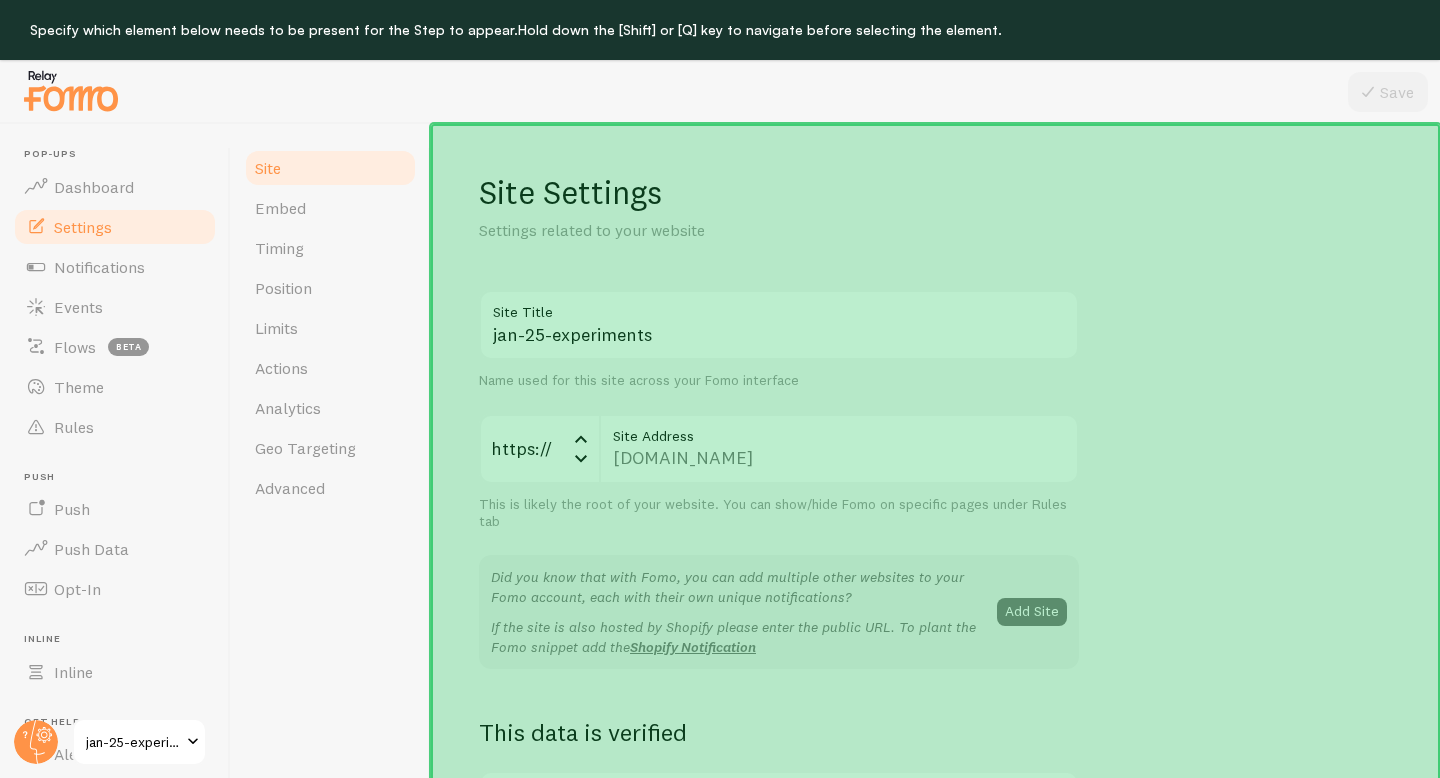 click on "Site Settings   Settings related to your website     jan-25-experiments   Site Title       Name used for this site across your Fomo interface     https://   https://       https://  http://      [DOMAIN_NAME]   Site Address       This is likely the root of your website. You can show/hide Fomo on specific pages under Rules tab
Did you know that with Fomo, you can add multiple other websites
to your Fomo account, each with their own unique notifications?
If the site is also hosted by Shopify please enter the public
URL. To plant the Fomo snippet add the
Shopify Notification
Add Site
This data is verified       This data is verified badge   Show badge   Show a badge on notifications that leads to Event details   Analytics     fomo   UTM Source       Provide a unique identifier for measuring clicks on this notification from within your Google Analytics account (optional)" at bounding box center [935, 1012] 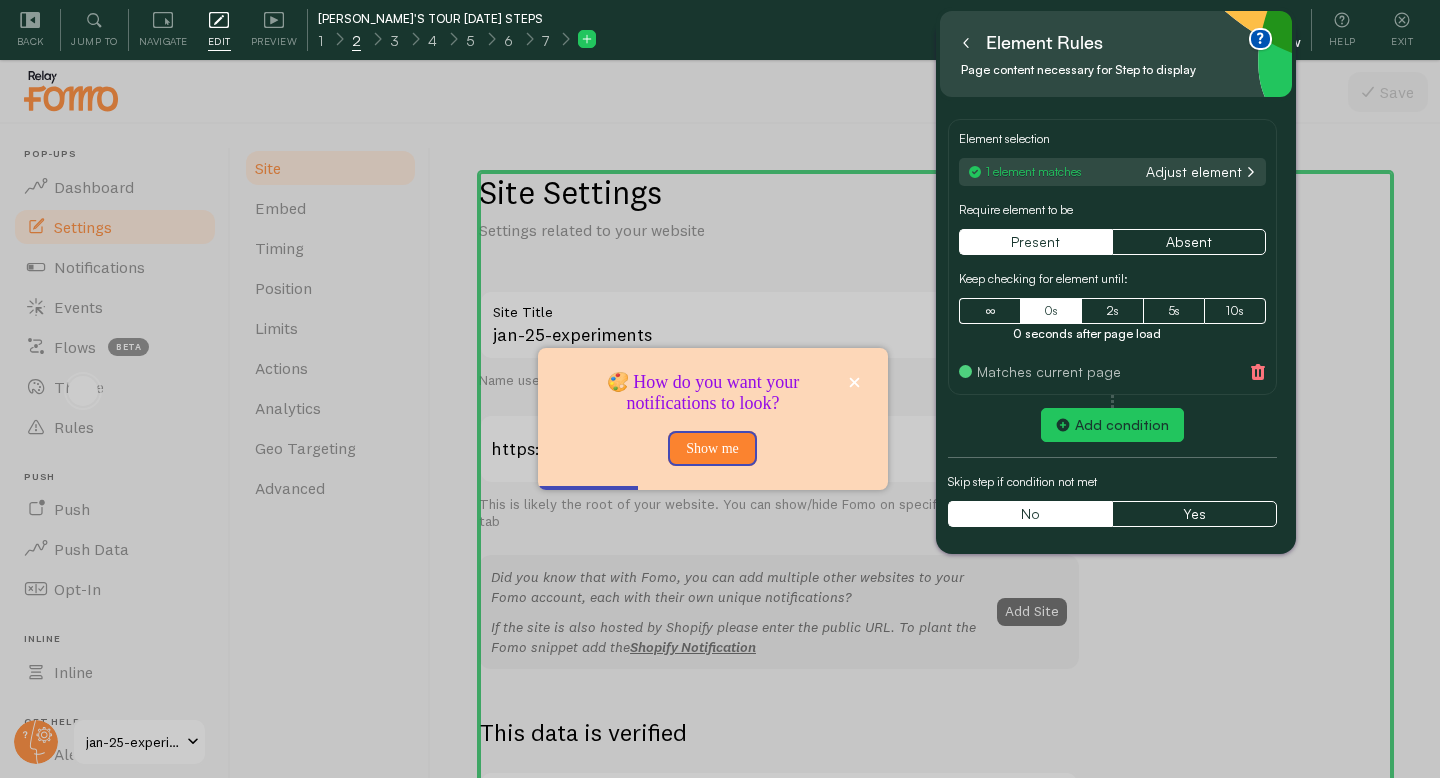 click 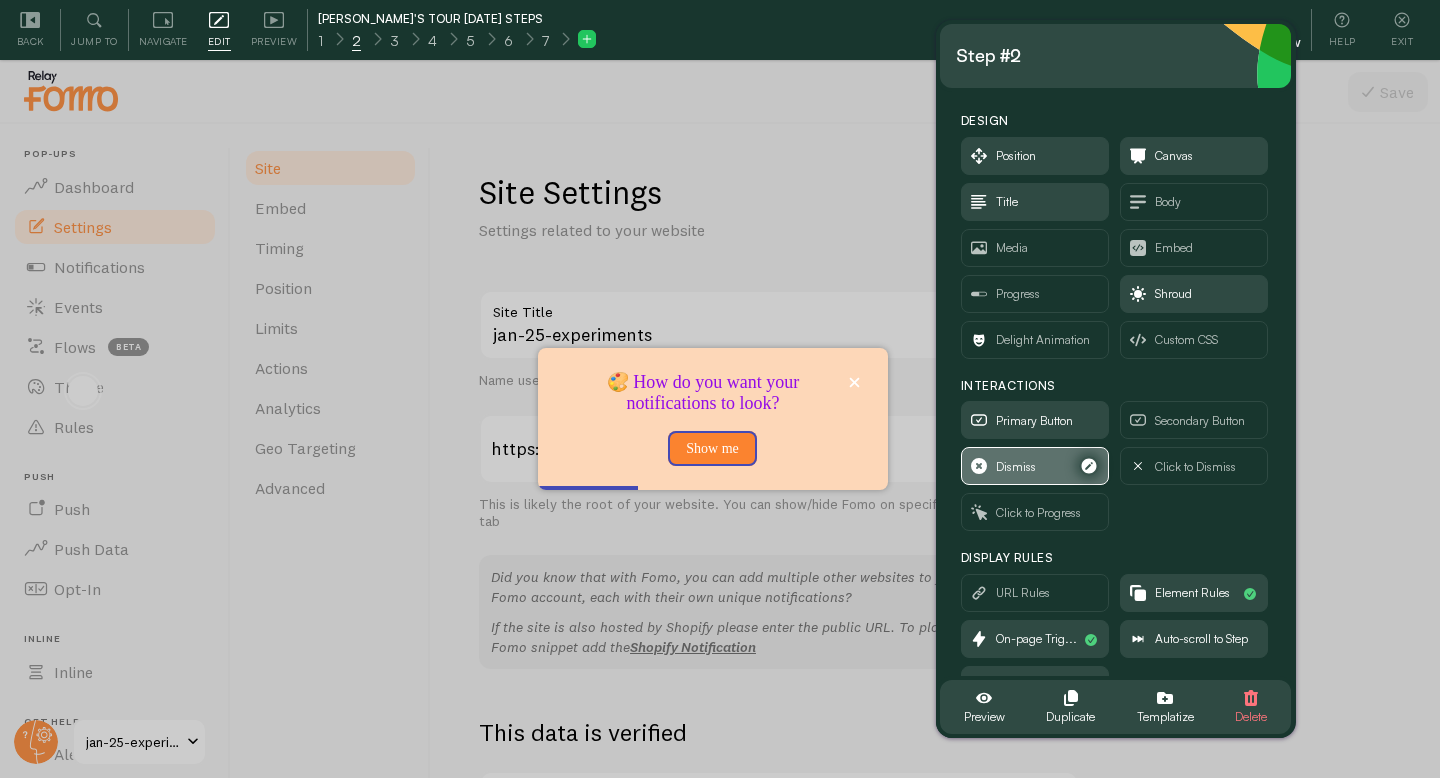 scroll, scrollTop: 51, scrollLeft: 0, axis: vertical 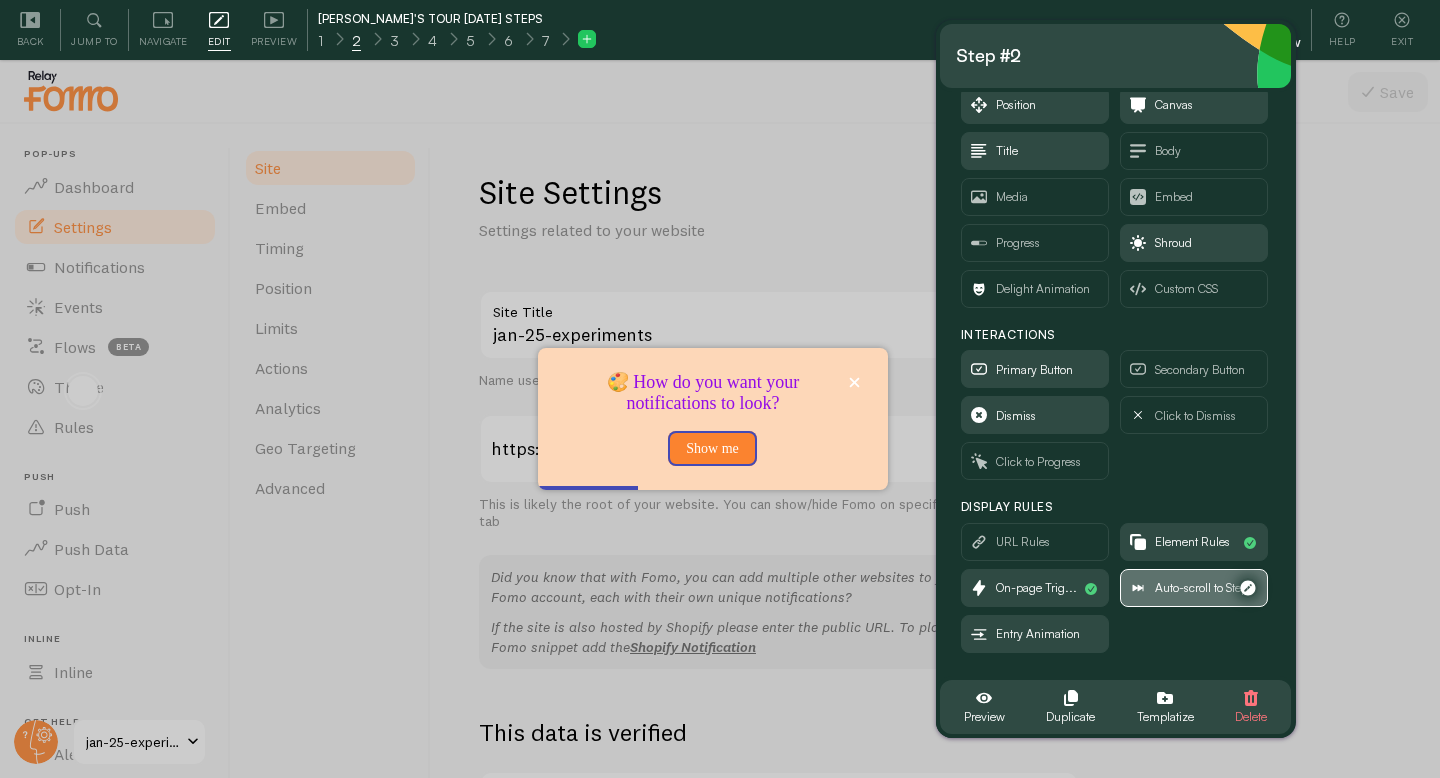 click on "Auto-scroll to Step" at bounding box center [1201, 588] 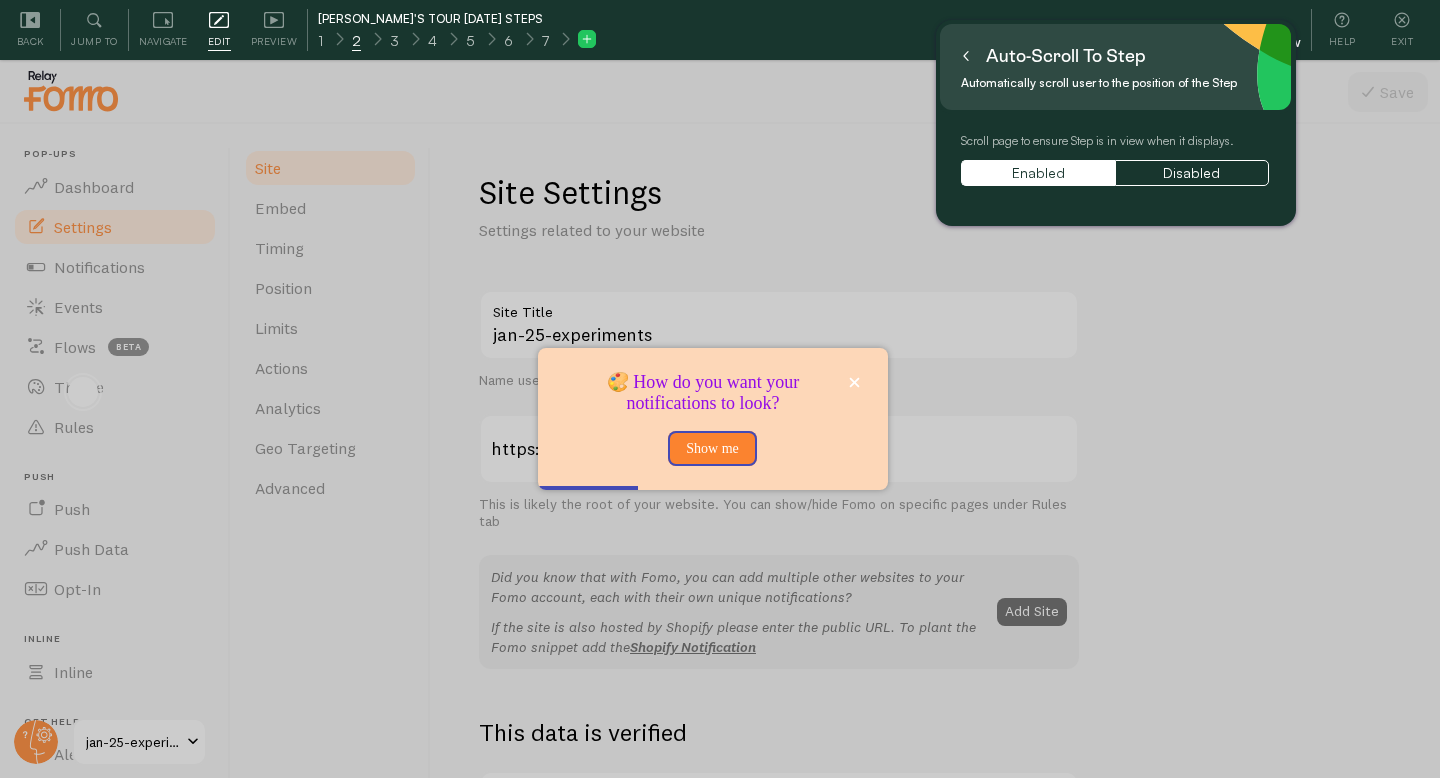 click 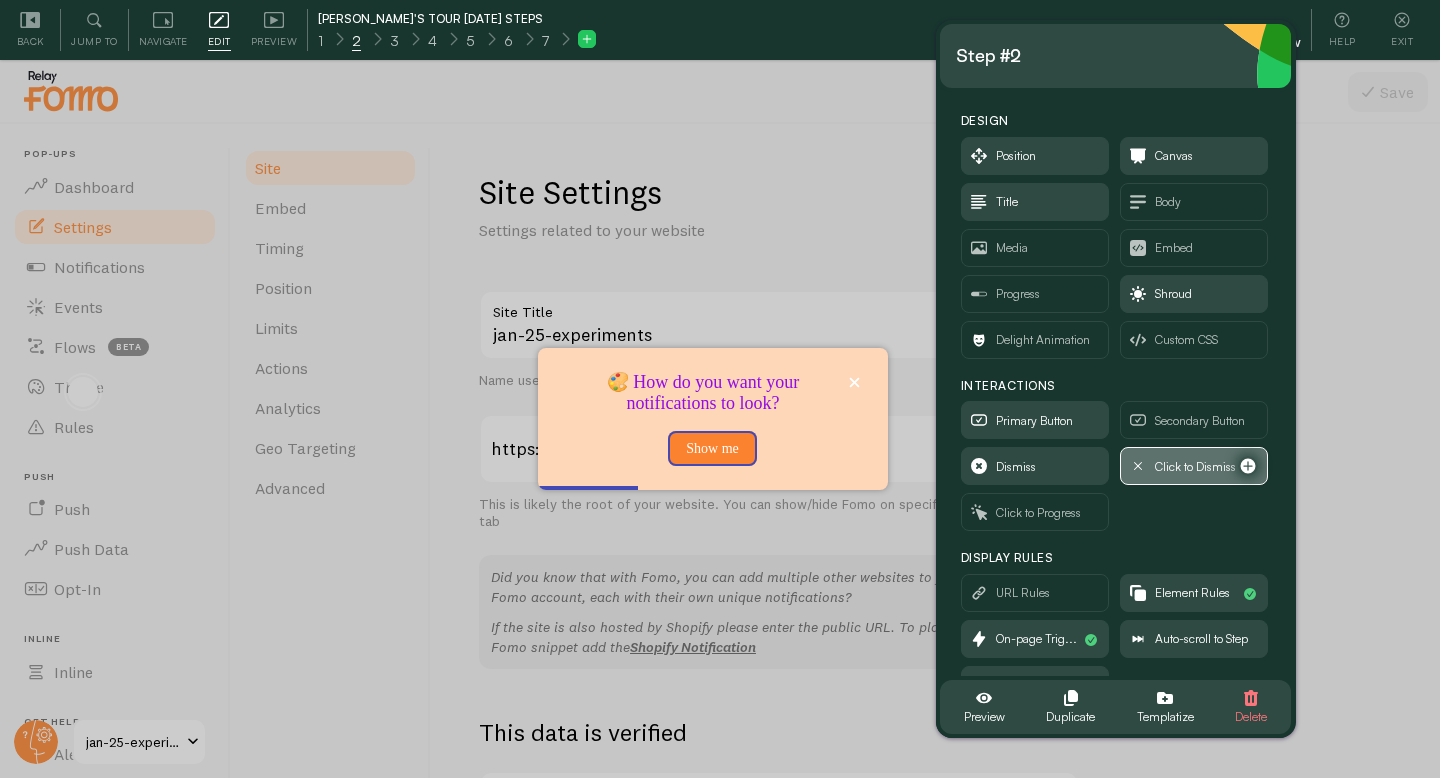 scroll, scrollTop: 51, scrollLeft: 0, axis: vertical 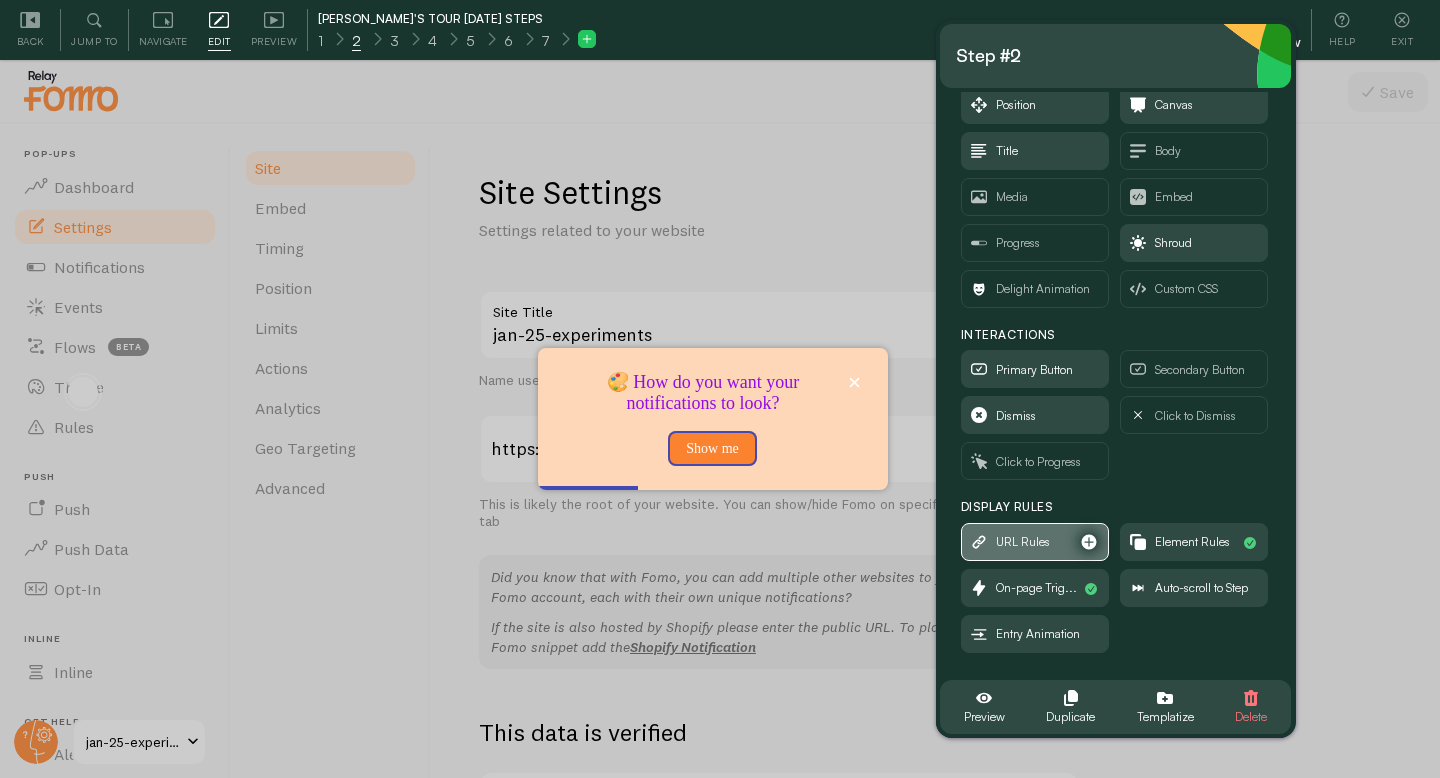 click on "URL Rules" at bounding box center (1023, 542) 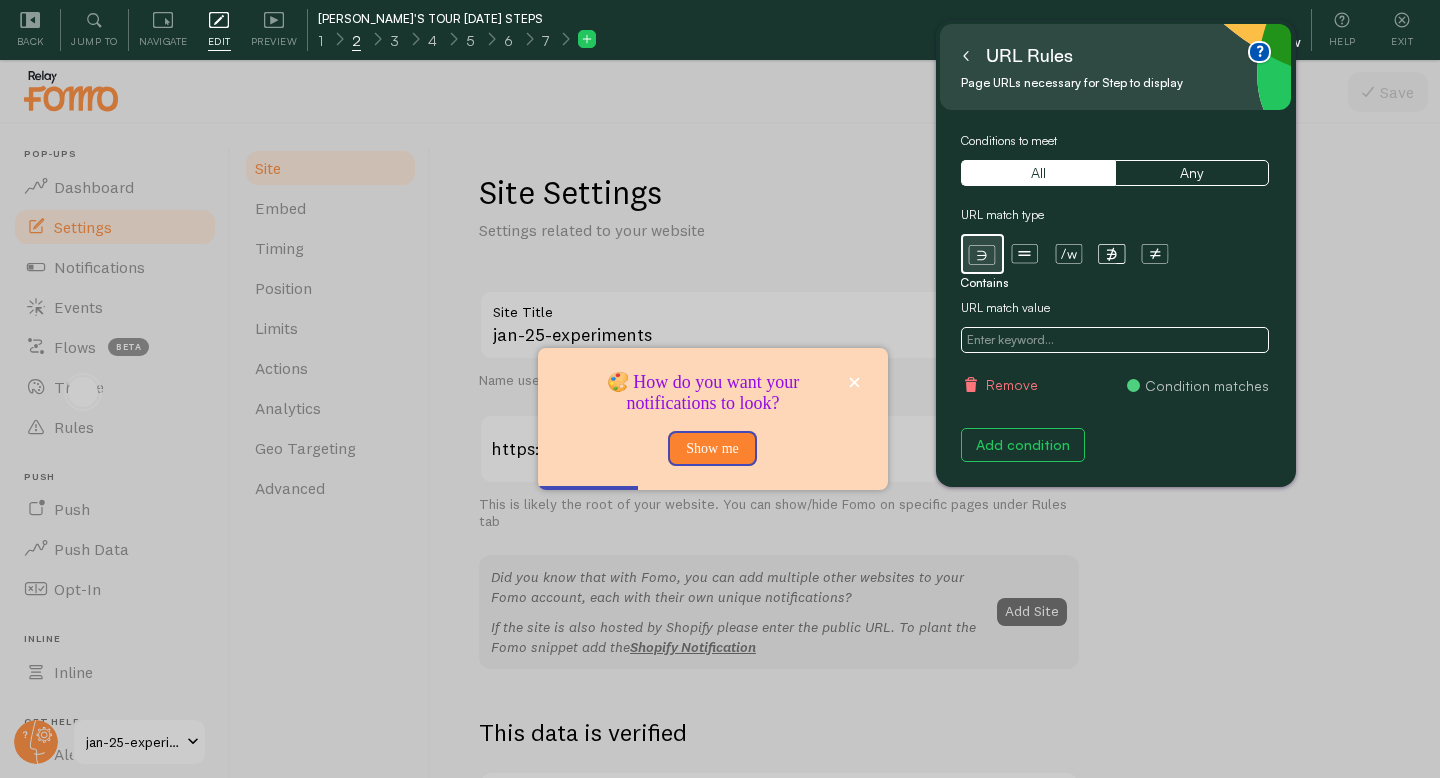 scroll, scrollTop: 0, scrollLeft: 0, axis: both 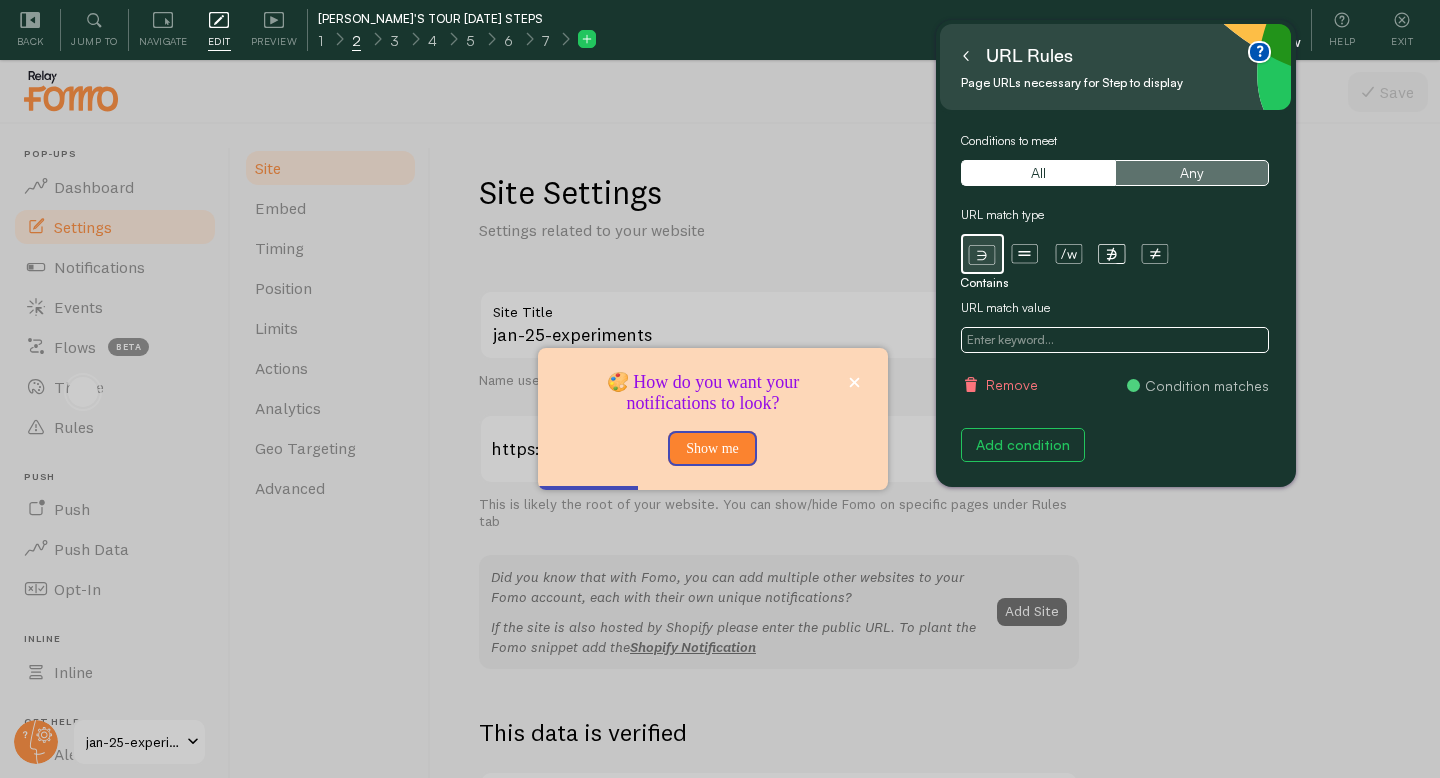 click on "Any" at bounding box center (1192, 173) 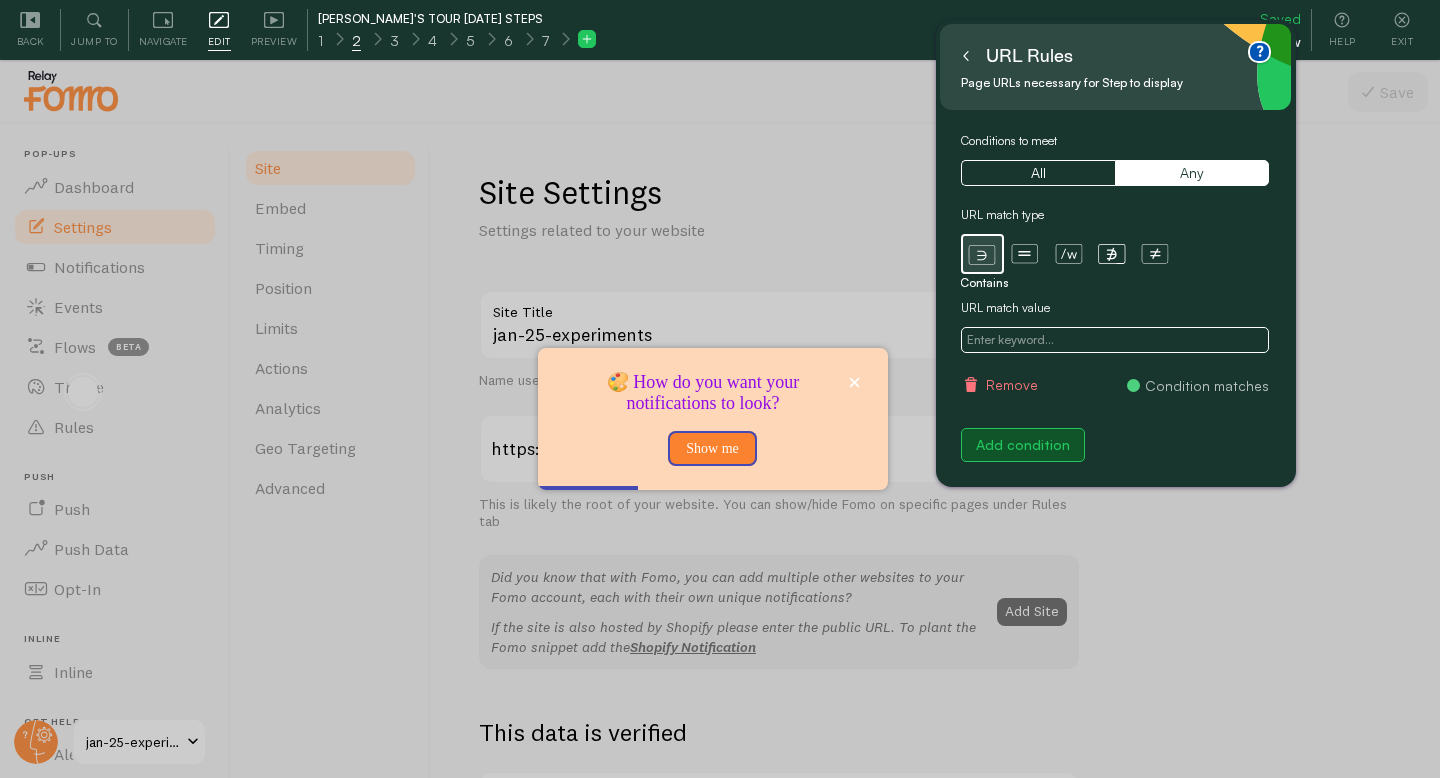 click on "Add condition" at bounding box center (1023, 445) 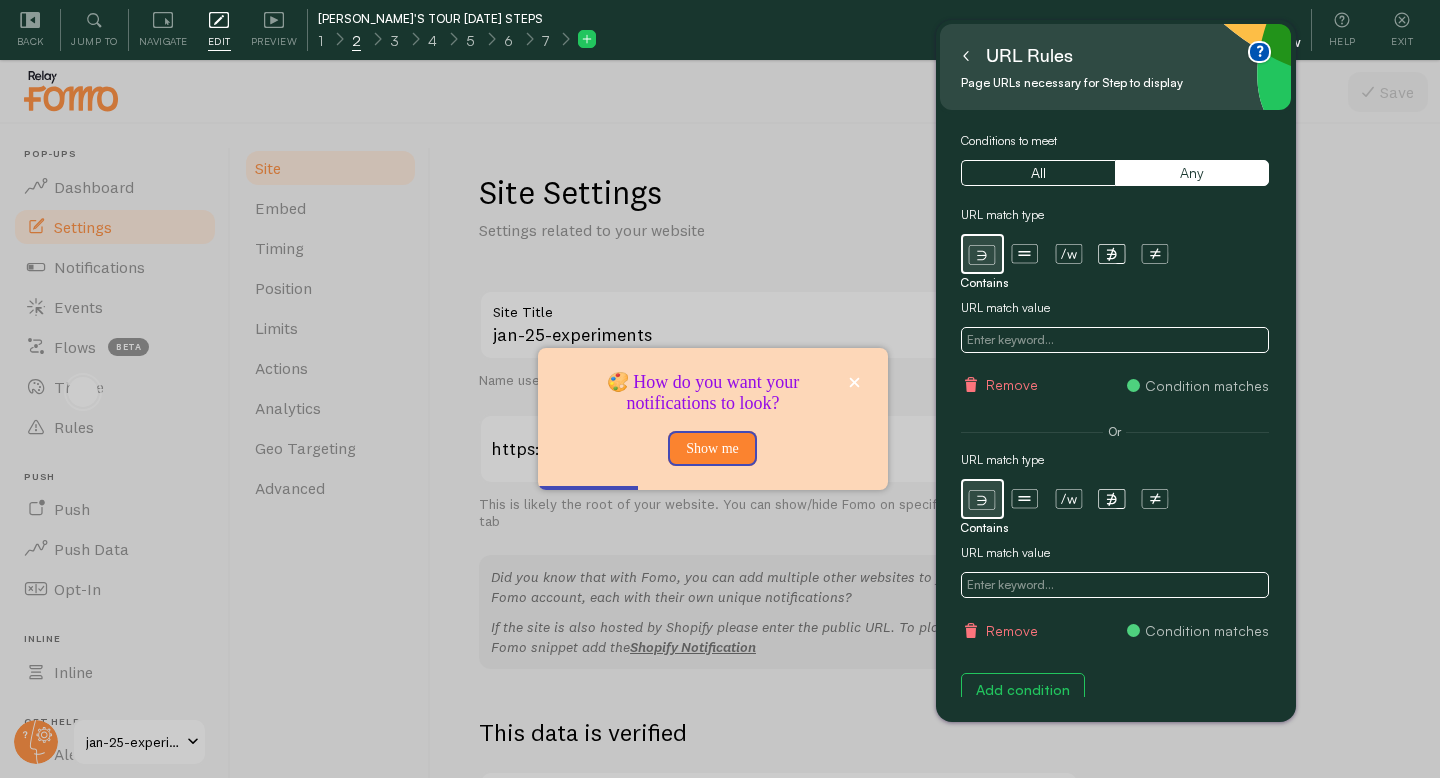 click at bounding box center (966, 56) 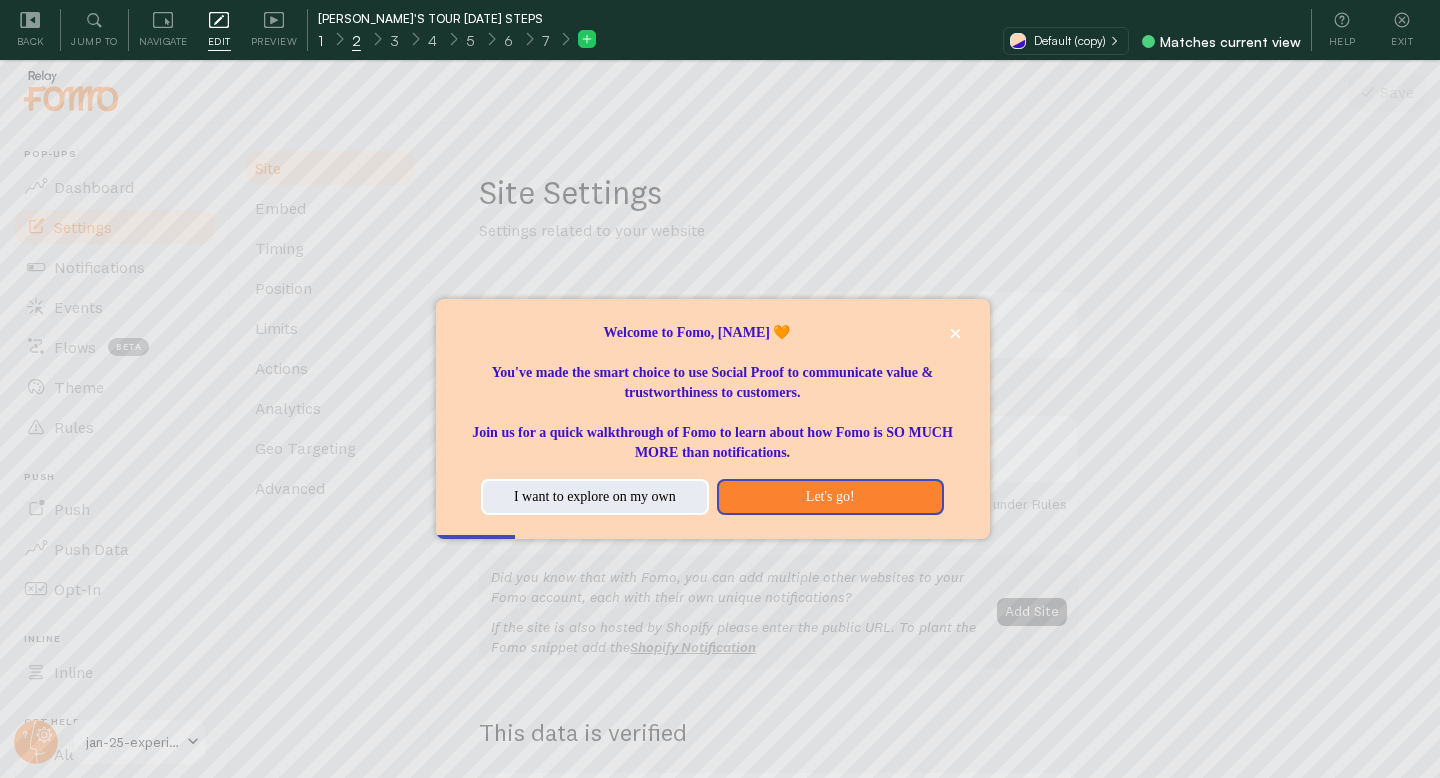 click on "1" at bounding box center [320, 41] 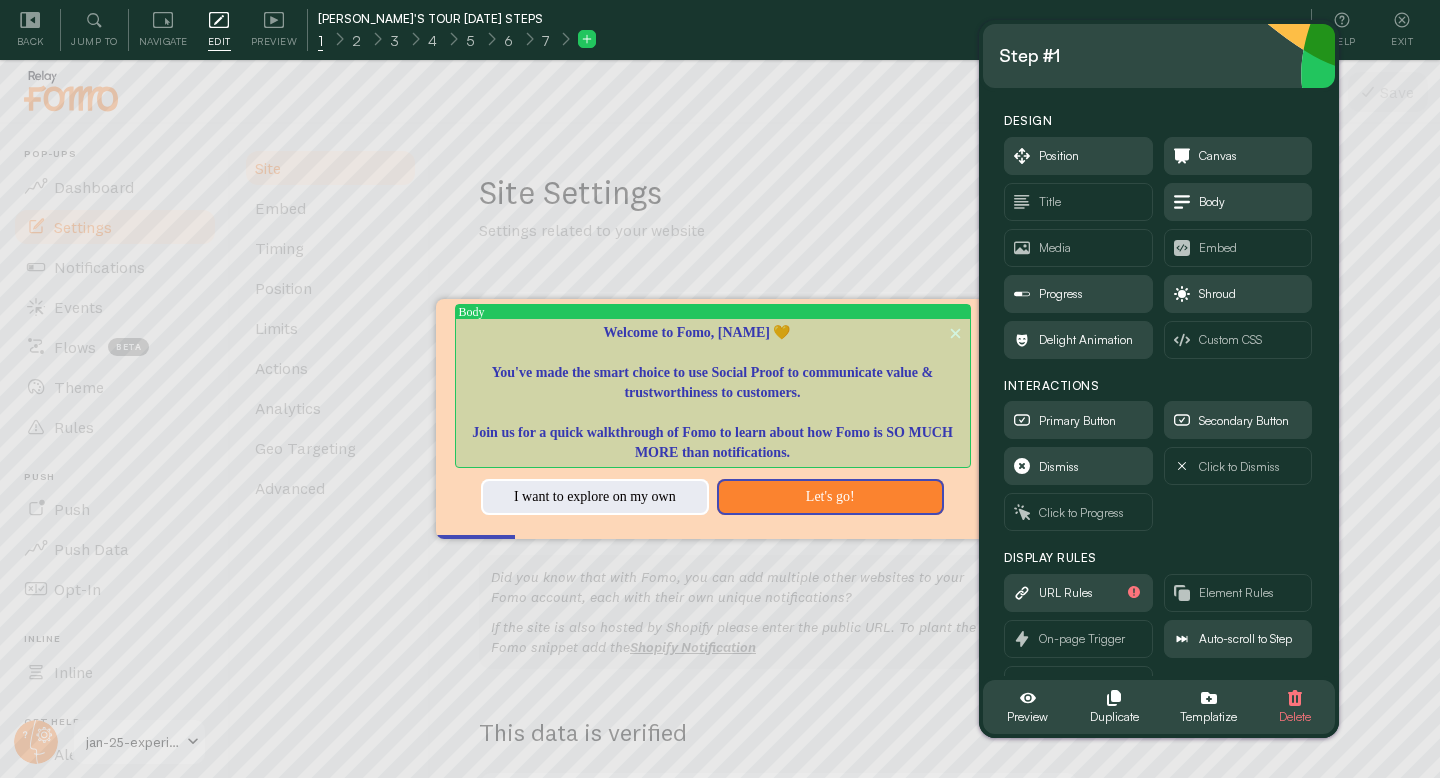 click on "Welcome to Fomo,  [NAME]  🧡" at bounding box center (713, 333) 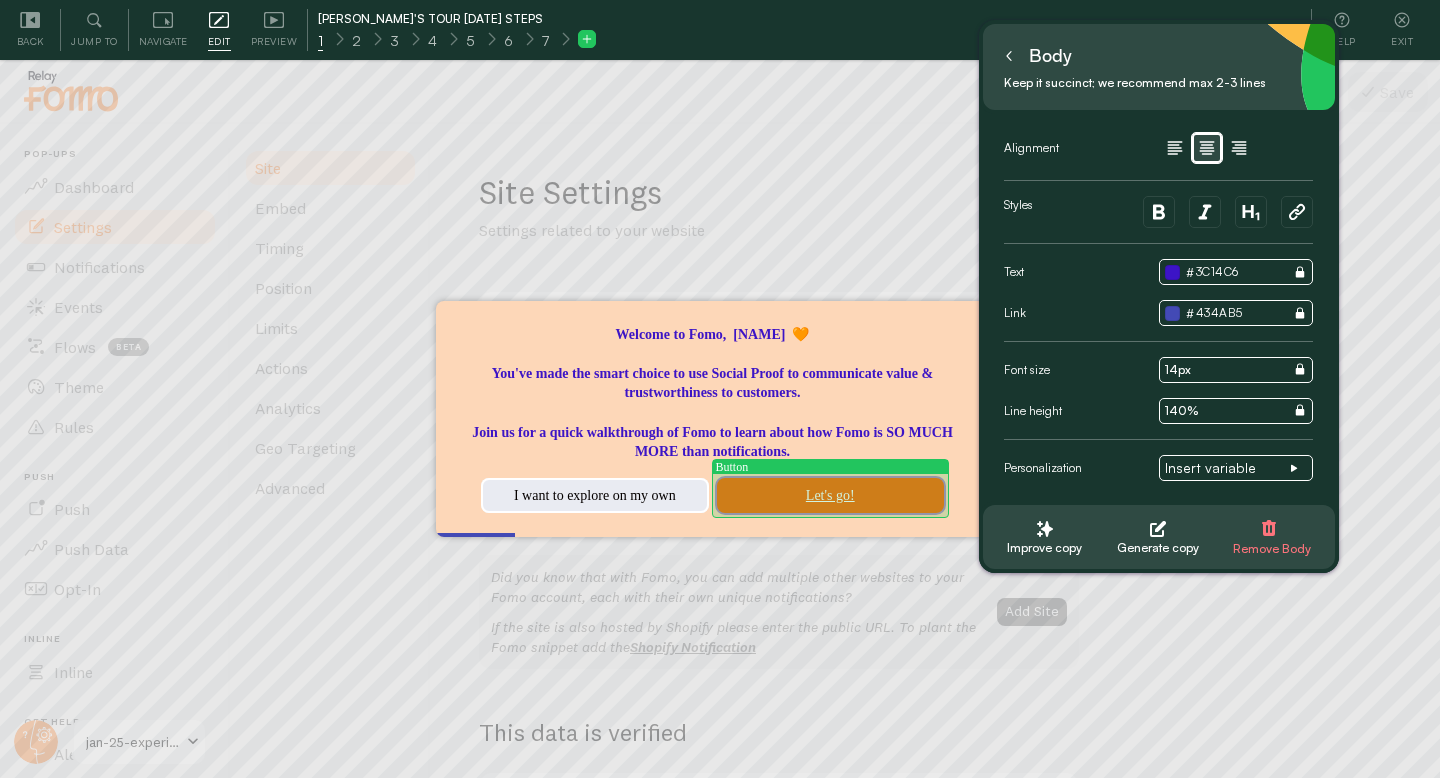 click on "Let's go!" at bounding box center [830, 496] 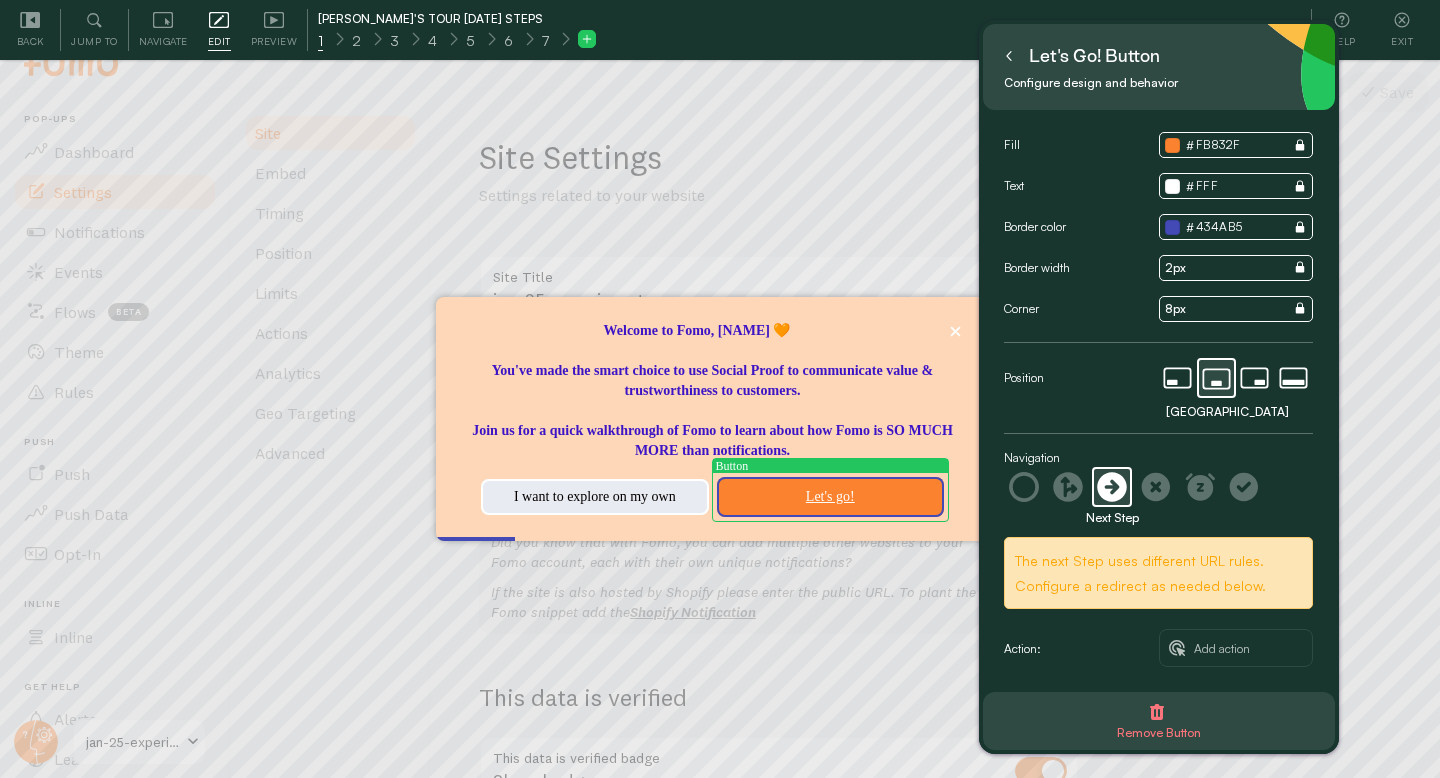 scroll, scrollTop: 60, scrollLeft: 0, axis: vertical 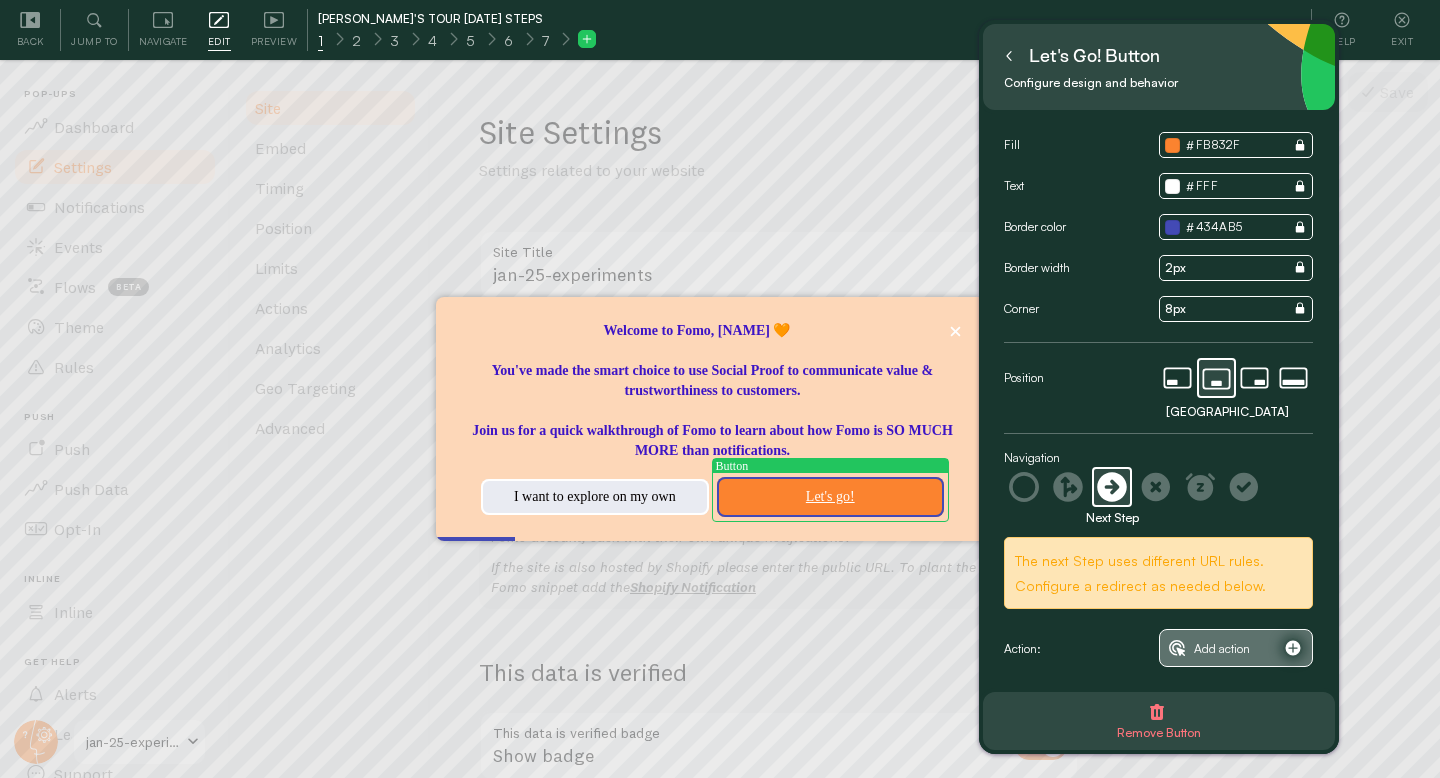 click on "Add action" at bounding box center [1236, 648] 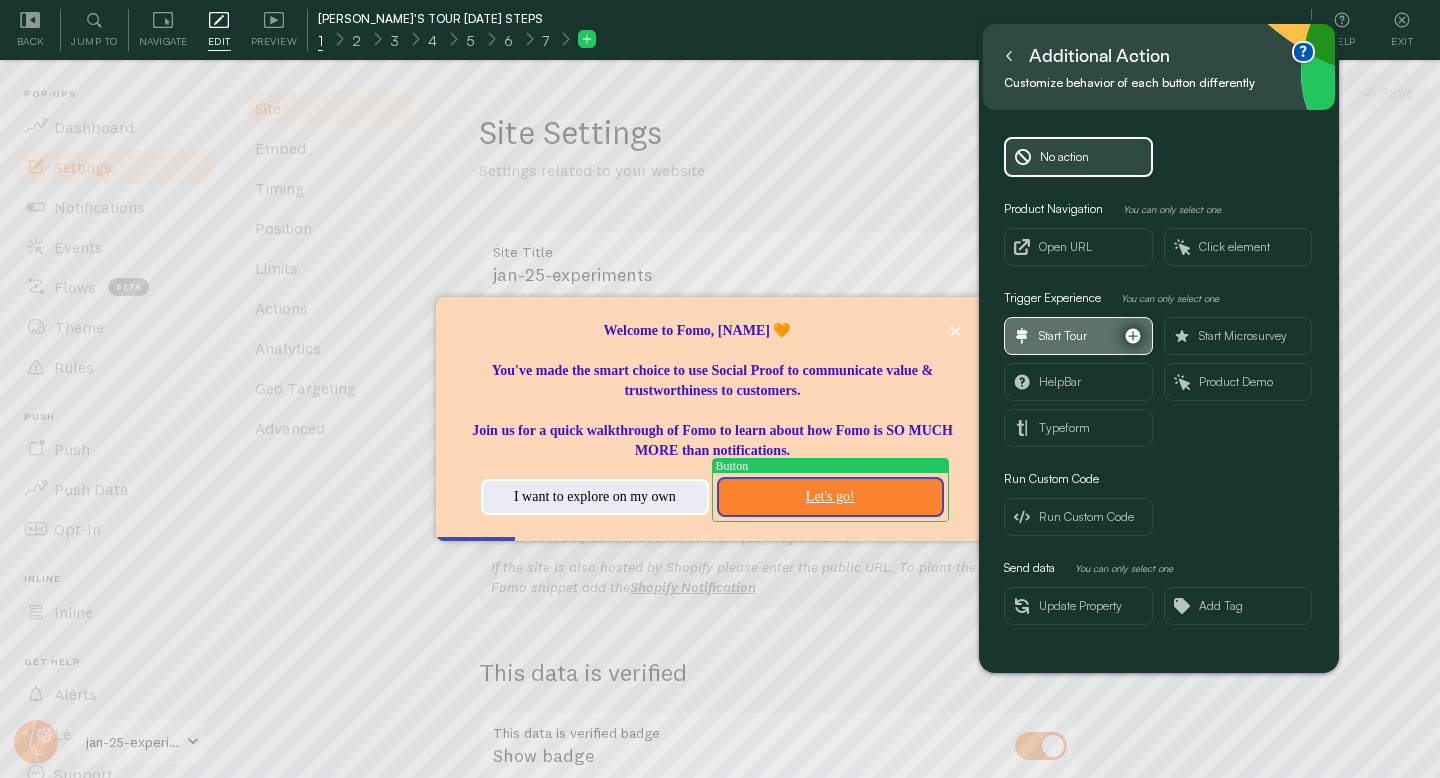 scroll, scrollTop: 53, scrollLeft: 0, axis: vertical 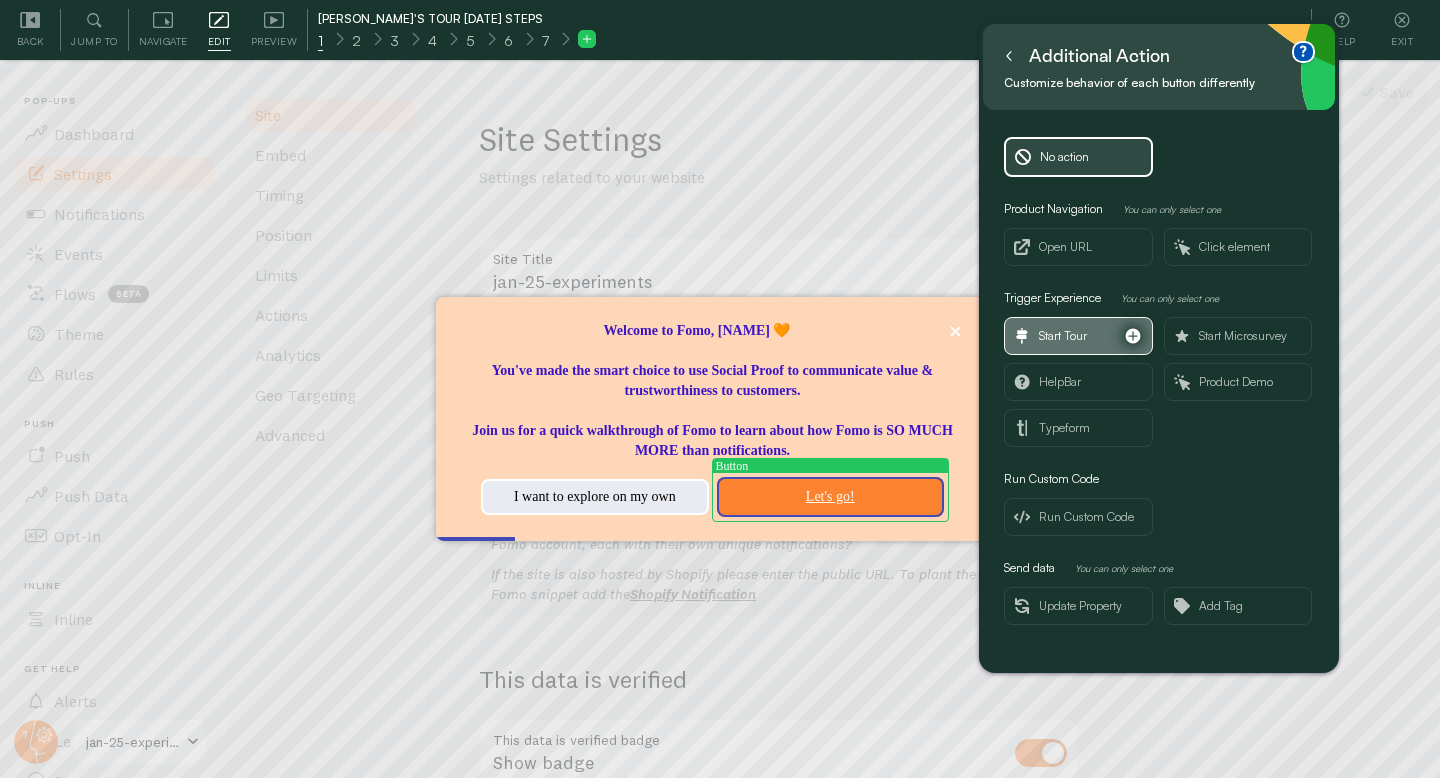 click on "Start Tour" at bounding box center (1063, 336) 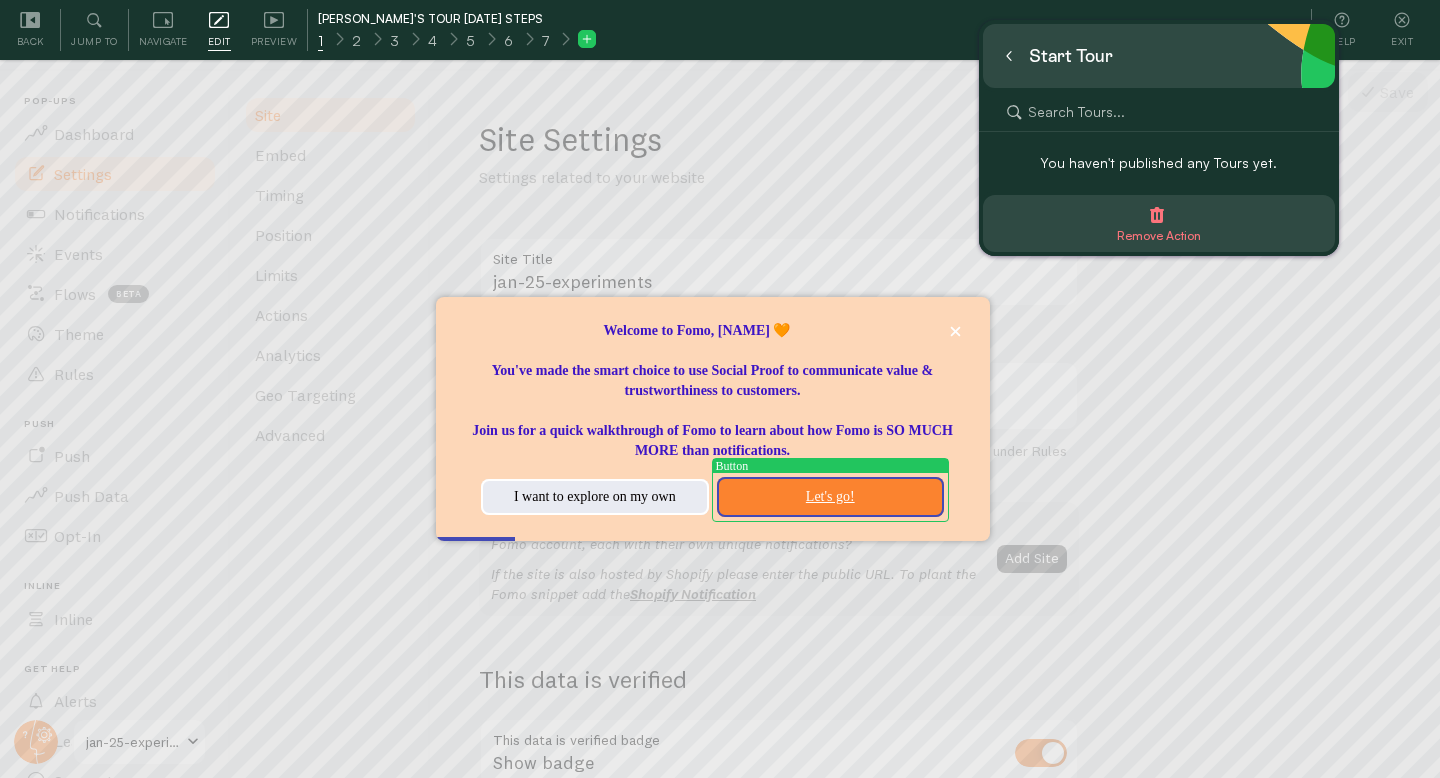 click 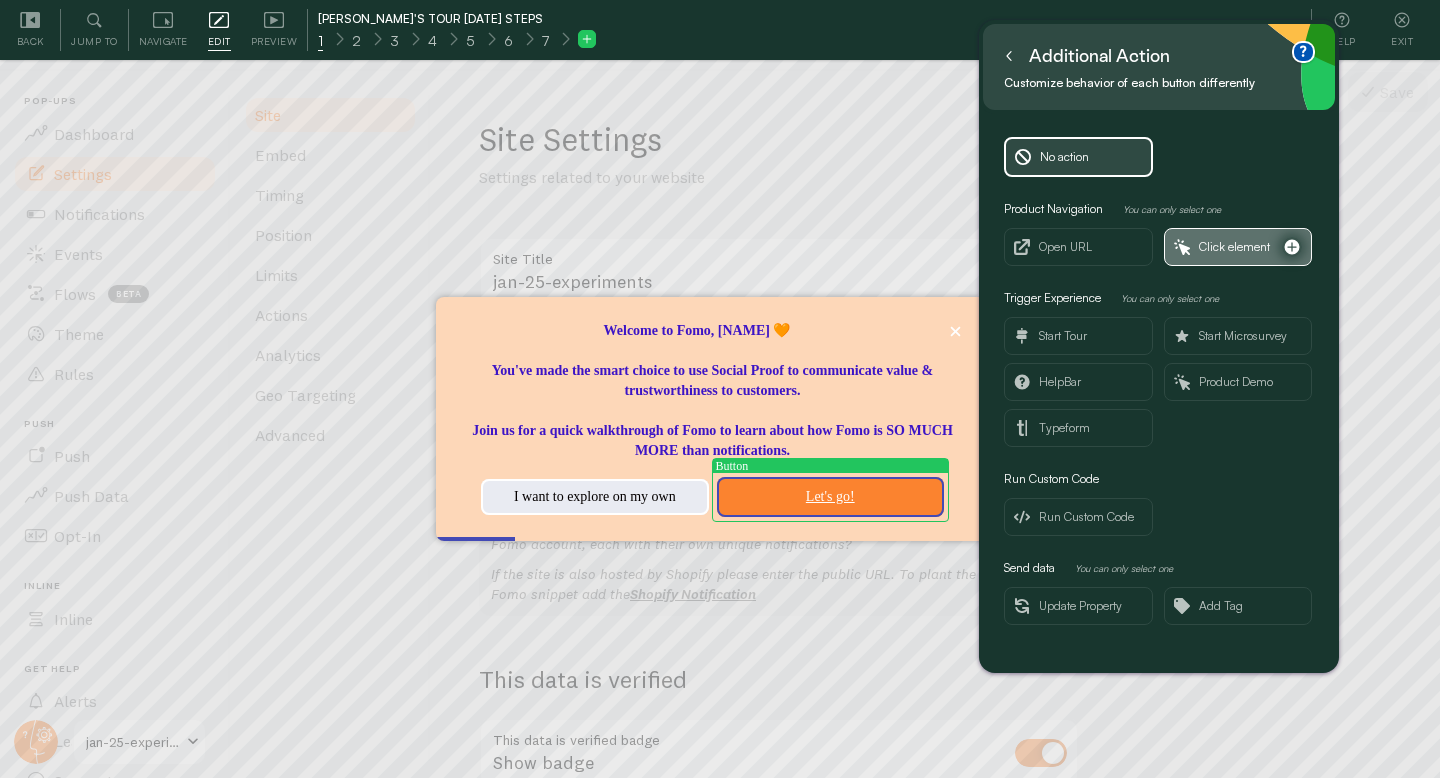click on "Click element" at bounding box center (1234, 247) 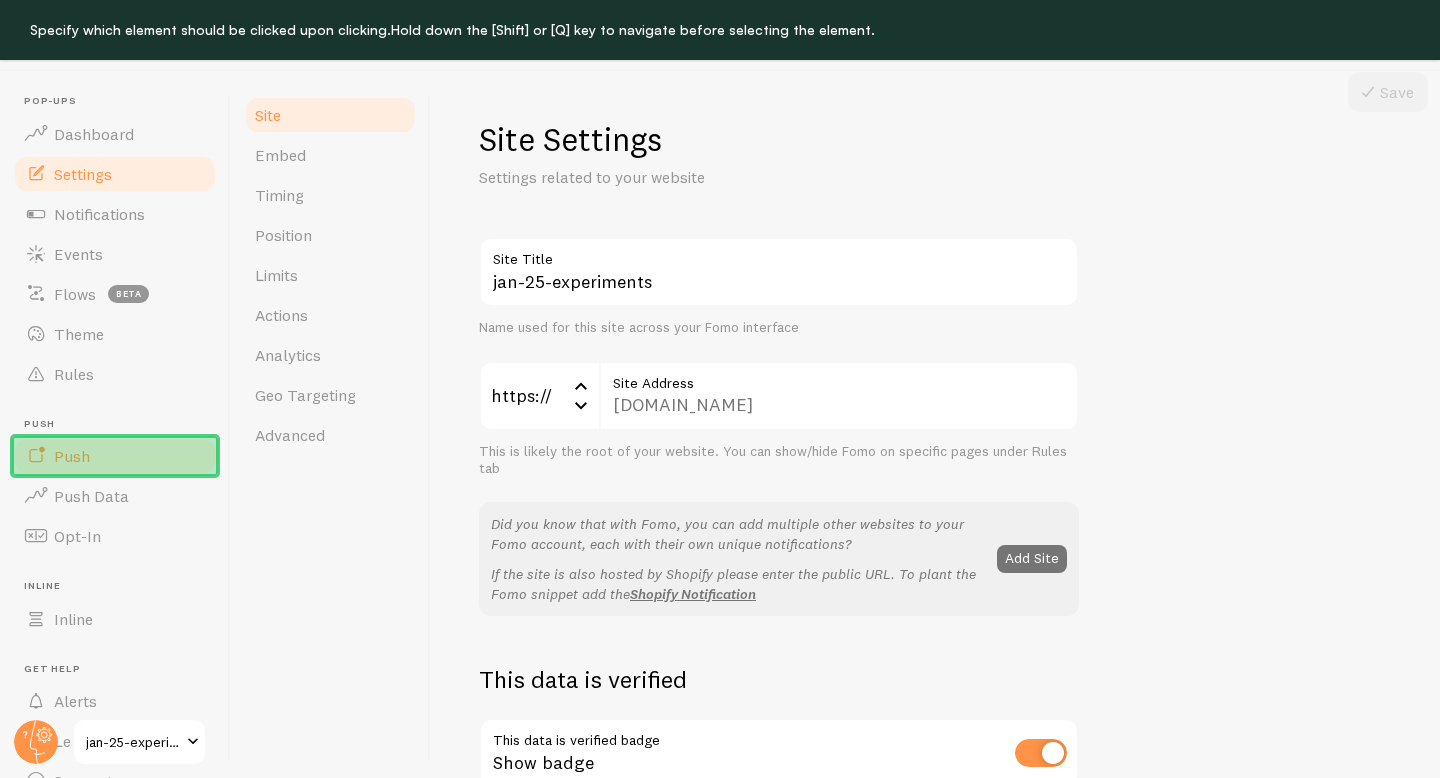 scroll, scrollTop: 14, scrollLeft: 0, axis: vertical 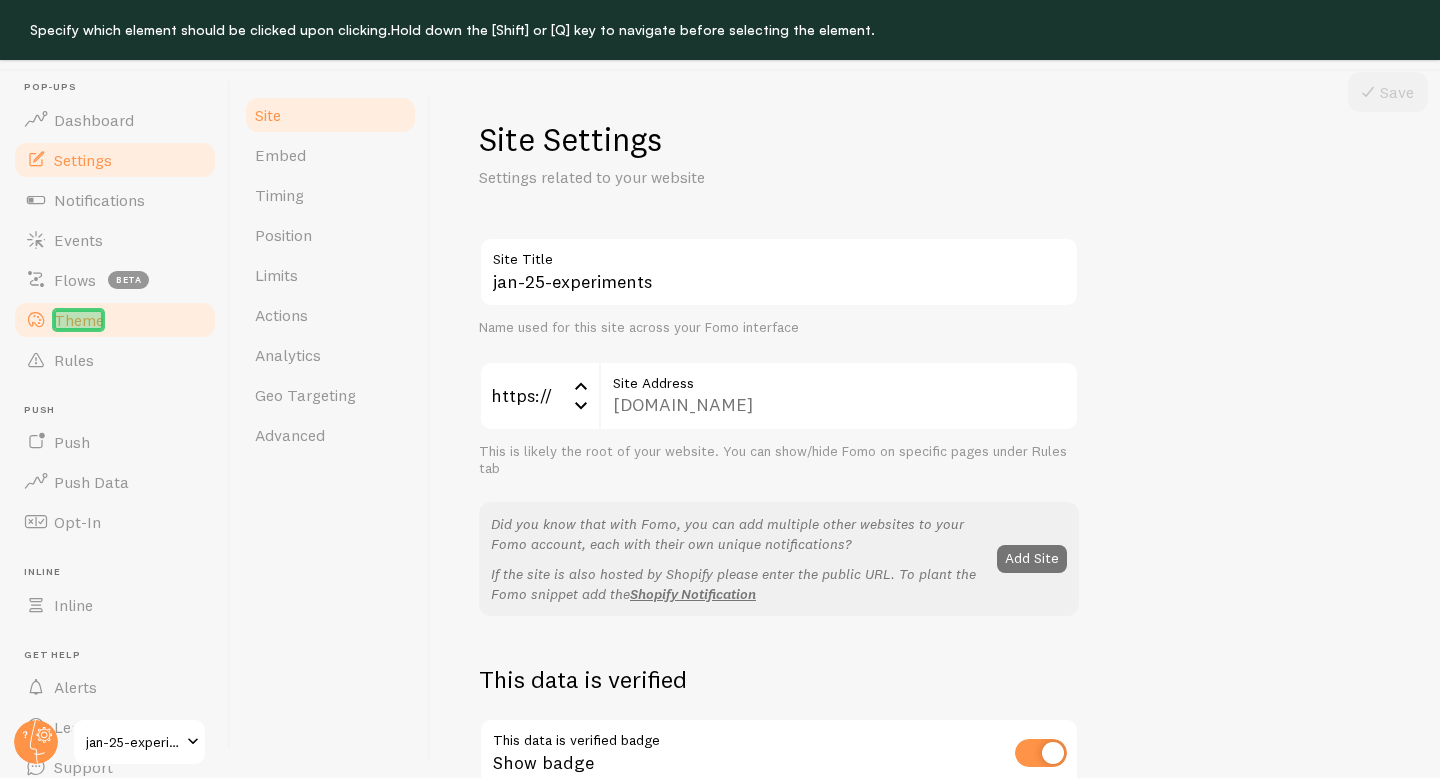 click on "Theme" at bounding box center [79, 320] 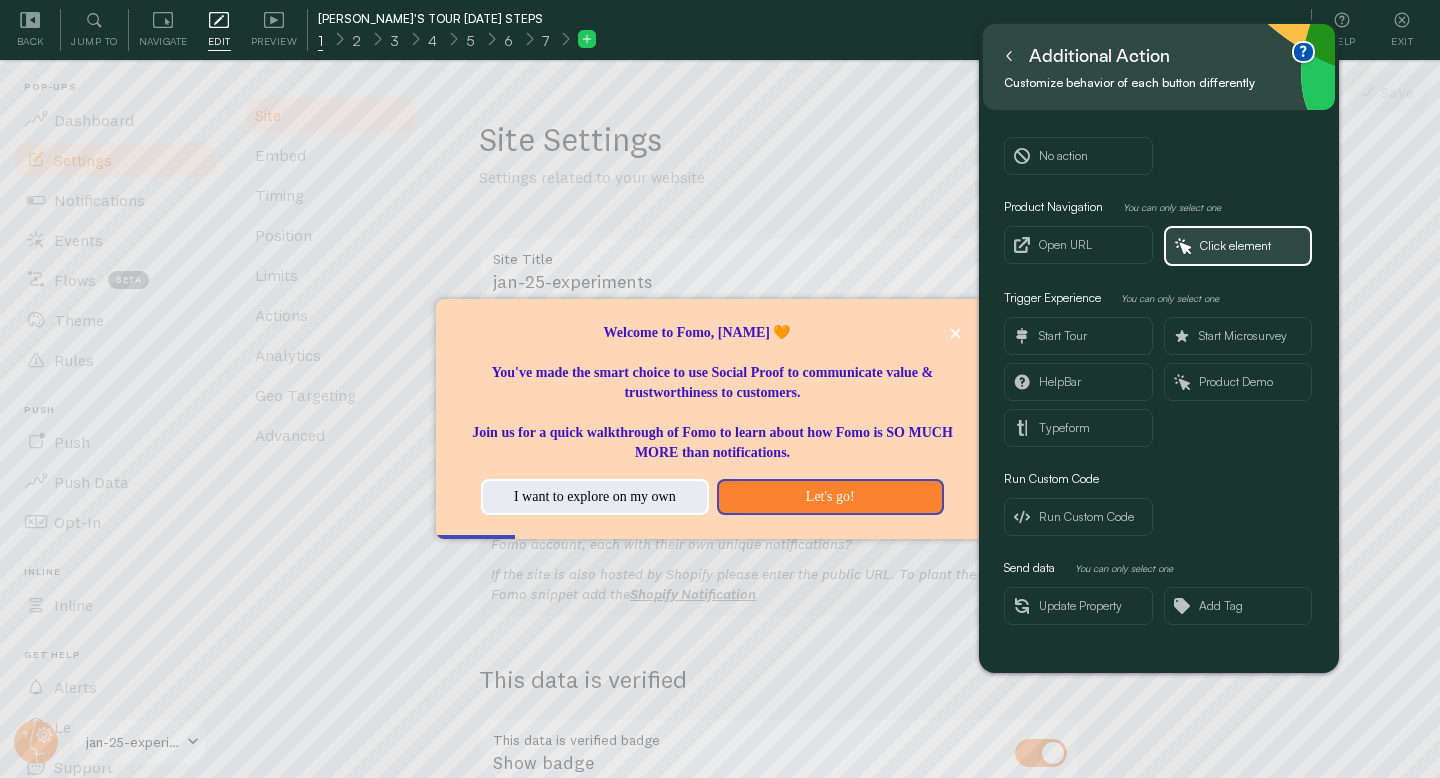 click 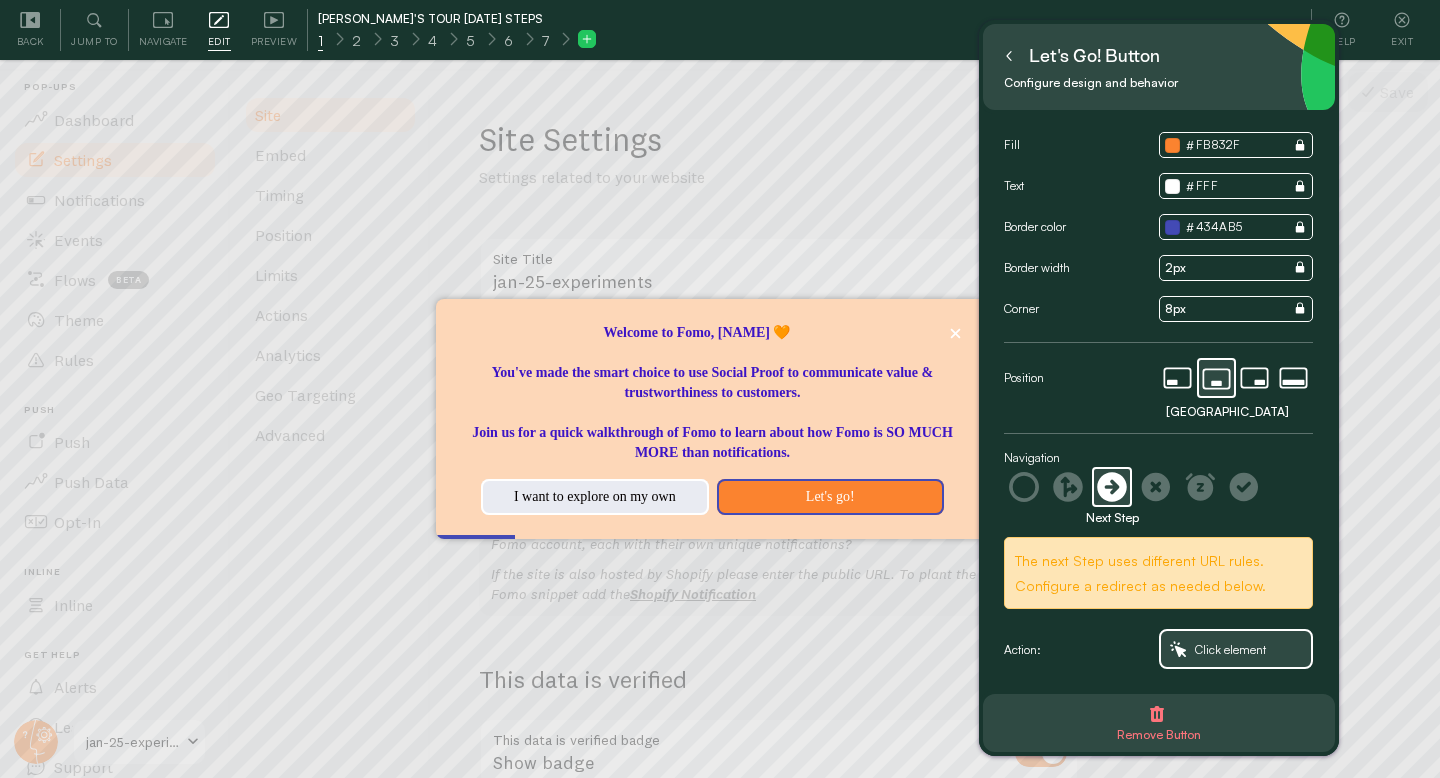 scroll, scrollTop: 60, scrollLeft: 0, axis: vertical 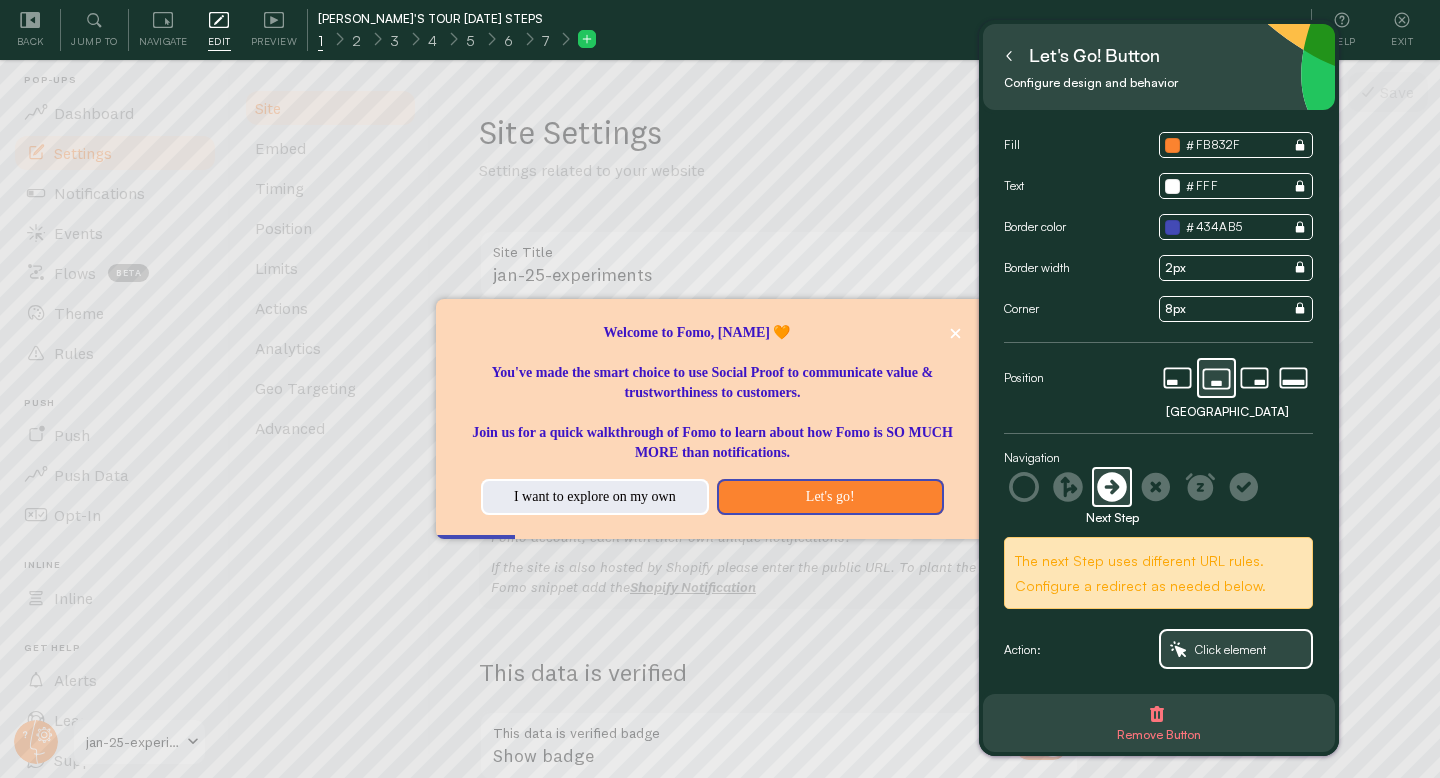 click 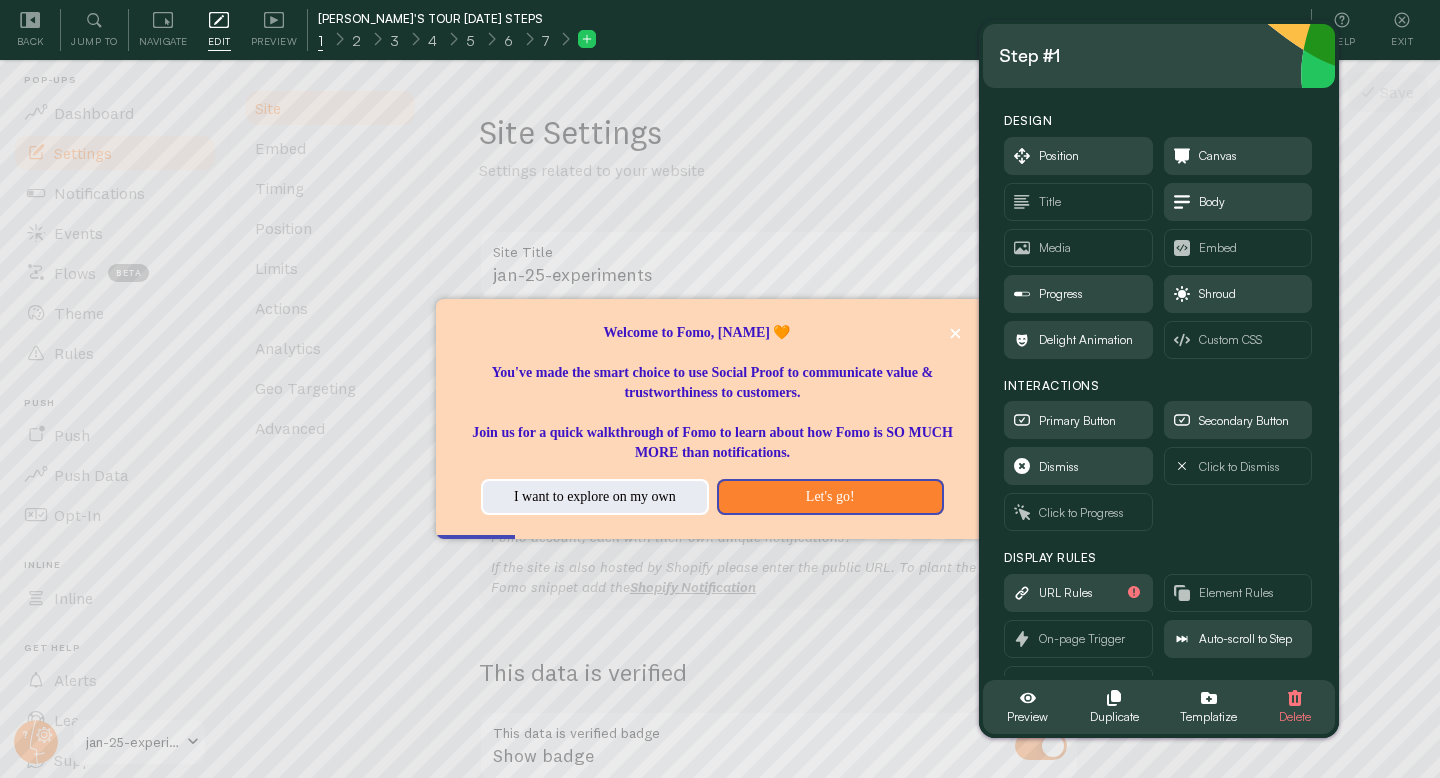 scroll, scrollTop: 51, scrollLeft: 0, axis: vertical 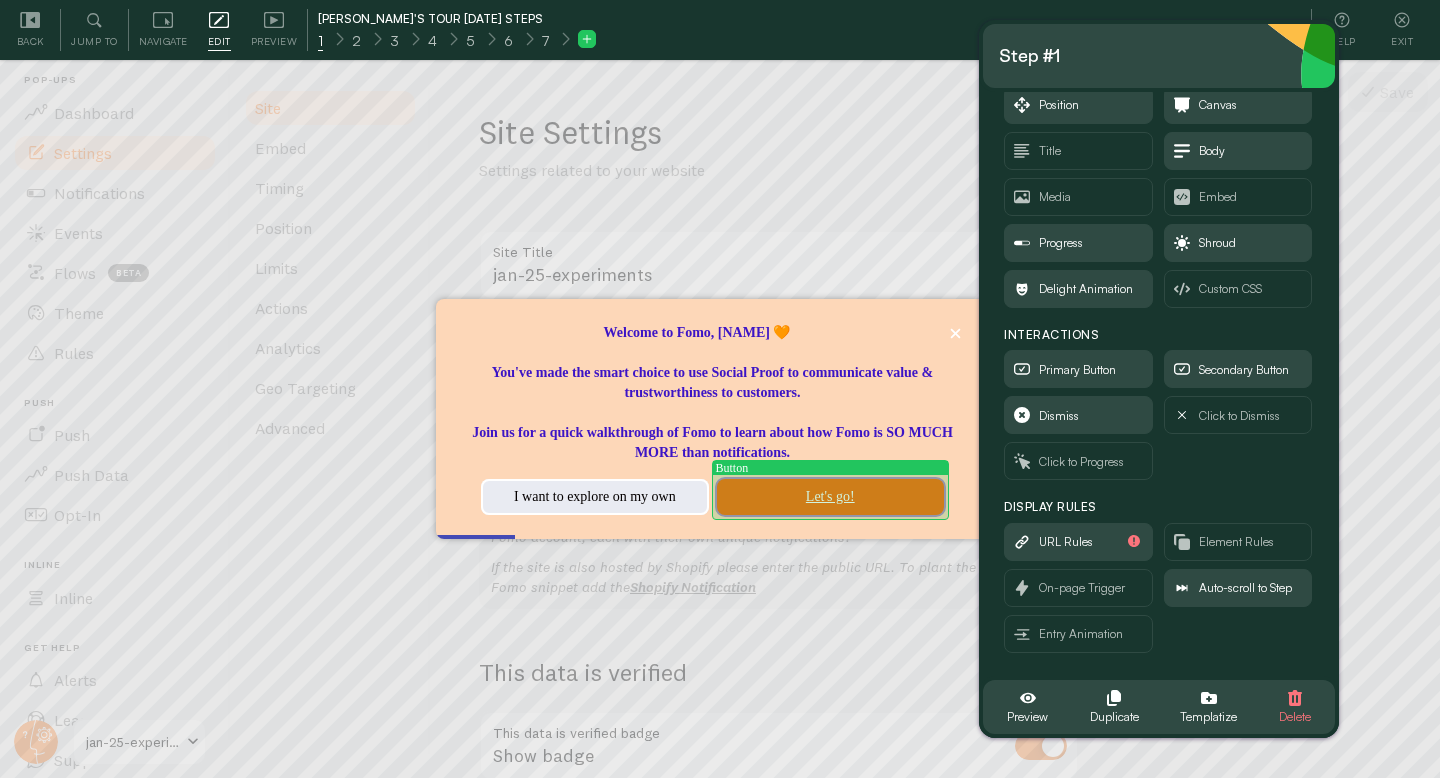 click on "Let's go!" at bounding box center [830, 497] 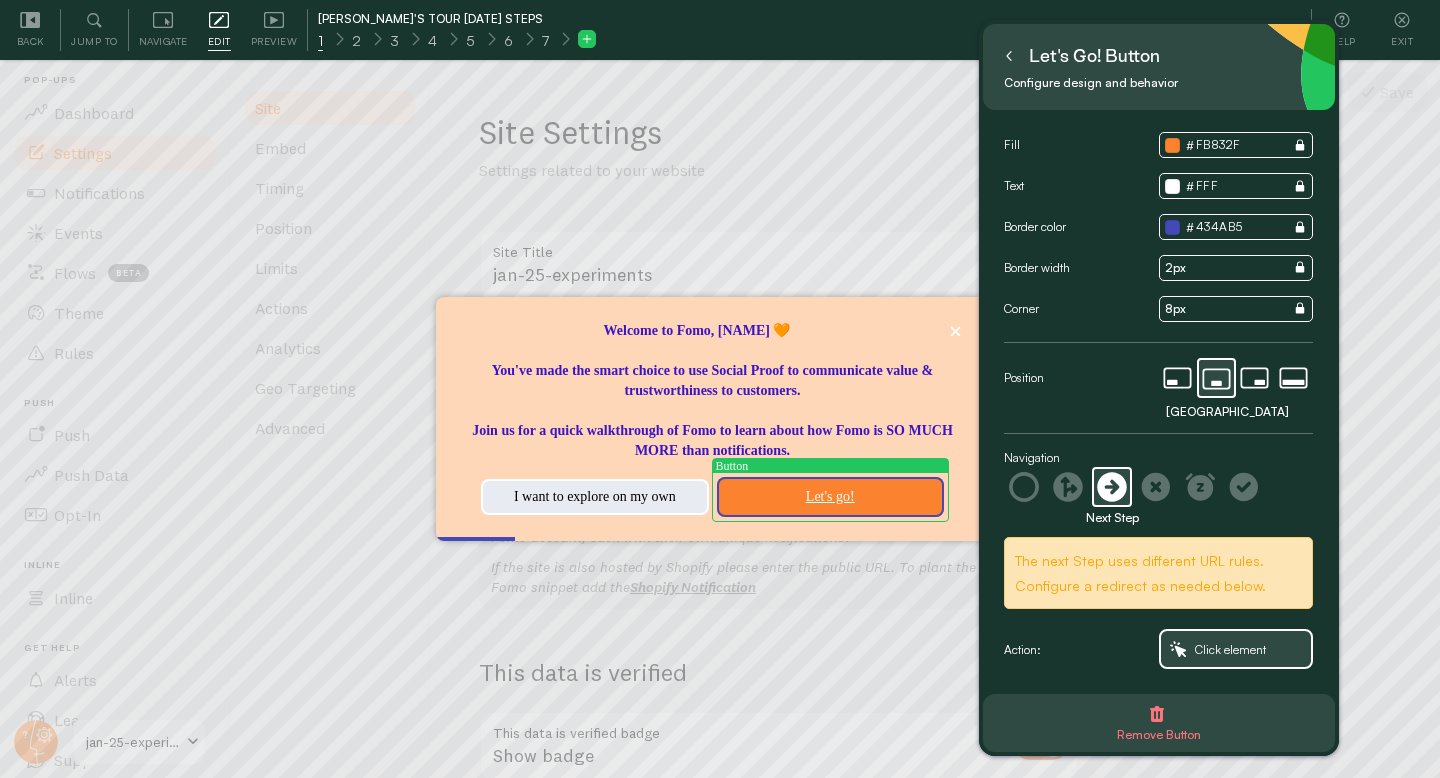 scroll, scrollTop: 0, scrollLeft: 0, axis: both 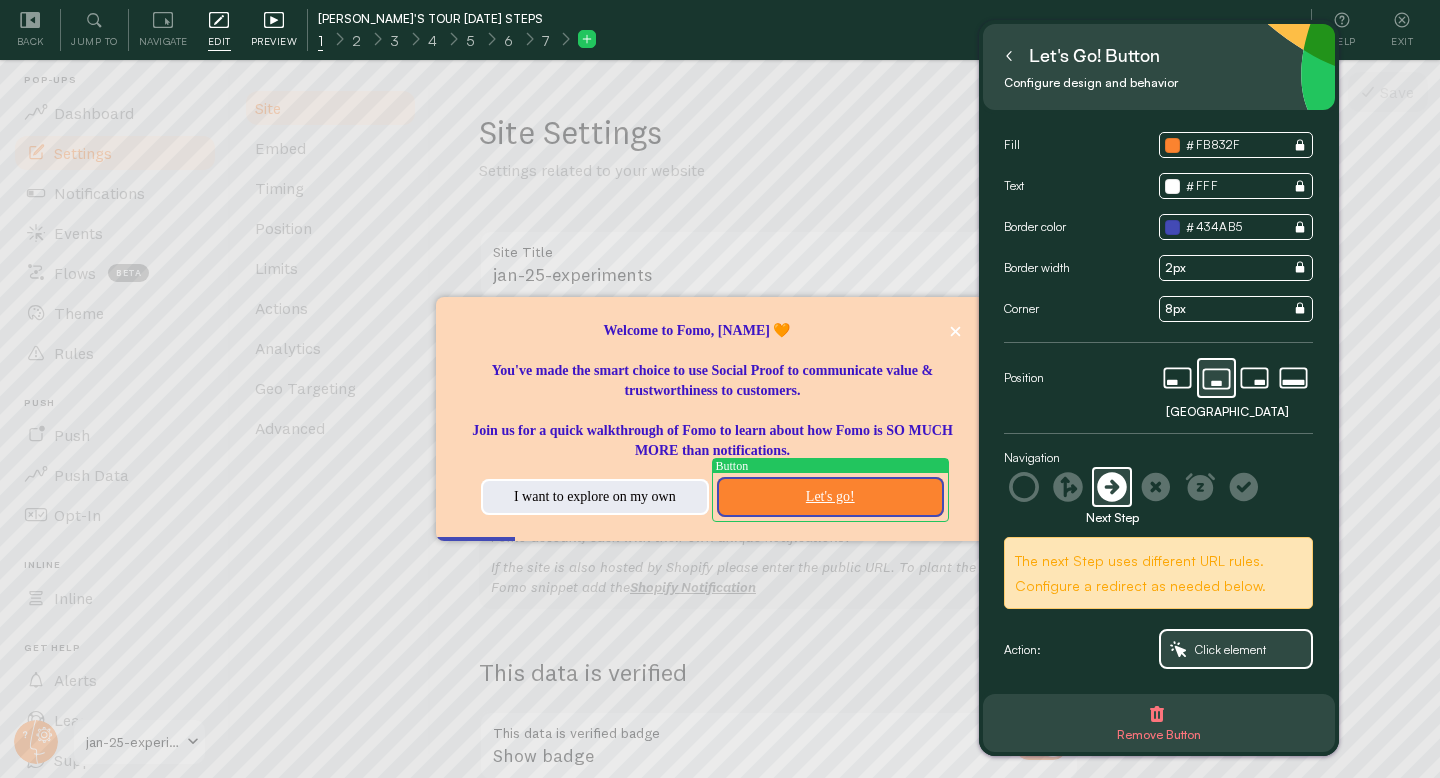 click 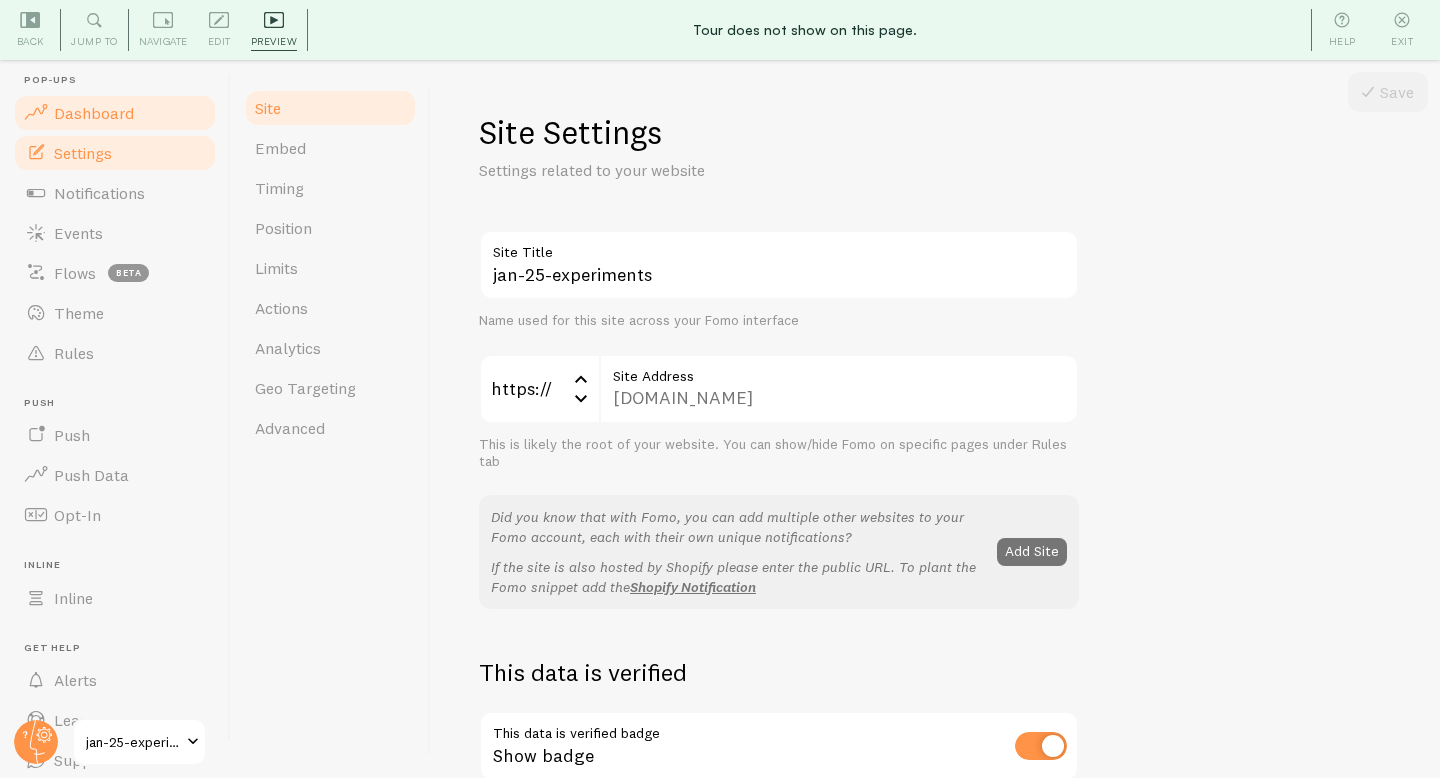 click on "Dashboard" at bounding box center (94, 113) 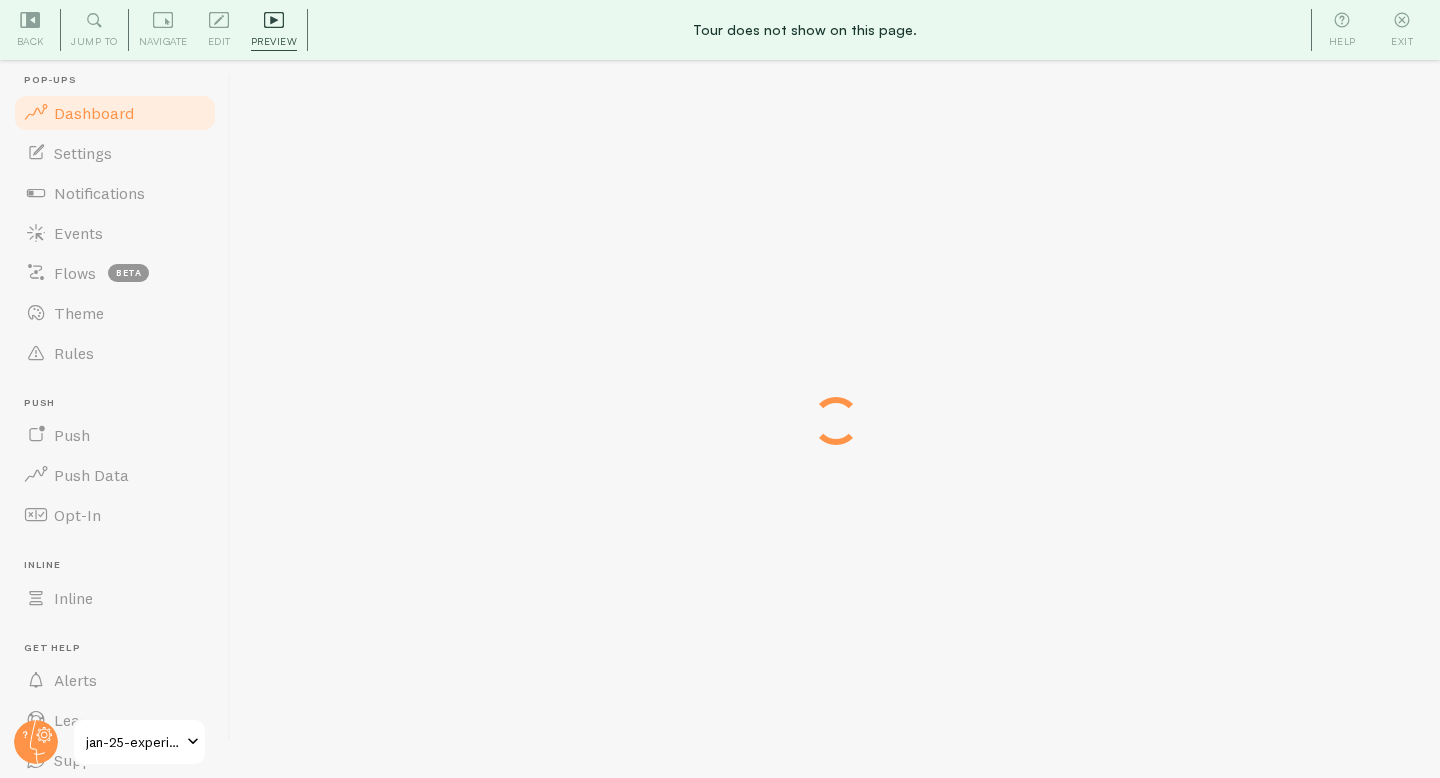scroll, scrollTop: 0, scrollLeft: 0, axis: both 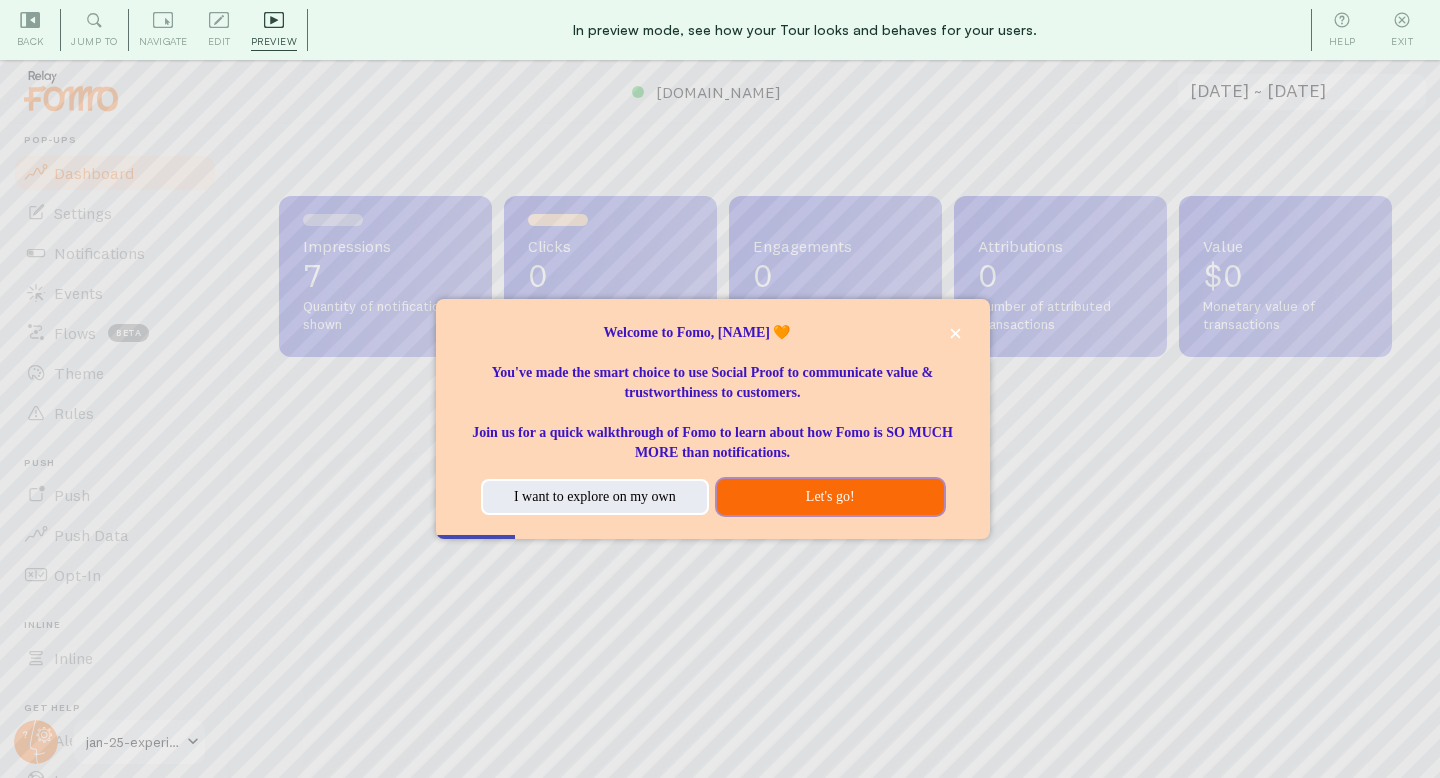 click on "Let's go!" at bounding box center (830, 497) 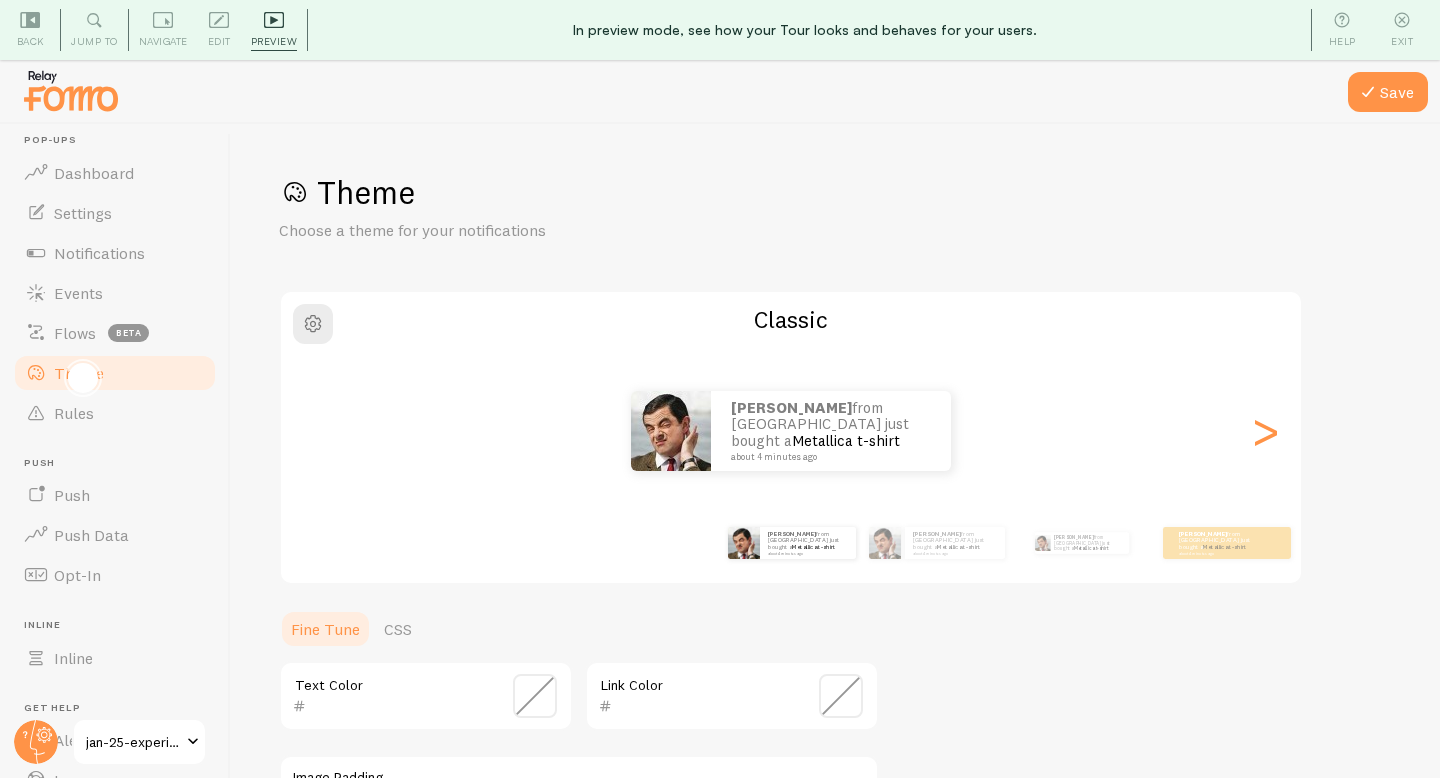 click at bounding box center [83, 378] 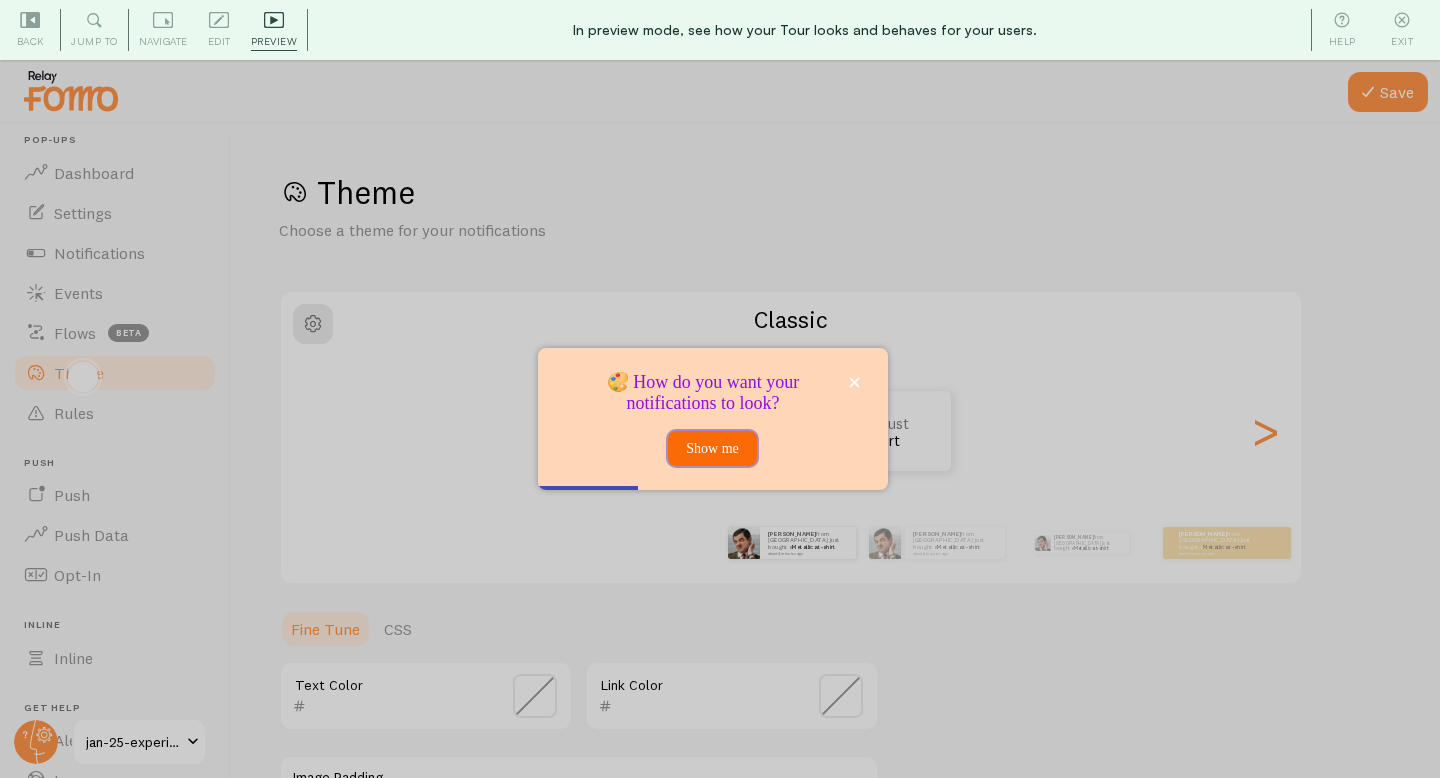 click on "Show me" at bounding box center [712, 449] 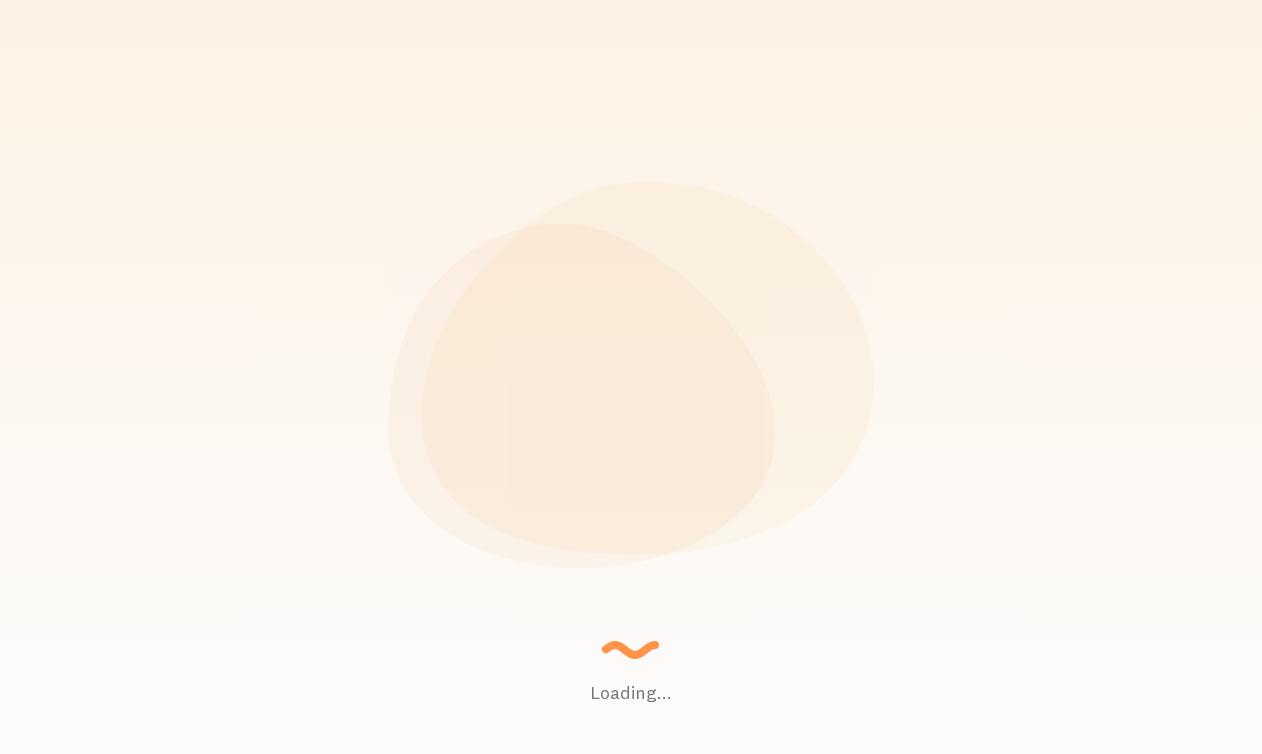 scroll, scrollTop: 0, scrollLeft: 0, axis: both 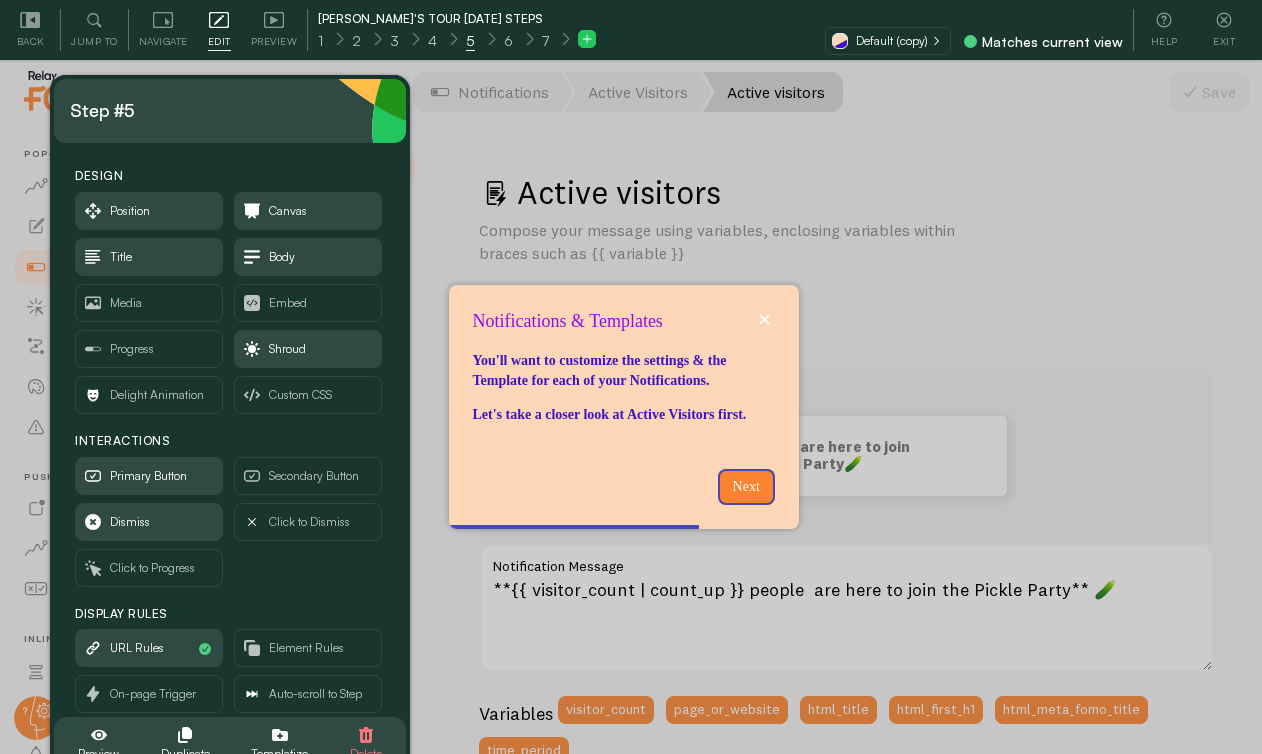 click at bounding box center [631, 377] 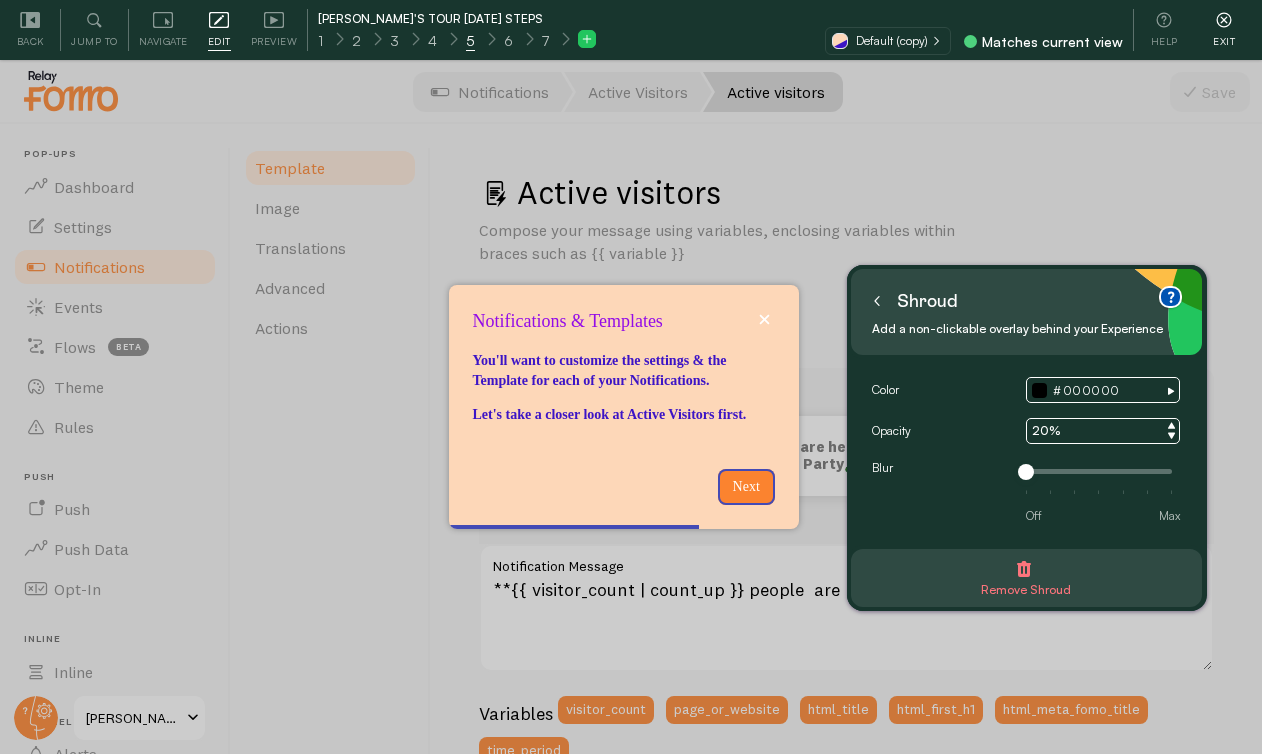 click 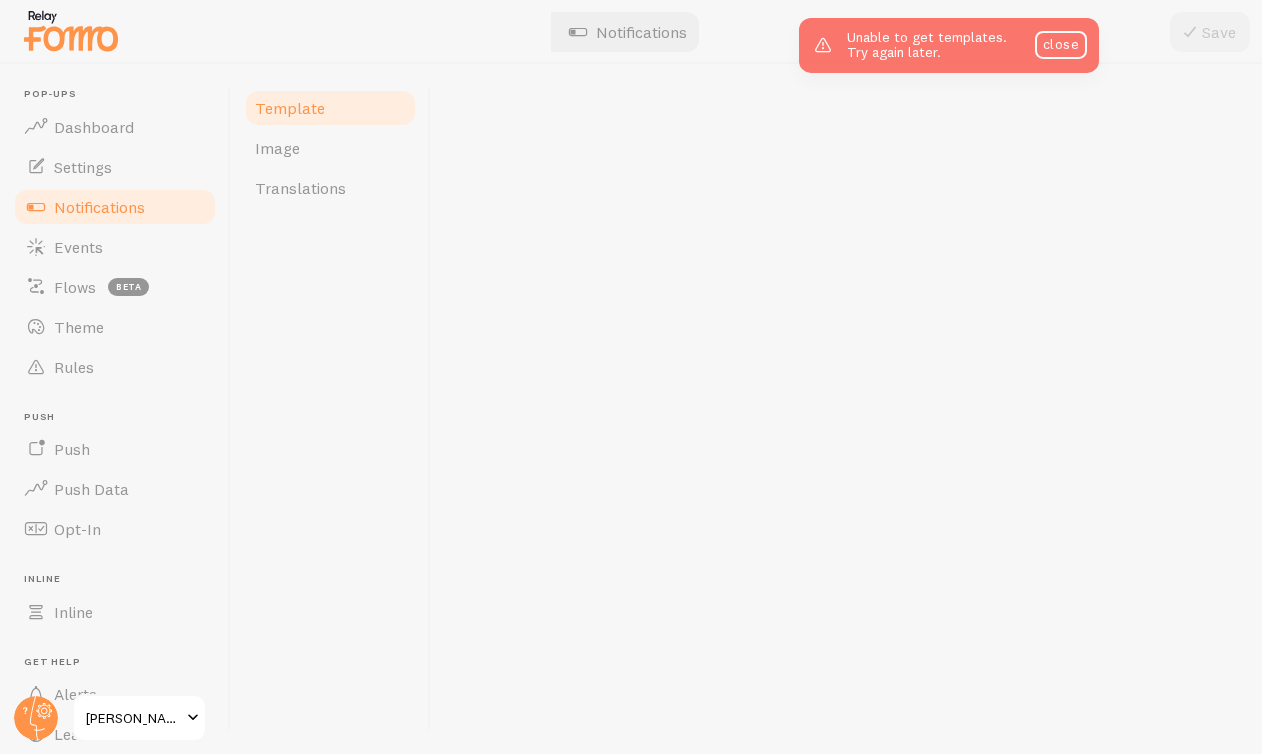scroll, scrollTop: 0, scrollLeft: 0, axis: both 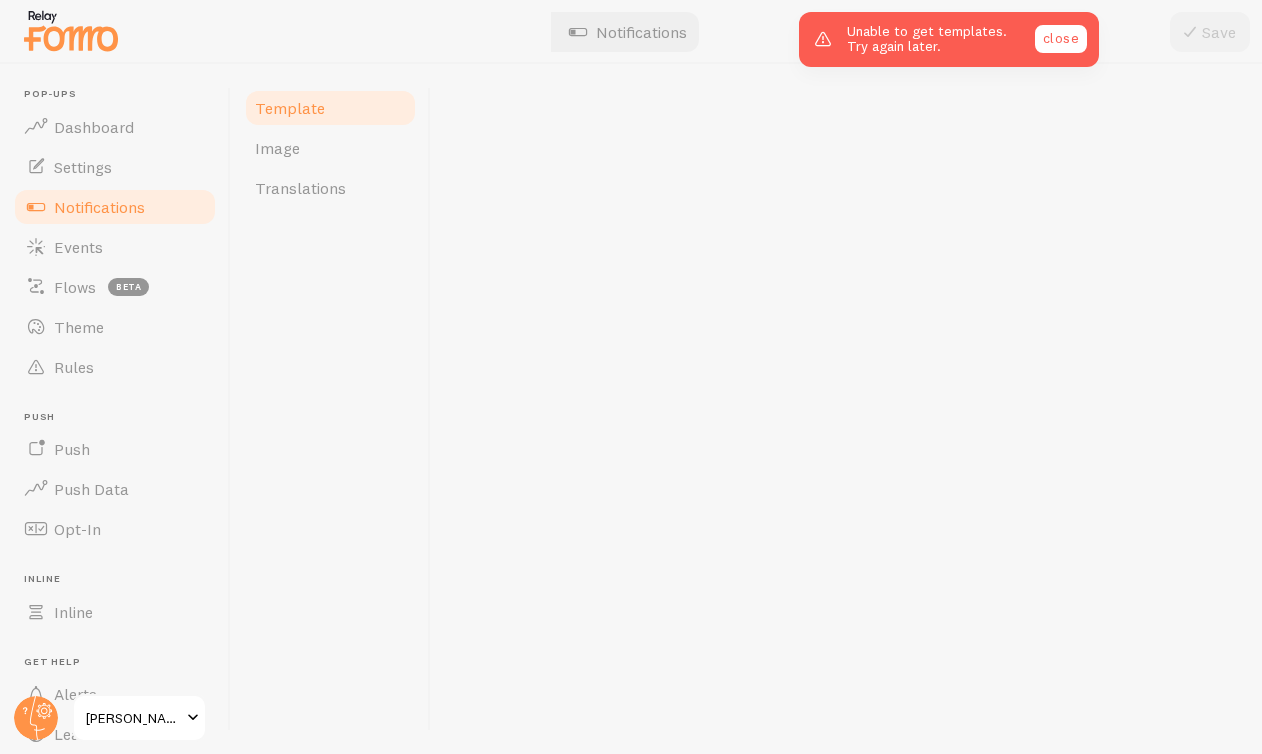 click on "close" at bounding box center [1061, 39] 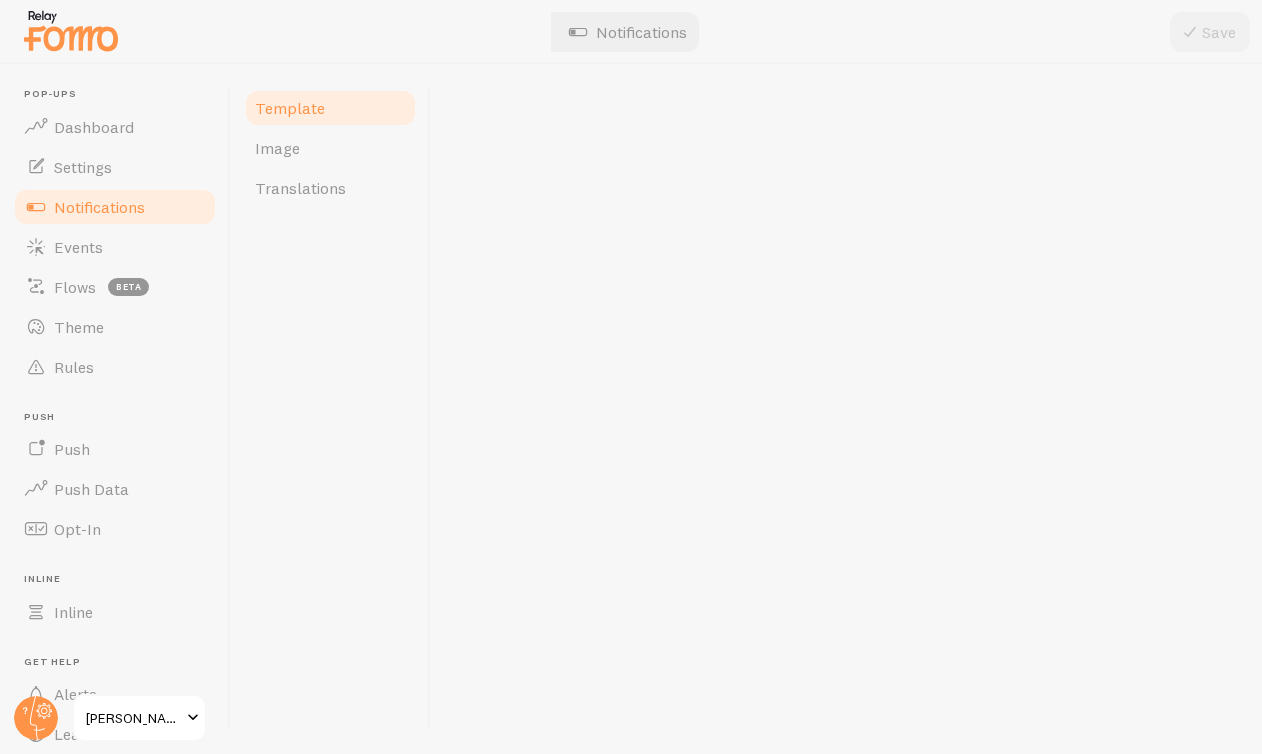 click on "Notifications" at bounding box center (99, 207) 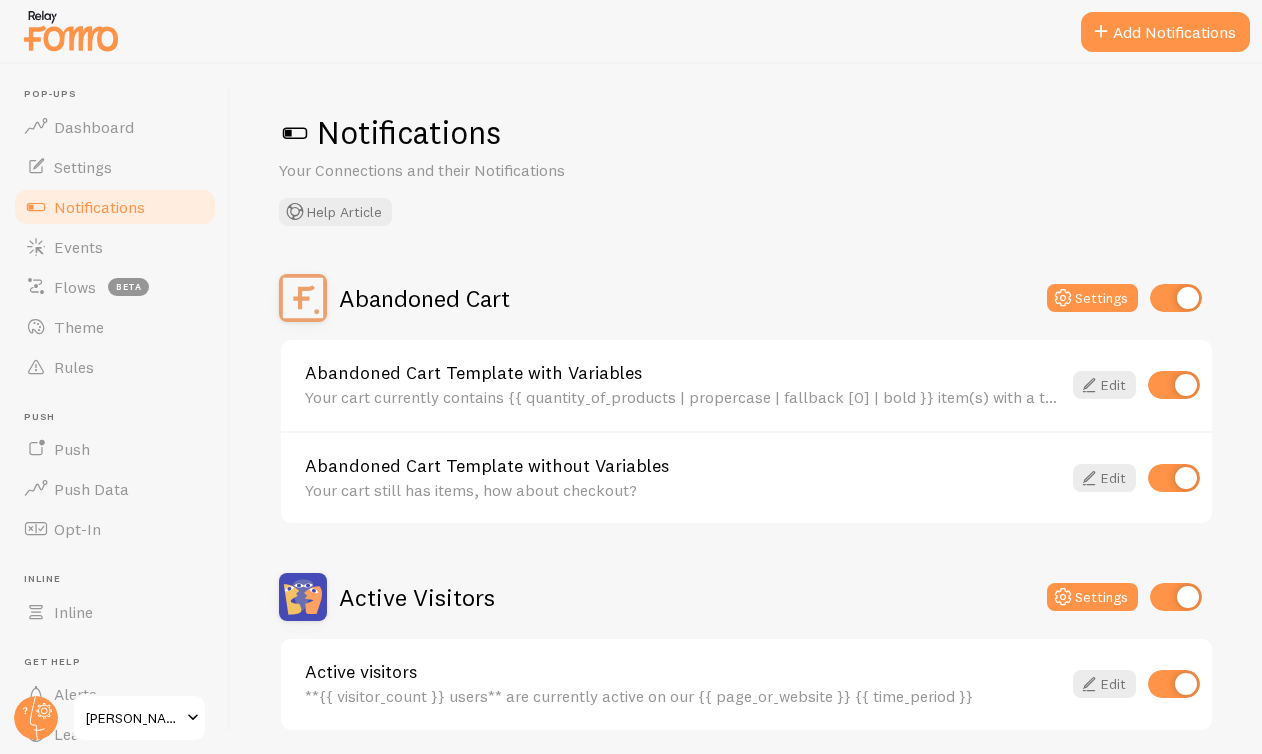 click on "Active Visitors" at bounding box center (417, 597) 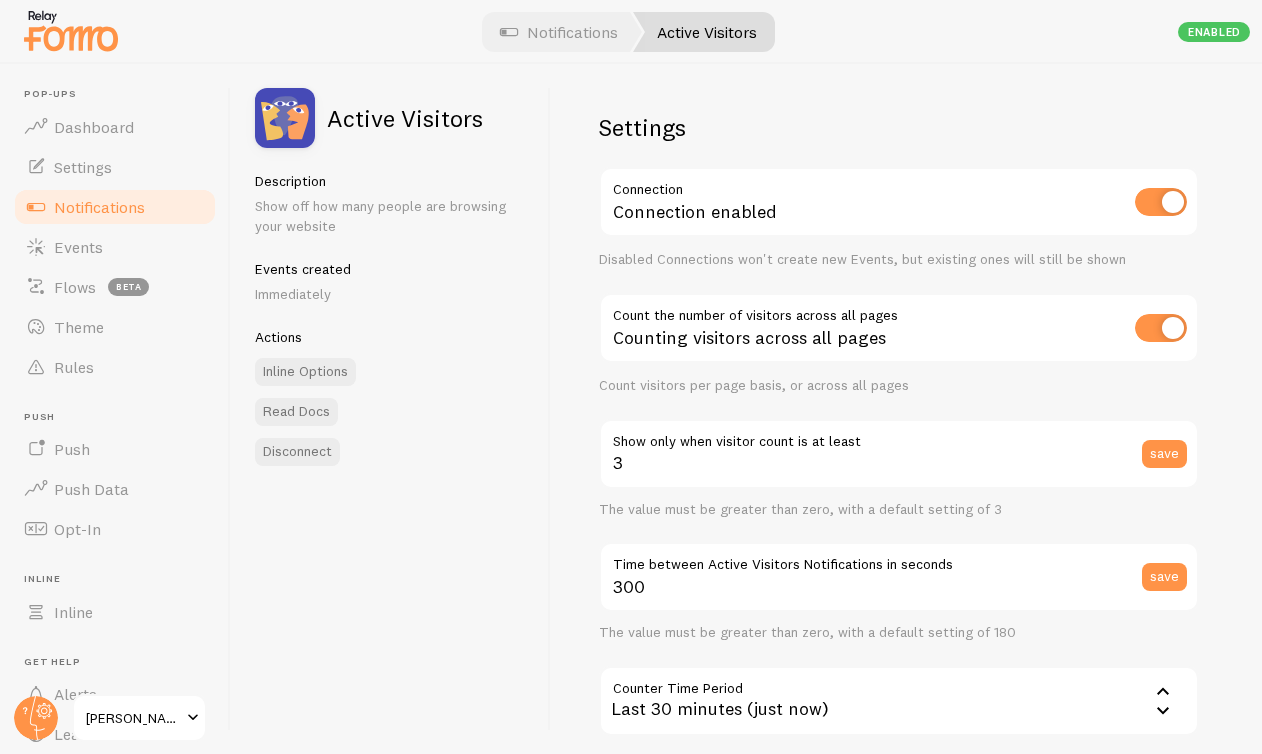click on "Notifications" at bounding box center (99, 207) 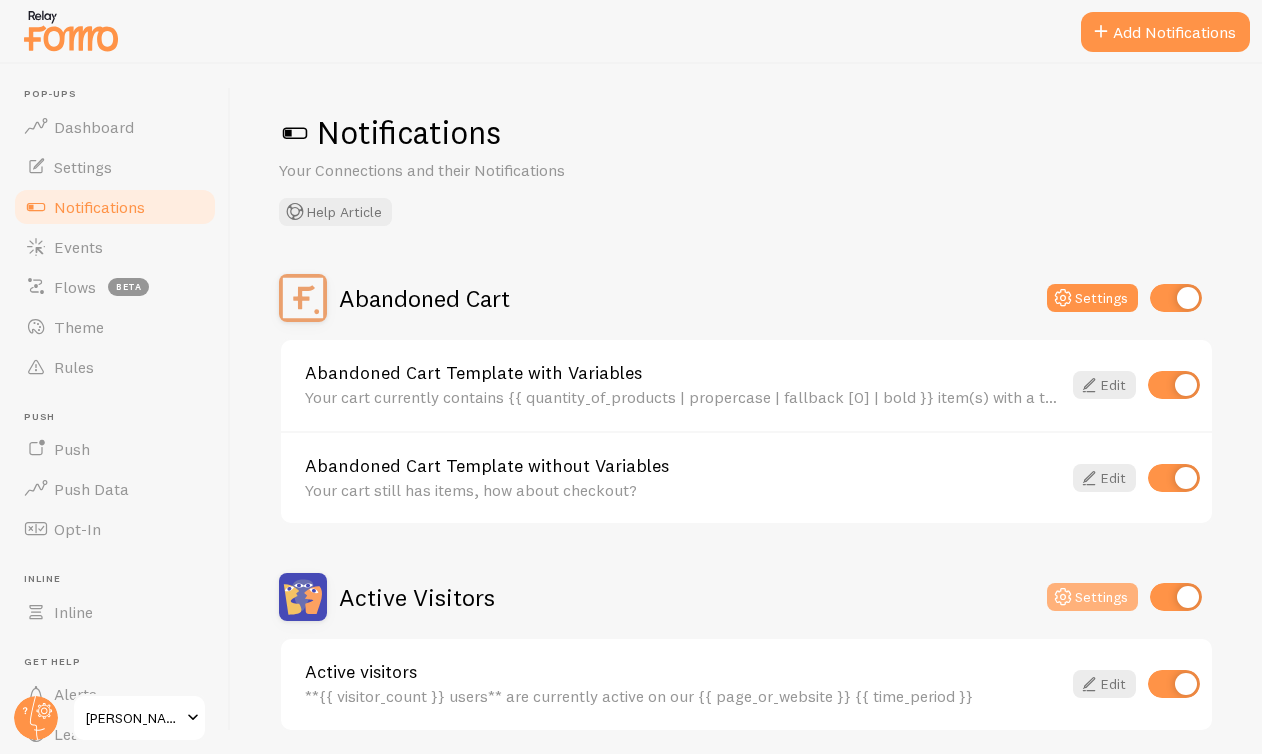 click on "Settings" at bounding box center [1092, 597] 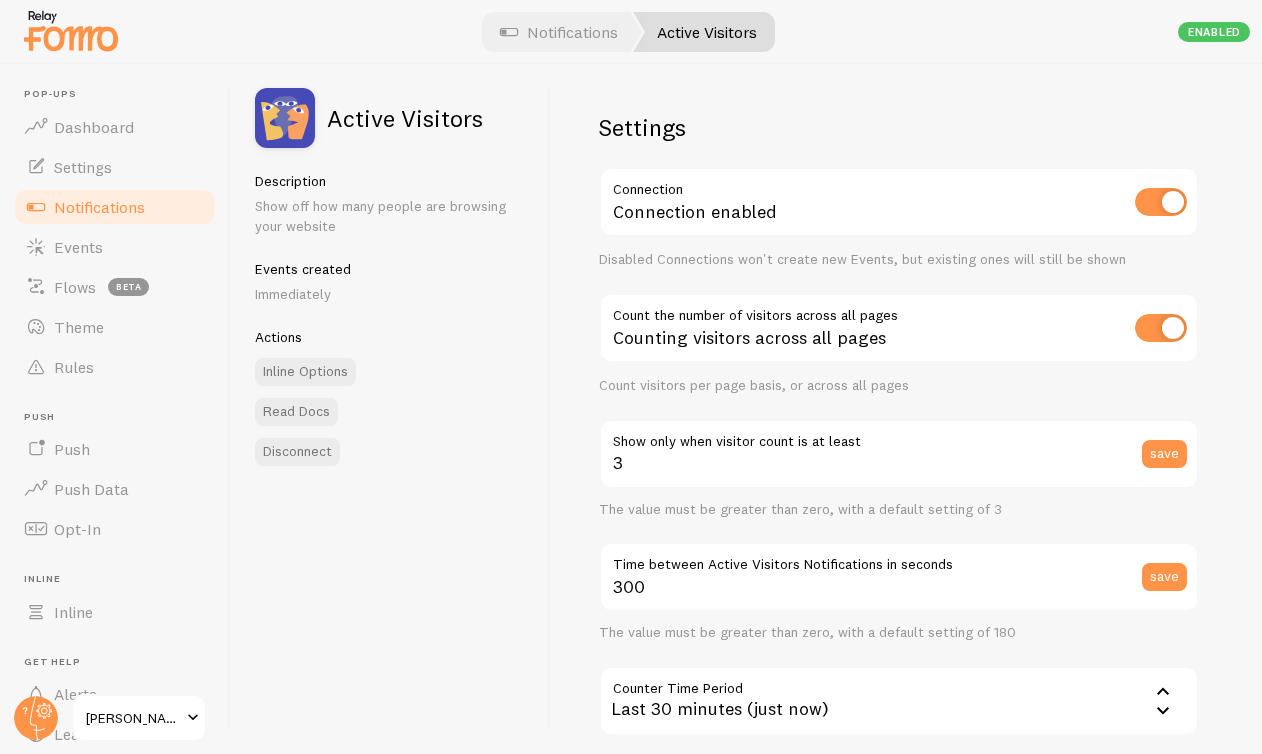 scroll, scrollTop: 29, scrollLeft: 0, axis: vertical 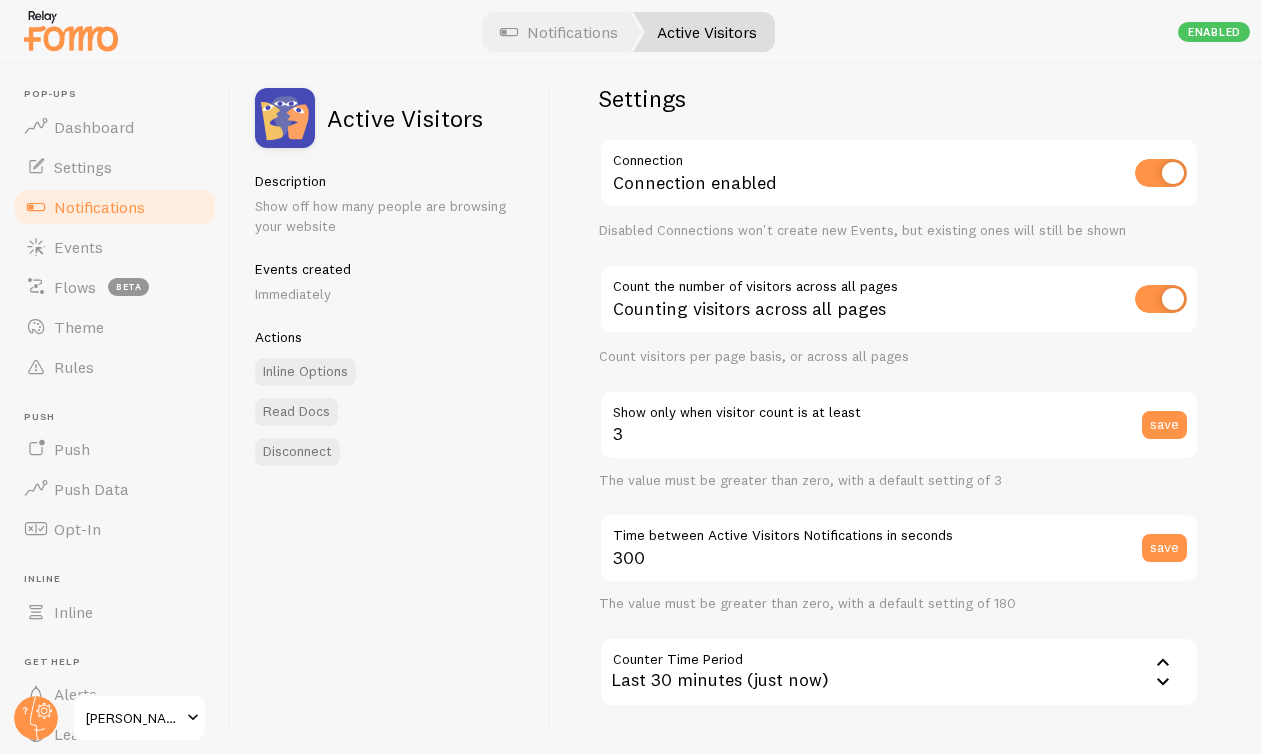 click at bounding box center [1161, 299] 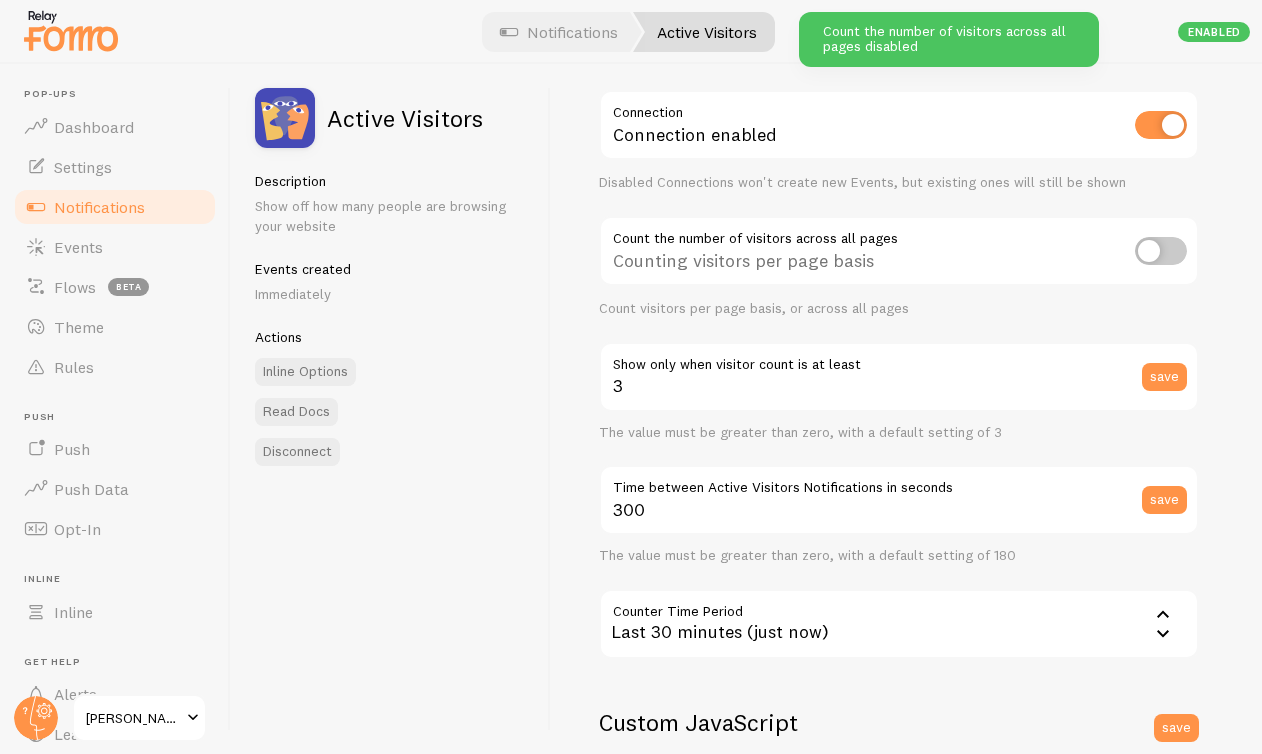 scroll, scrollTop: 78, scrollLeft: 0, axis: vertical 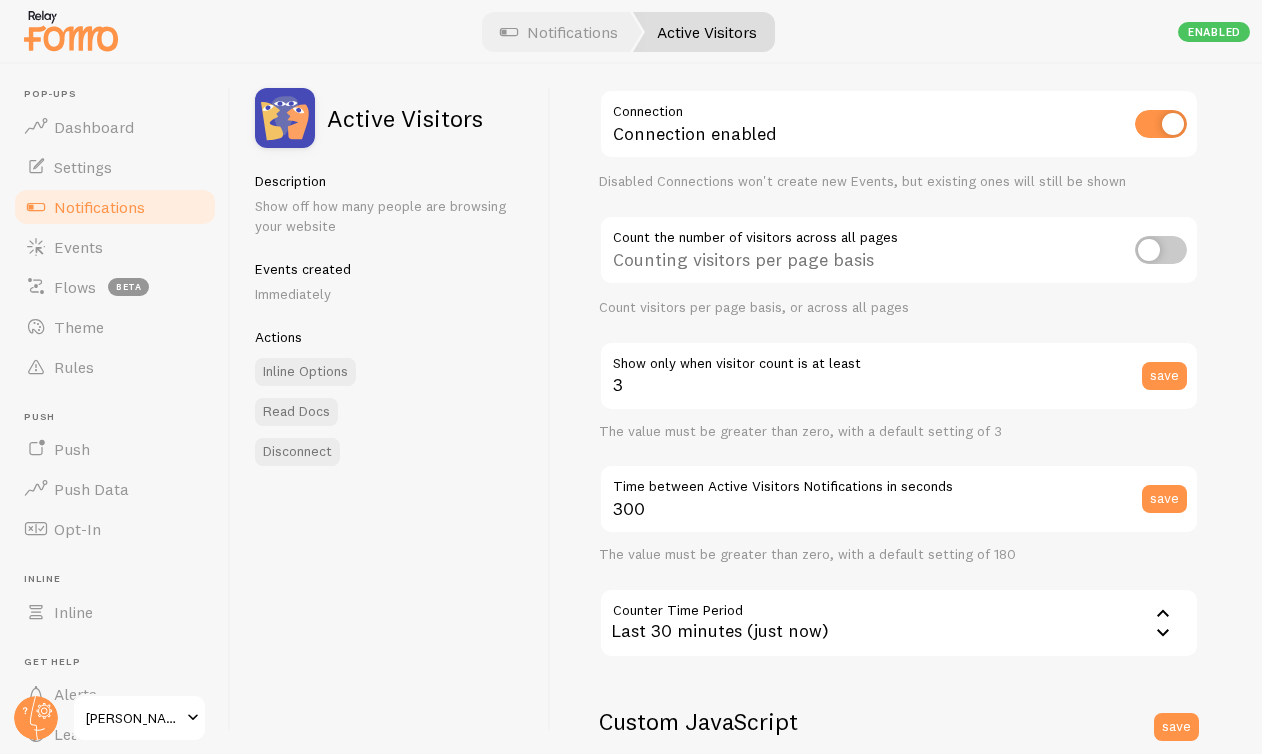 click at bounding box center [1161, 250] 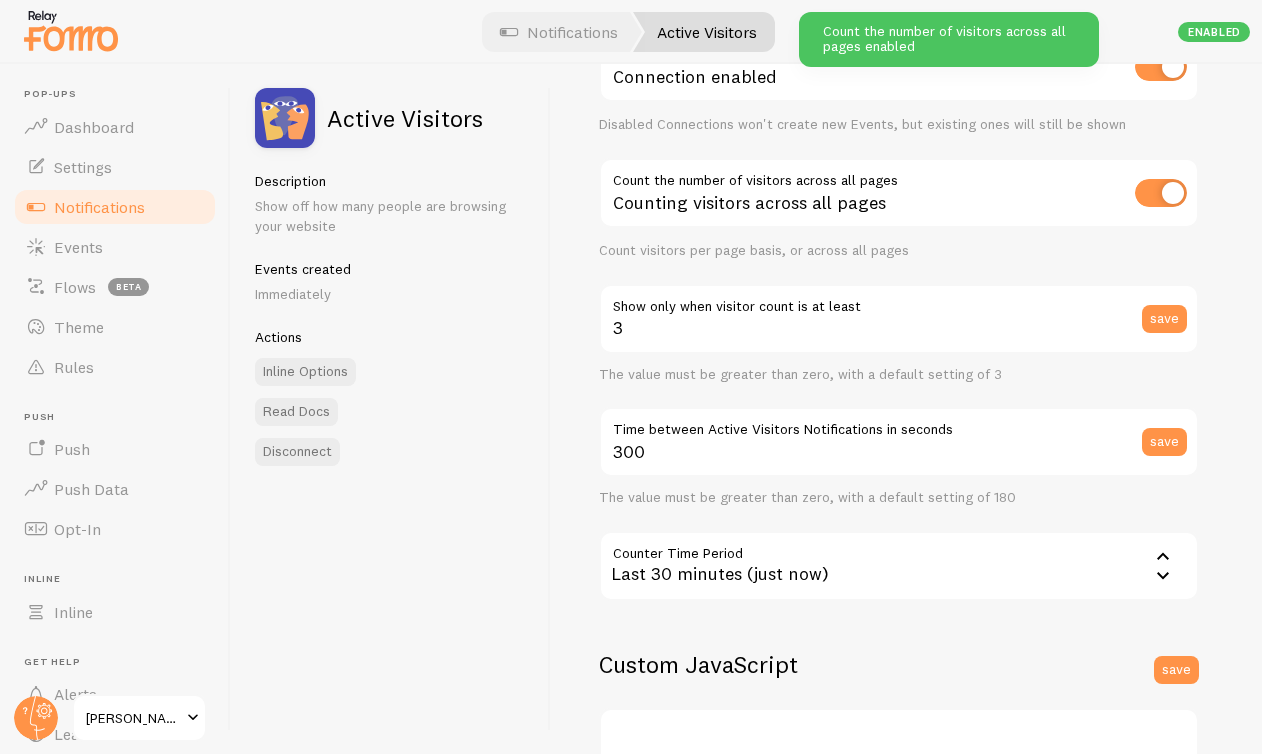 scroll, scrollTop: 140, scrollLeft: 0, axis: vertical 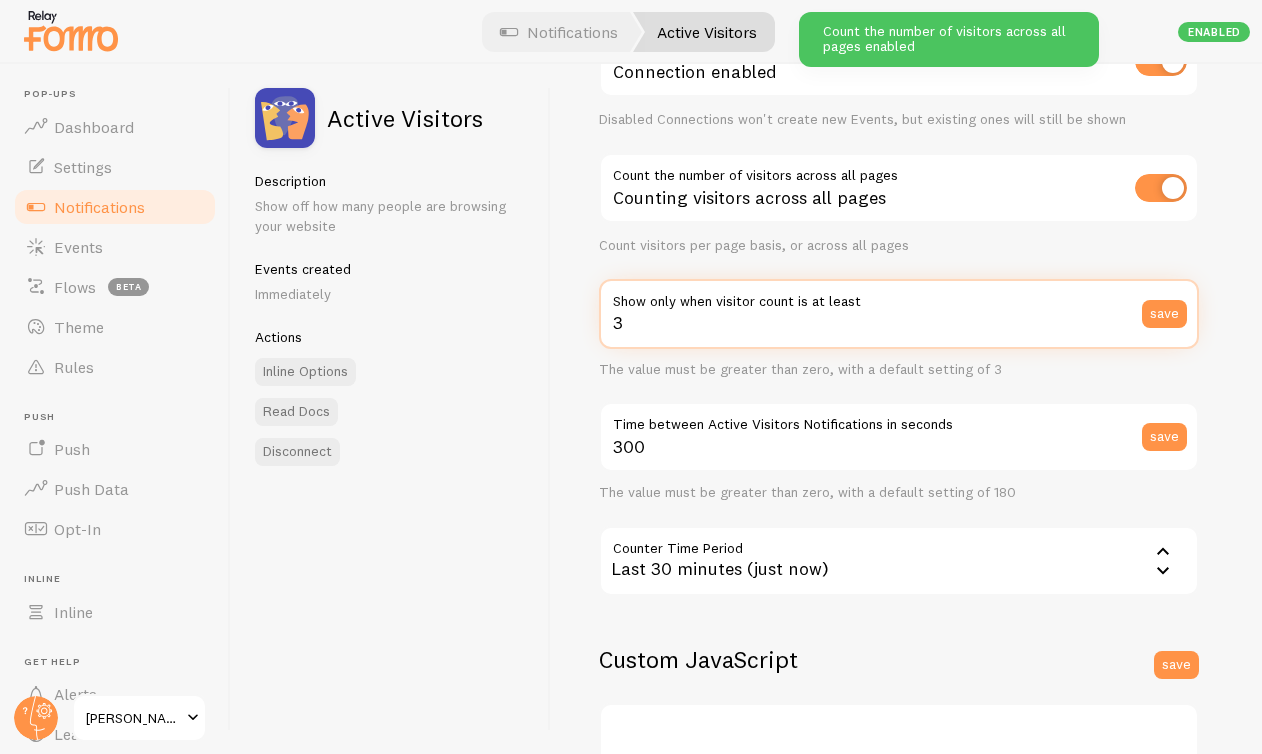 click on "3" at bounding box center [899, 314] 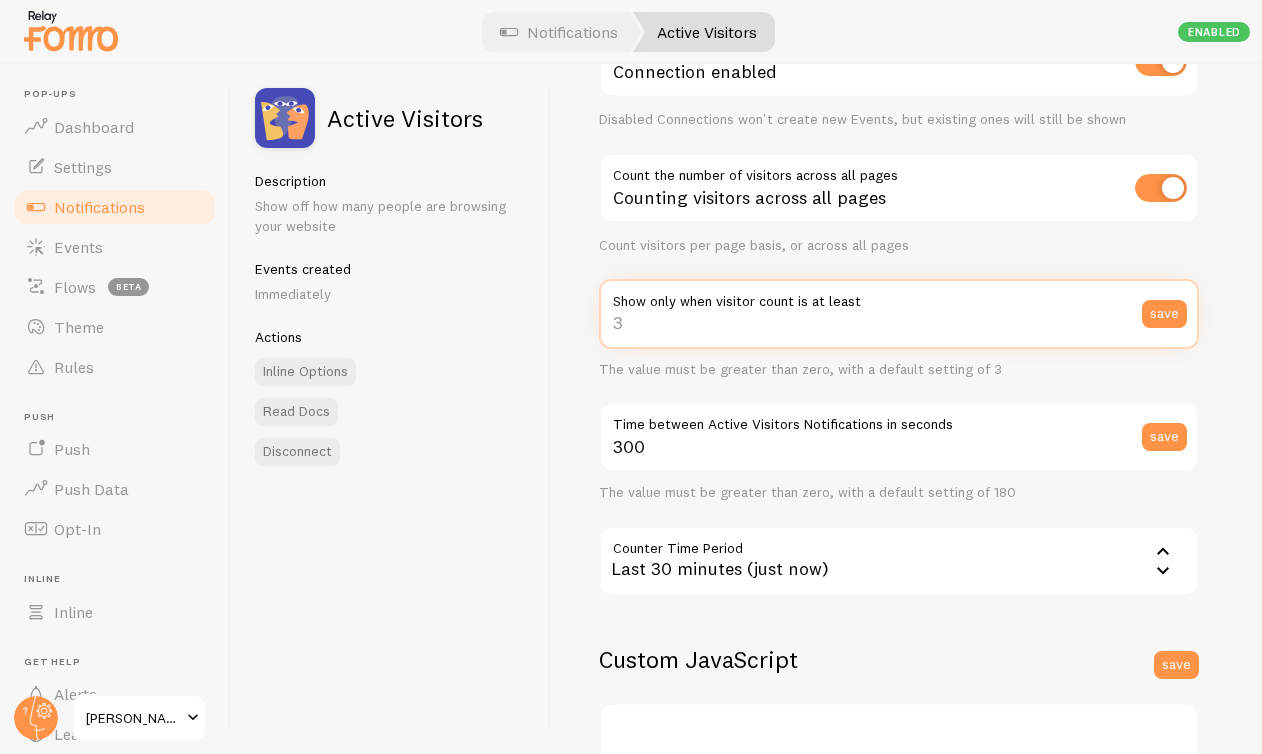 type on "1" 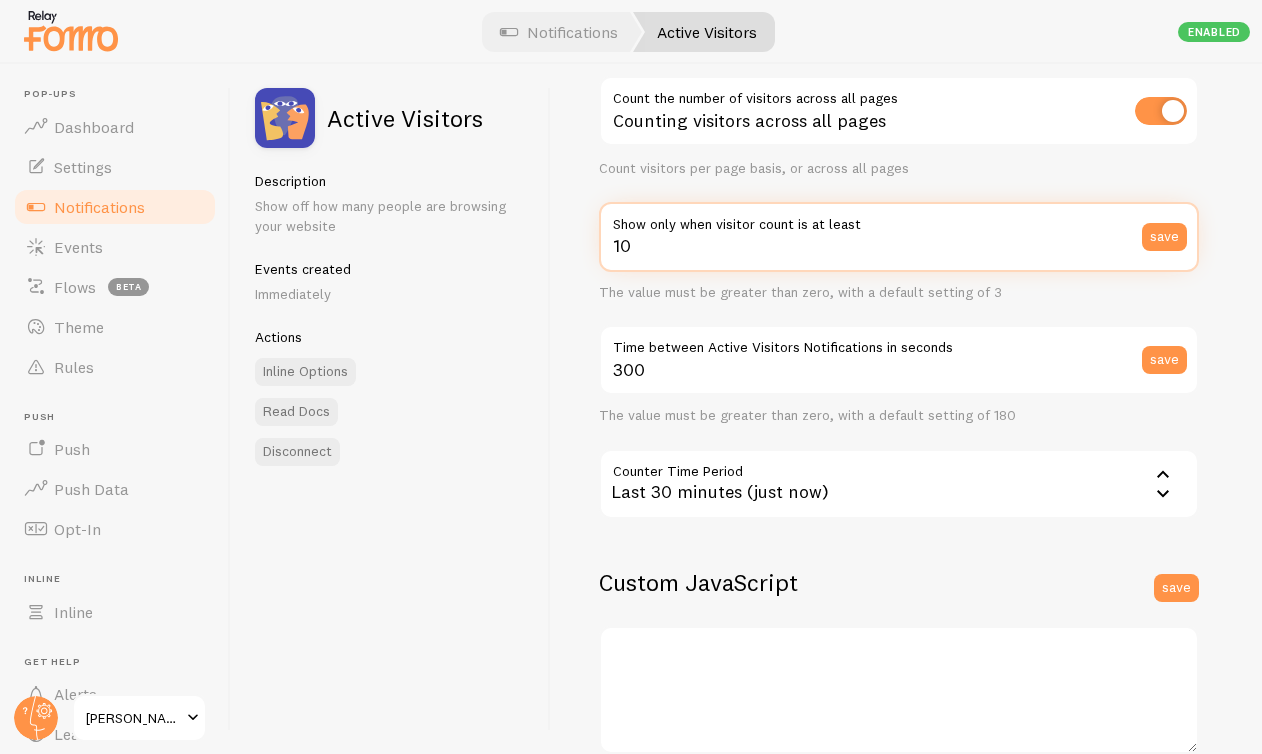 scroll, scrollTop: 220, scrollLeft: 0, axis: vertical 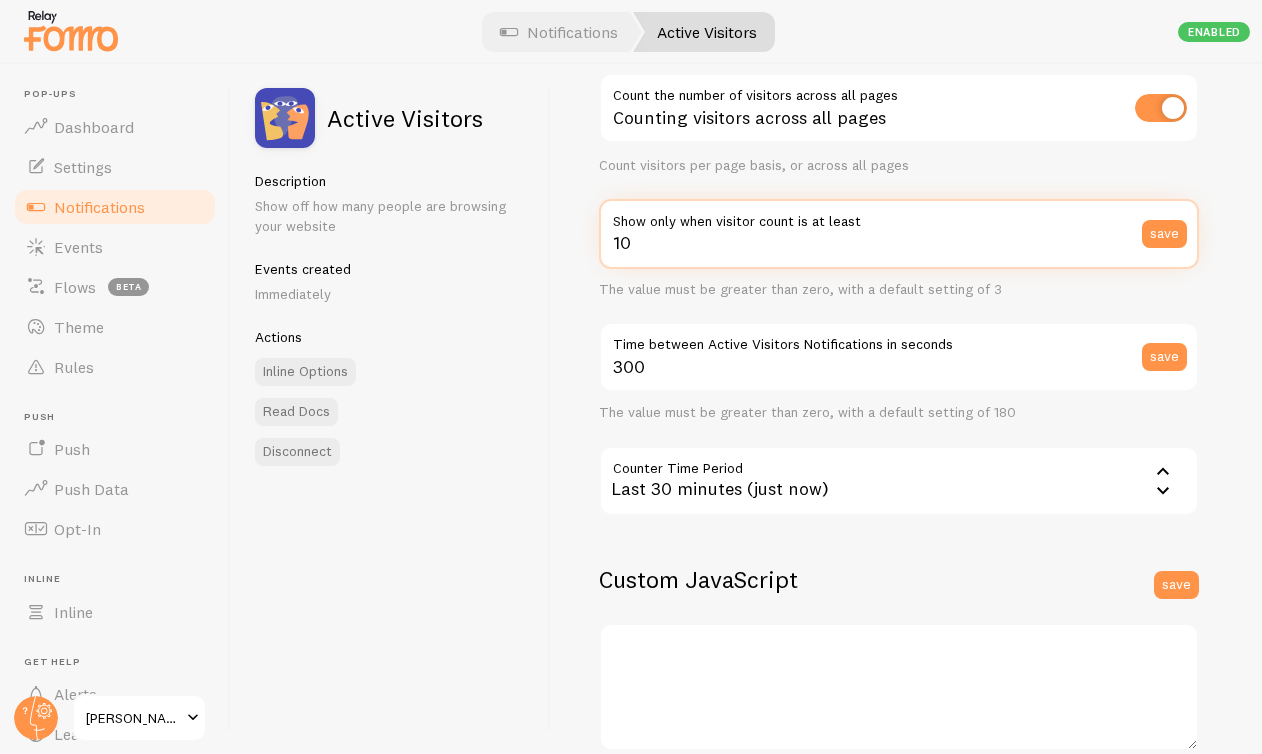 type on "10" 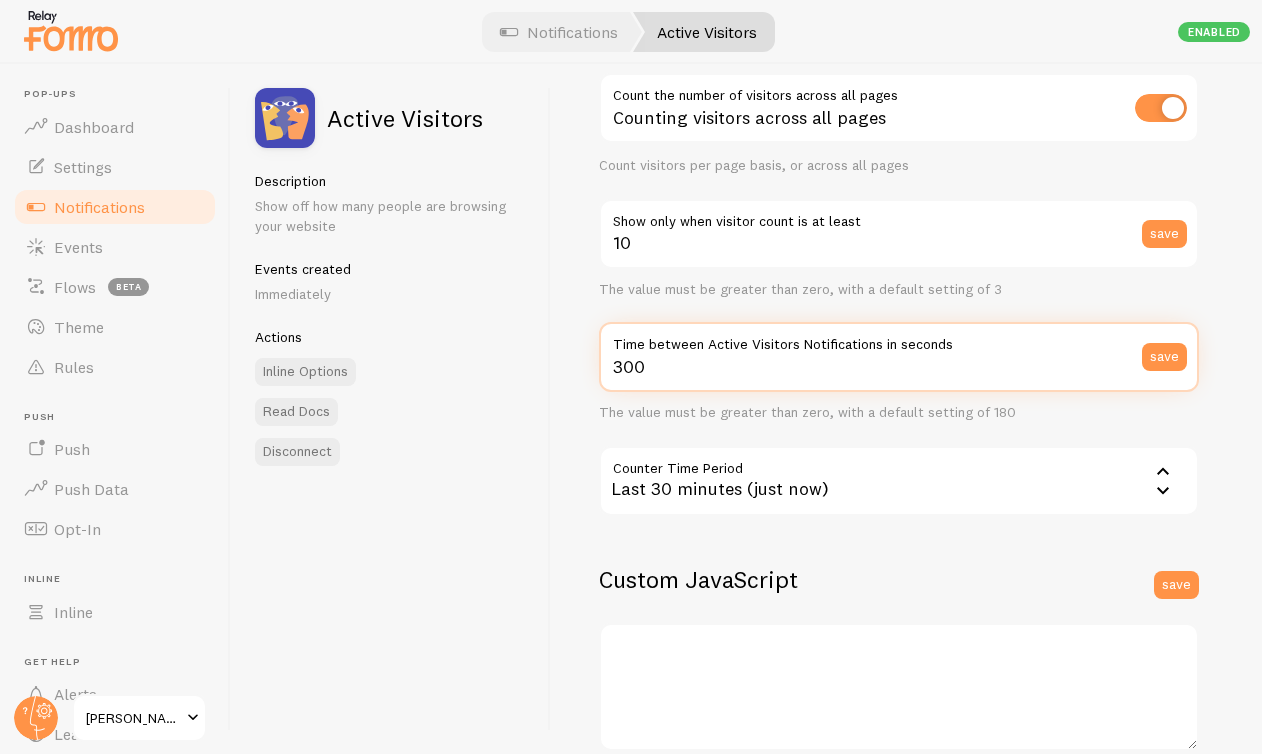 click on "300" at bounding box center [899, 357] 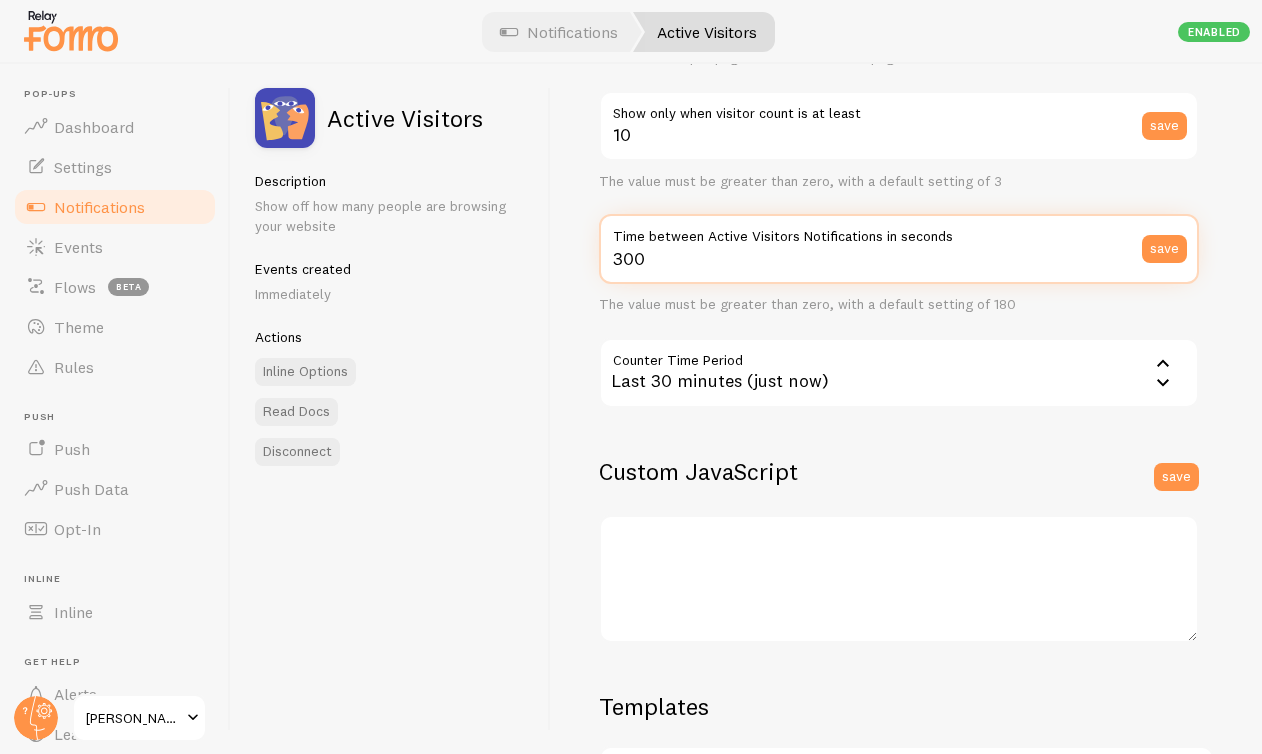 scroll, scrollTop: 331, scrollLeft: 0, axis: vertical 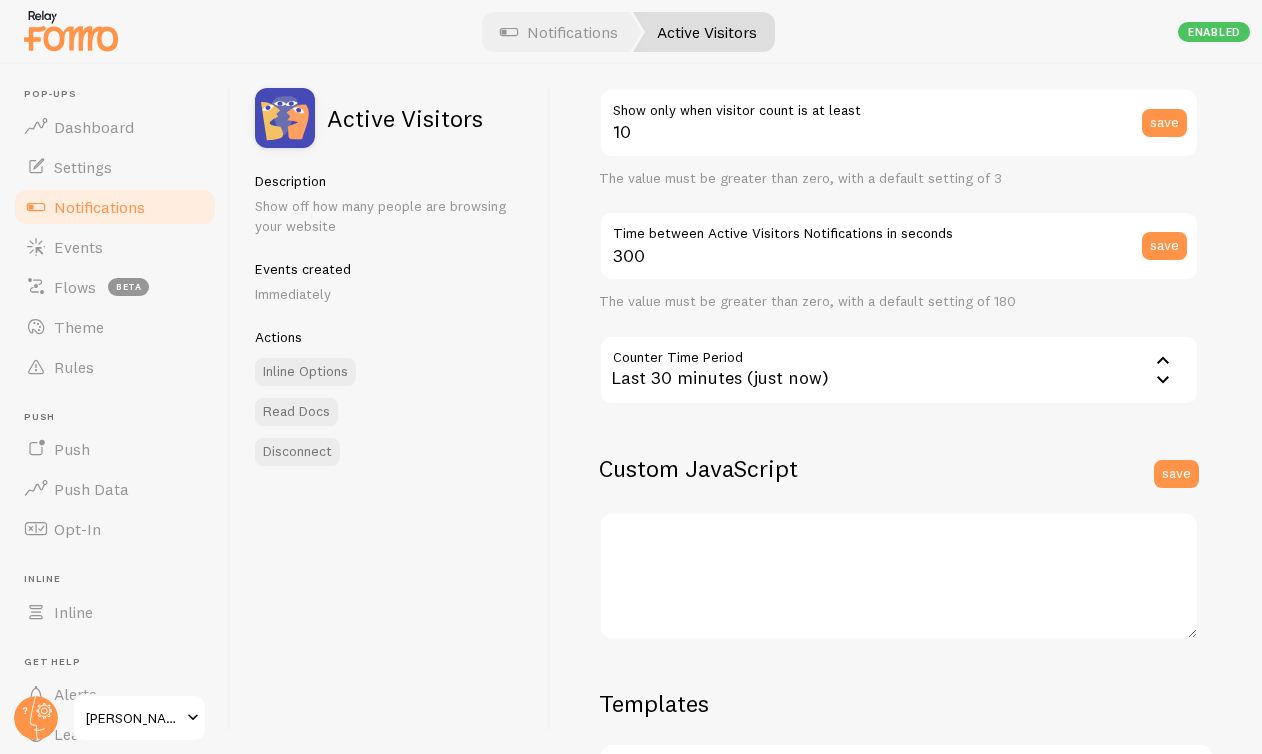 click on "Last 30 minutes (just now)" at bounding box center (899, 370) 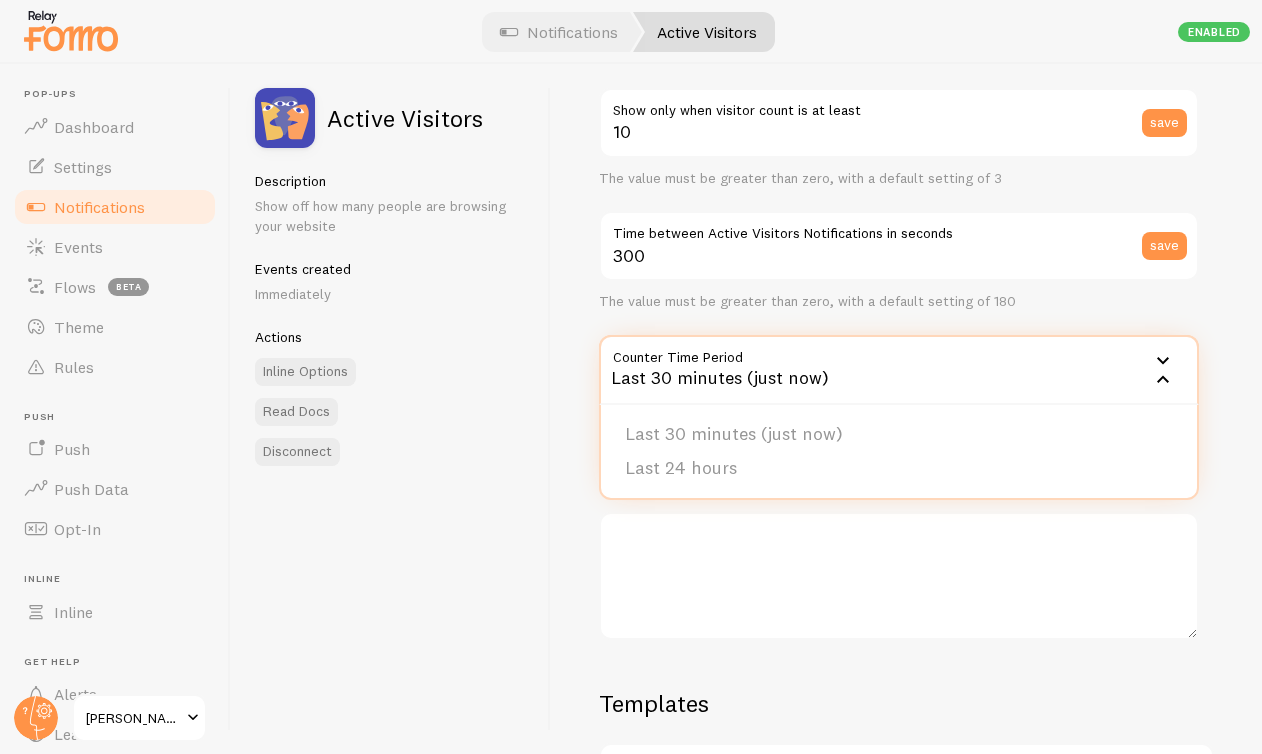 click on "The value must be greater than zero, with a default setting of 180" at bounding box center [899, 302] 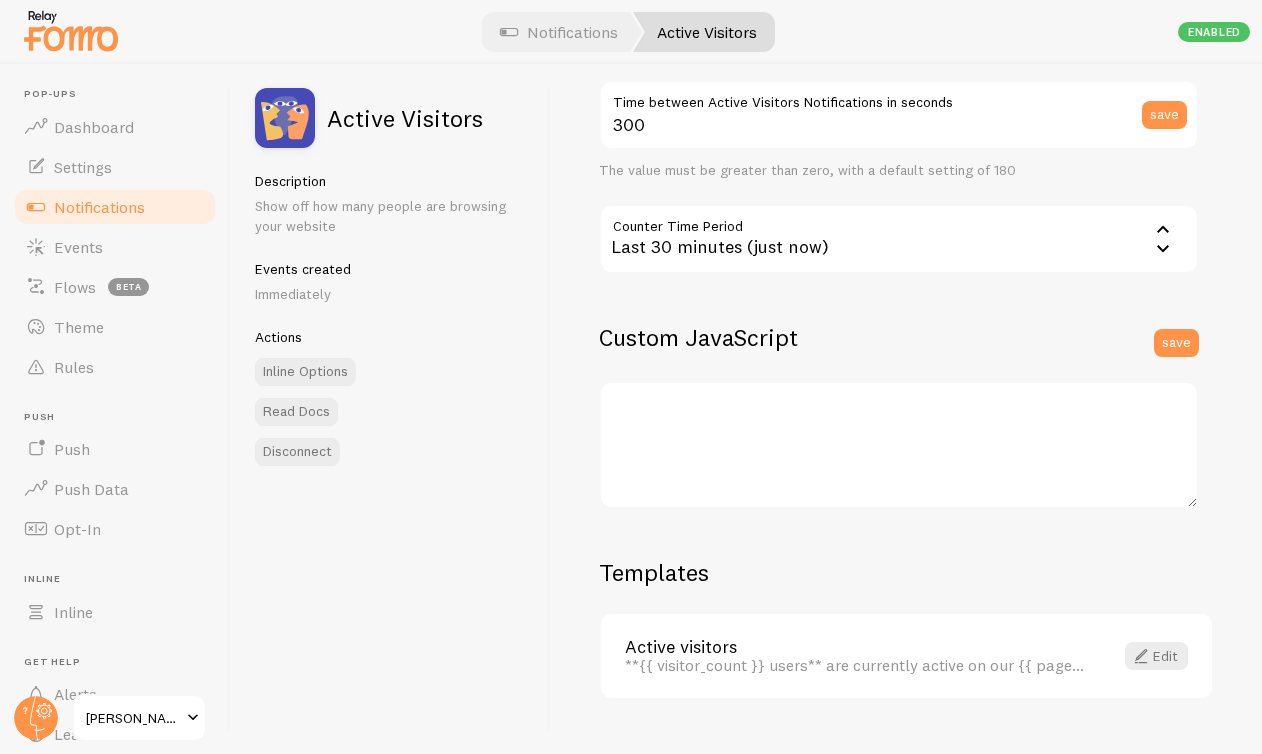 scroll, scrollTop: 504, scrollLeft: 0, axis: vertical 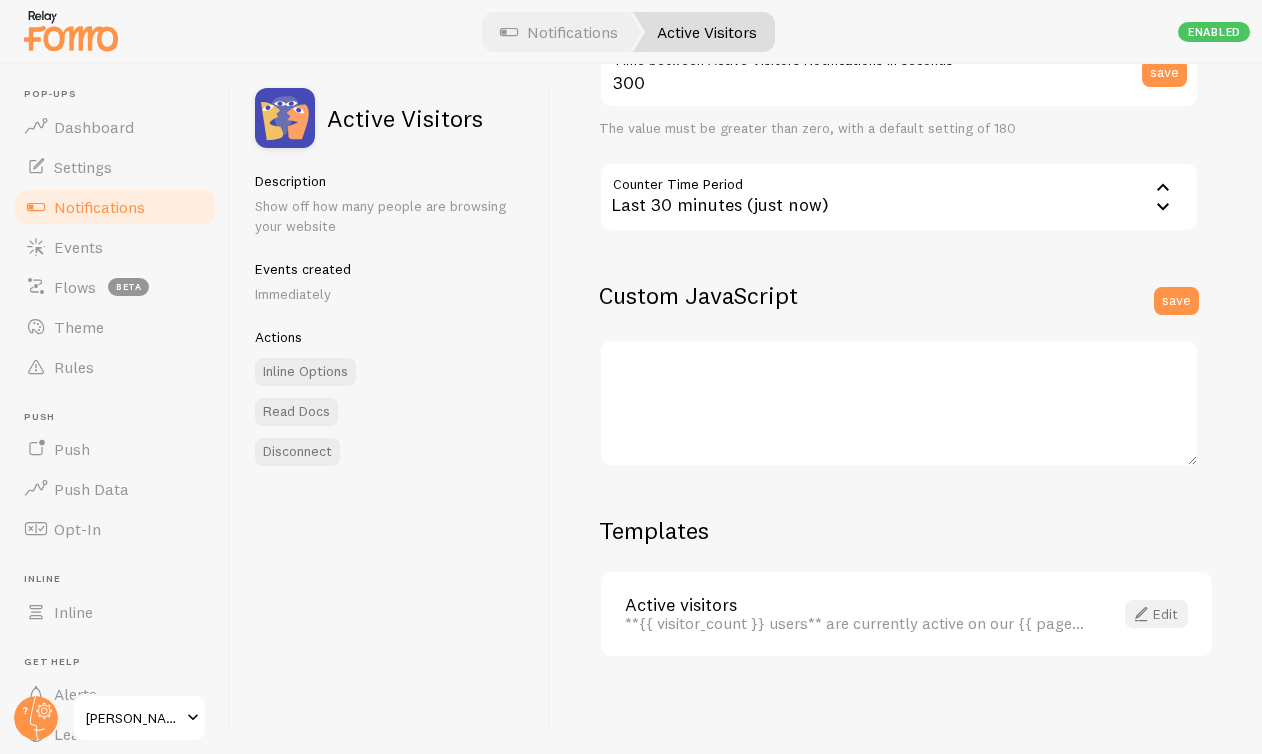 click on "Edit" at bounding box center [1156, 614] 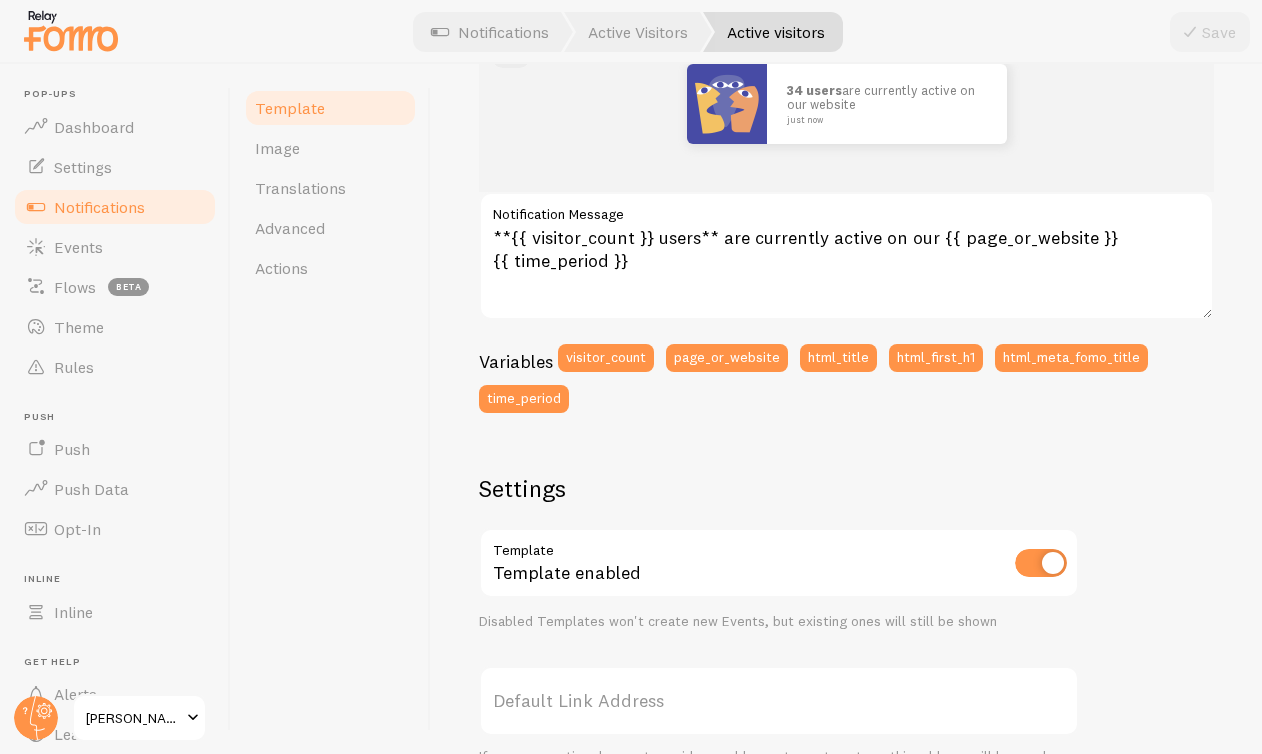 scroll, scrollTop: 281, scrollLeft: 0, axis: vertical 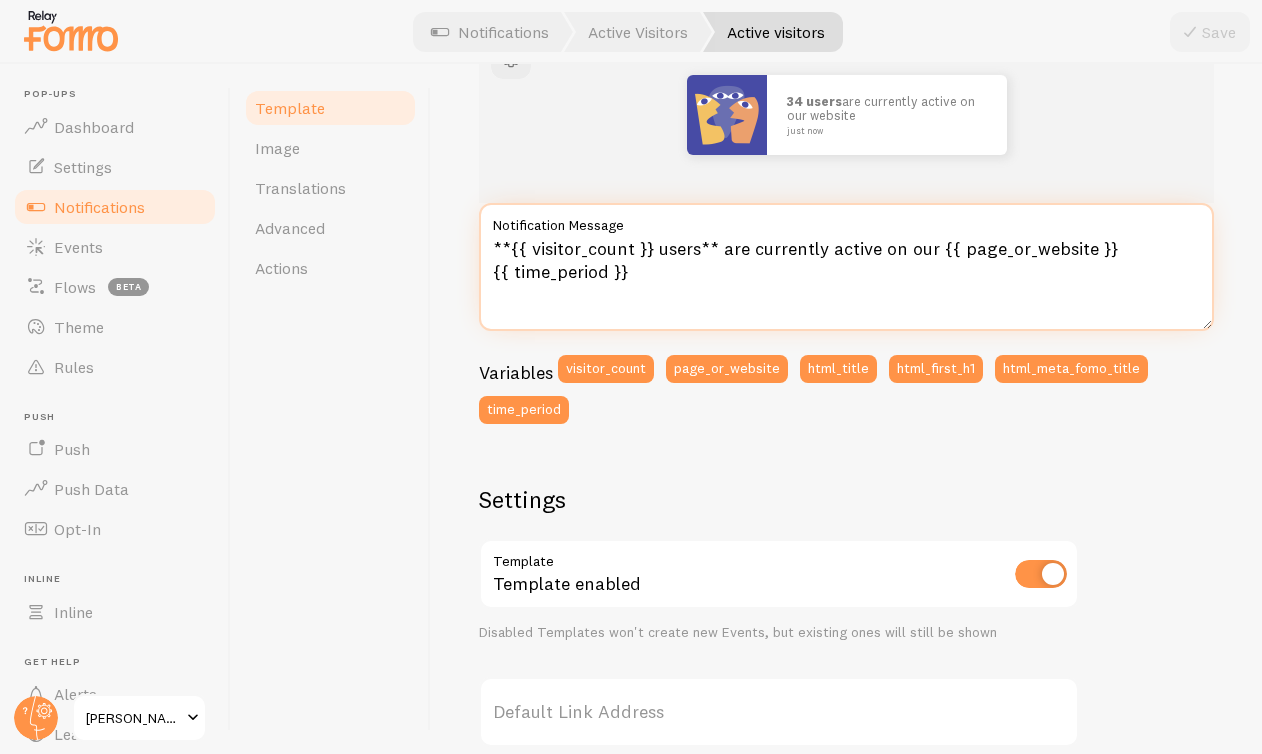 click on "**{{ visitor_count }} users** are currently active on our {{ page_or_website }}
{{ time_period }}" at bounding box center [846, 267] 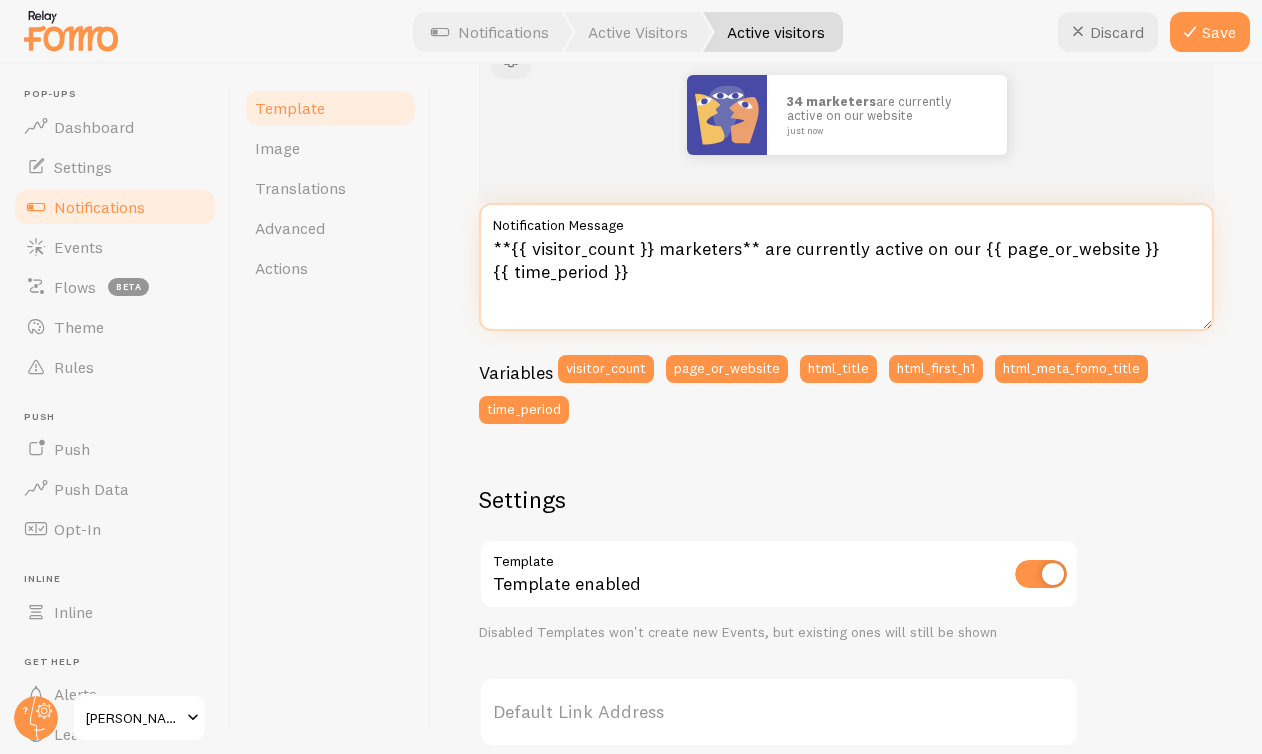 click on "**{{ visitor_count }} marketers** are currently active on our {{ page_or_website }}
{{ time_period }}" at bounding box center (846, 267) 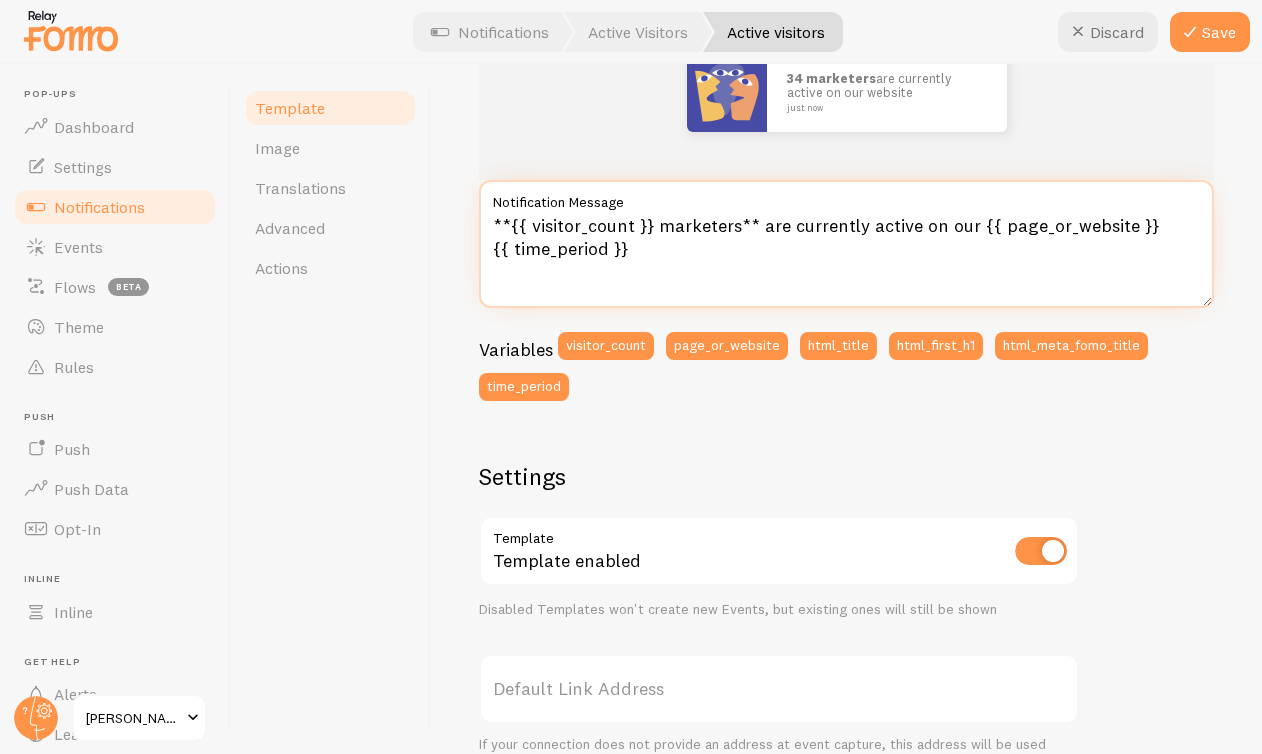 click on "**{{ visitor_count }} marketers** are currently active on our {{ page_or_website }}
{{ time_period }}" at bounding box center (846, 244) 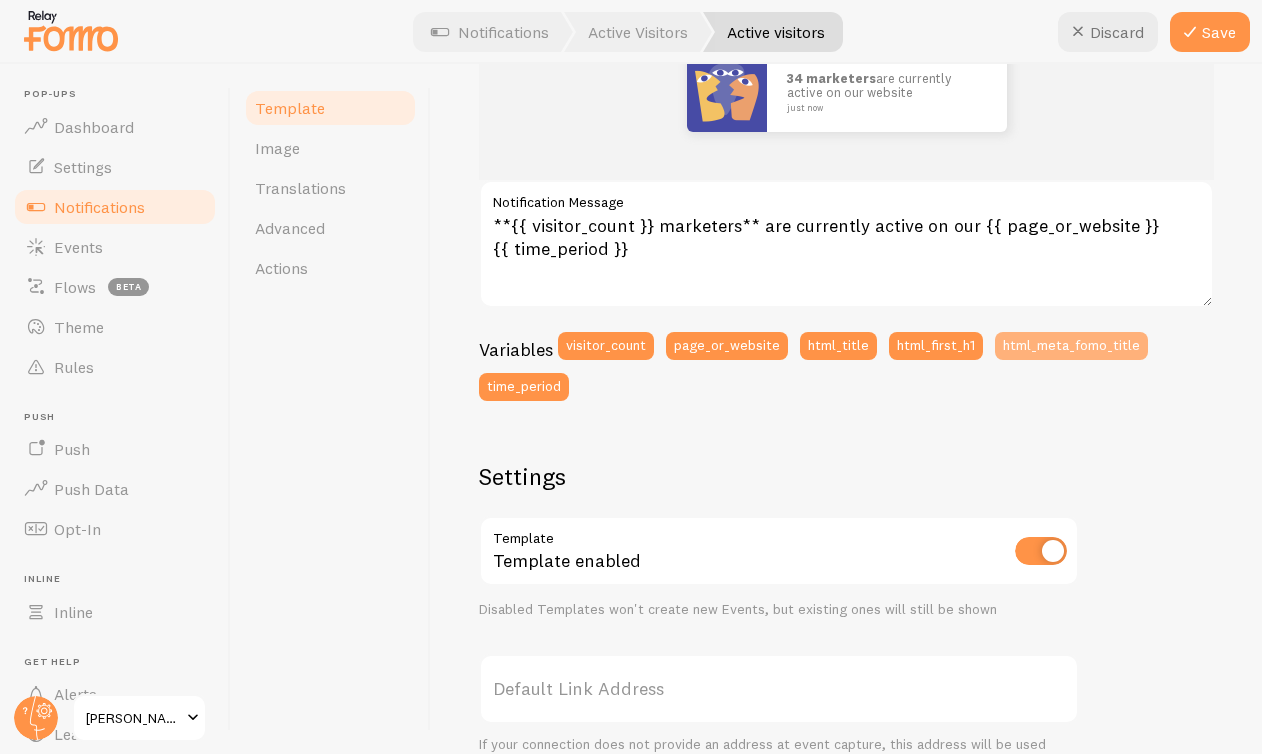 click on "html_meta_fomo_title" at bounding box center (1071, 346) 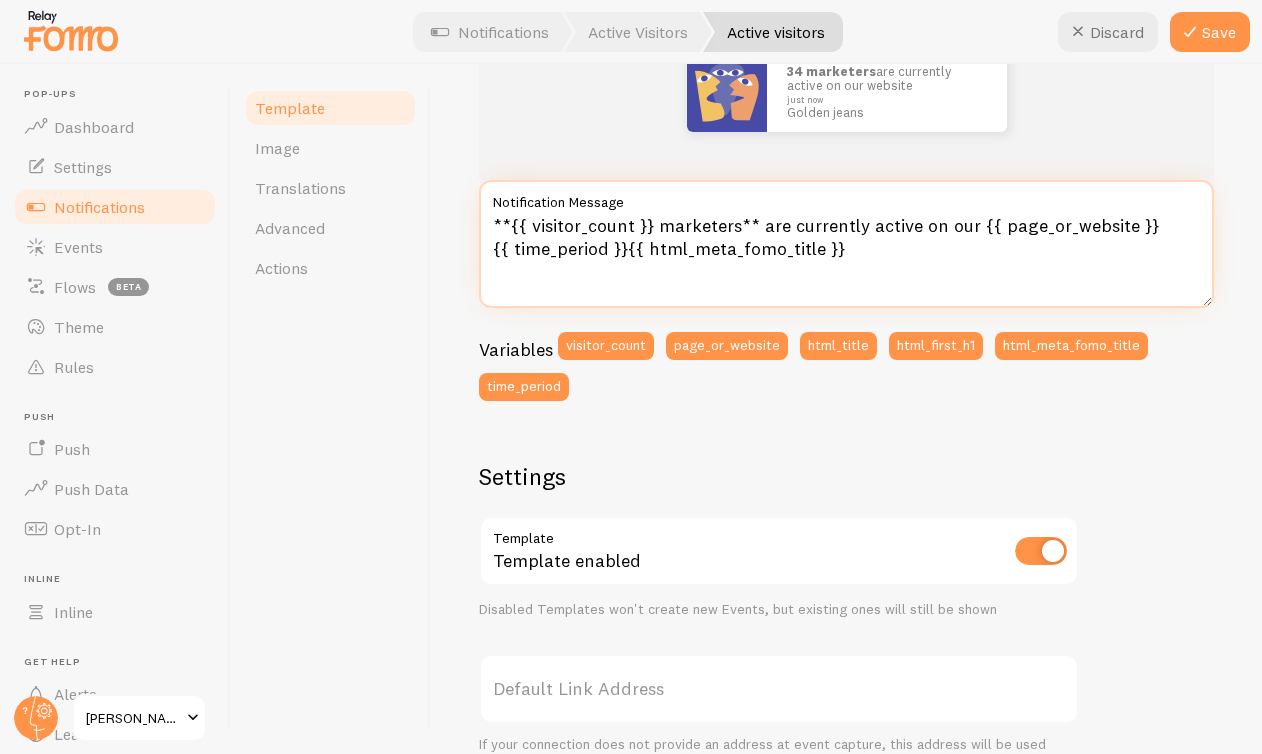 click on "**{{ visitor_count }} marketers** are currently active on our {{ page_or_website }}
{{ time_period }}{{ html_meta_fomo_title }}" at bounding box center [846, 244] 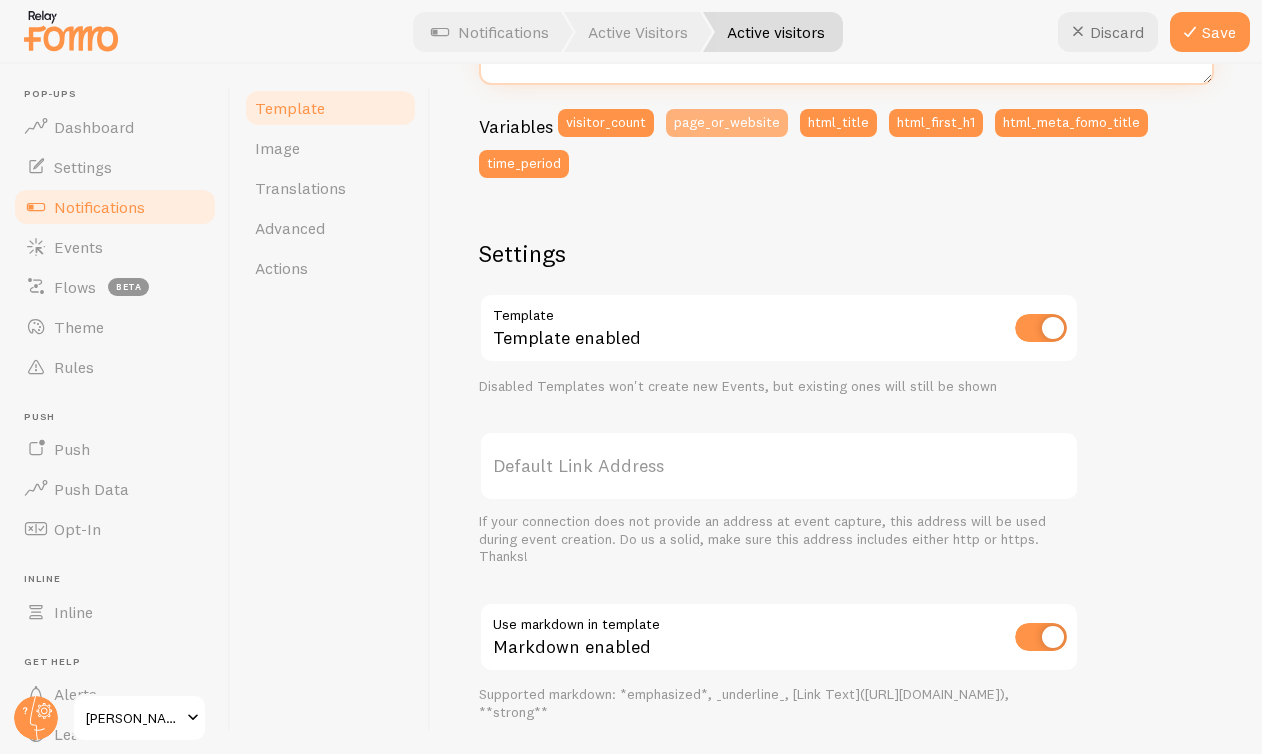 scroll, scrollTop: 524, scrollLeft: 0, axis: vertical 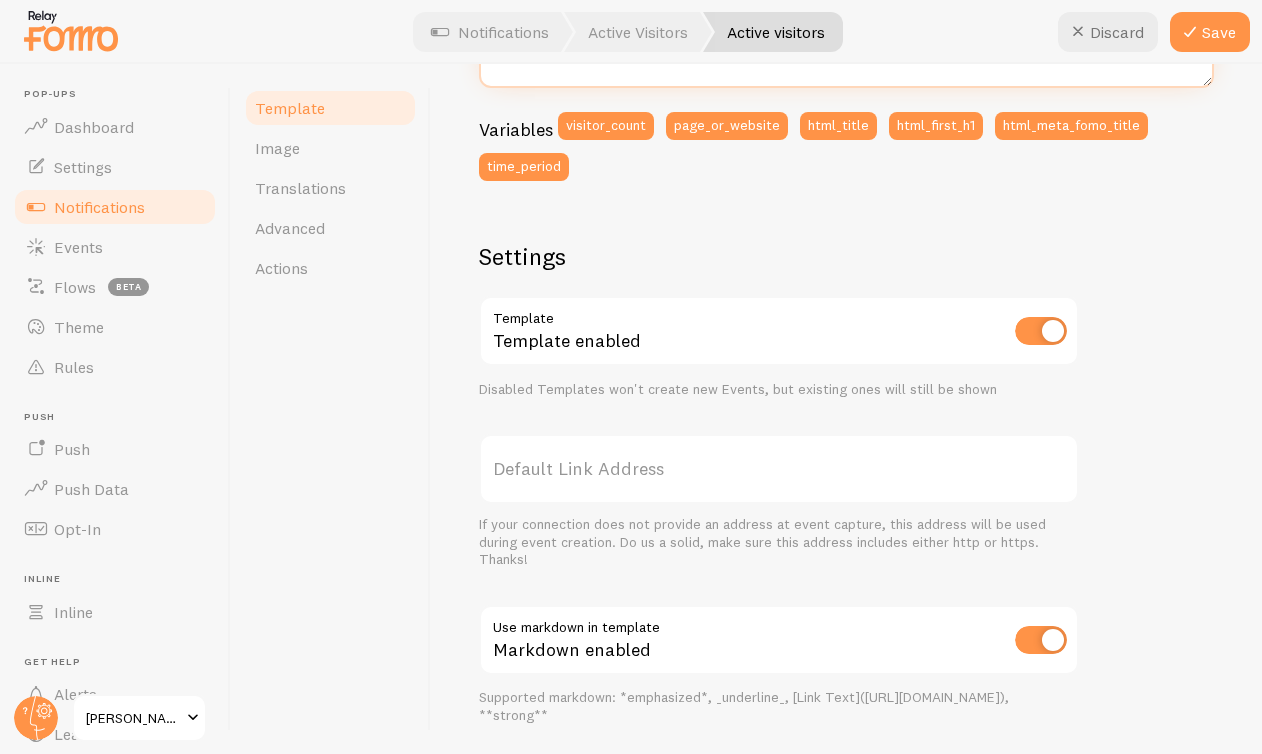 type on "**{{ visitor_count }} marketers** are currently active on our {{ page_or_website }}
{{ time_period }}" 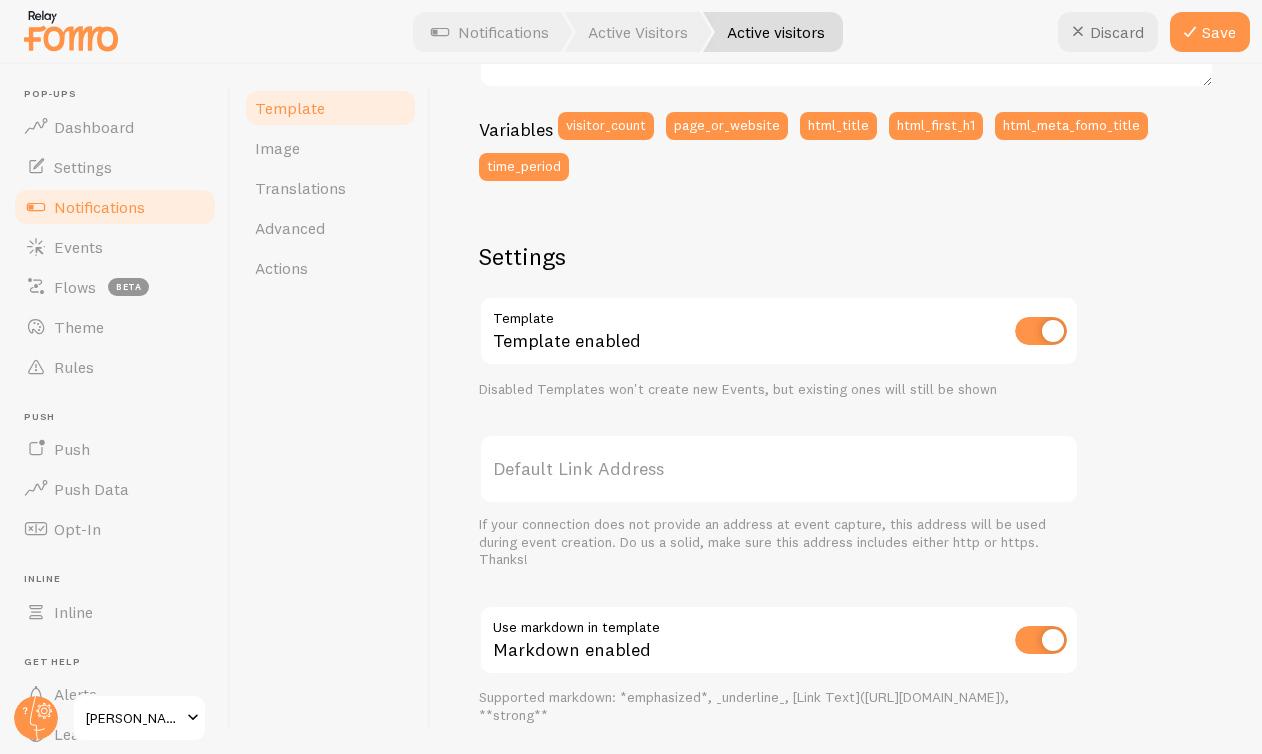 click on "Default Link Address" at bounding box center [779, 469] 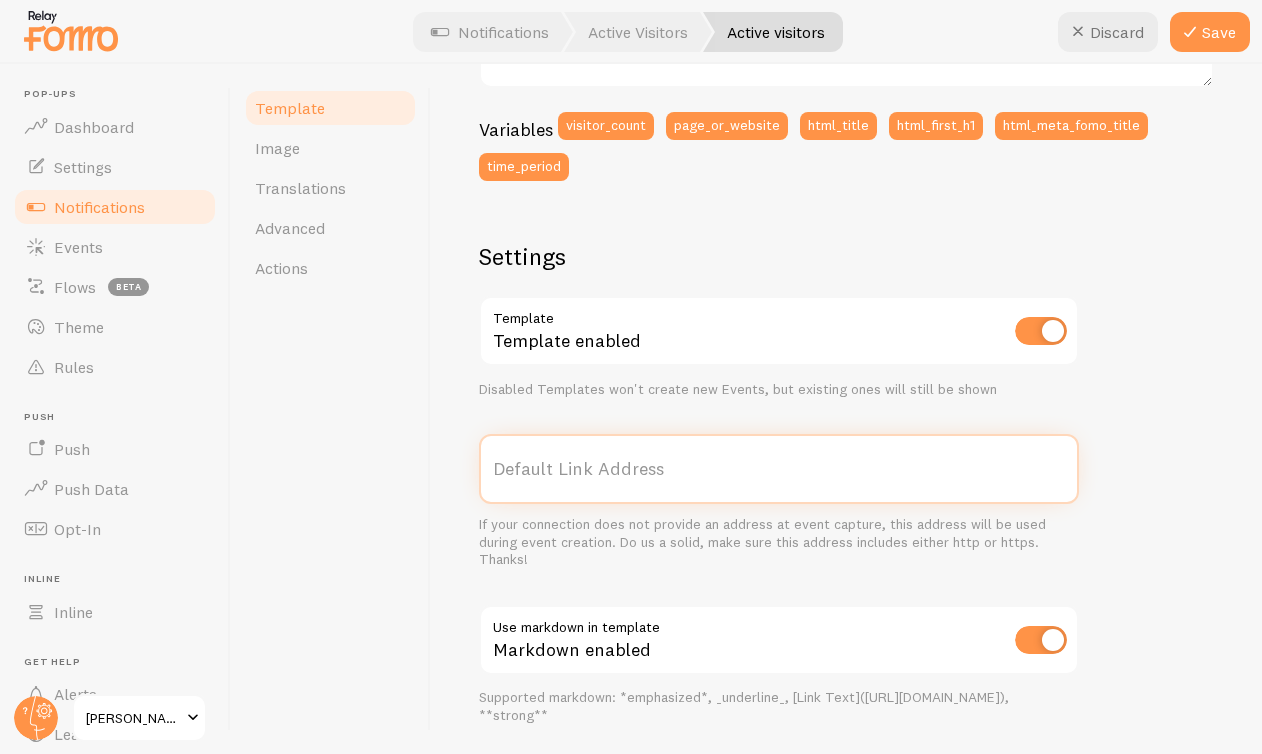 click on "Default Link Address" at bounding box center (779, 469) 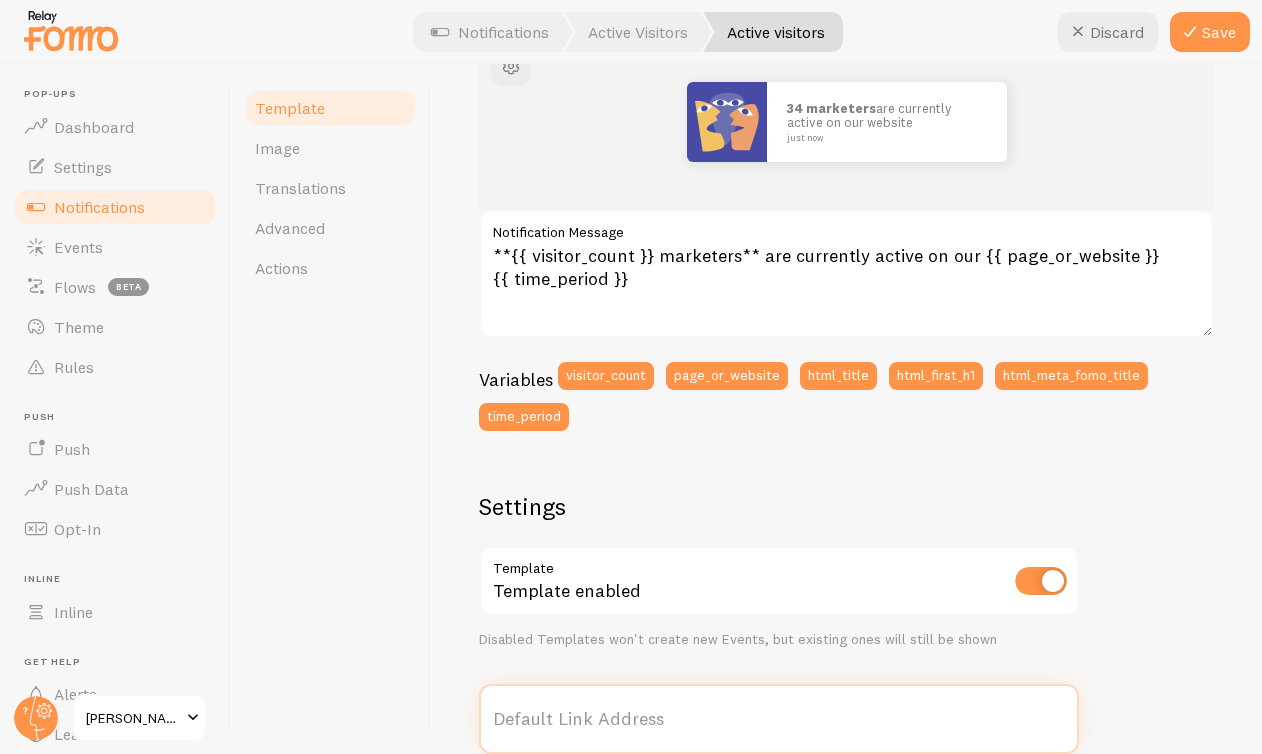 scroll, scrollTop: 257, scrollLeft: 0, axis: vertical 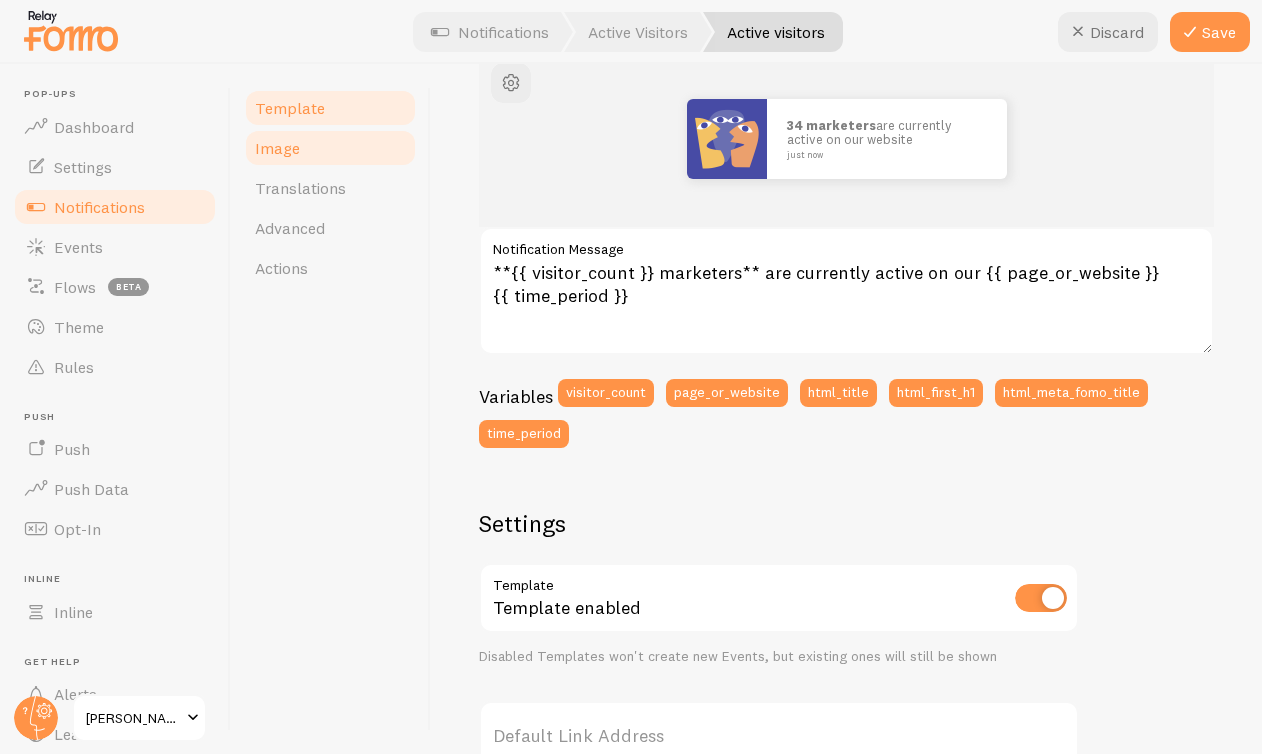 click on "Image" at bounding box center (277, 148) 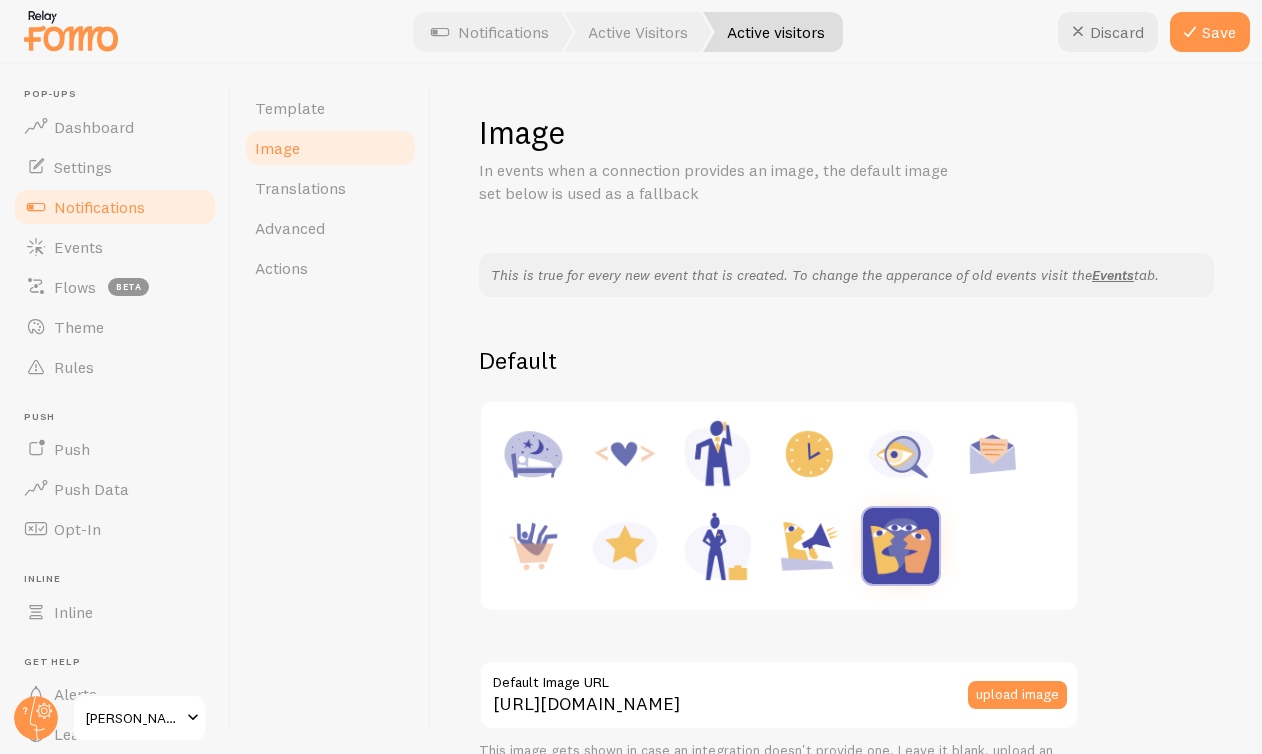 scroll, scrollTop: 135, scrollLeft: 0, axis: vertical 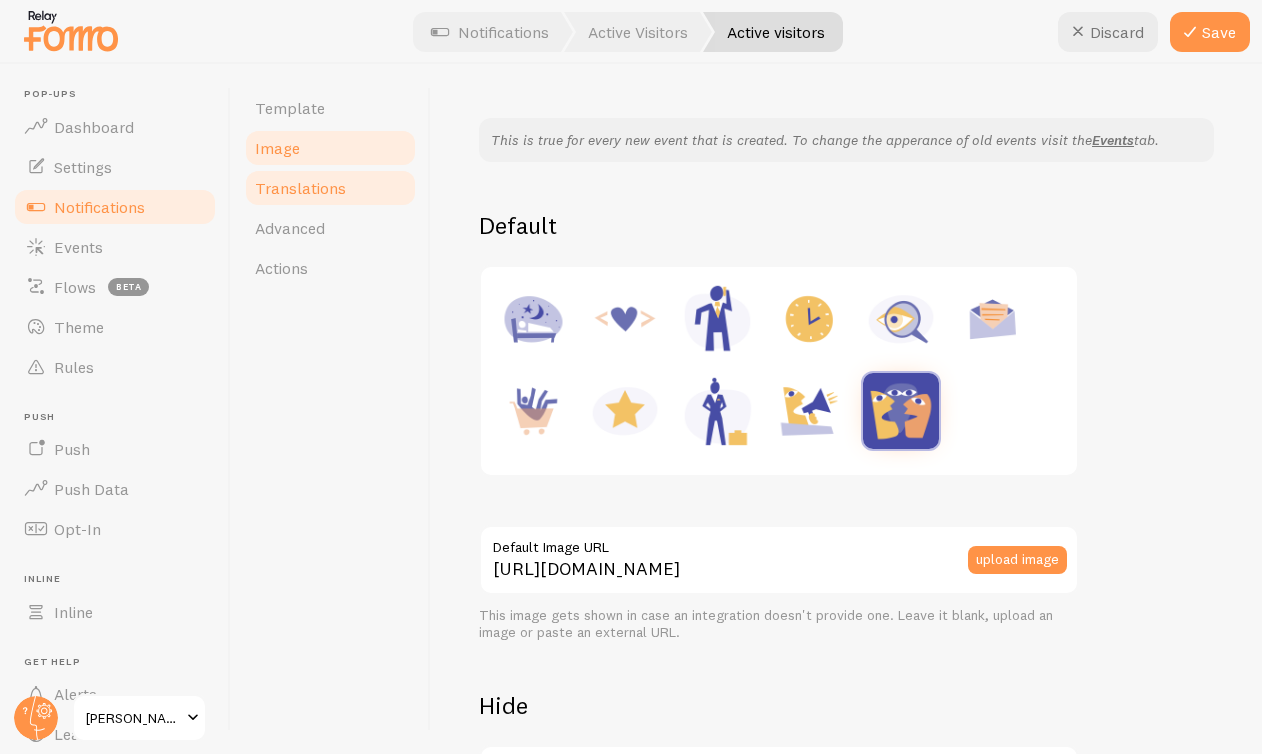 click on "Translations" at bounding box center (300, 188) 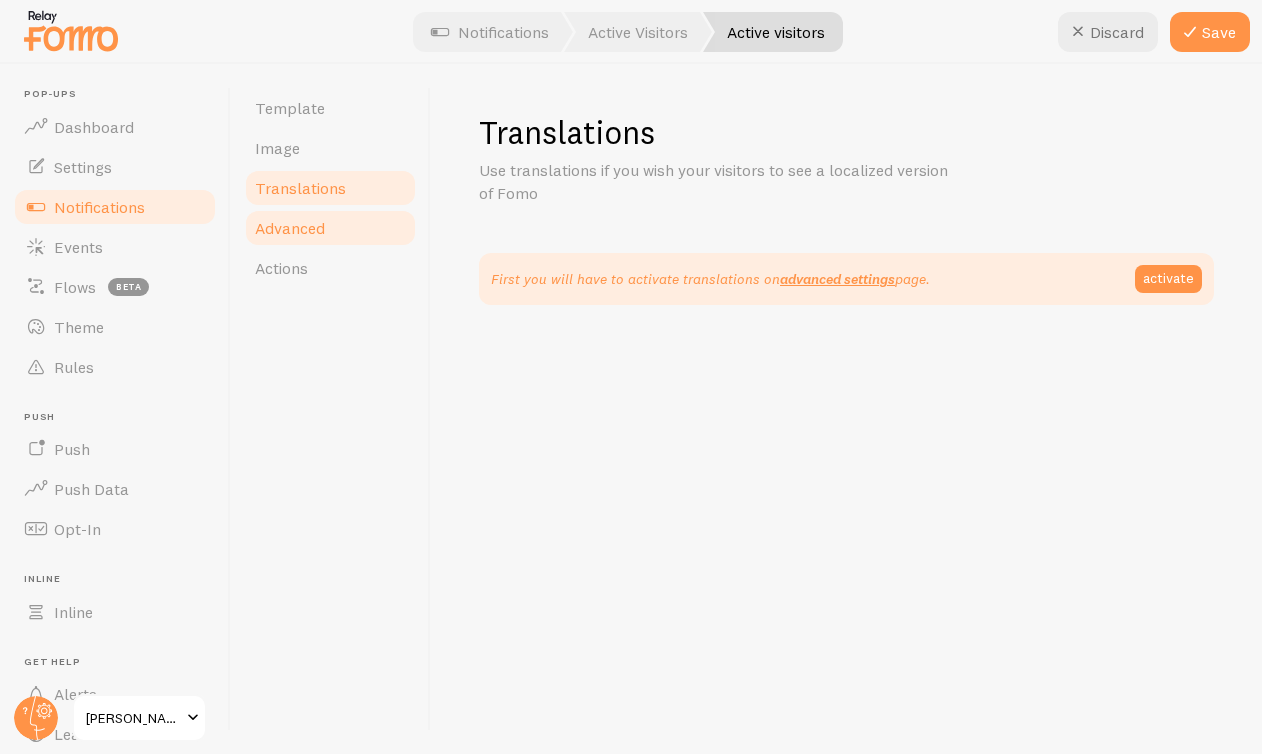 click on "Advanced" at bounding box center [330, 228] 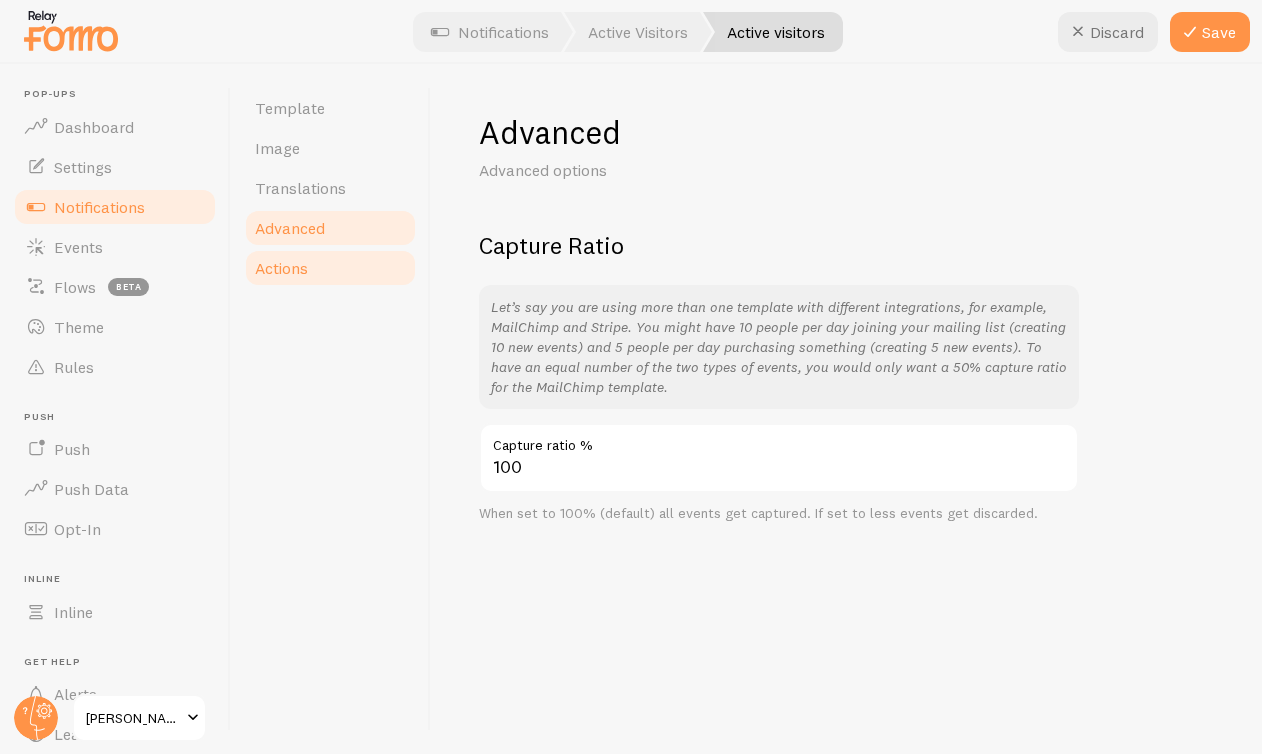 click on "Actions" at bounding box center (281, 268) 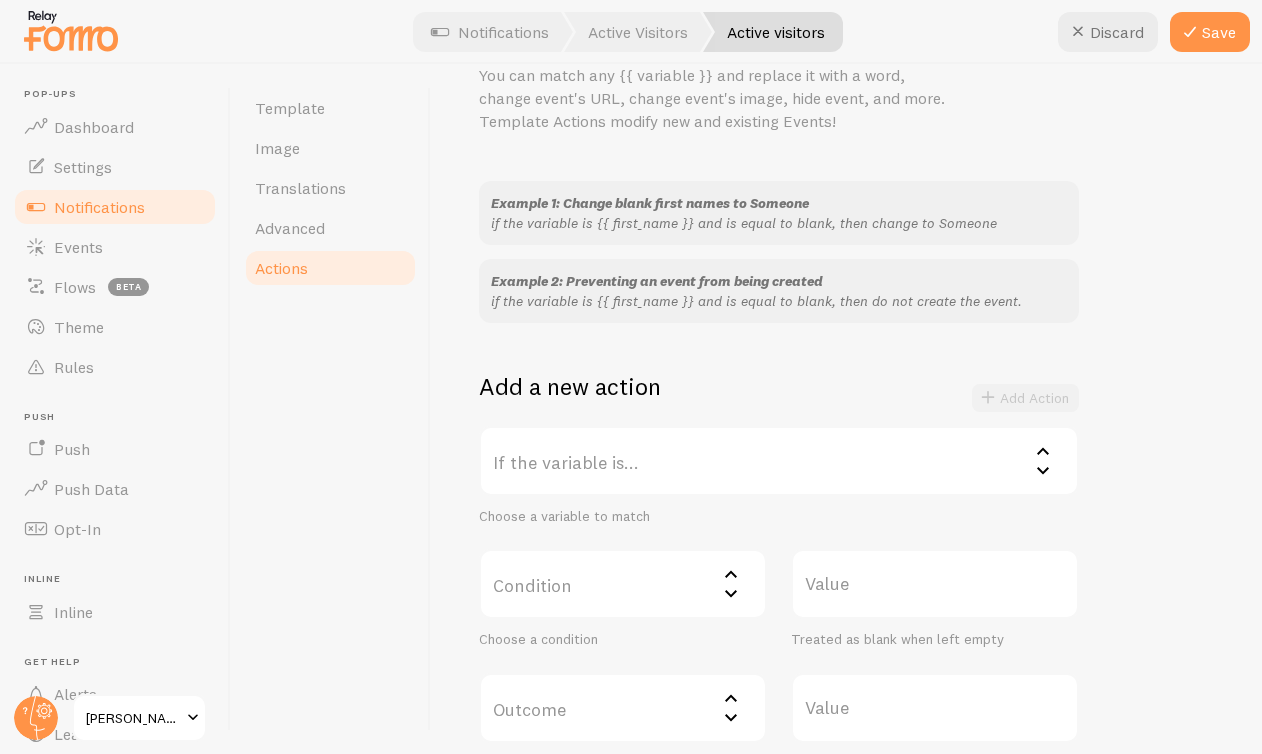 scroll, scrollTop: 107, scrollLeft: 0, axis: vertical 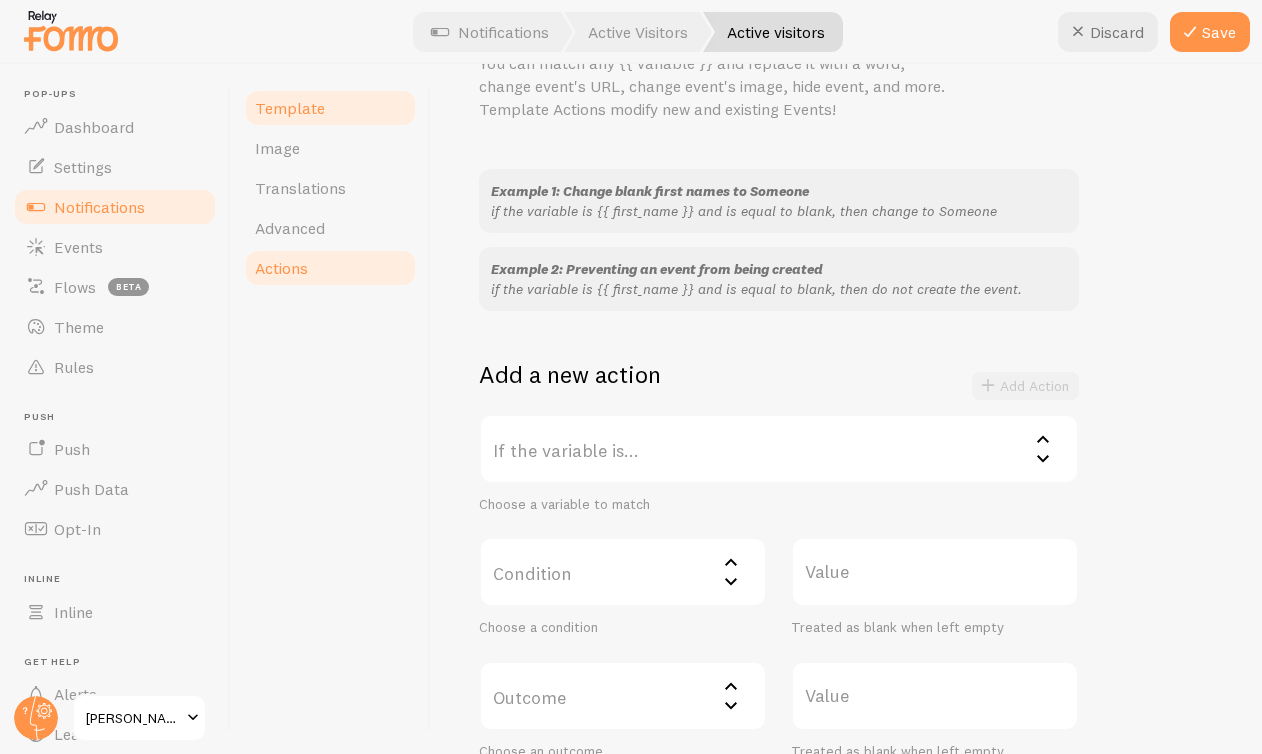 click on "Template" at bounding box center [290, 108] 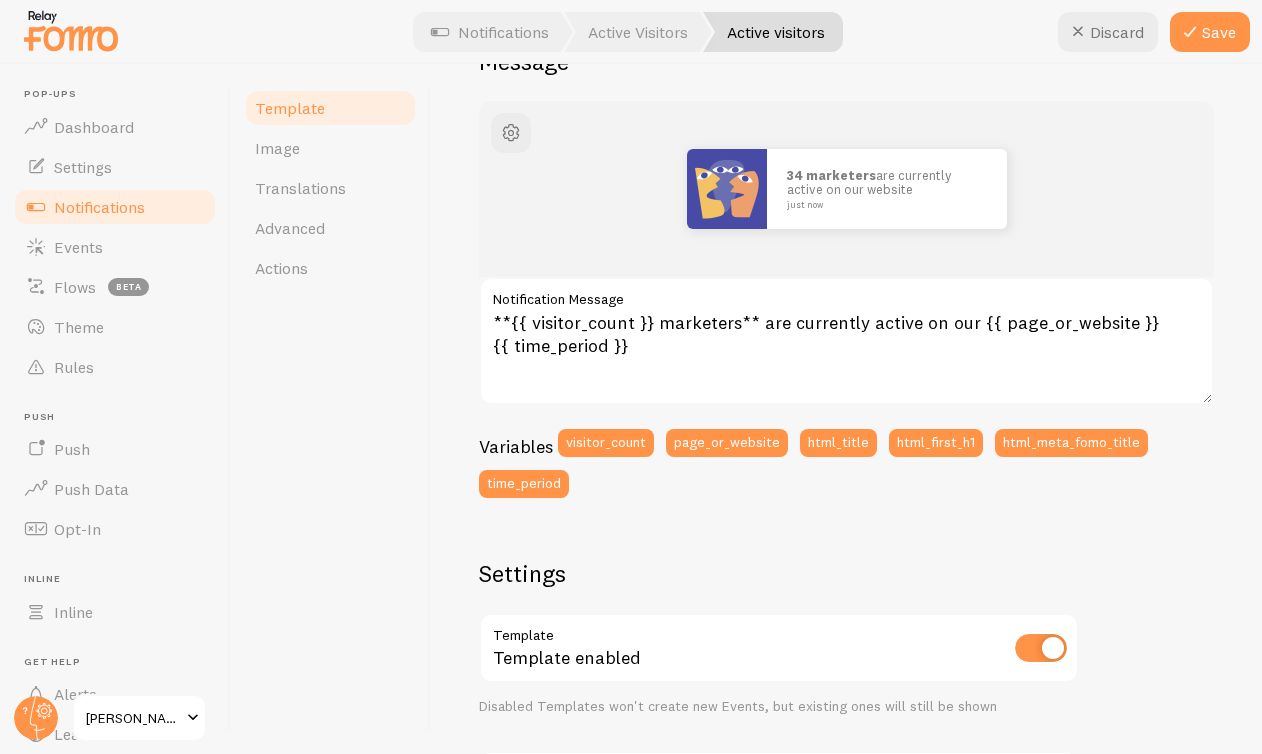scroll, scrollTop: 213, scrollLeft: 0, axis: vertical 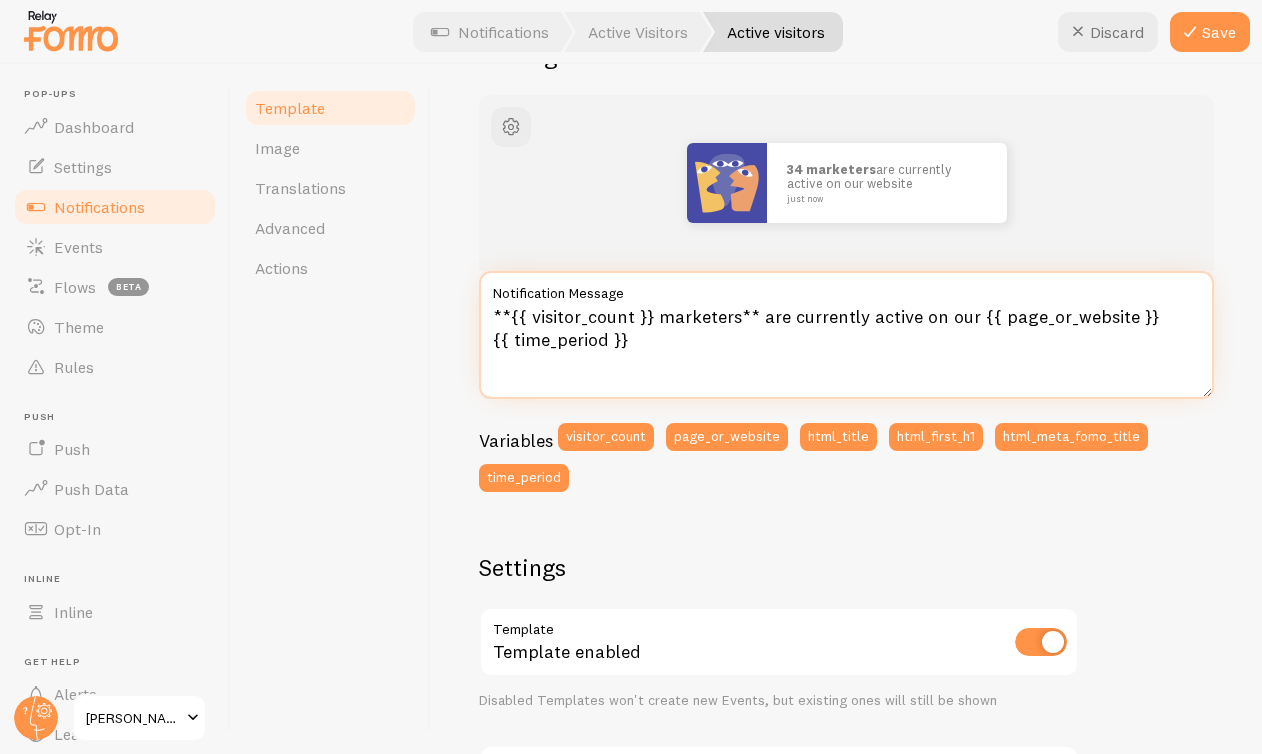 click on "**{{ visitor_count }} marketers** are currently active on our {{ page_or_website }}
{{ time_period }}" at bounding box center [846, 335] 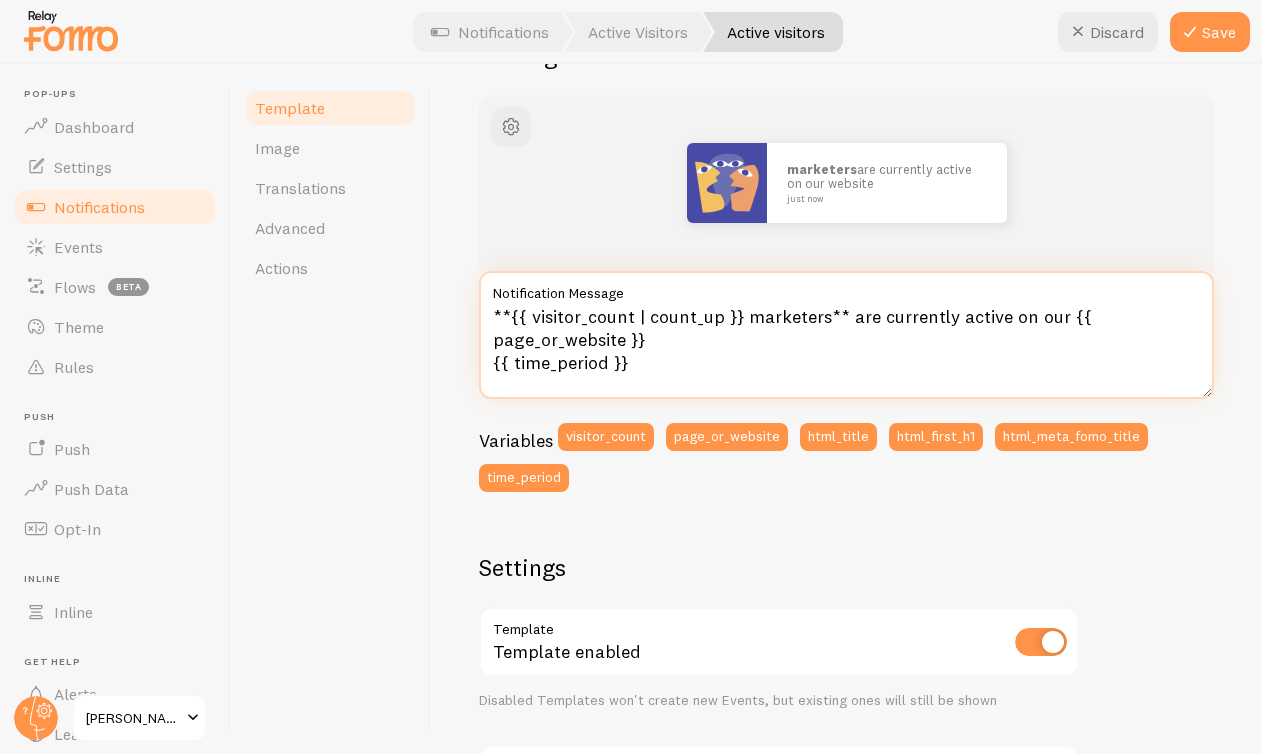 click on "**{{ visitor_count | count_up }} marketers** are currently active on our {{ page_or_website }}
{{ time_period }}" at bounding box center (846, 335) 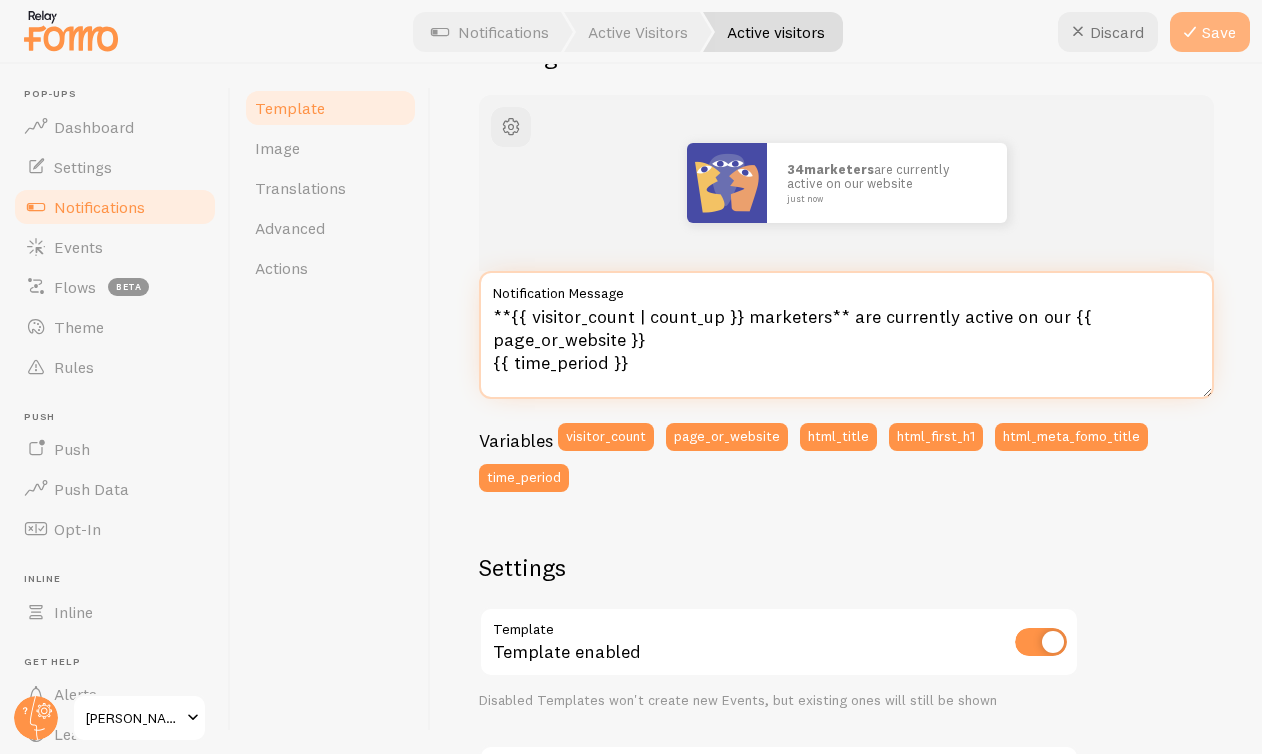 type on "**{{ visitor_count | count_up }} marketers** are currently active on our {{ page_or_website }}
{{ time_period }}" 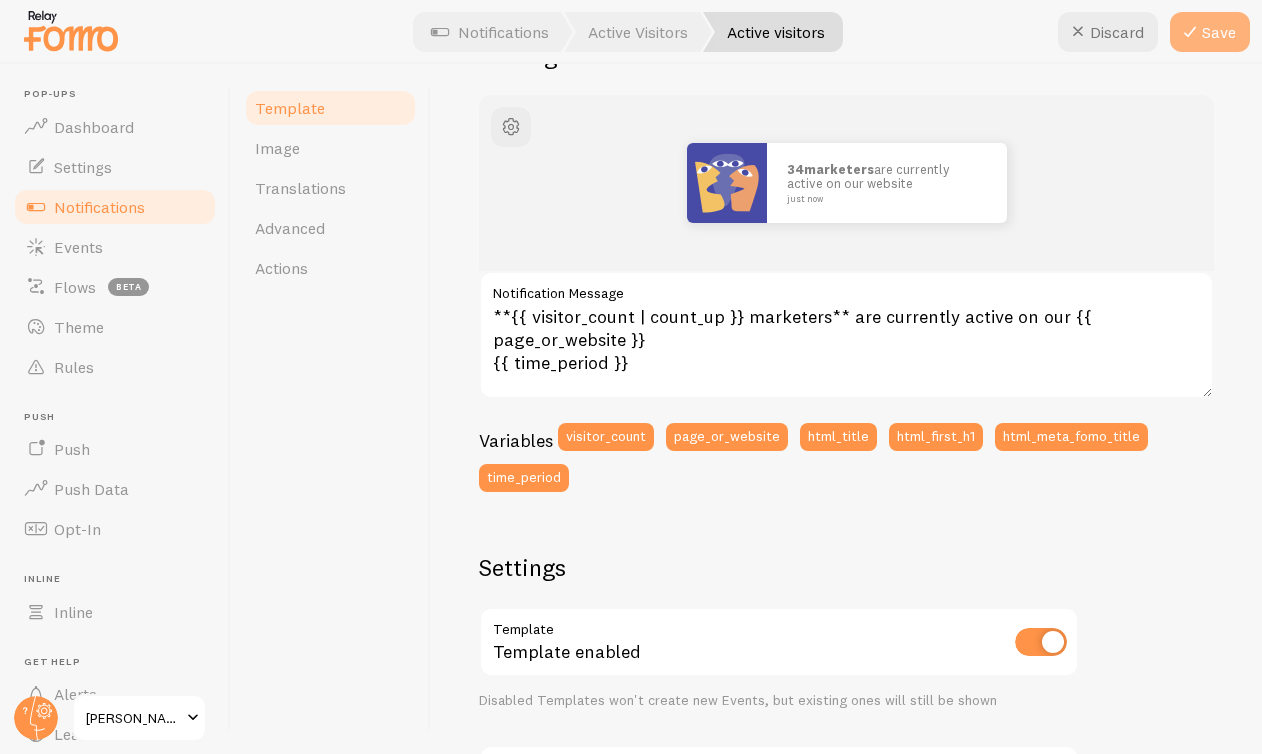 click at bounding box center (1190, 32) 